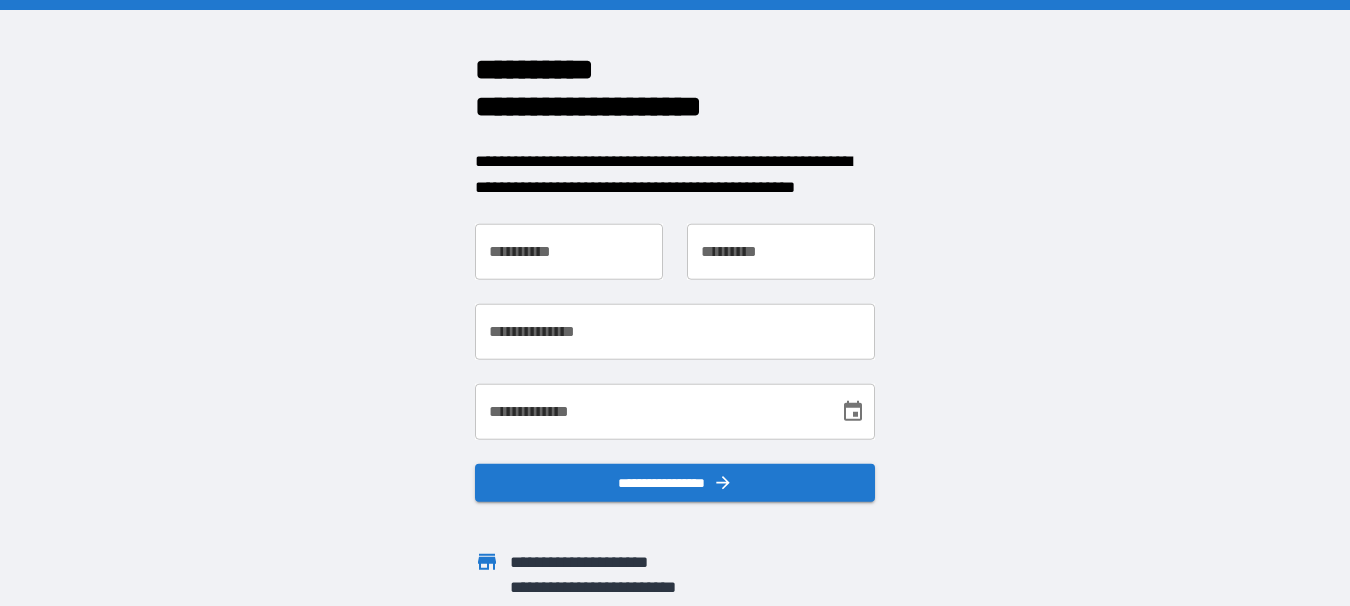 scroll, scrollTop: 0, scrollLeft: 0, axis: both 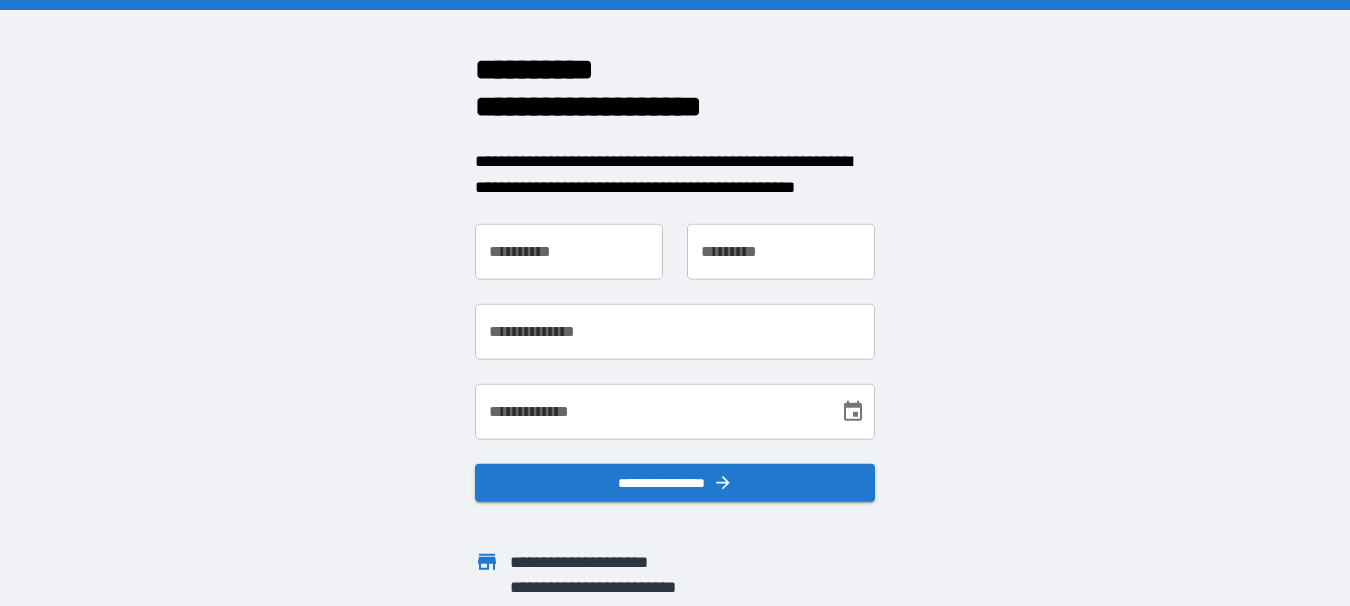click on "**********" at bounding box center (569, 252) 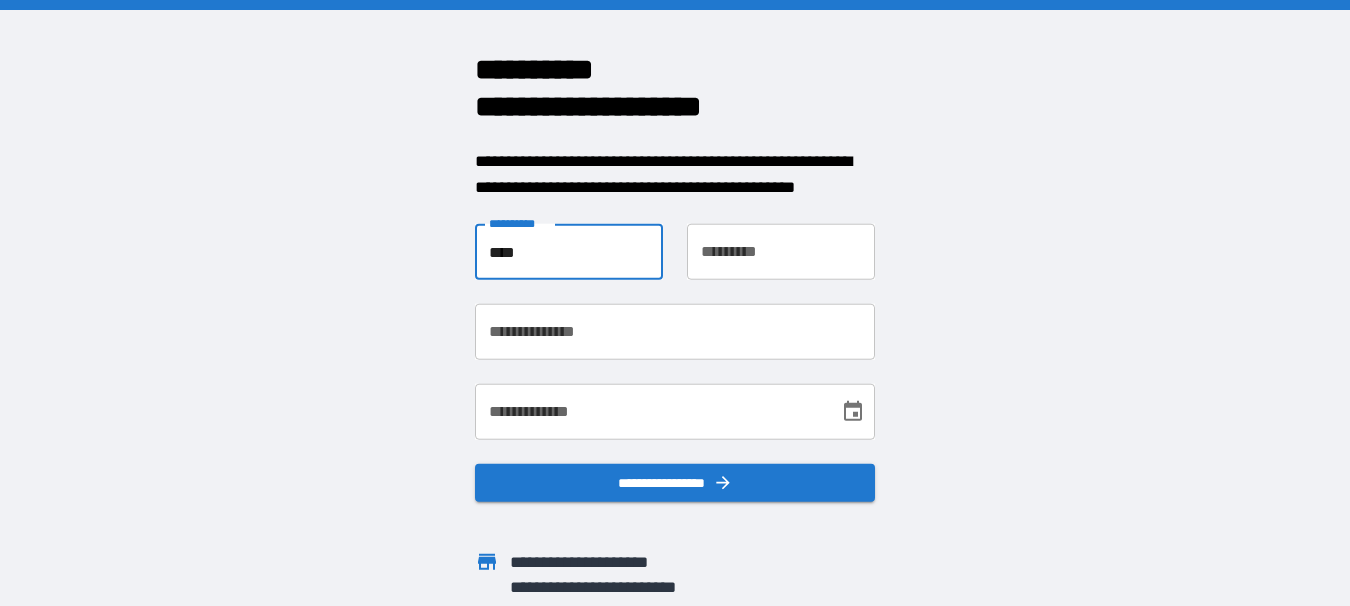 type on "****" 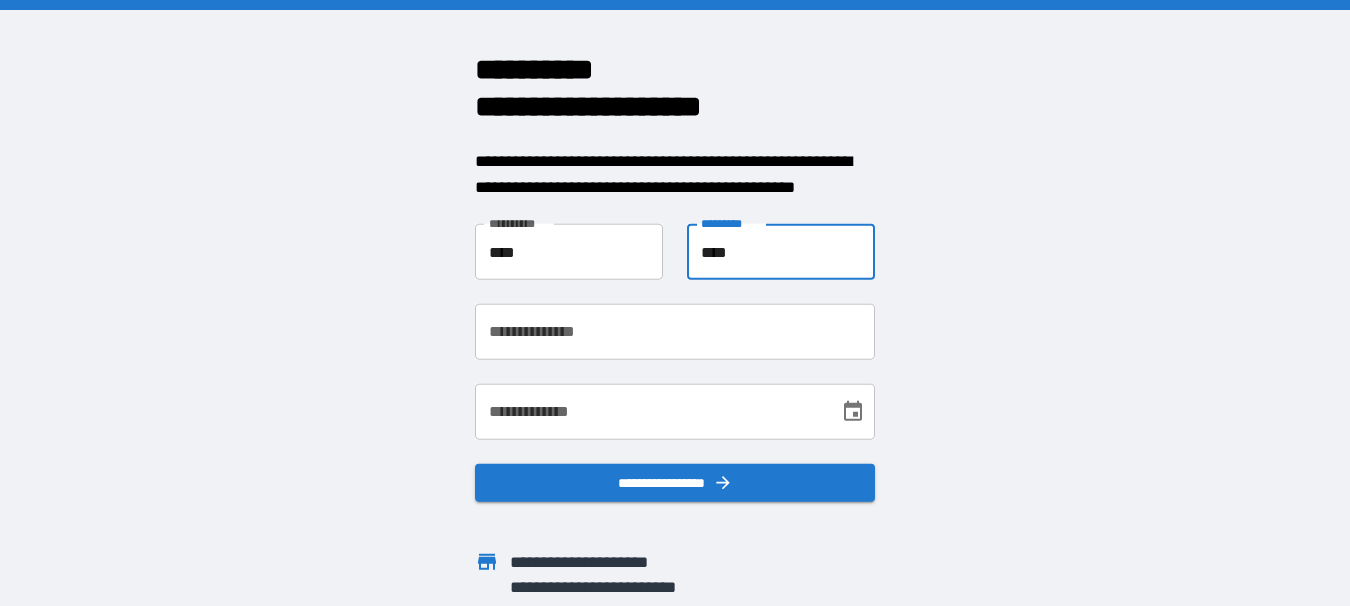 type on "****" 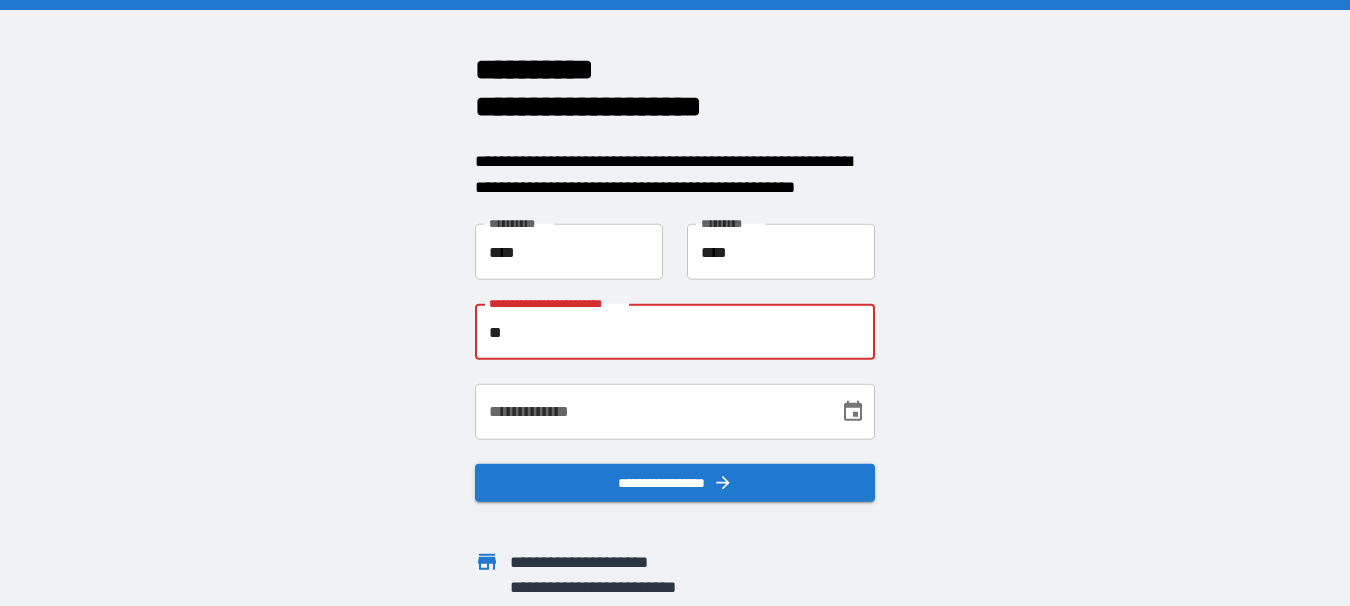 type on "*" 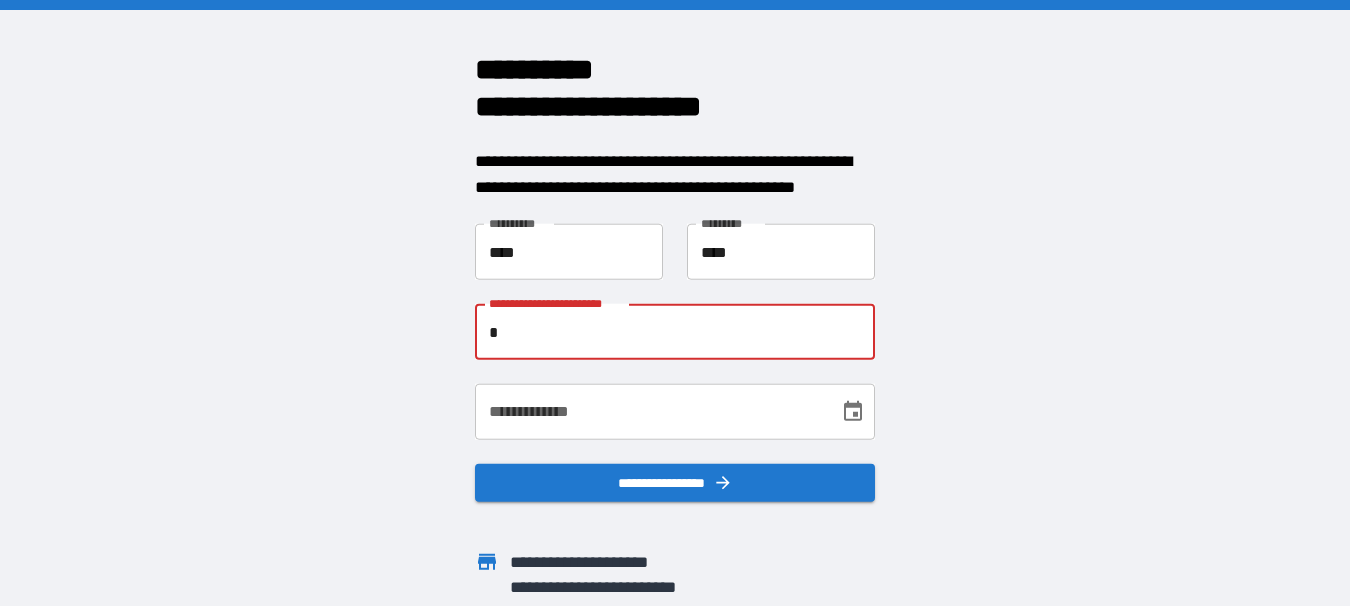 type 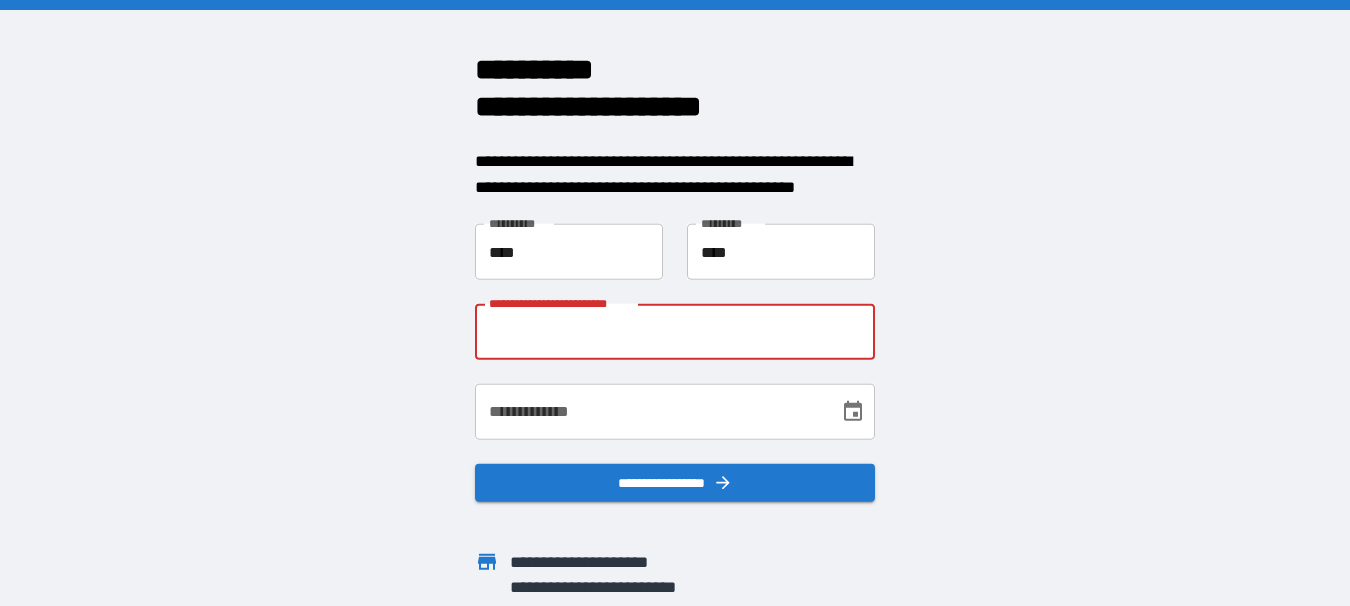 click on "**********" at bounding box center (650, 412) 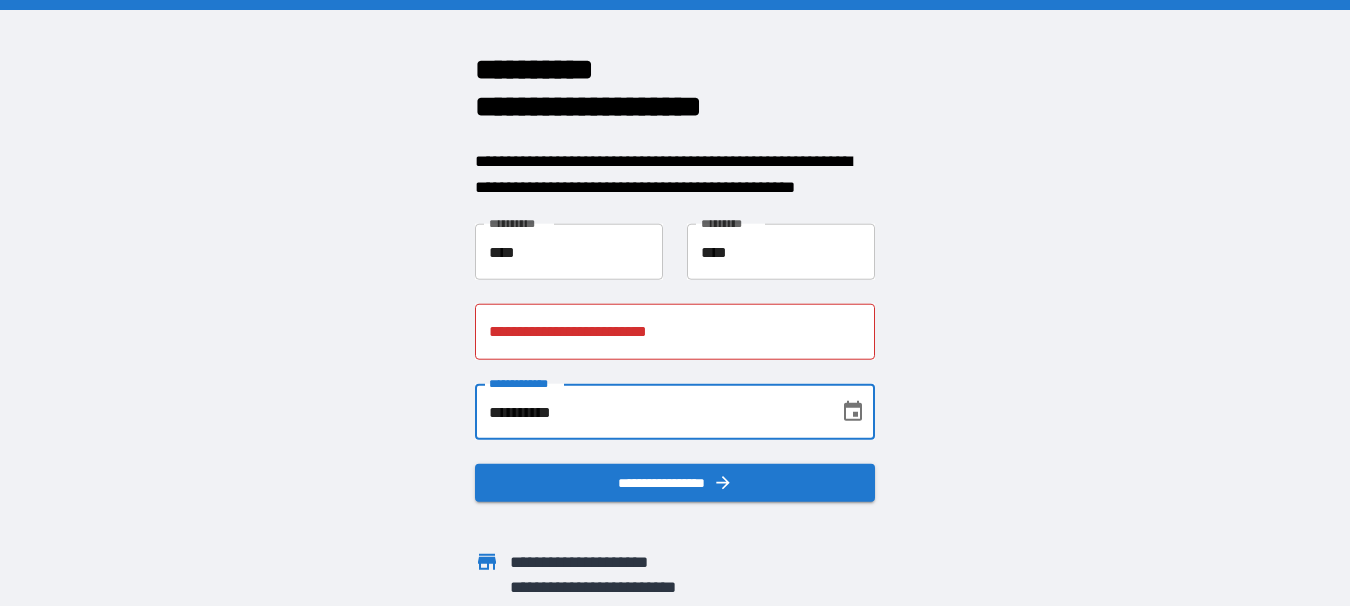 type on "**********" 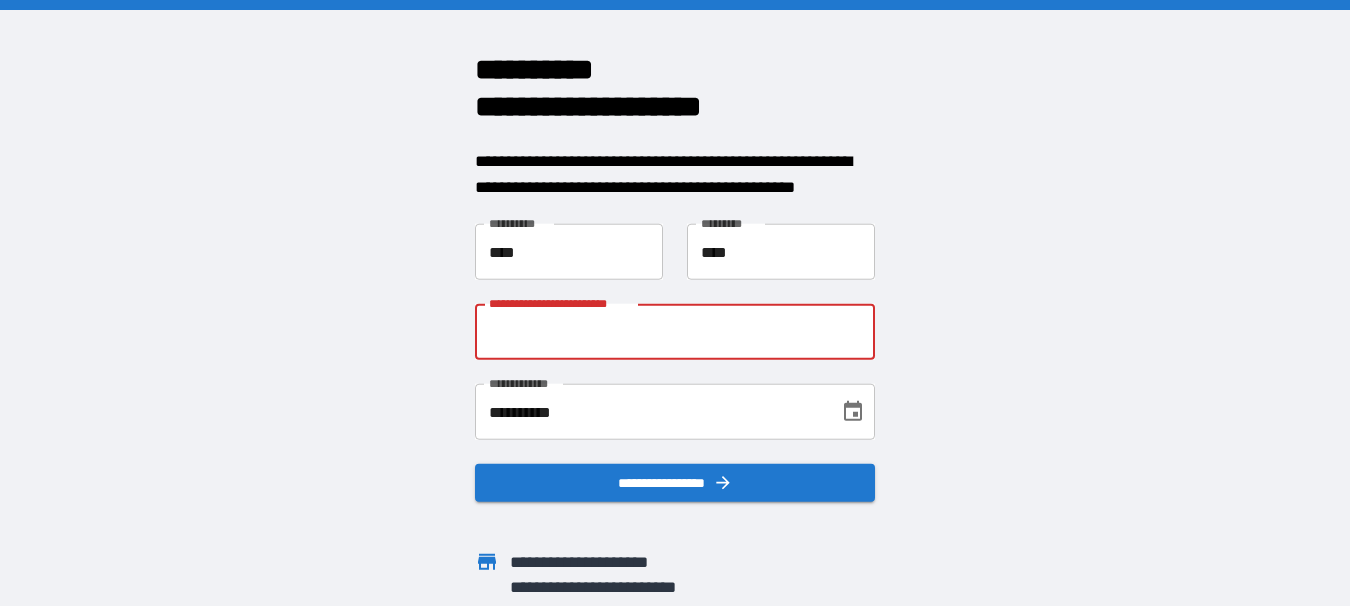 click on "**********" at bounding box center [675, 332] 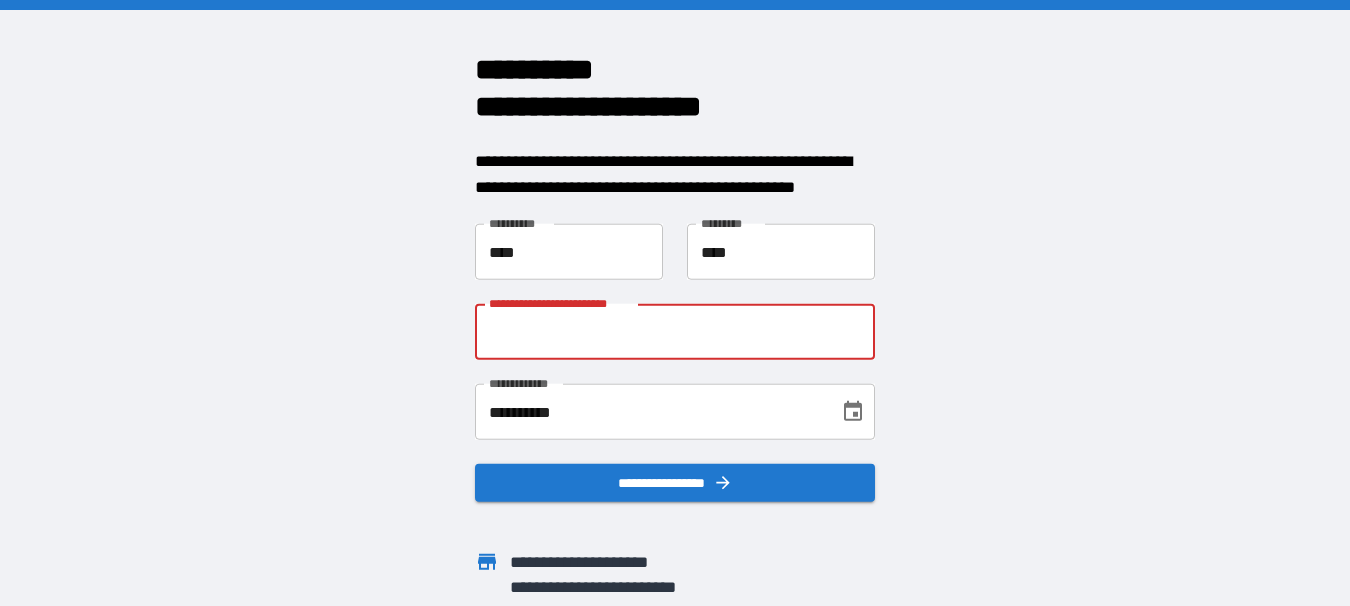 type on "*" 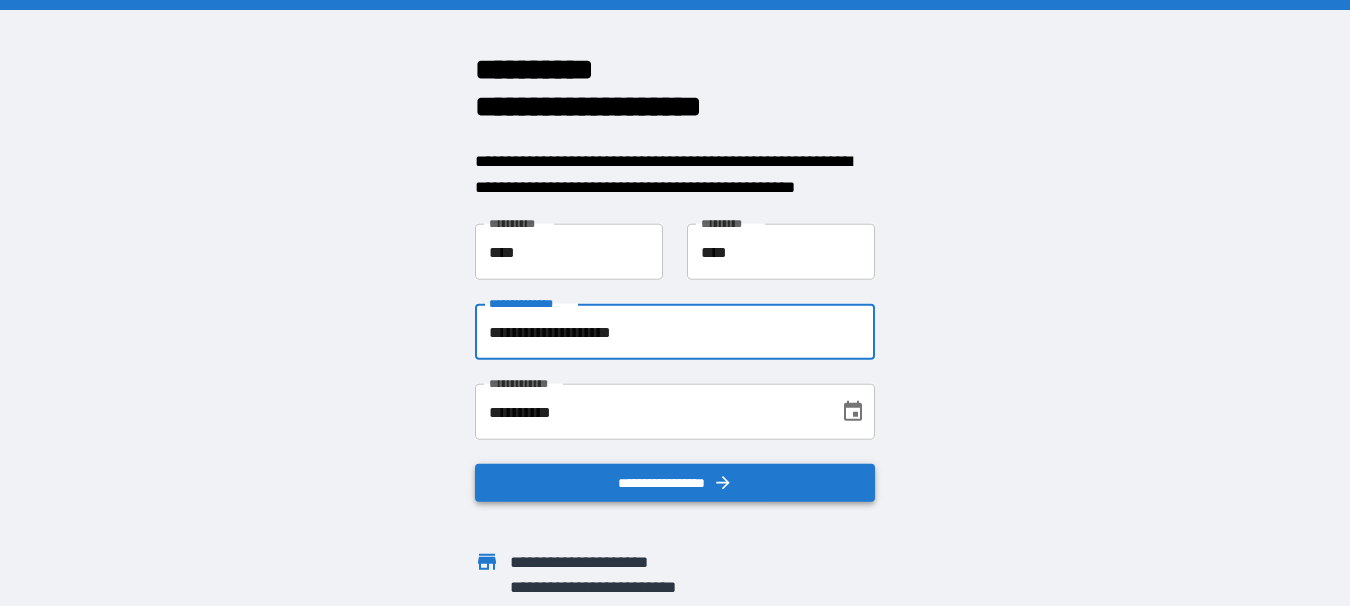 type on "**********" 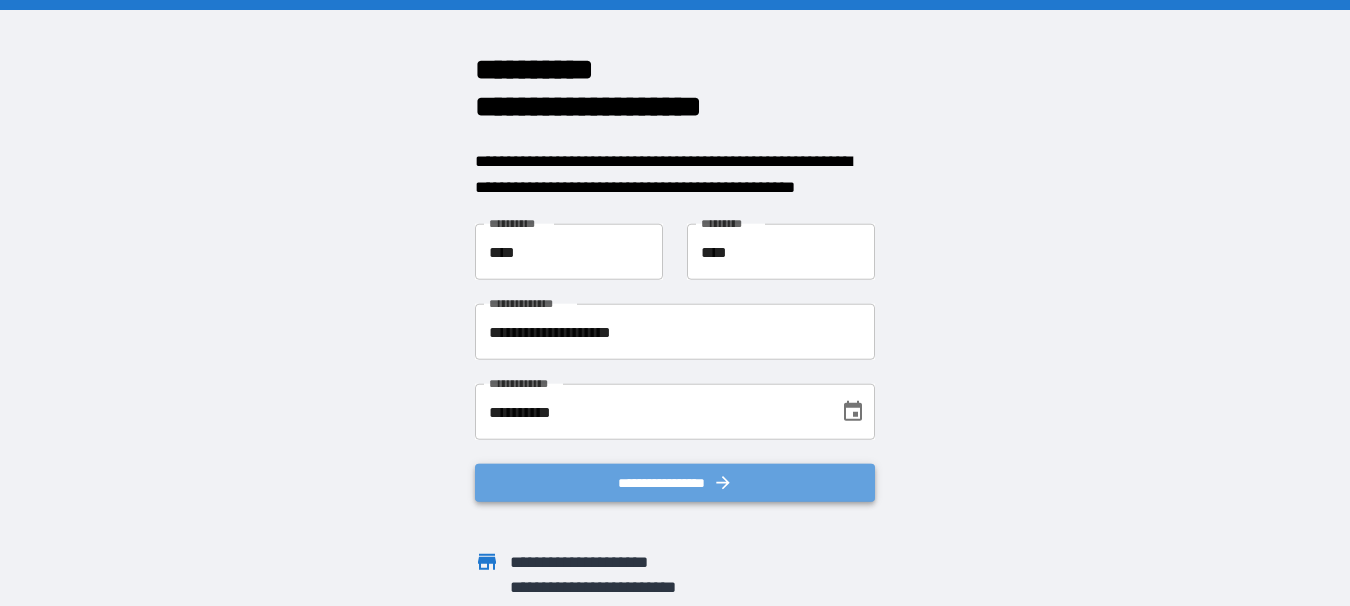click on "**********" at bounding box center (675, 483) 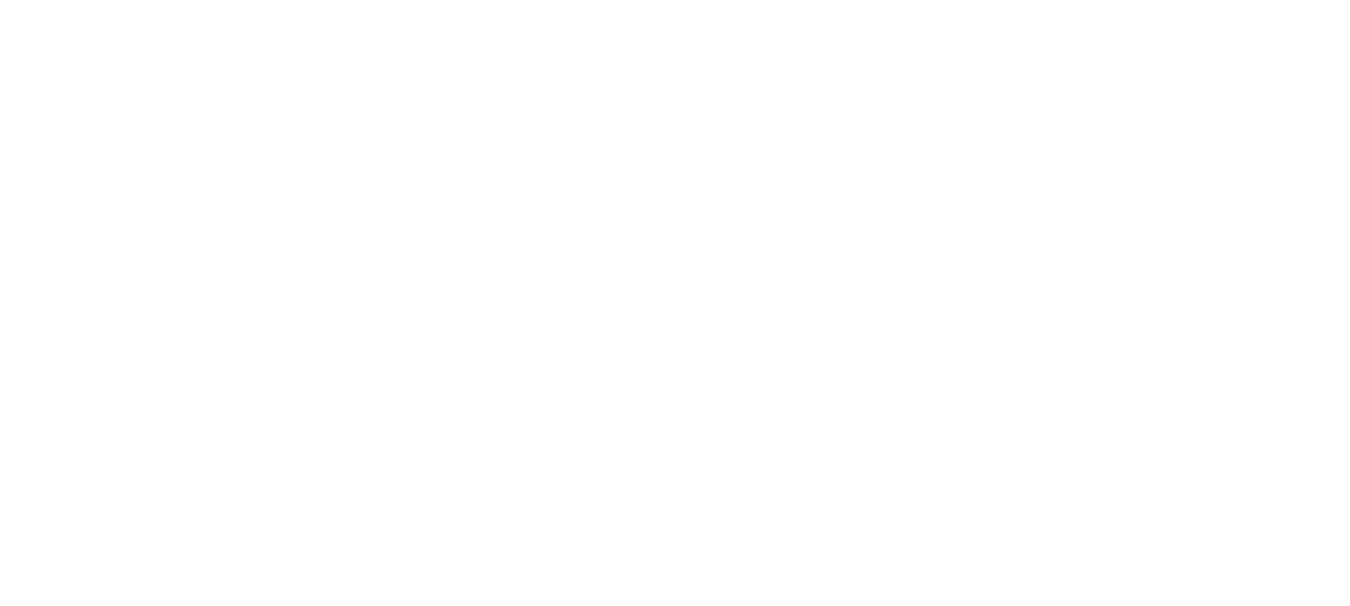 scroll, scrollTop: 0, scrollLeft: 0, axis: both 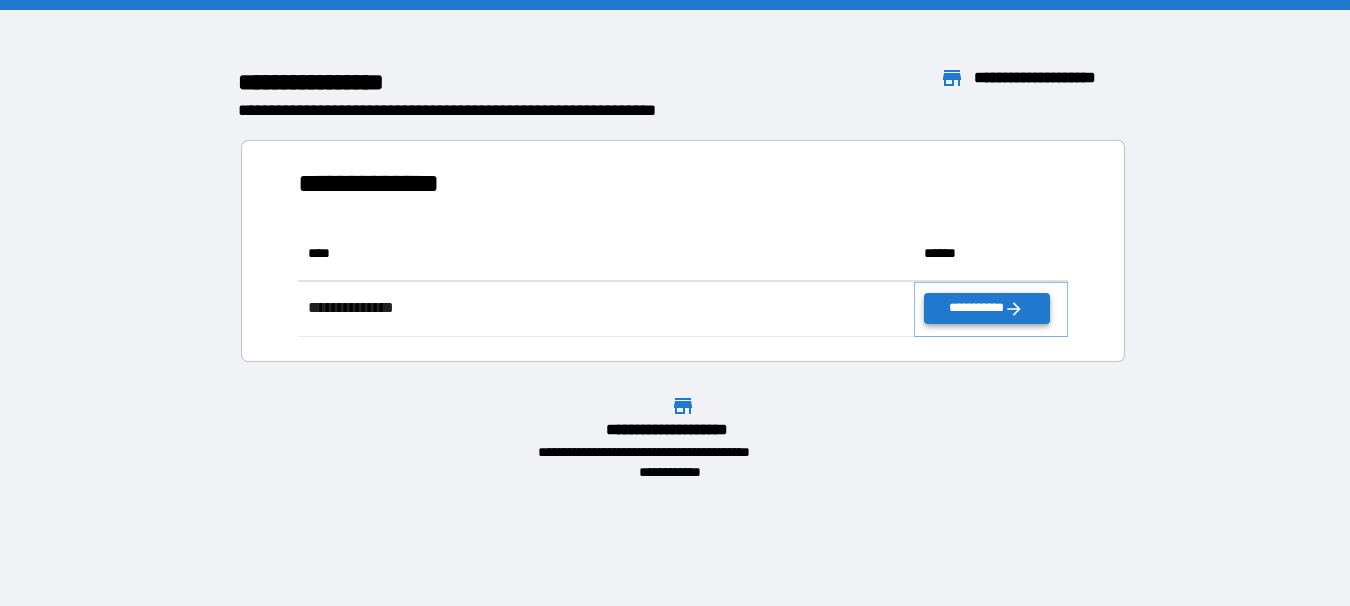 click on "**********" at bounding box center [987, 308] 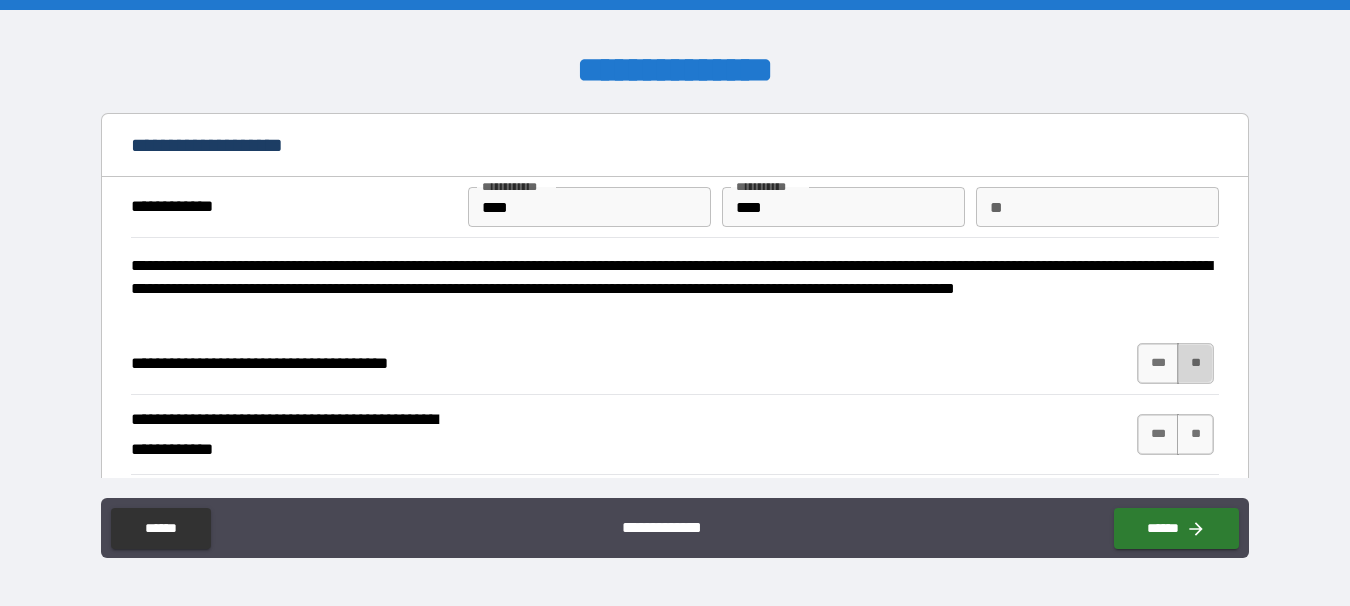 click on "**" at bounding box center [1195, 363] 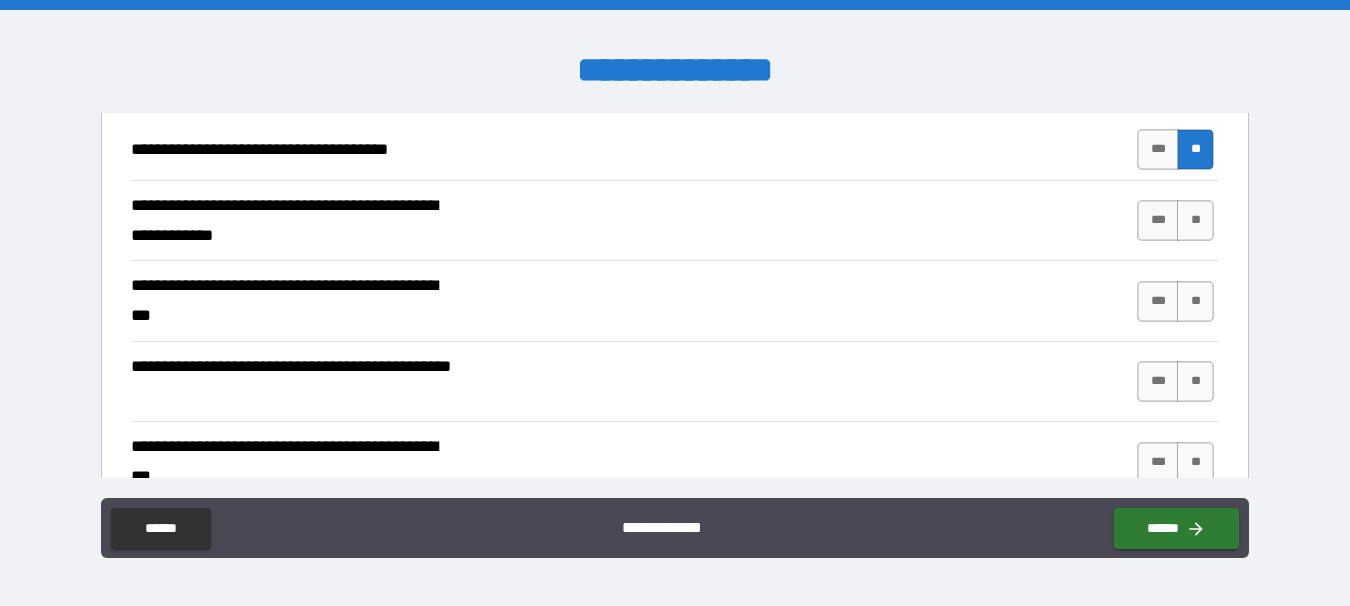 scroll, scrollTop: 227, scrollLeft: 0, axis: vertical 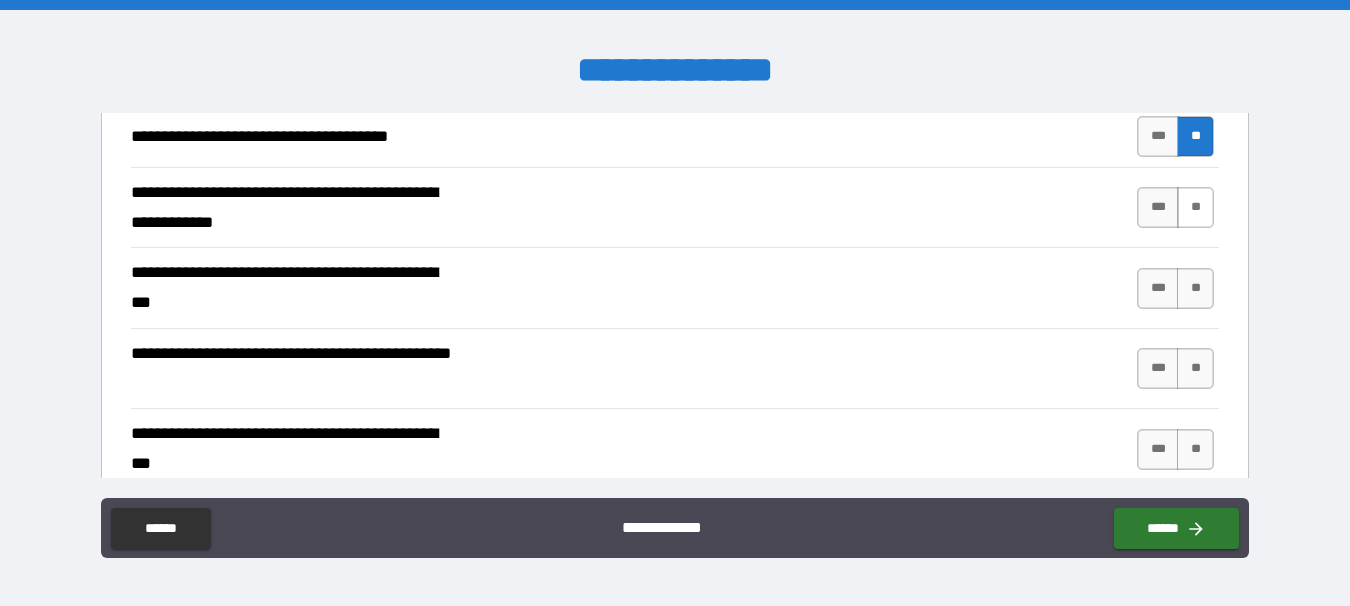 click on "**" at bounding box center (1195, 207) 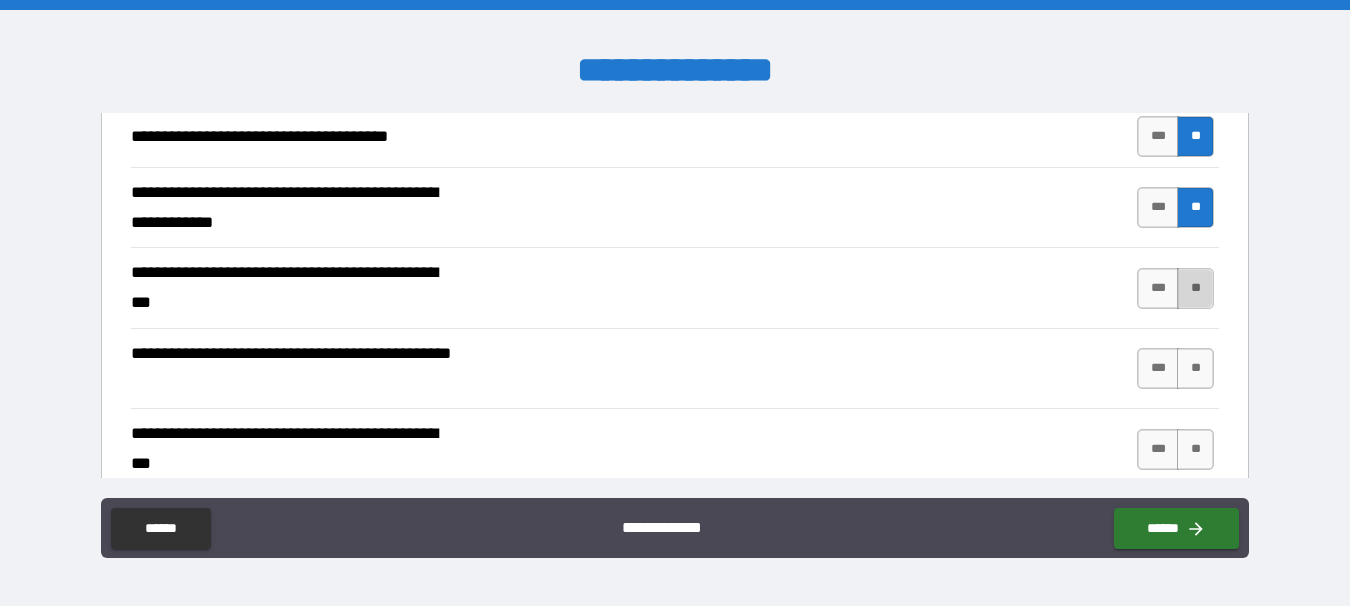 click on "**" at bounding box center (1195, 288) 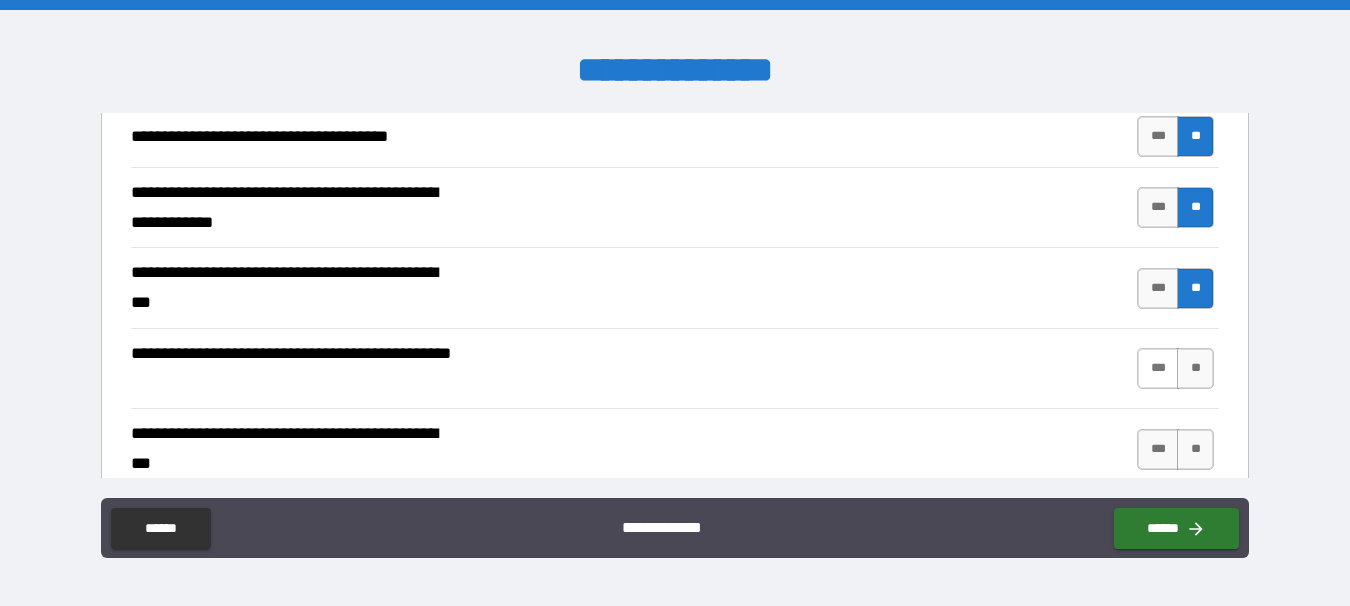 click on "***" at bounding box center (1158, 368) 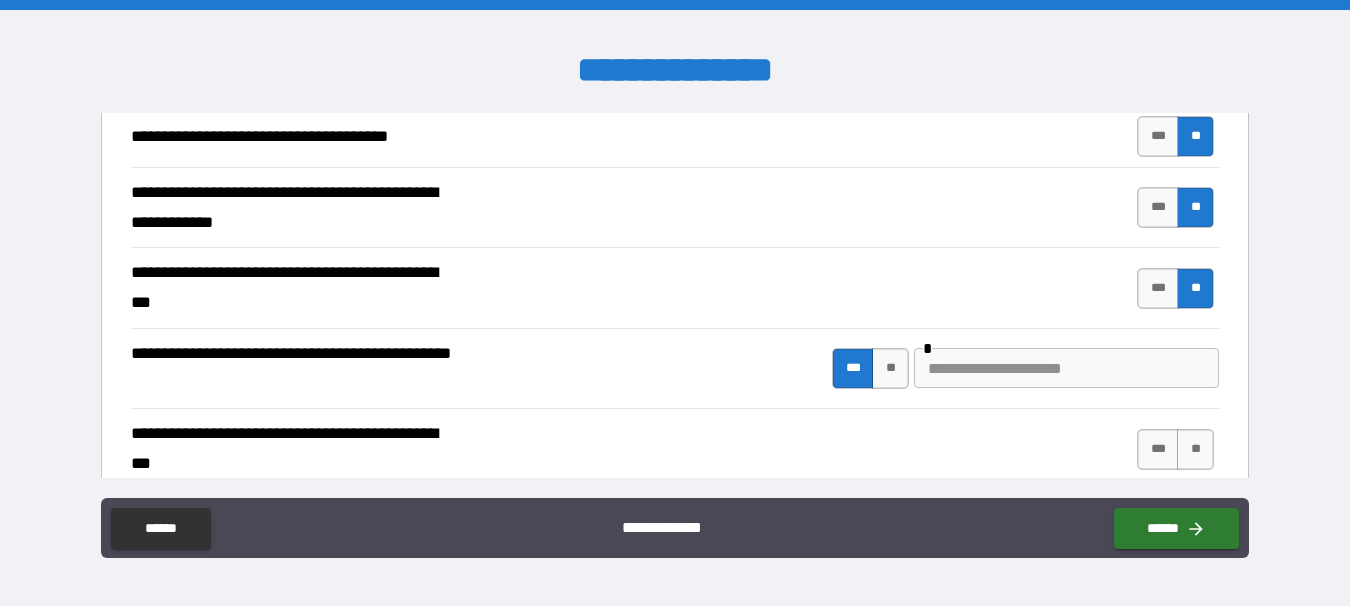 click at bounding box center [1066, 368] 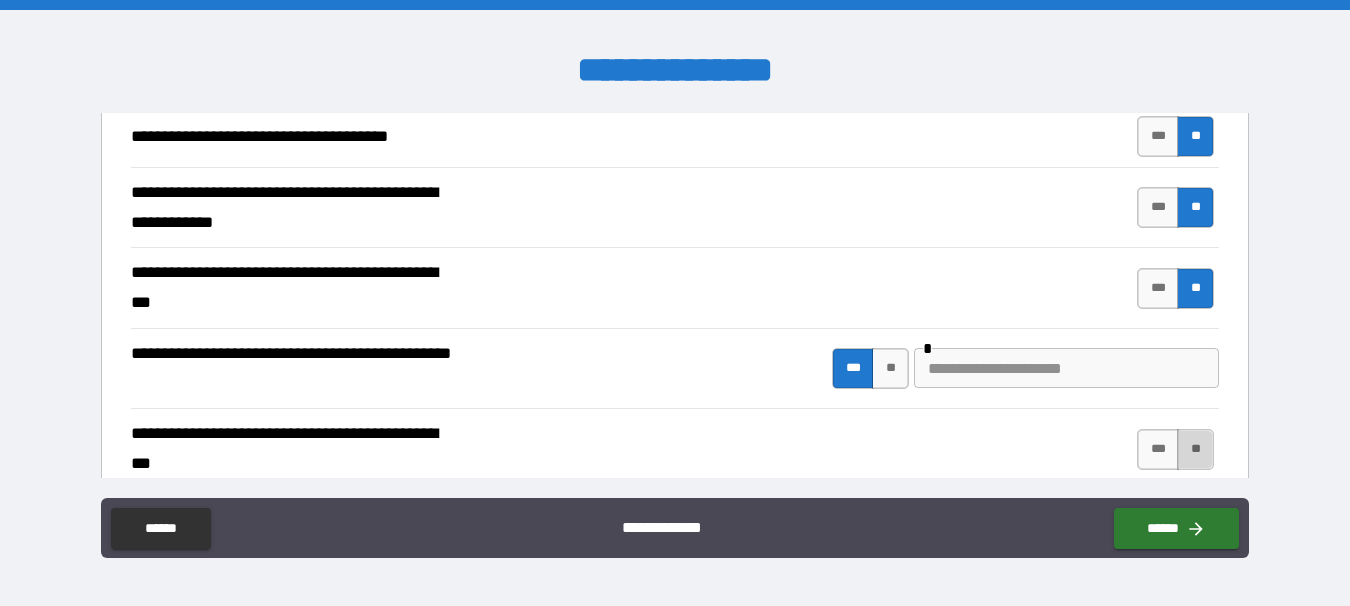 click on "**" at bounding box center (1195, 449) 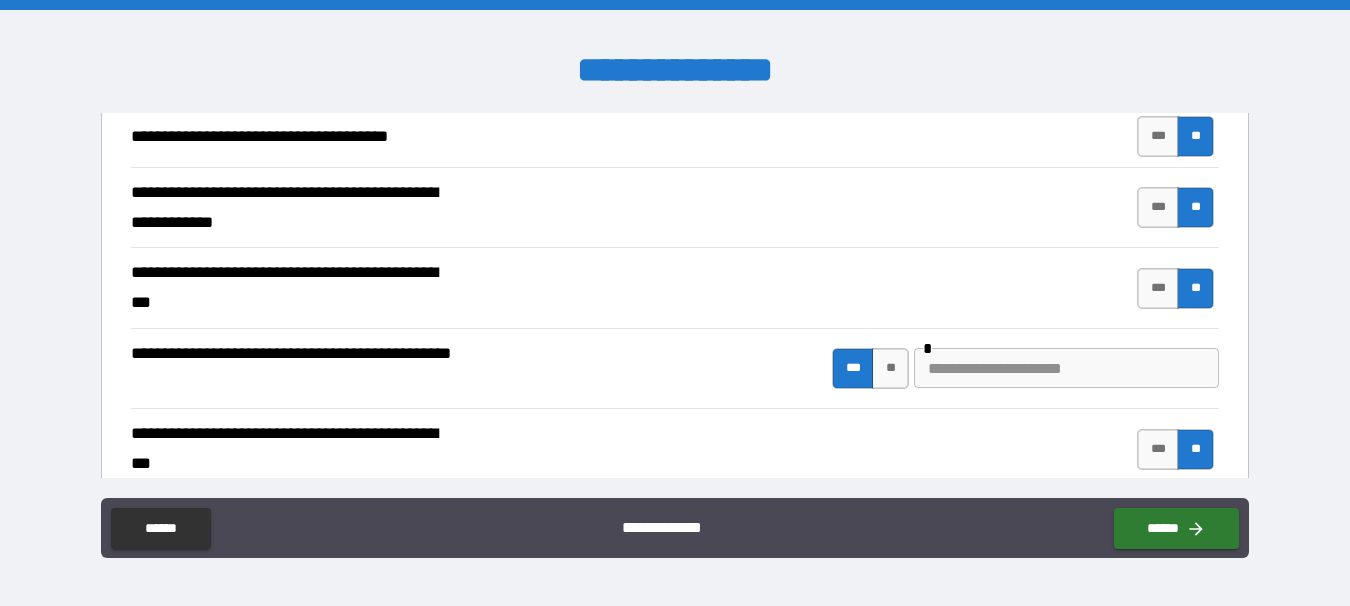 click at bounding box center [1066, 368] 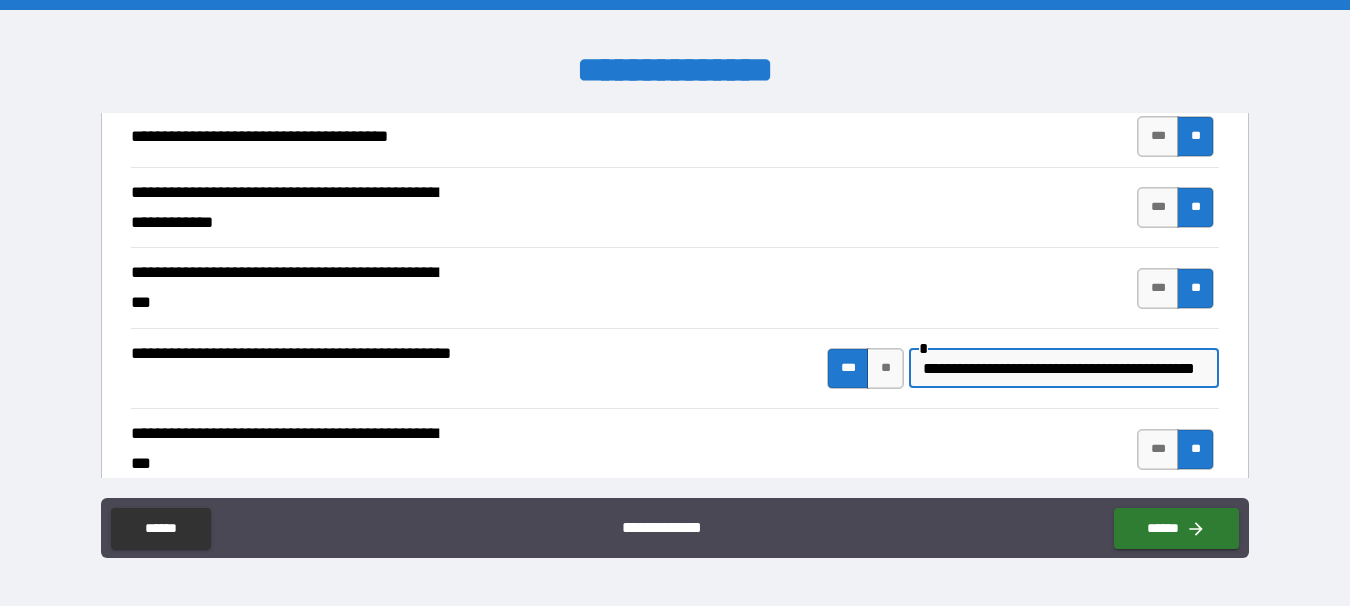 scroll, scrollTop: 0, scrollLeft: 63, axis: horizontal 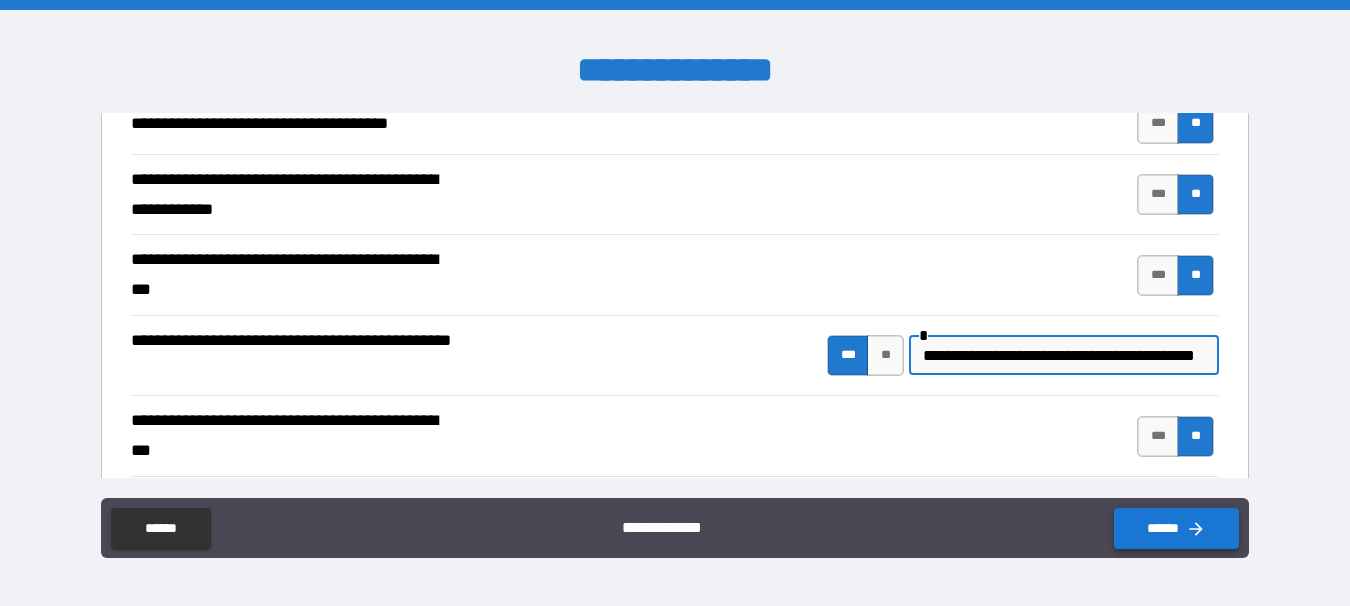 type on "**********" 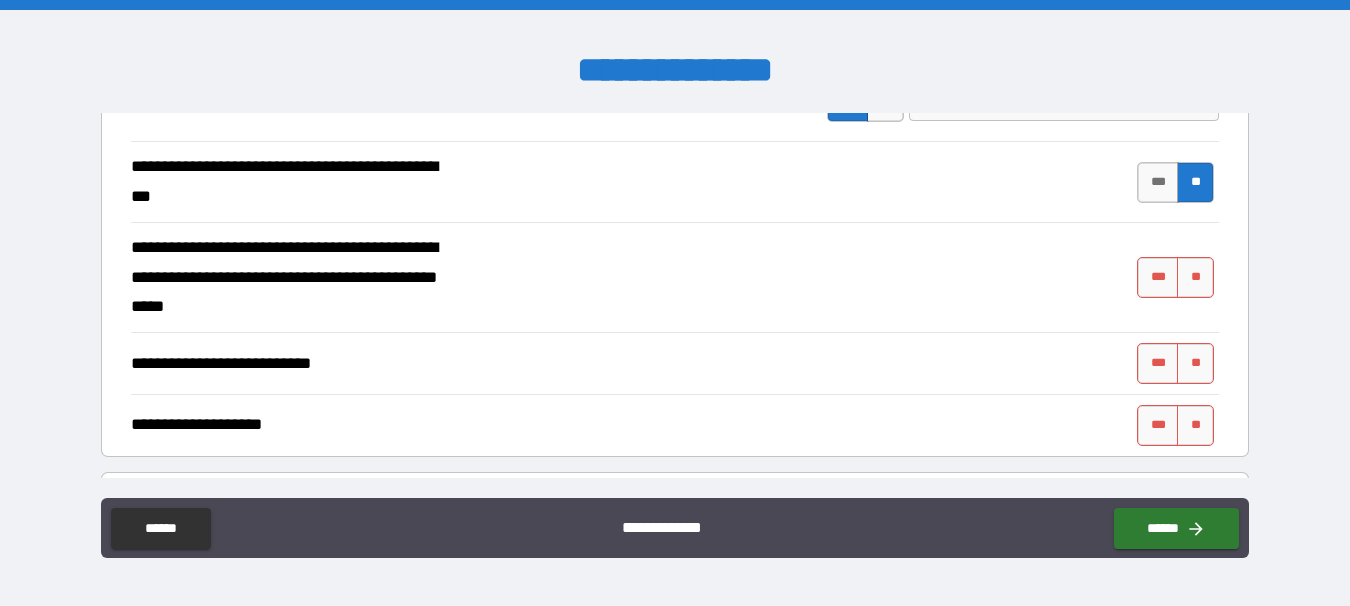 scroll, scrollTop: 508, scrollLeft: 0, axis: vertical 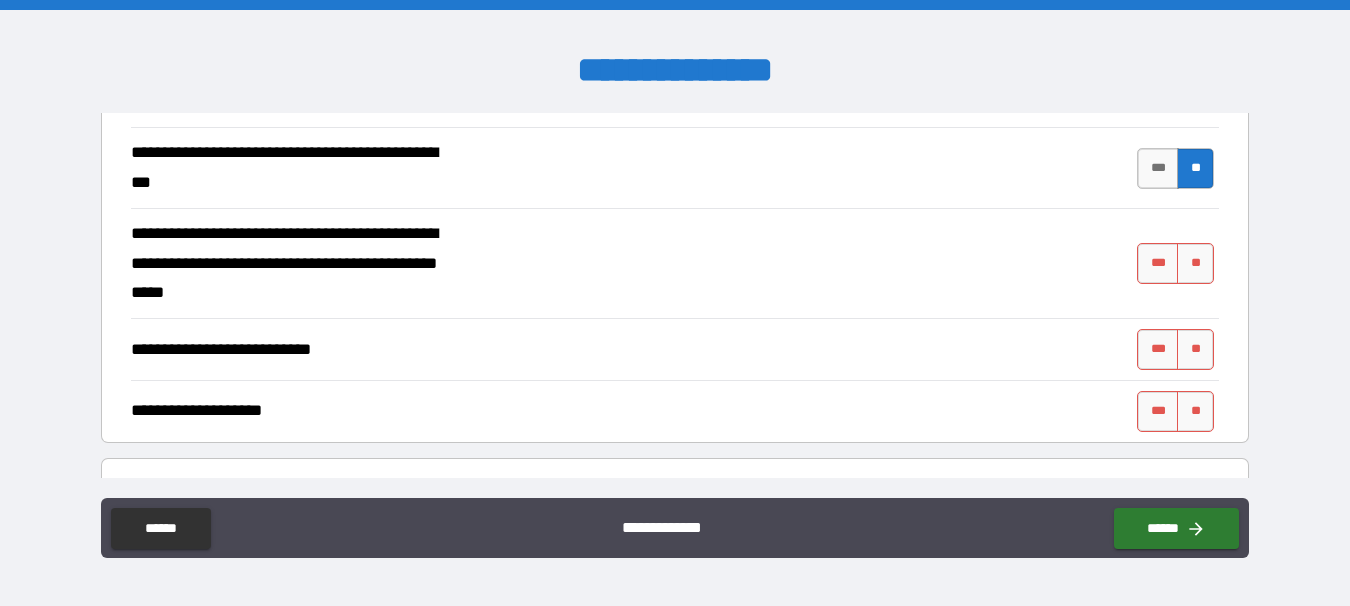 click on "**********" at bounding box center (675, 305) 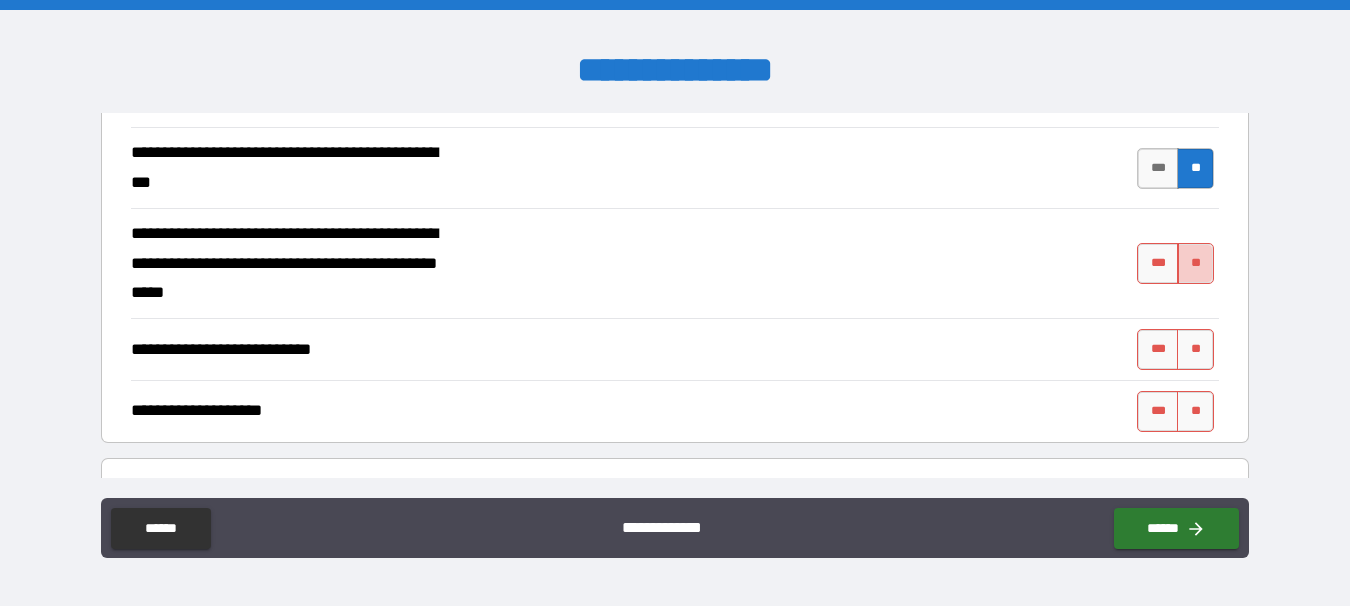 click on "**" at bounding box center [1195, 263] 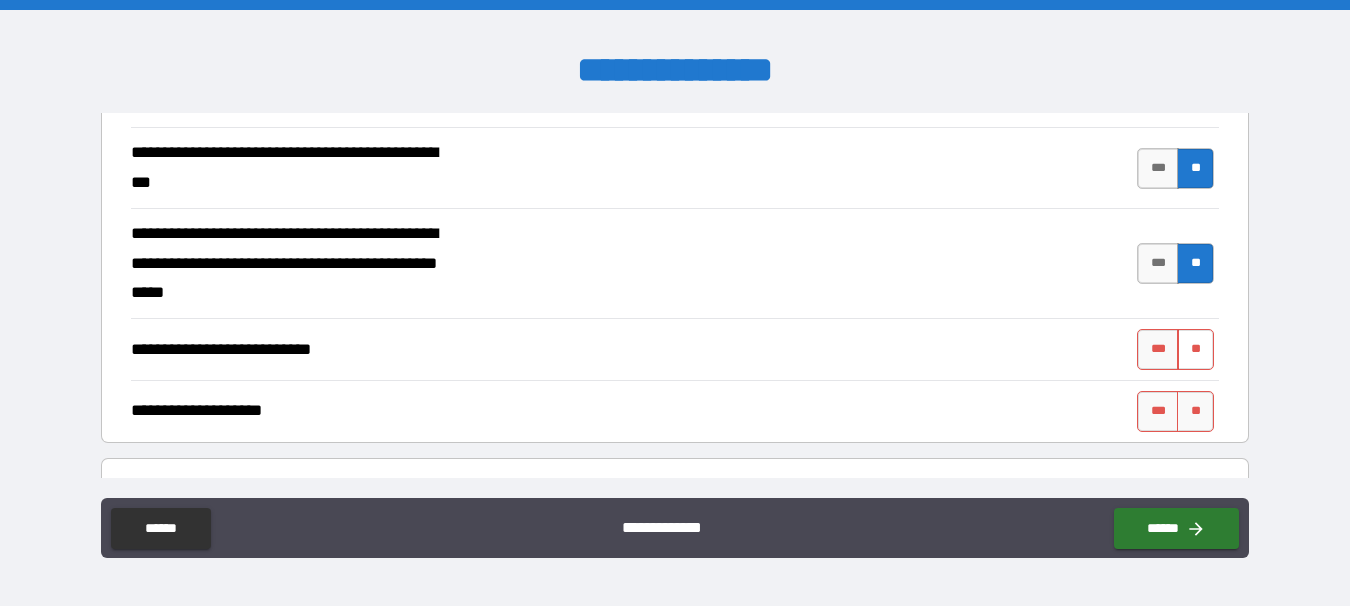 click on "**" at bounding box center [1195, 349] 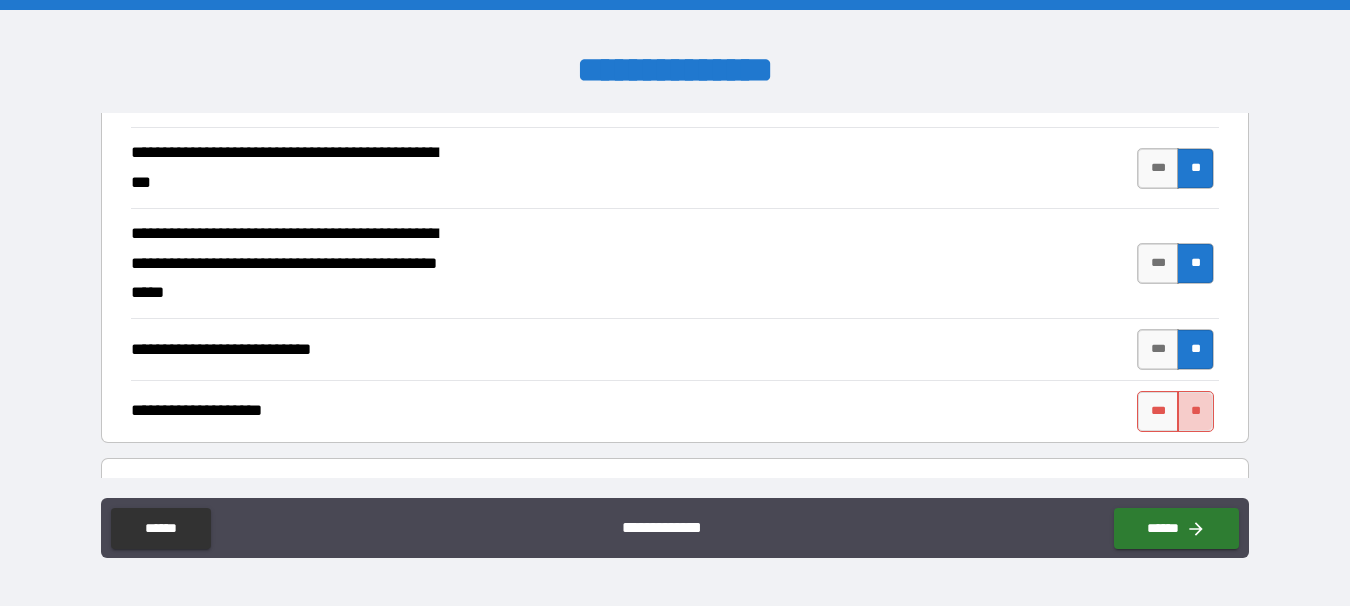 click on "**" at bounding box center (1195, 411) 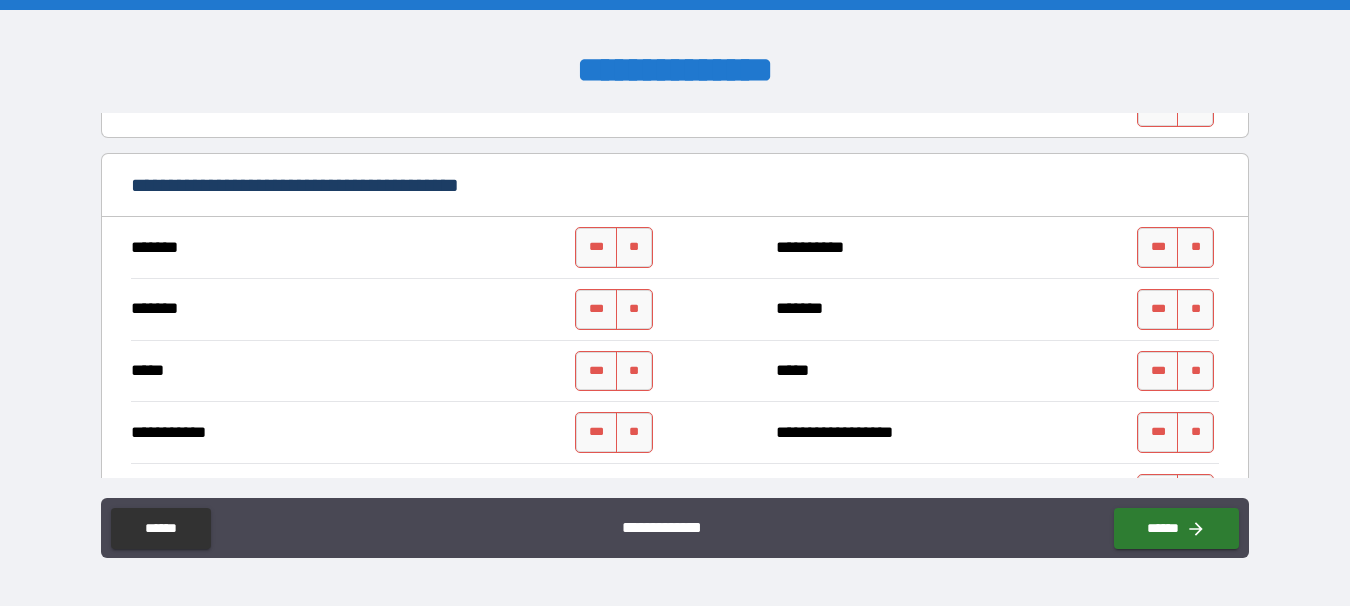 scroll, scrollTop: 1029, scrollLeft: 0, axis: vertical 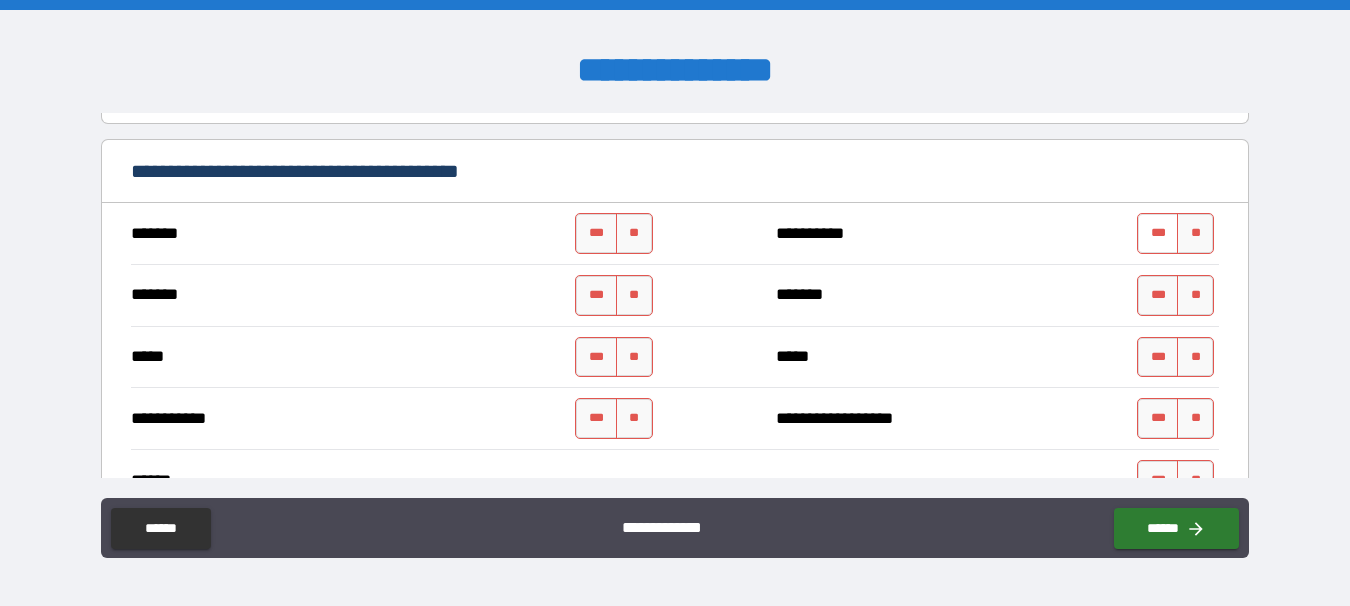 click on "***" at bounding box center (1158, 233) 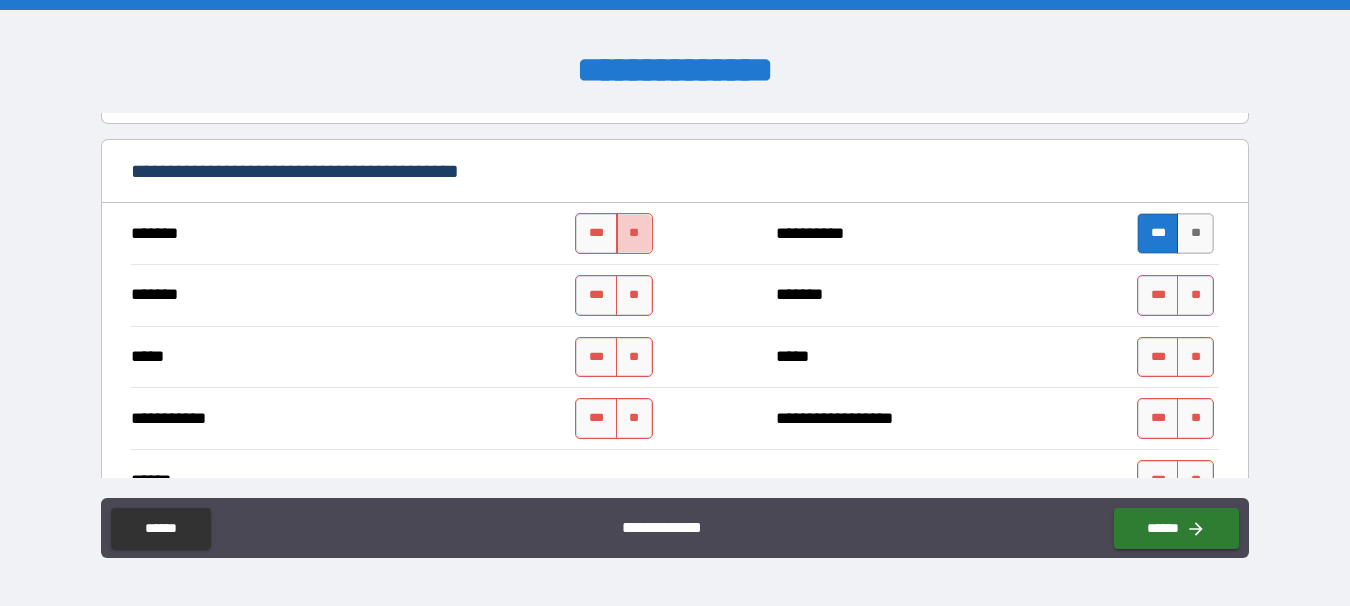 click on "**" at bounding box center [634, 233] 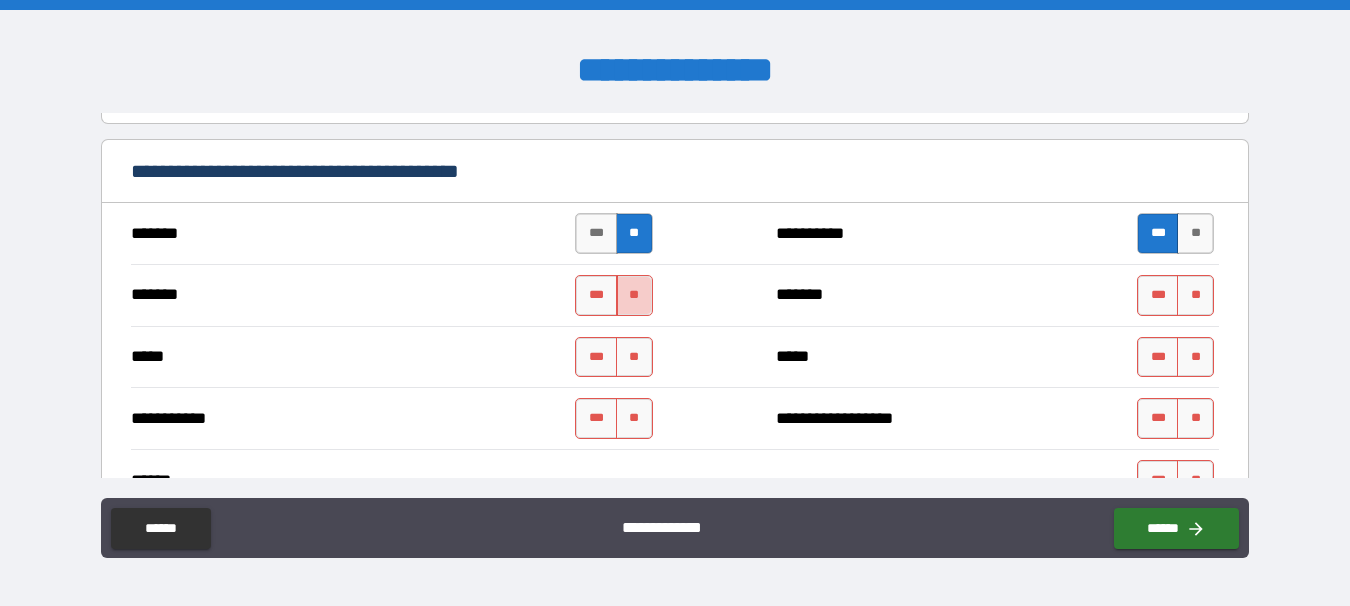 click on "**" at bounding box center [634, 295] 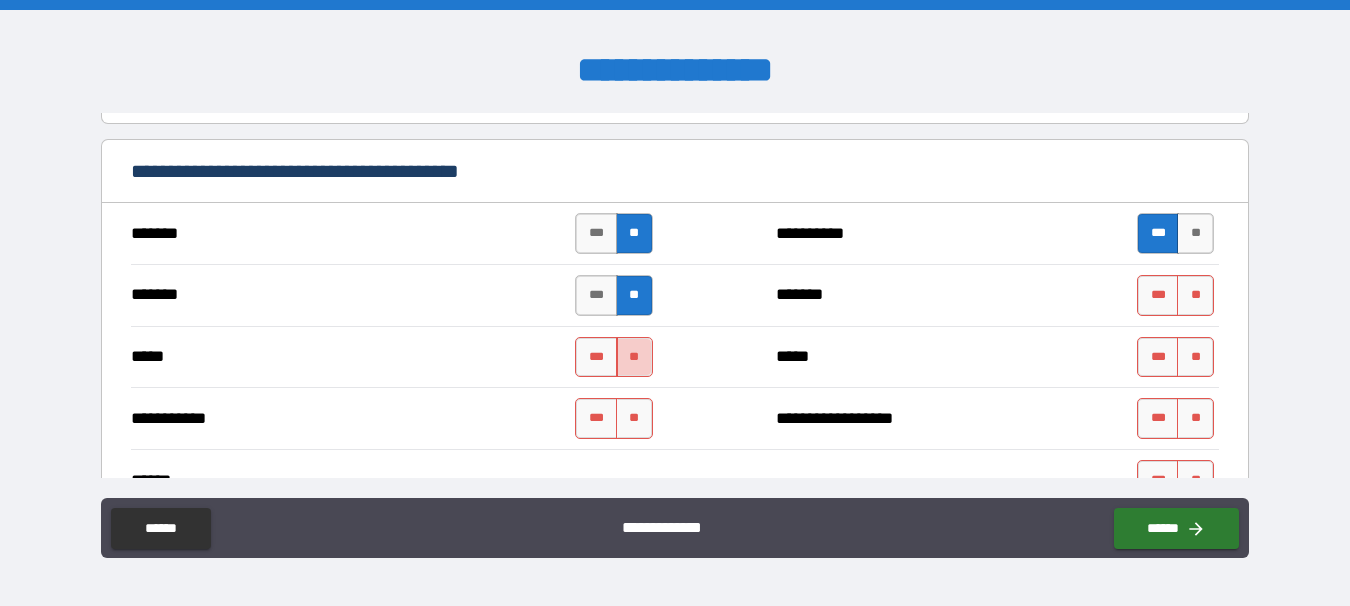 click on "**" at bounding box center [634, 357] 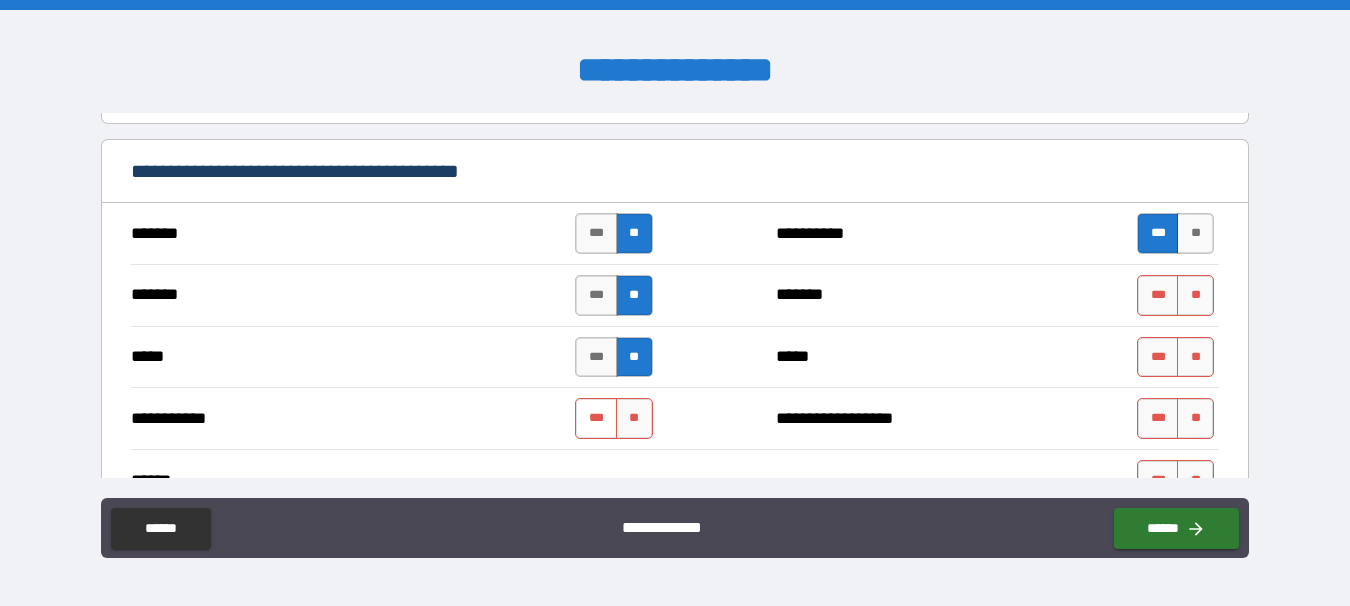 click on "***" at bounding box center (596, 418) 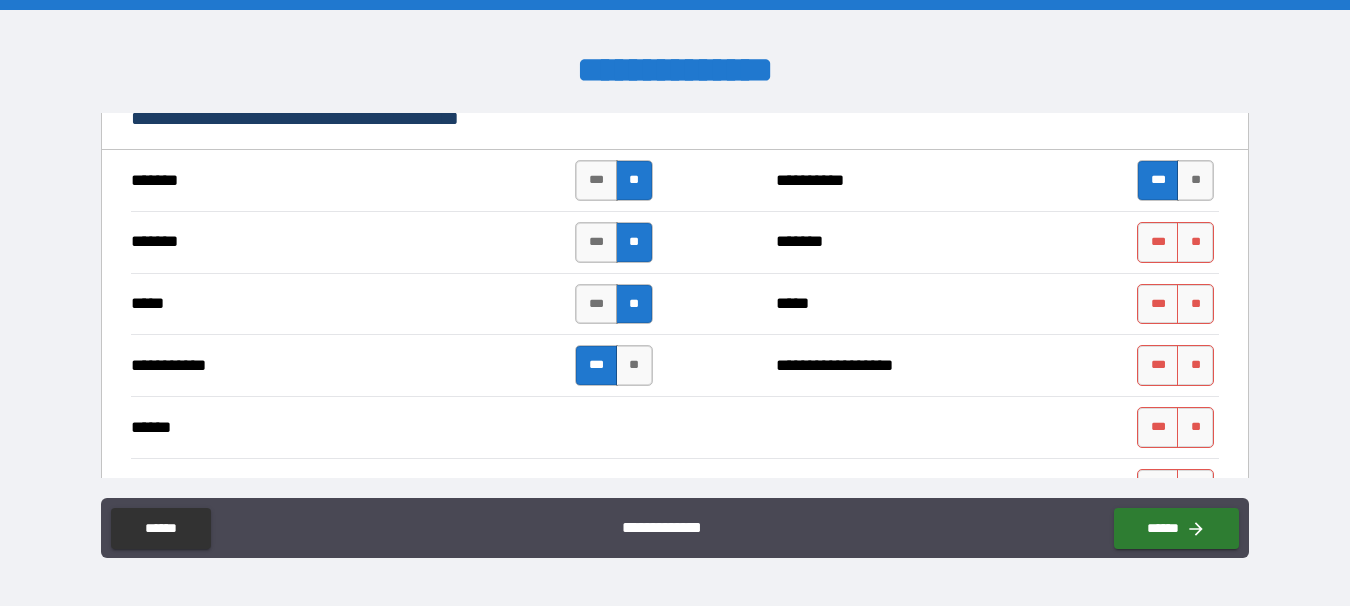 scroll, scrollTop: 1069, scrollLeft: 0, axis: vertical 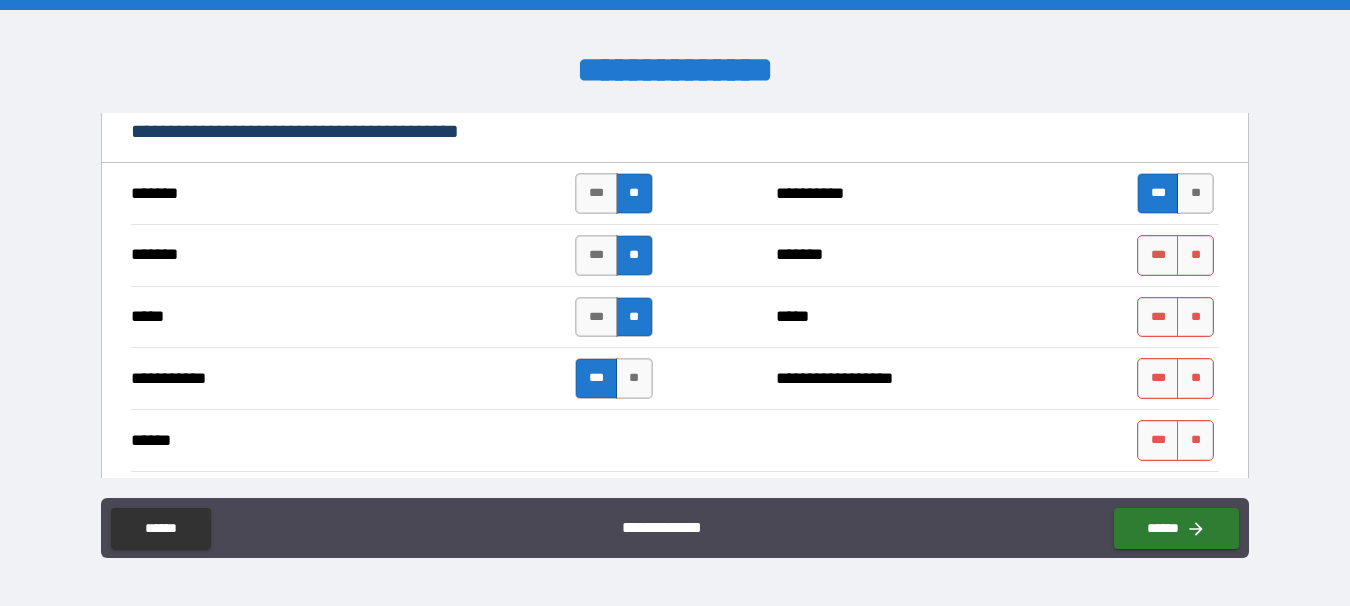 click on "**********" at bounding box center (675, 305) 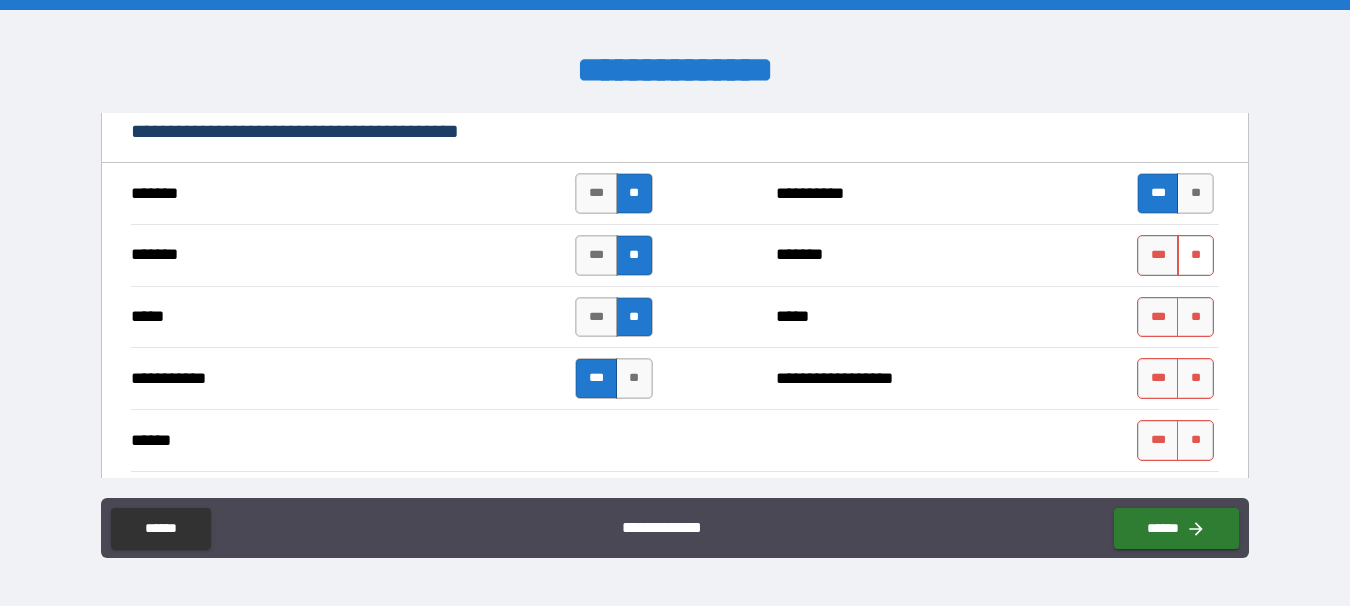 click on "**" at bounding box center [1195, 255] 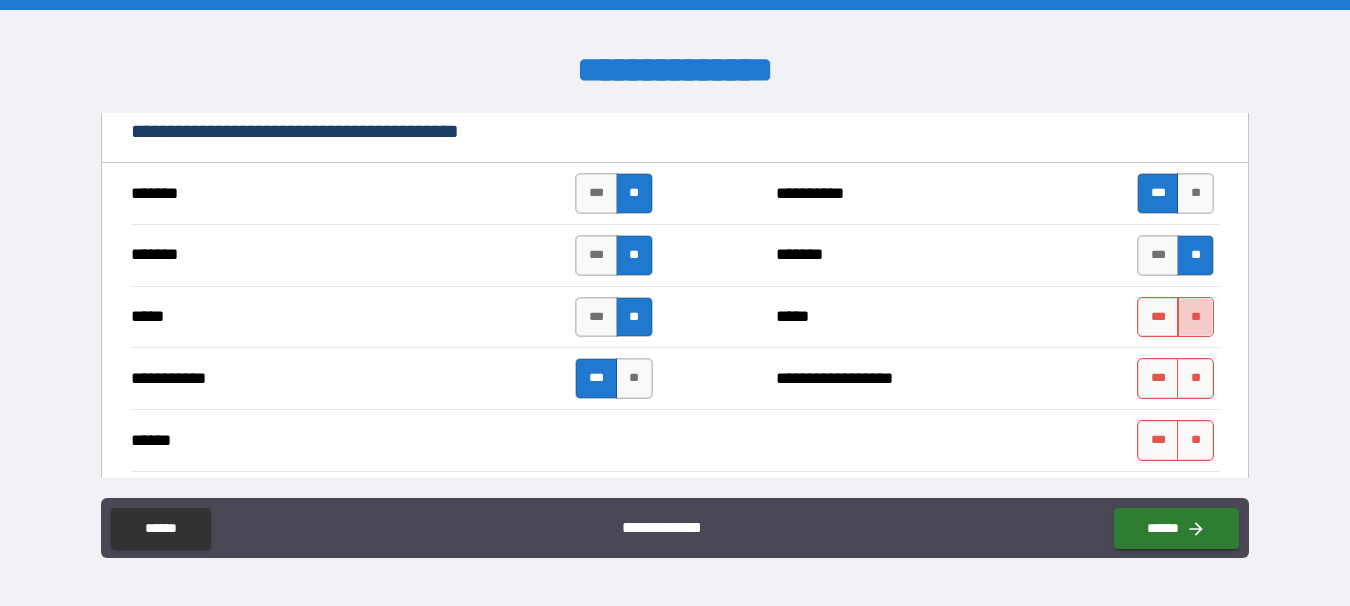 click on "**" at bounding box center [1195, 317] 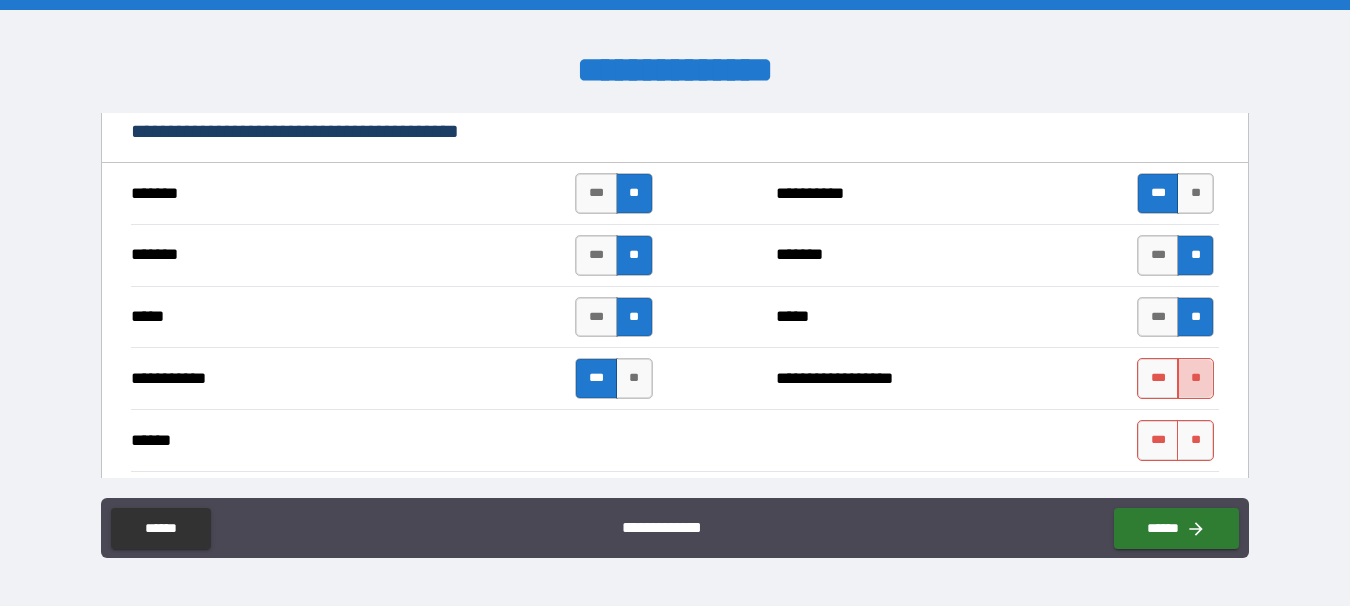 click on "**" at bounding box center [1195, 378] 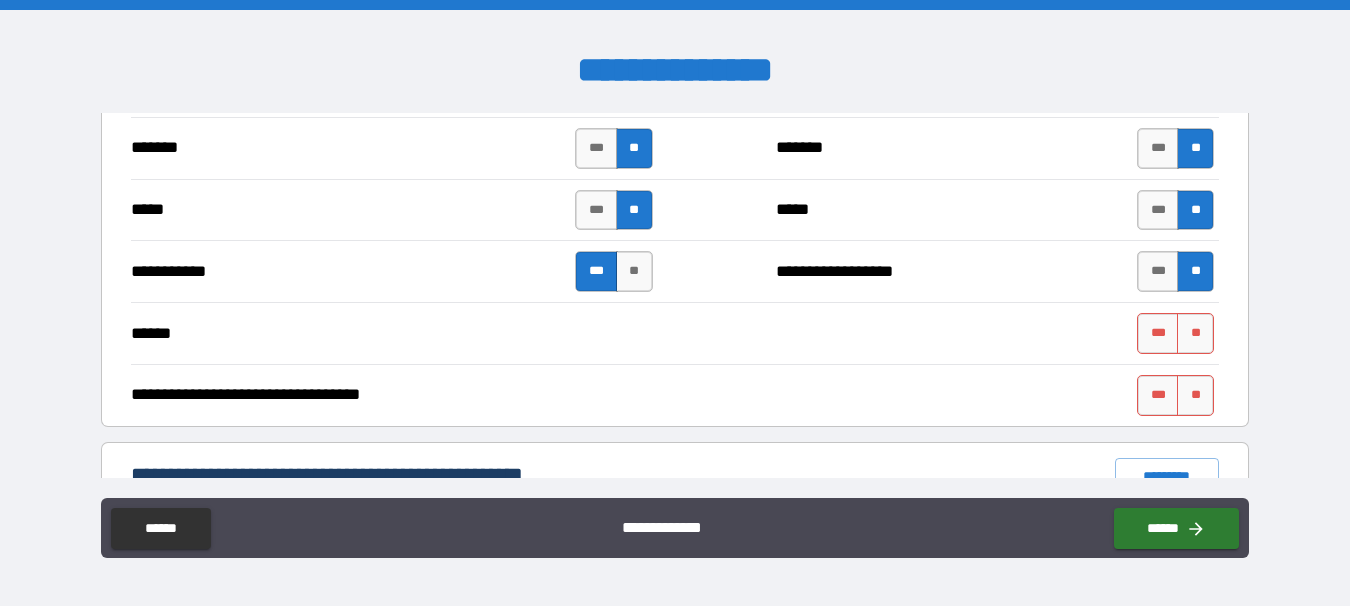 scroll, scrollTop: 1189, scrollLeft: 0, axis: vertical 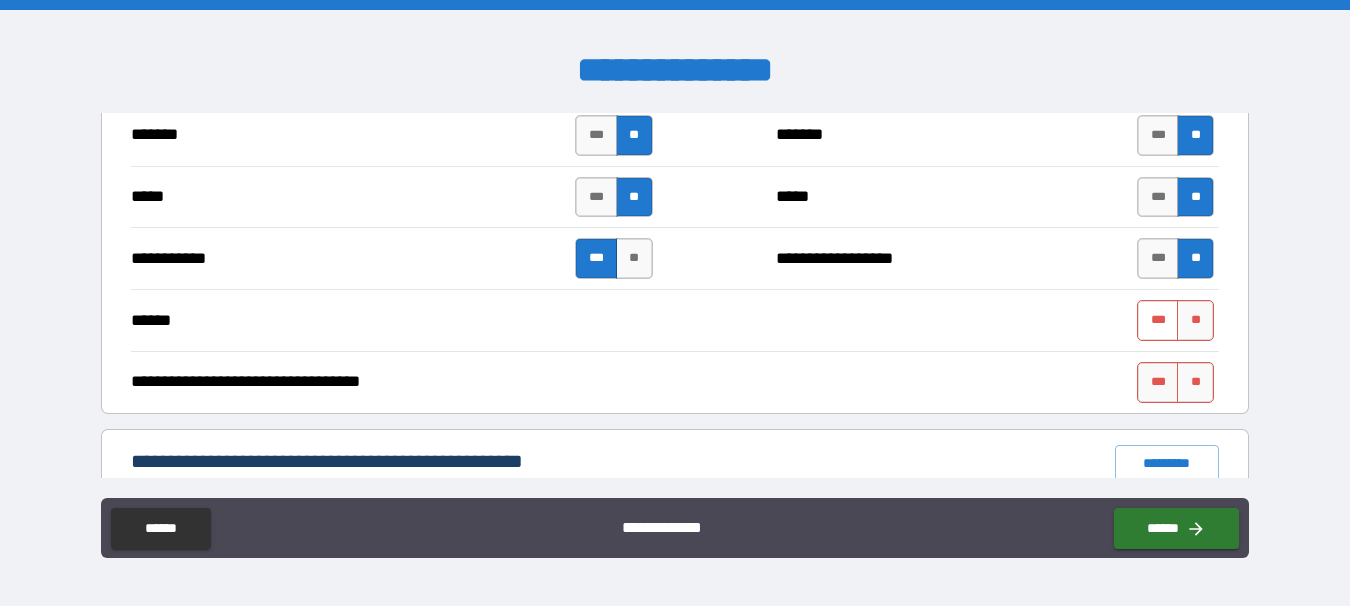 click on "***" at bounding box center (1158, 320) 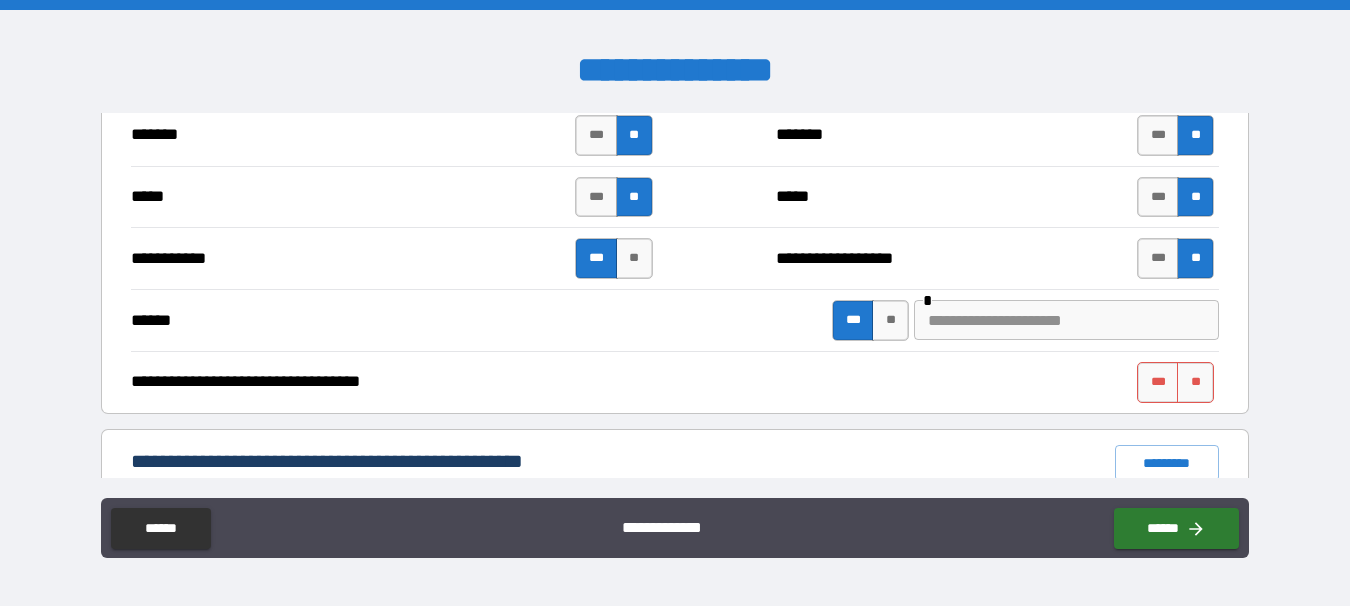 click at bounding box center [1066, 320] 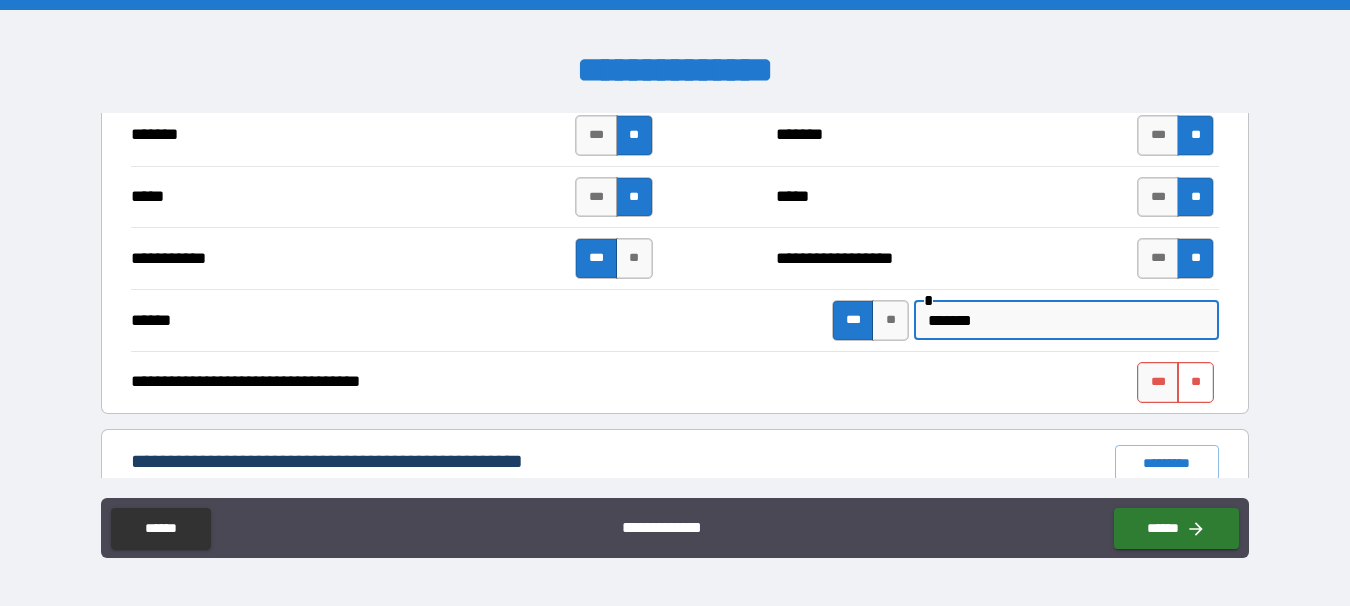 type on "*******" 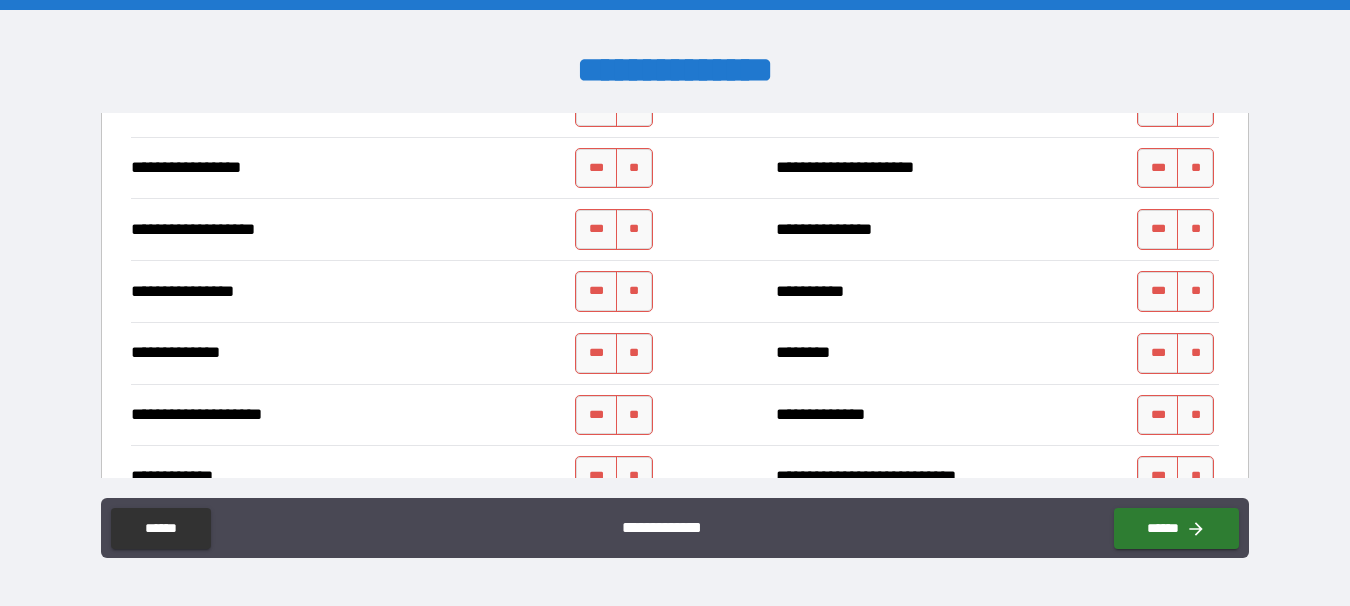 scroll, scrollTop: 3287, scrollLeft: 0, axis: vertical 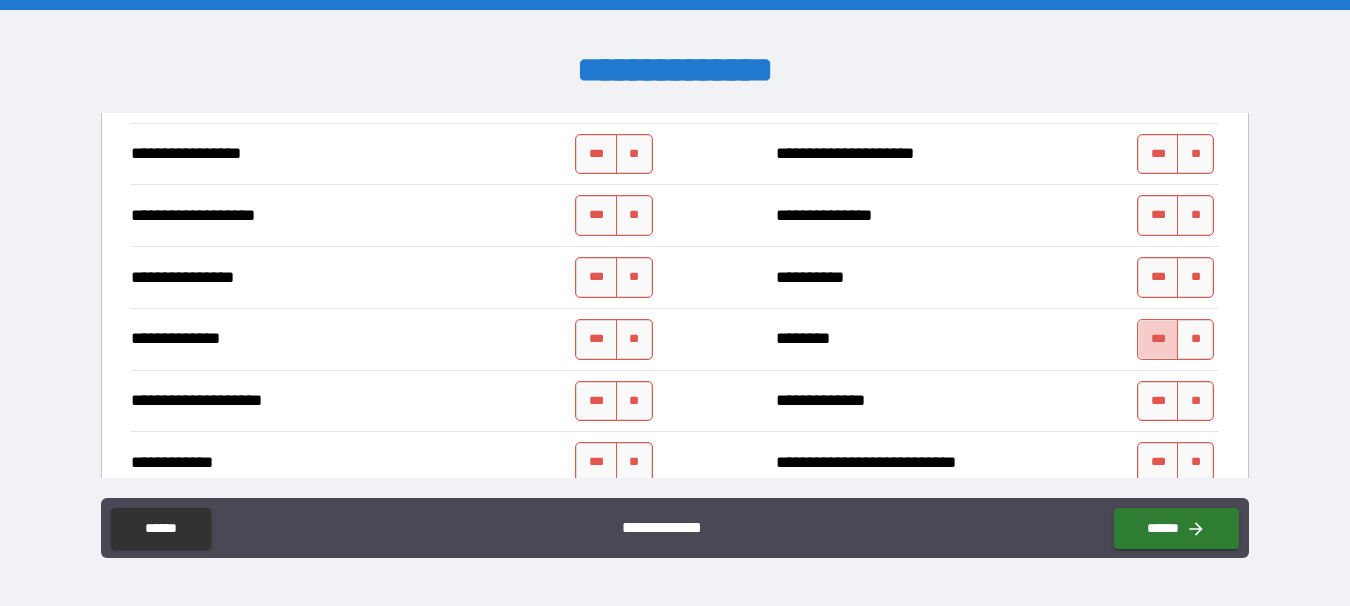 click on "***" at bounding box center [1158, 339] 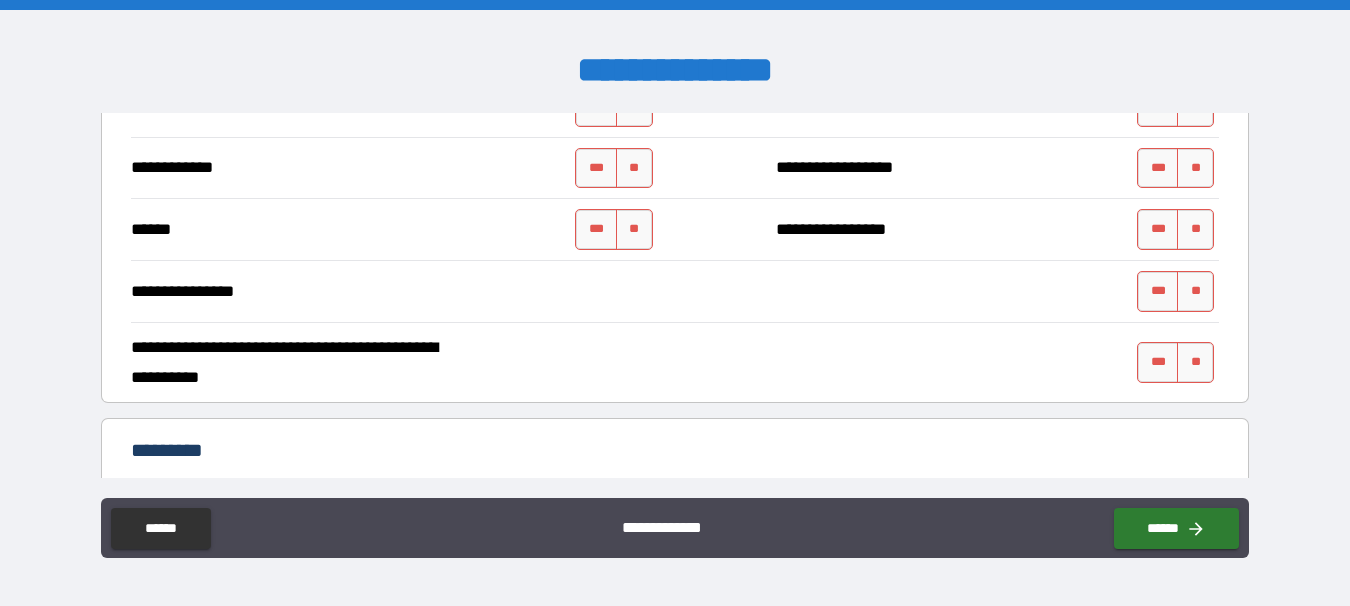 scroll, scrollTop: 3794, scrollLeft: 0, axis: vertical 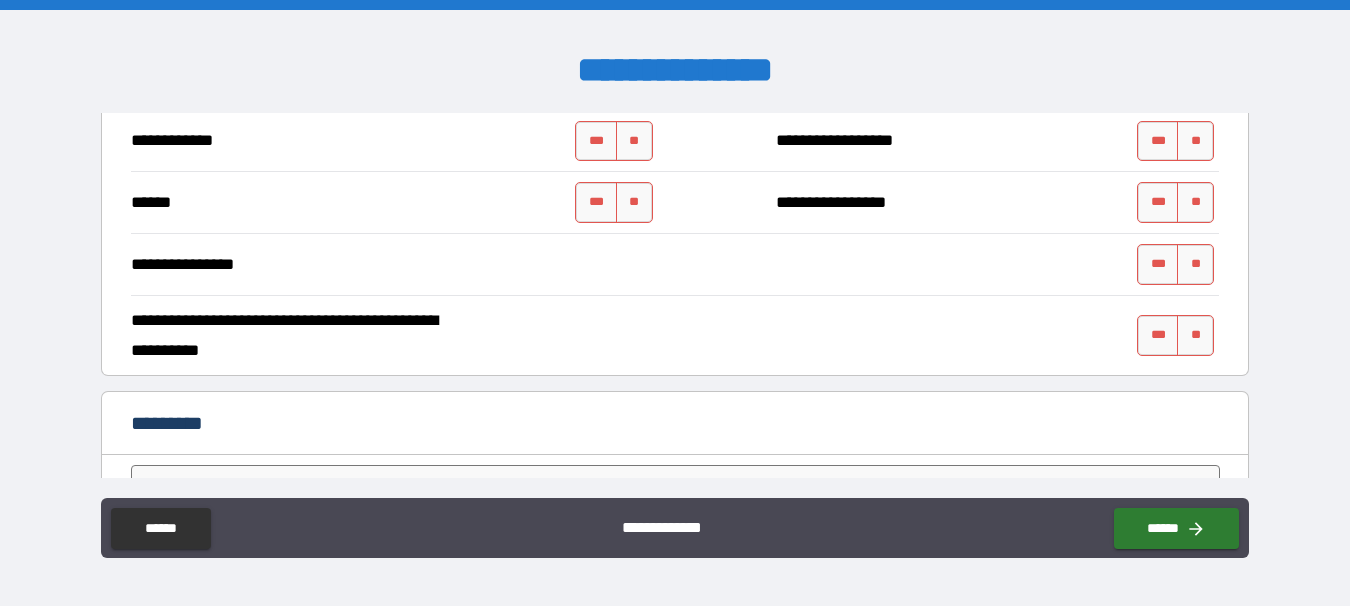 click on "*** **" at bounding box center [1178, 336] 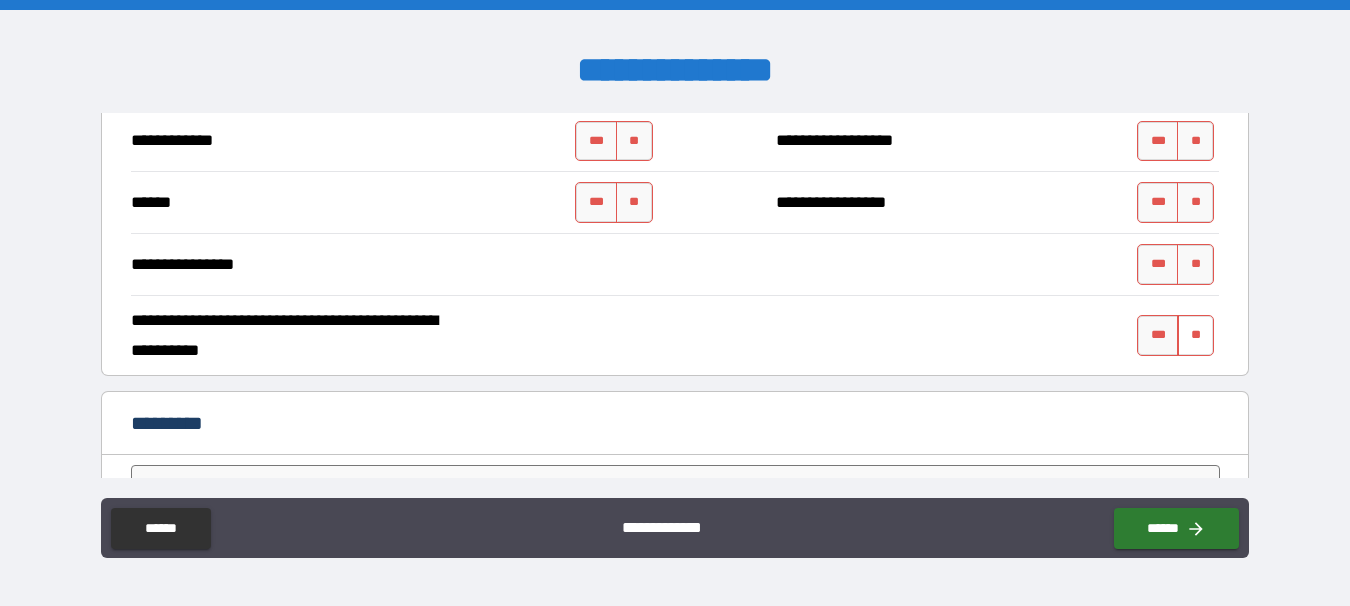 click on "**" at bounding box center (1195, 335) 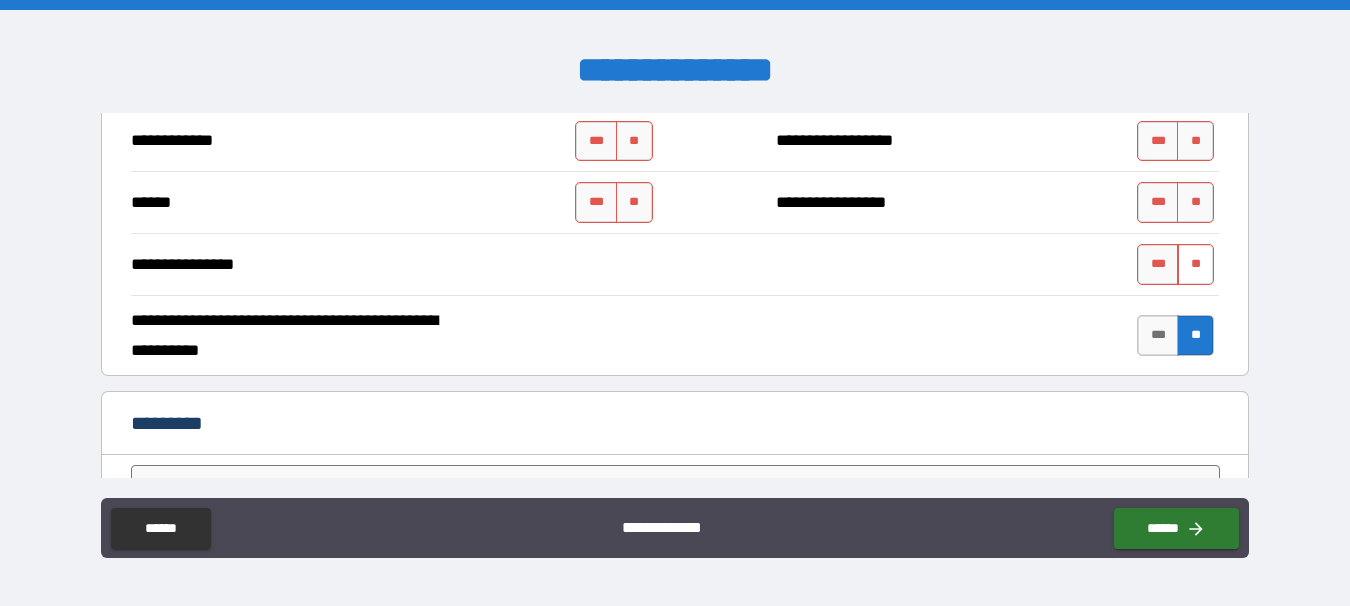 click on "**" at bounding box center (1195, 264) 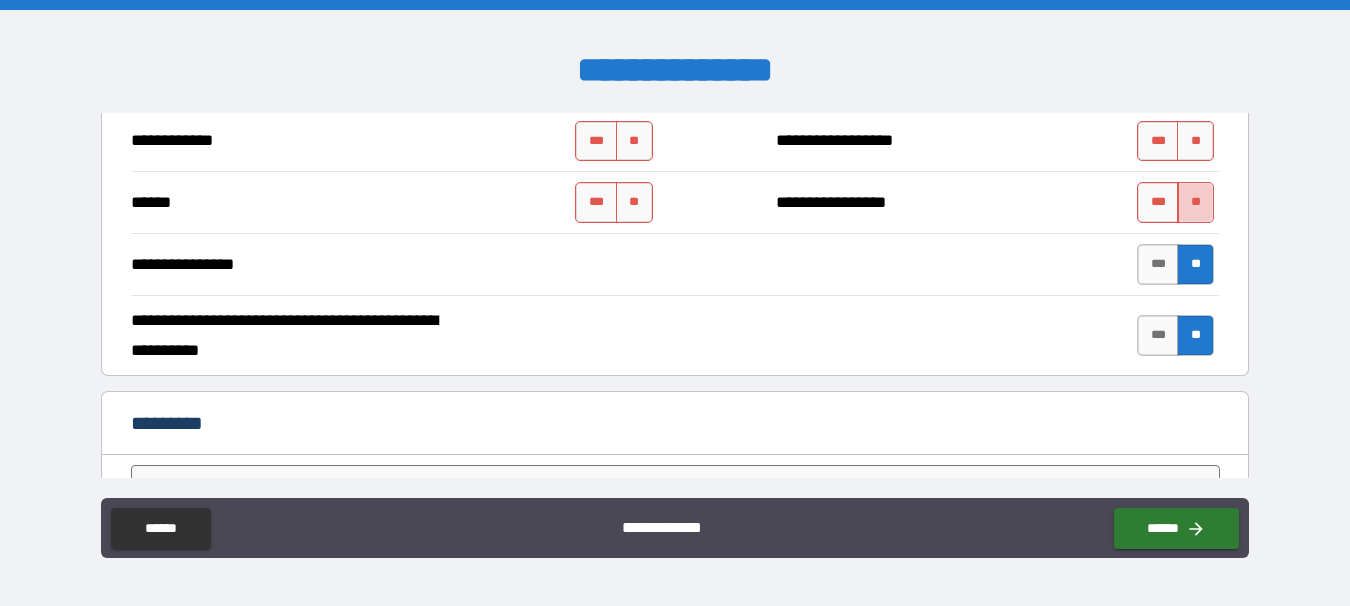 click on "**" at bounding box center (1195, 202) 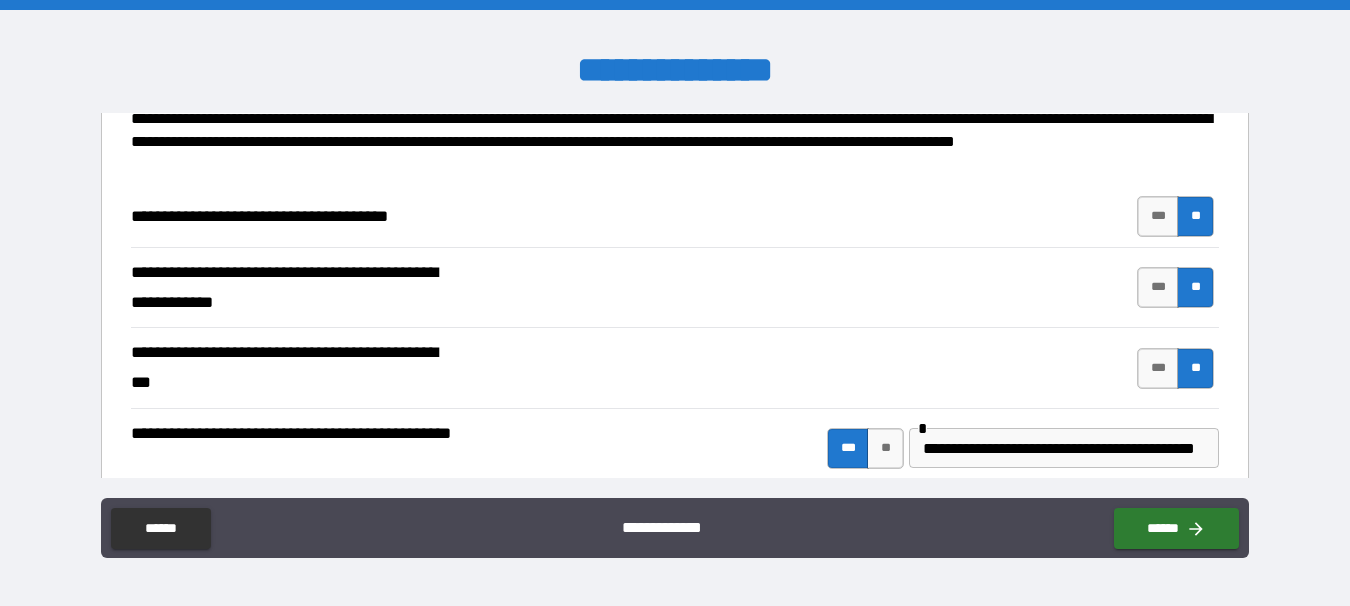 scroll, scrollTop: 13, scrollLeft: 0, axis: vertical 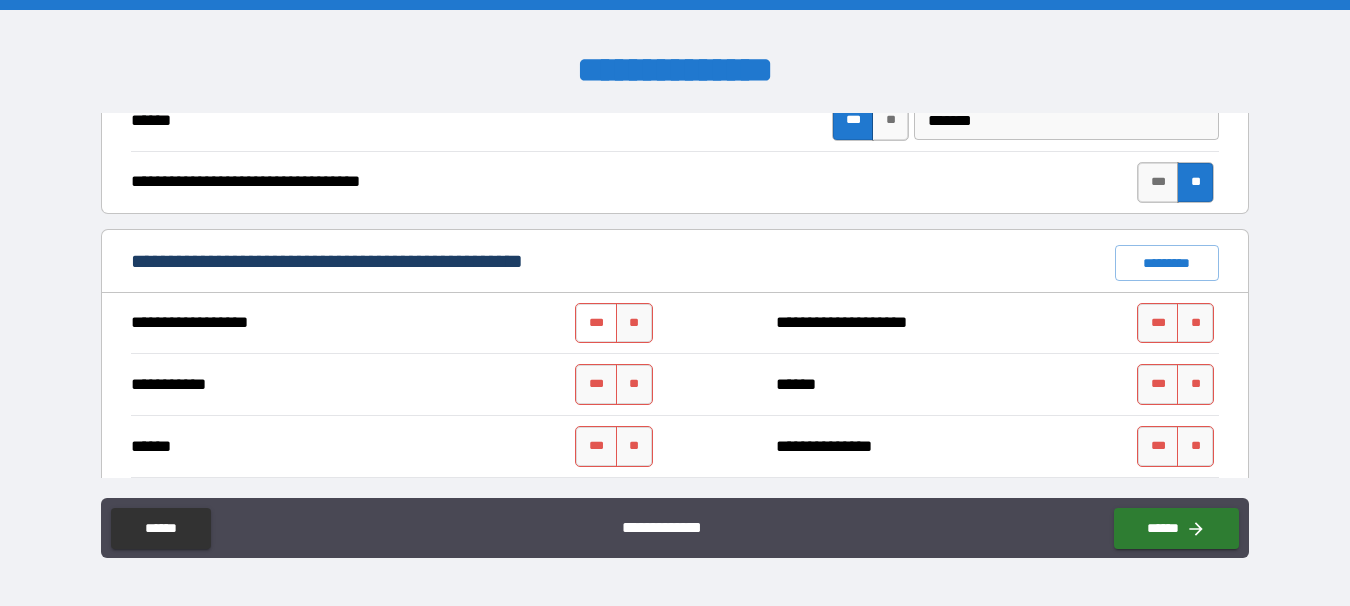 click on "***" at bounding box center [596, 323] 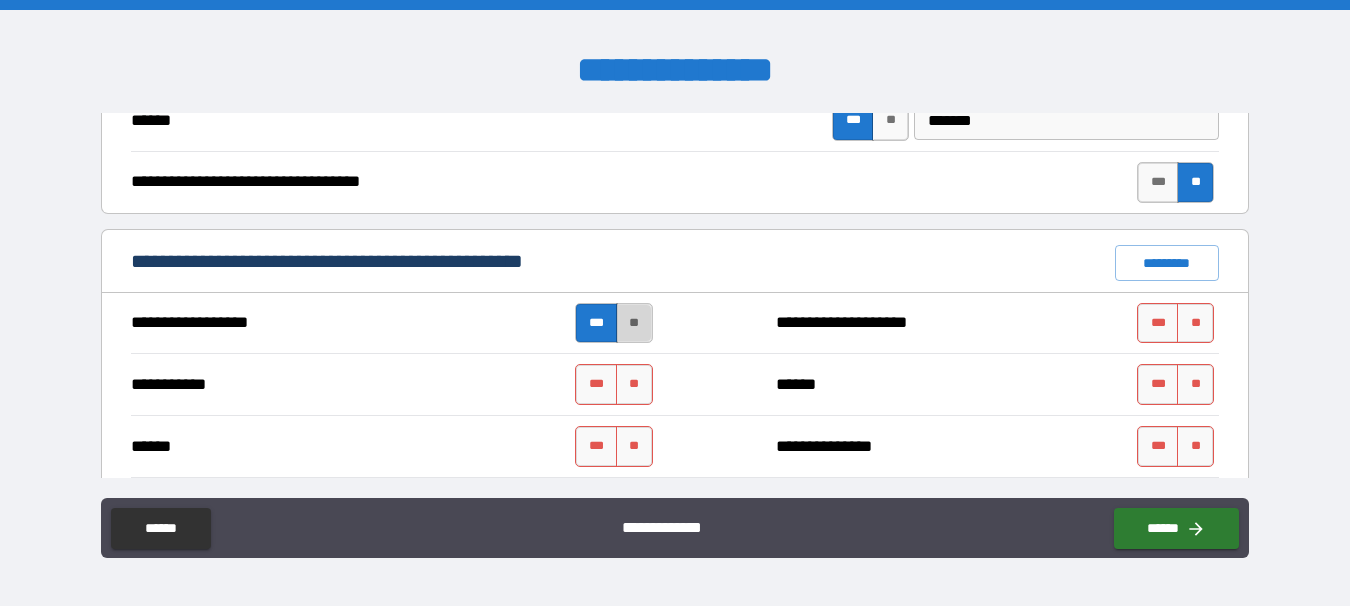 click on "**" at bounding box center (634, 323) 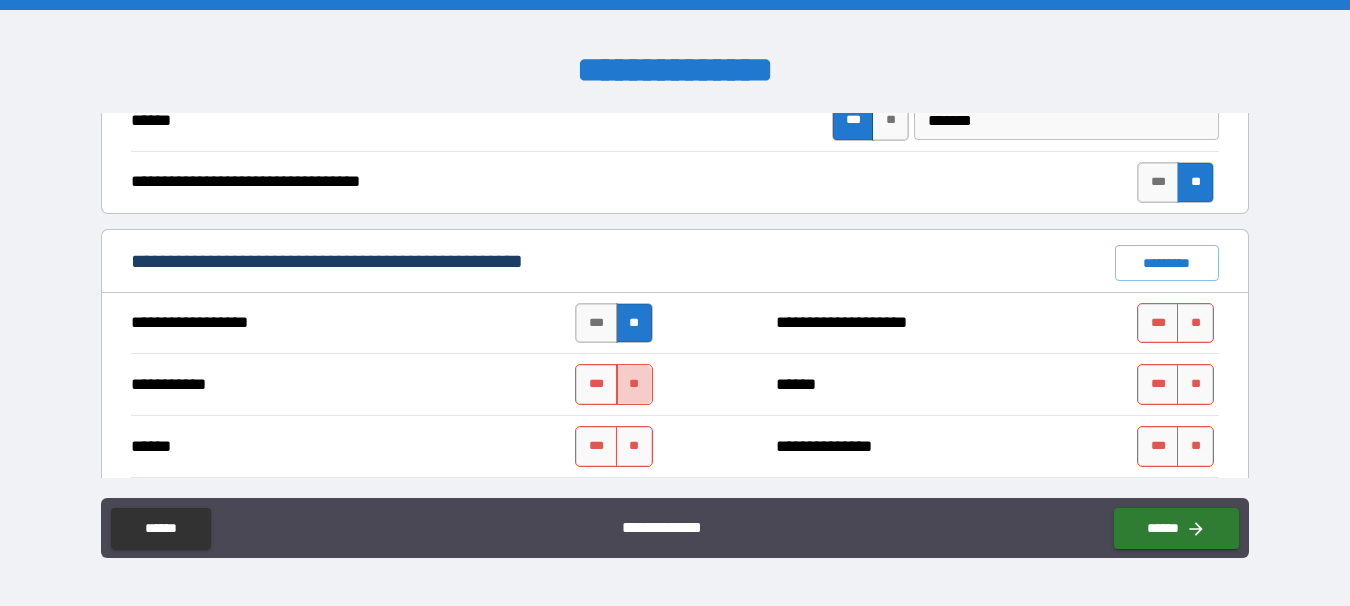click on "**" at bounding box center [634, 384] 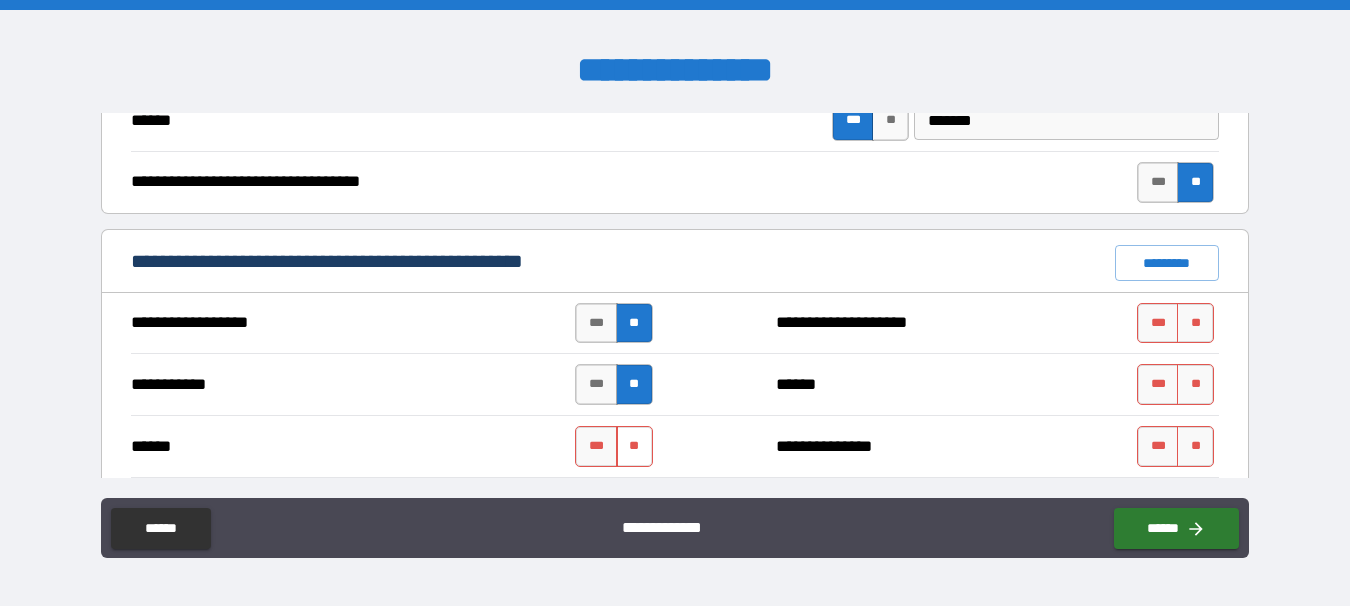 click on "**" at bounding box center (634, 446) 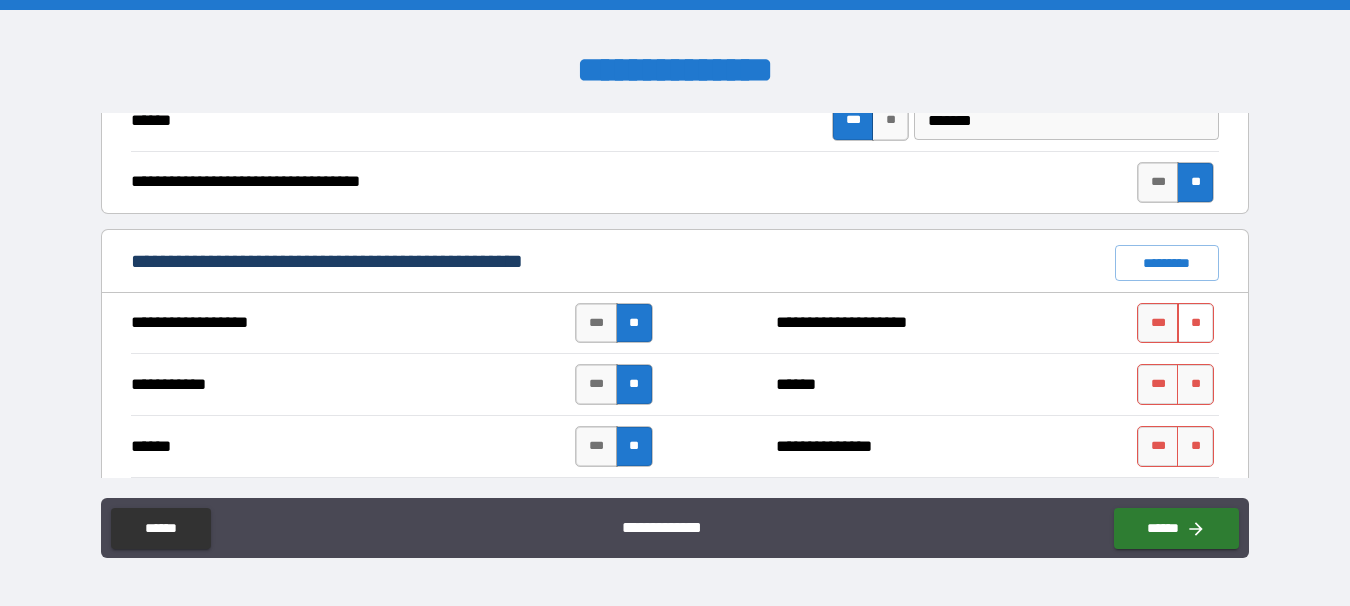 click on "**" at bounding box center (1195, 323) 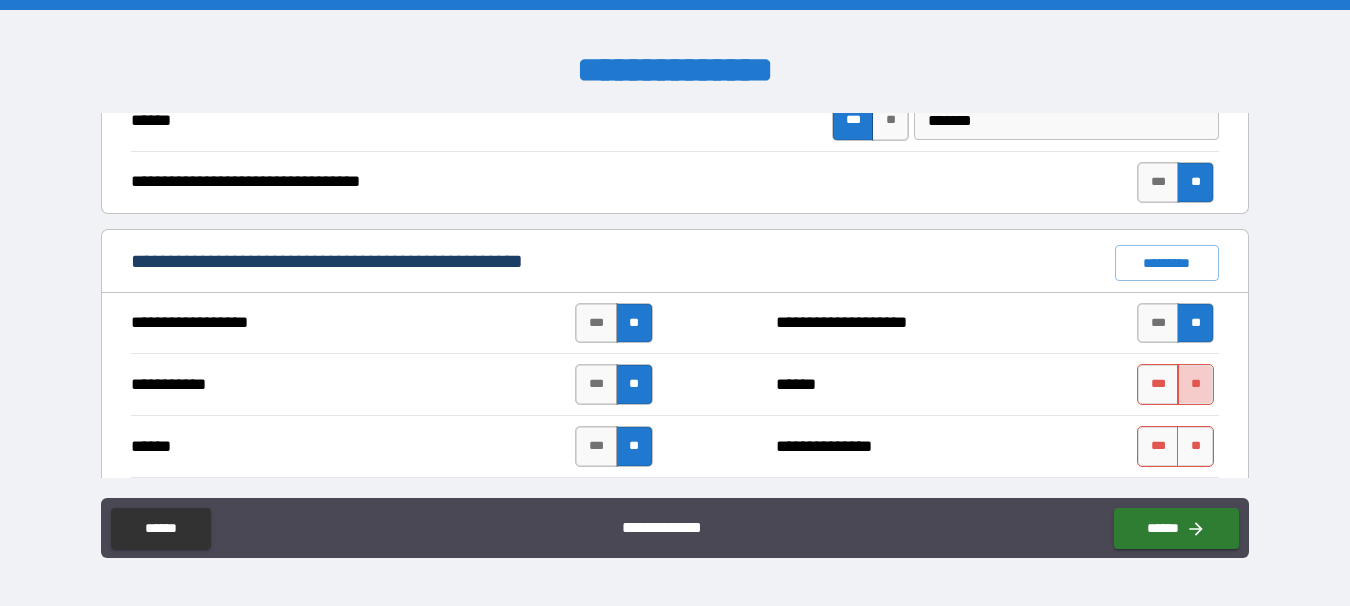 click on "**" at bounding box center [1195, 384] 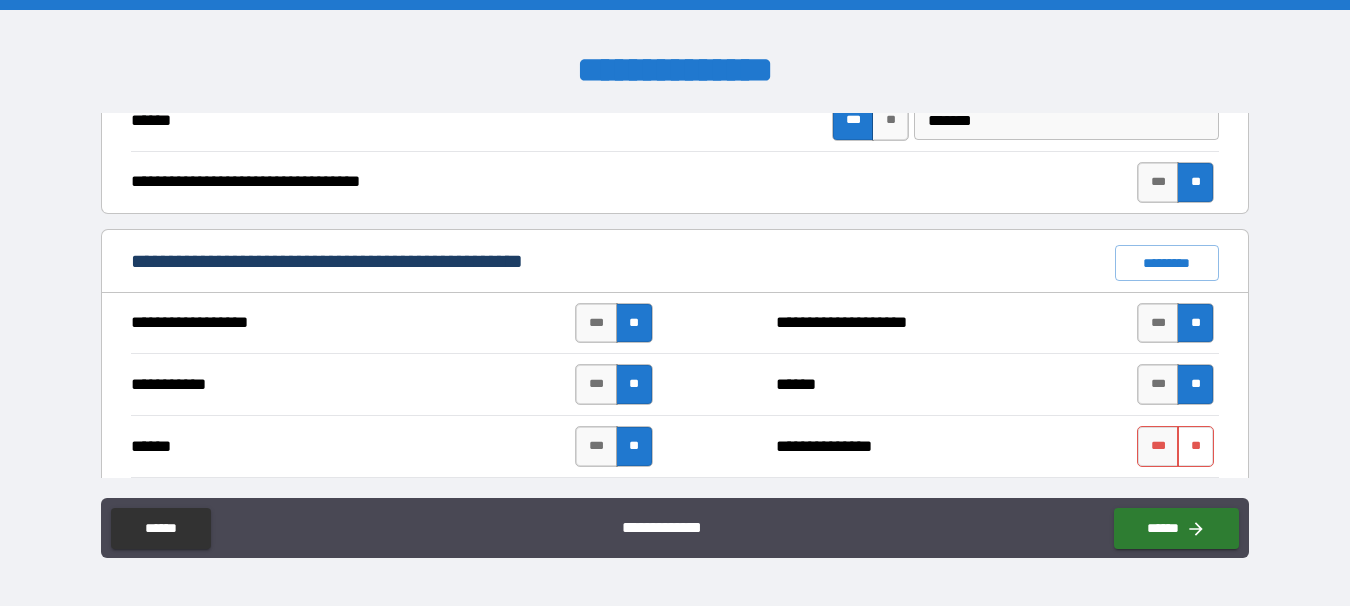 click on "**" at bounding box center (1195, 446) 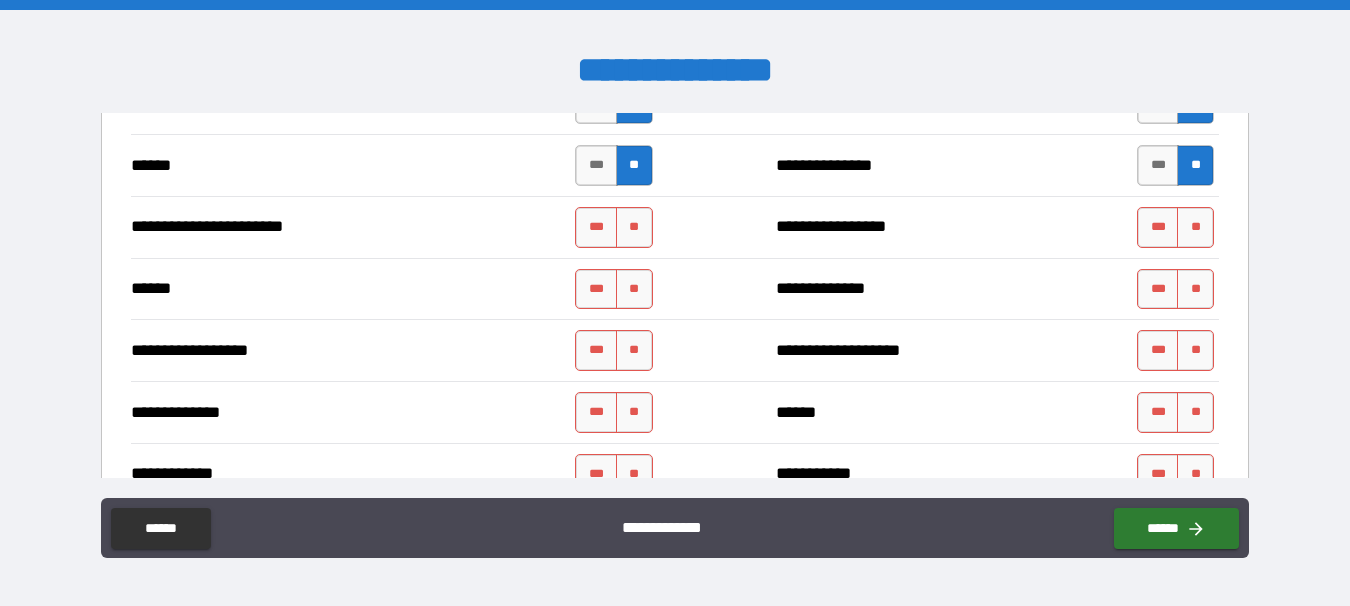 scroll, scrollTop: 1683, scrollLeft: 0, axis: vertical 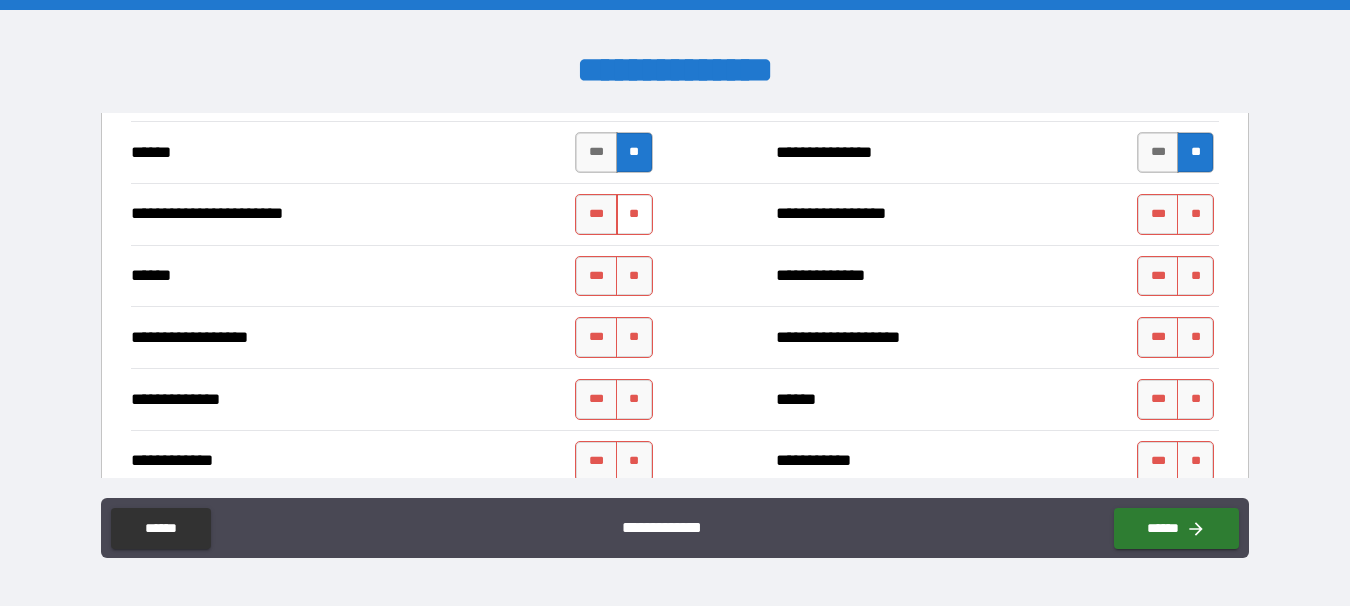 click on "**" at bounding box center [634, 214] 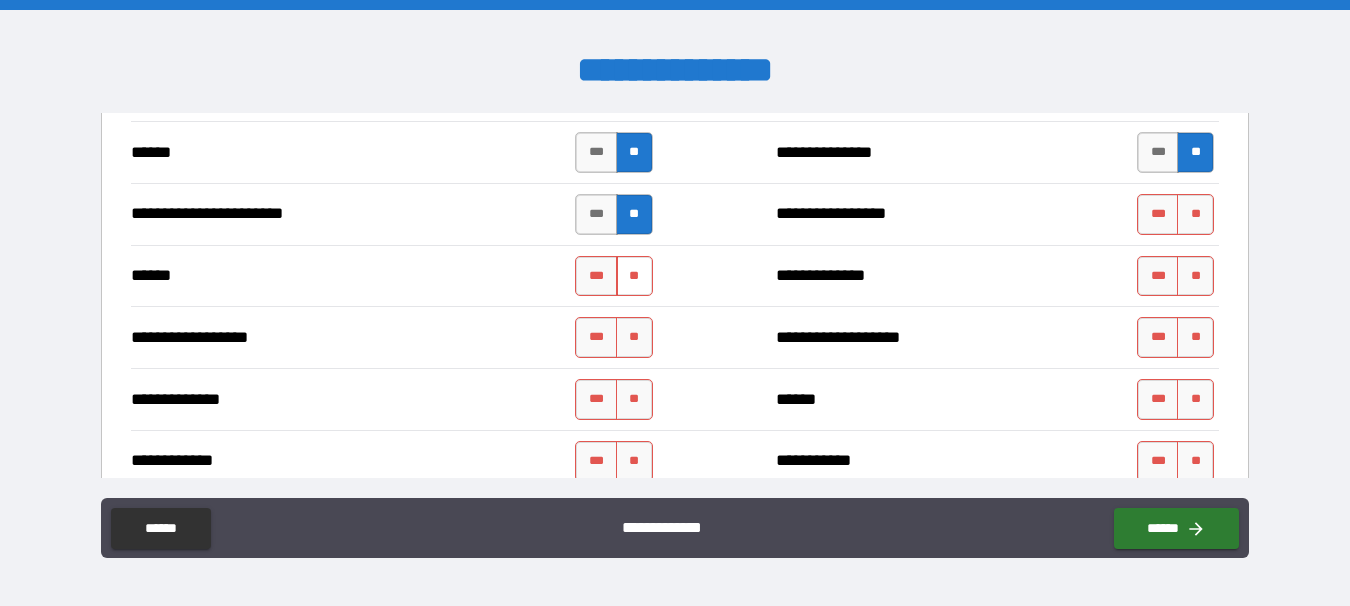click on "**" at bounding box center [634, 276] 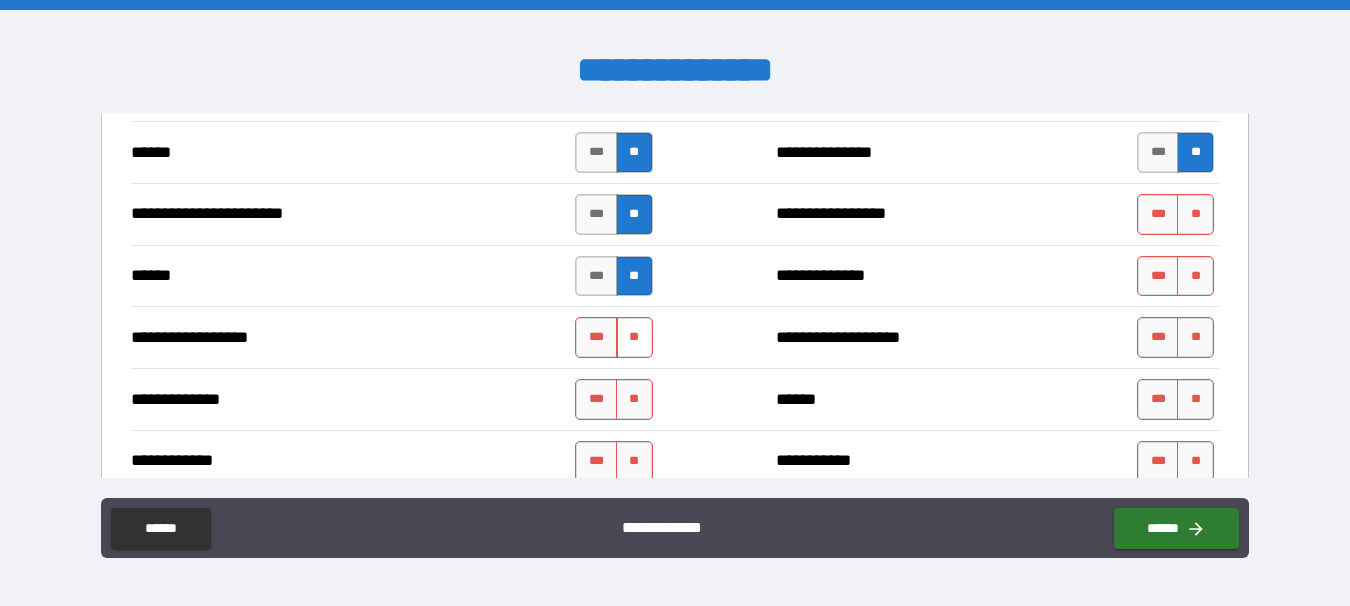 click on "**" at bounding box center [634, 337] 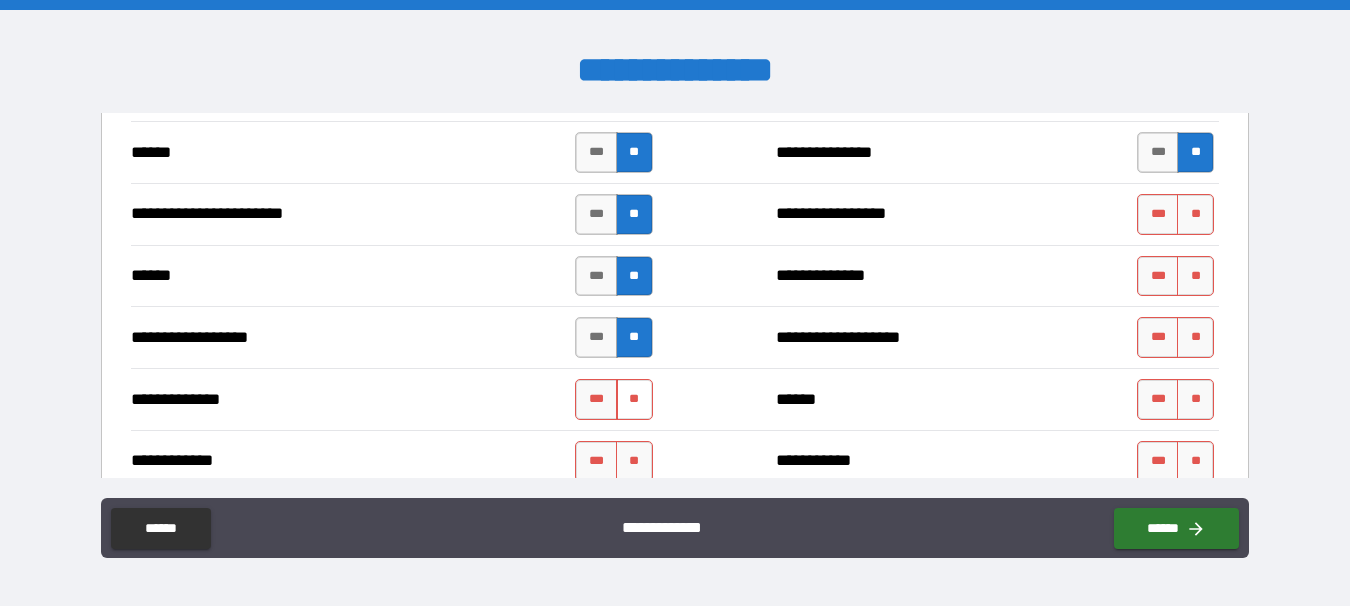 click on "**" at bounding box center [634, 399] 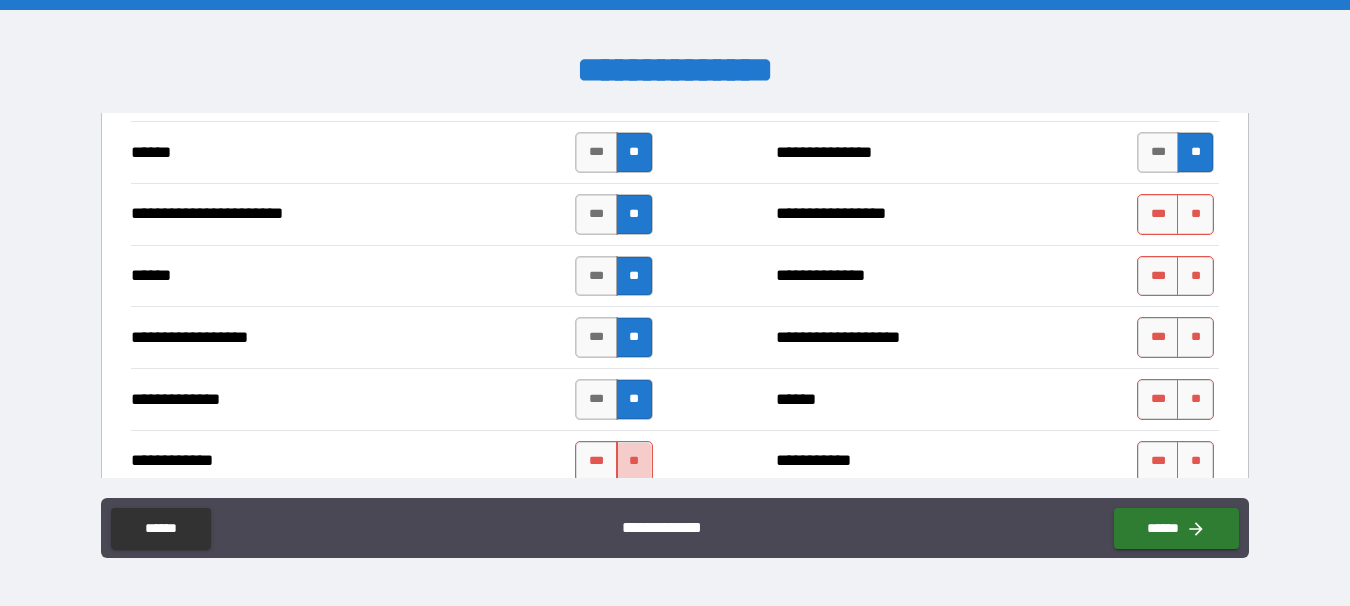 click on "**" at bounding box center [634, 461] 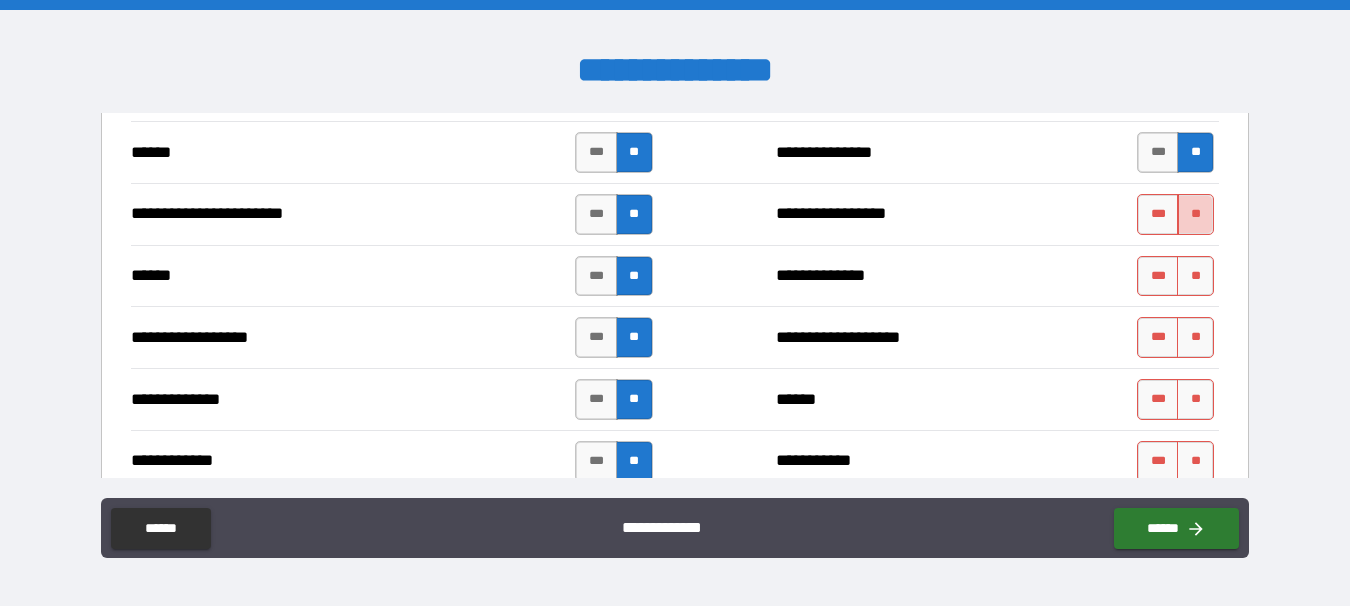 click on "**" at bounding box center [1195, 214] 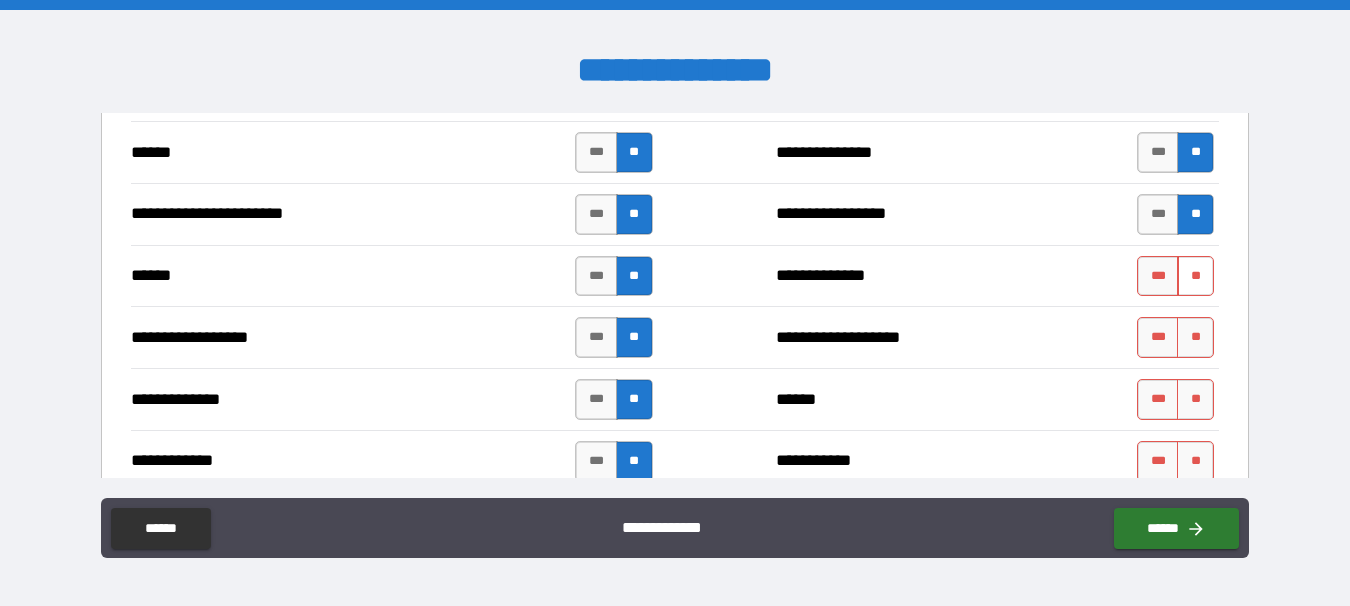 click on "**" at bounding box center (1195, 276) 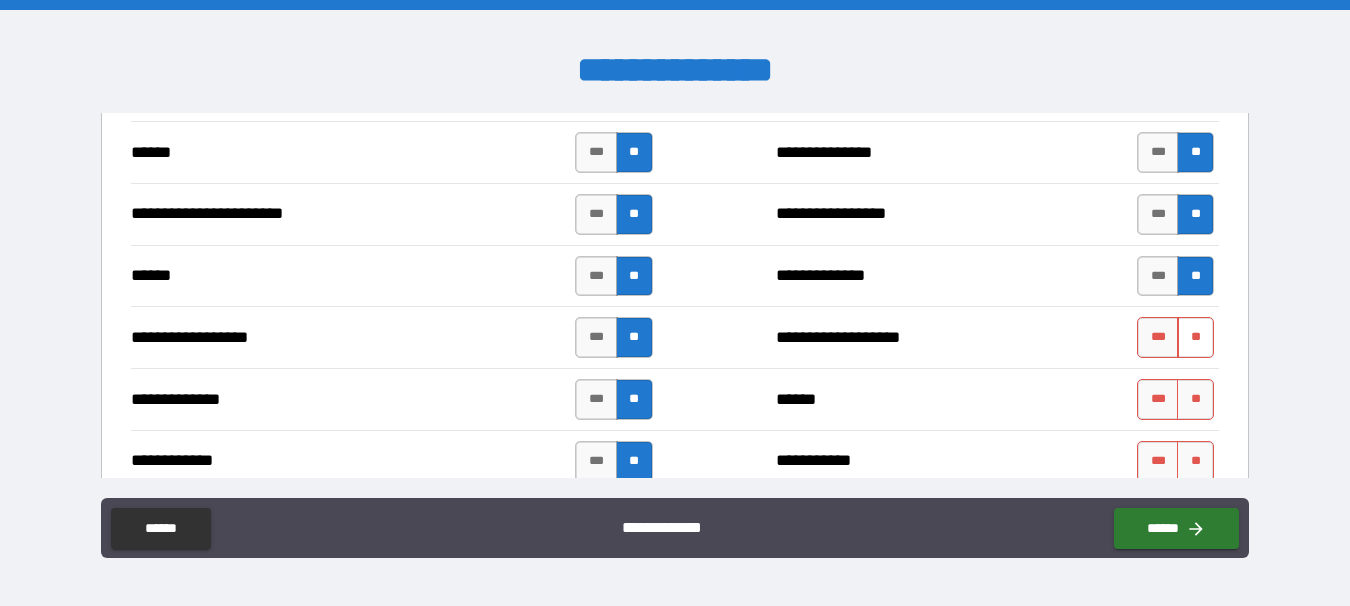 click on "**" at bounding box center [1195, 337] 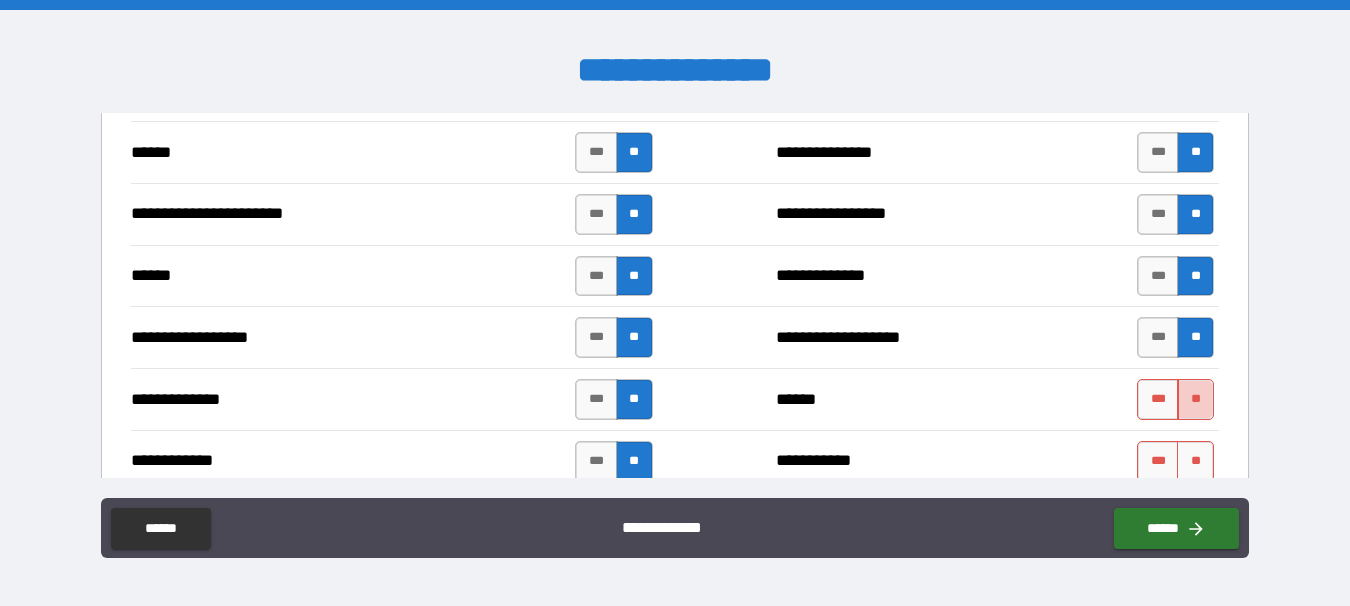 click on "**" at bounding box center (1195, 399) 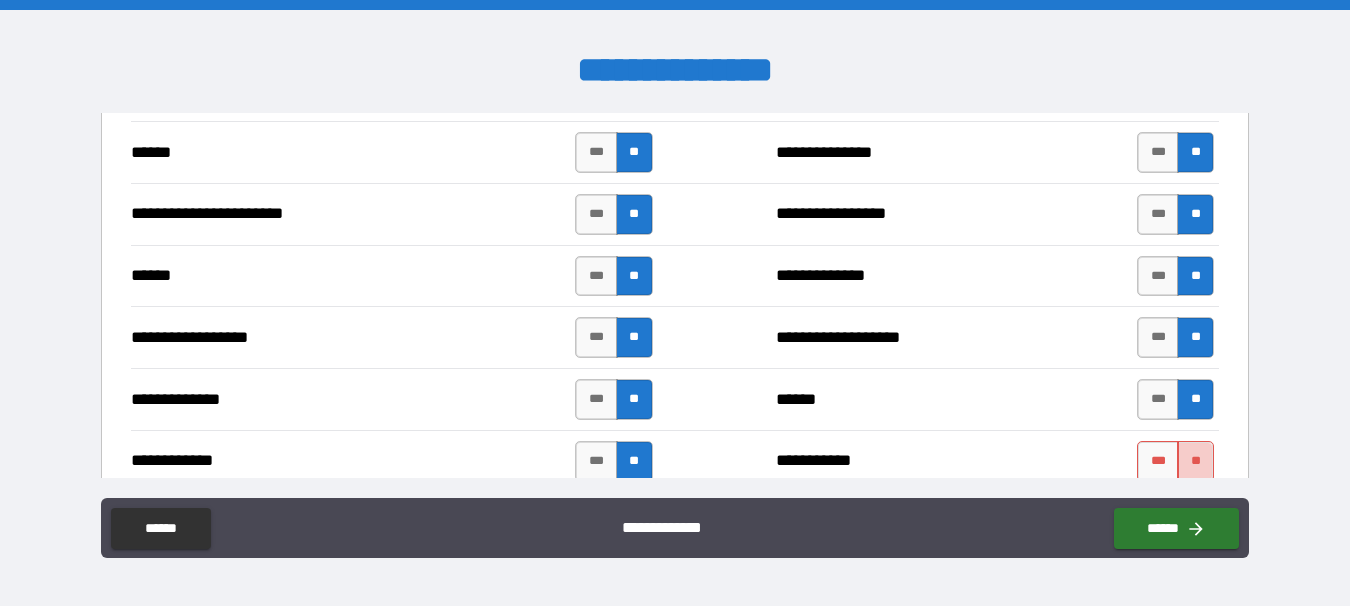 click on "**" at bounding box center [1195, 461] 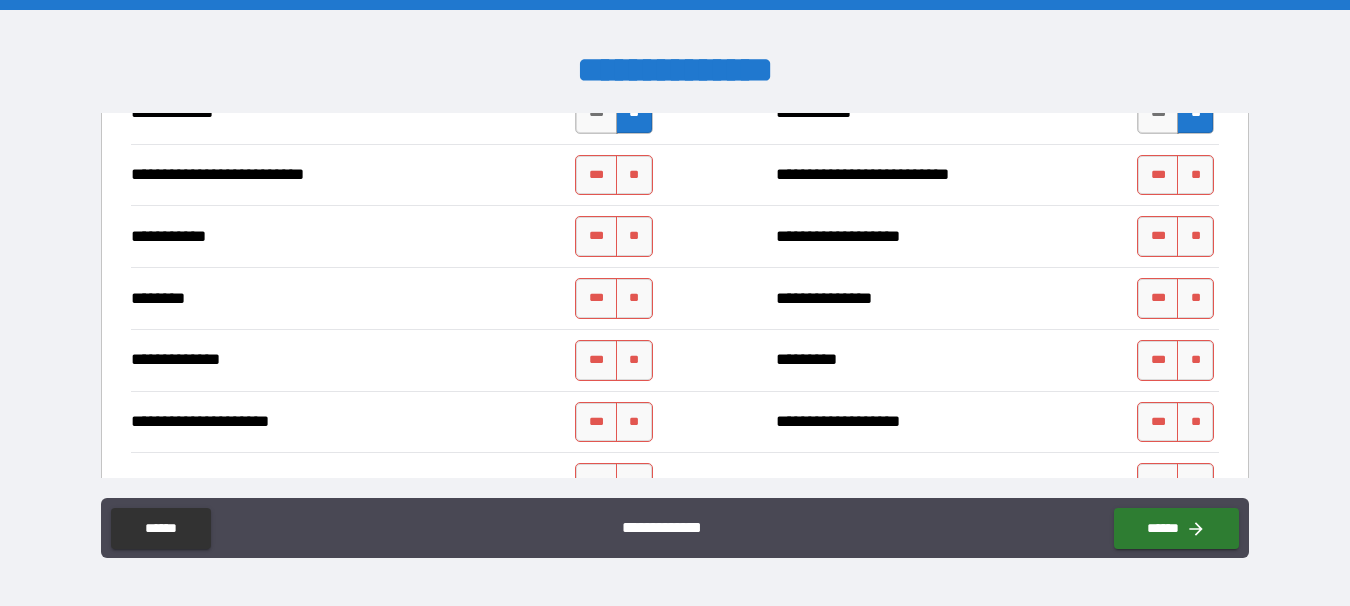 scroll, scrollTop: 2044, scrollLeft: 0, axis: vertical 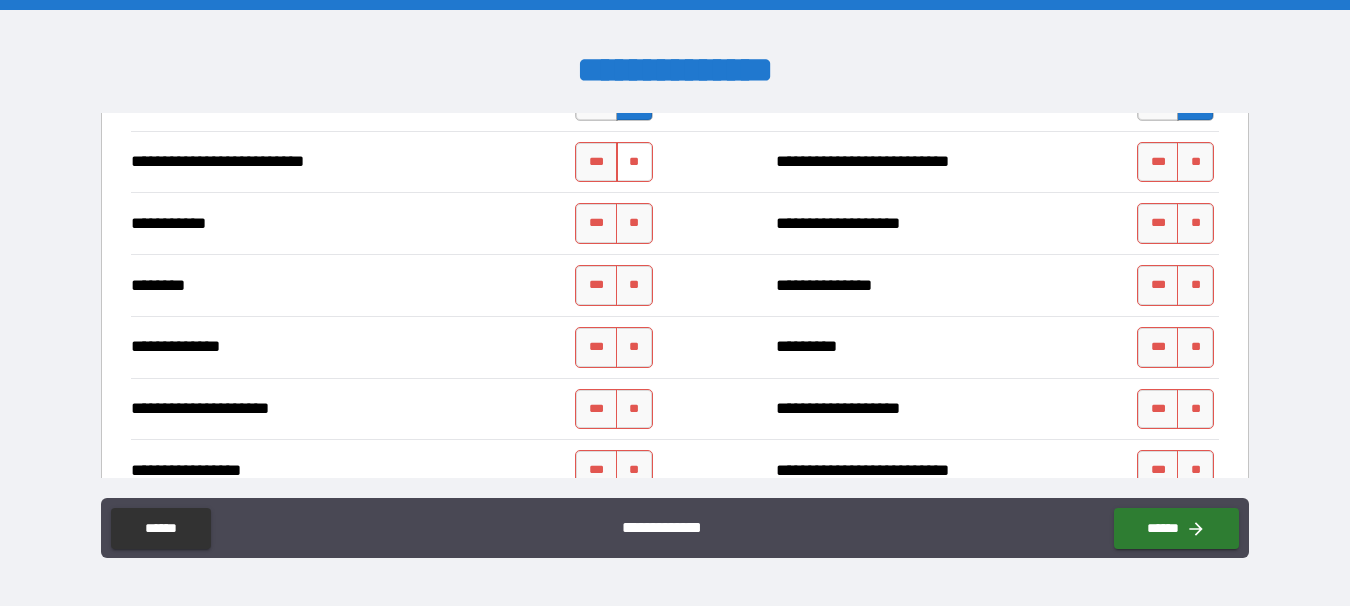 click on "**" at bounding box center [634, 162] 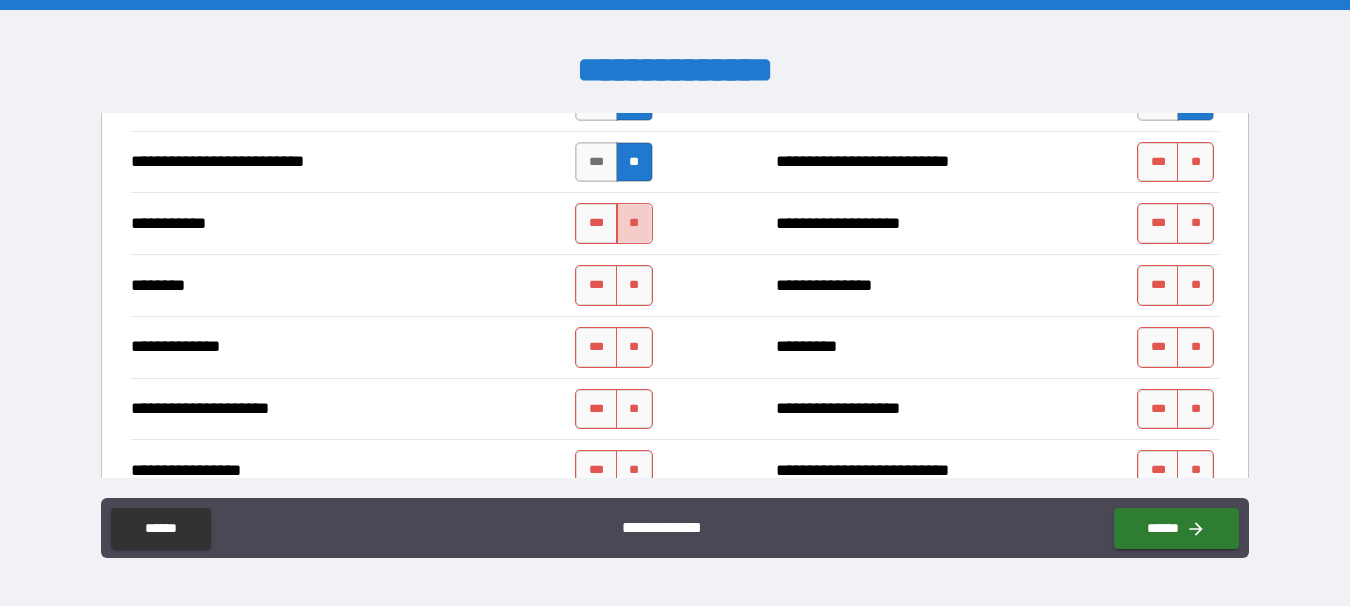 click on "**" at bounding box center (634, 223) 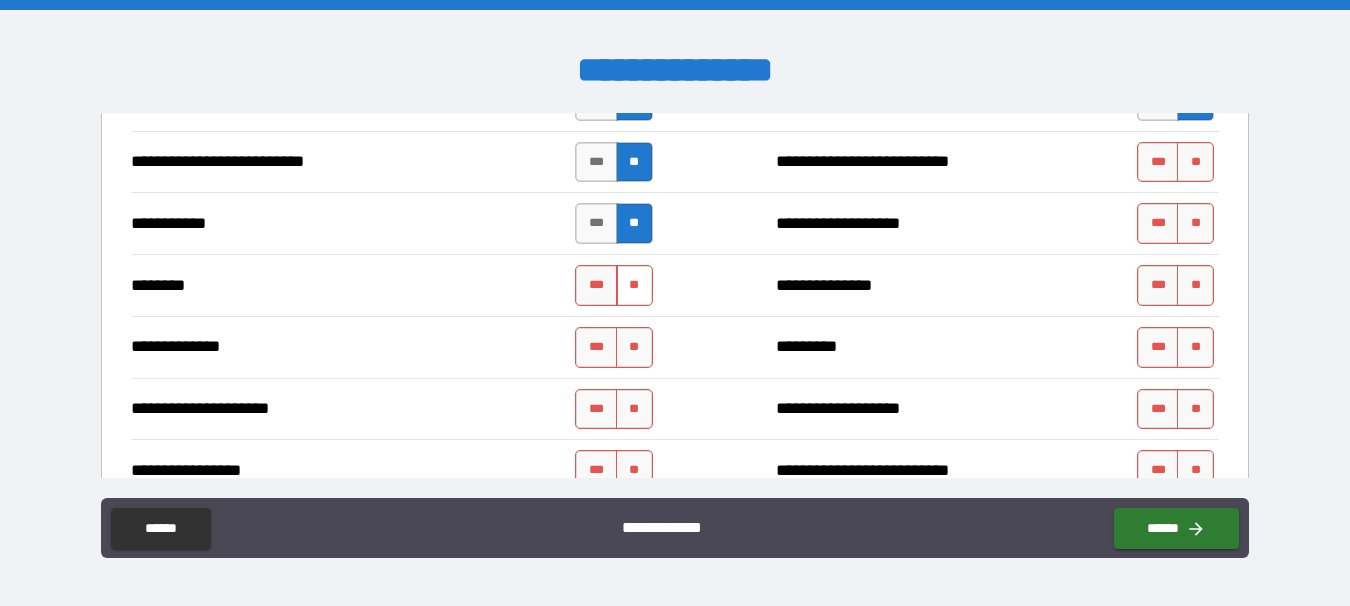 click on "**" at bounding box center (634, 285) 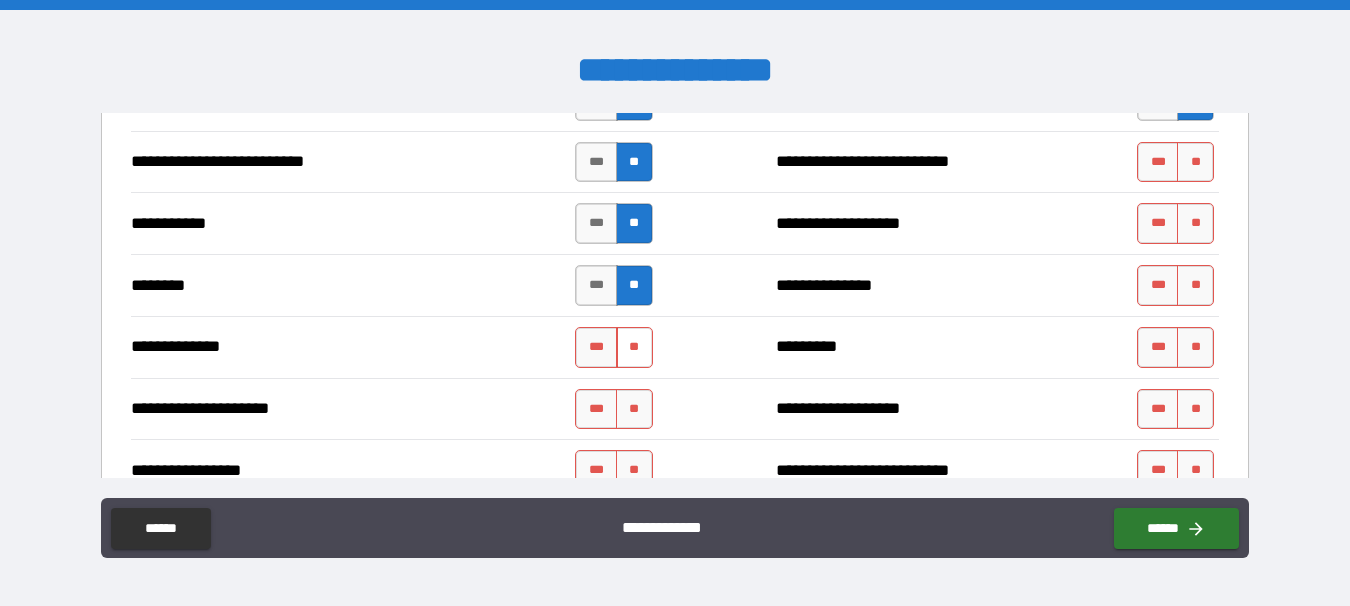 click on "**" at bounding box center [634, 347] 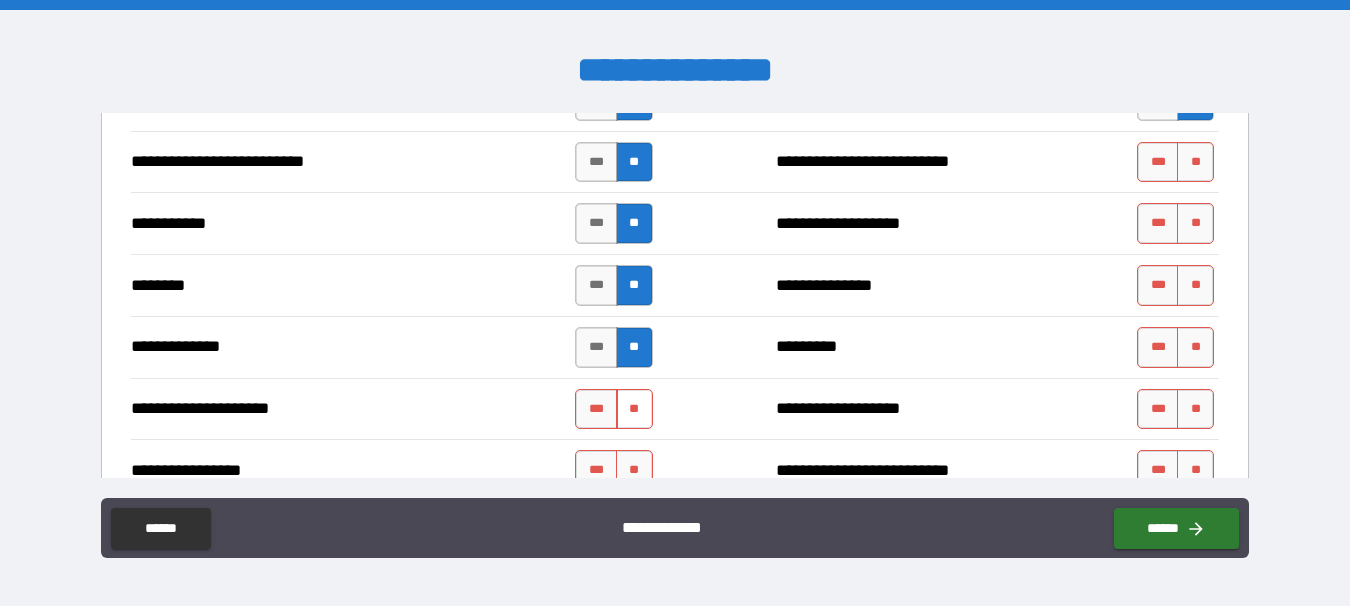 click on "**" at bounding box center (634, 409) 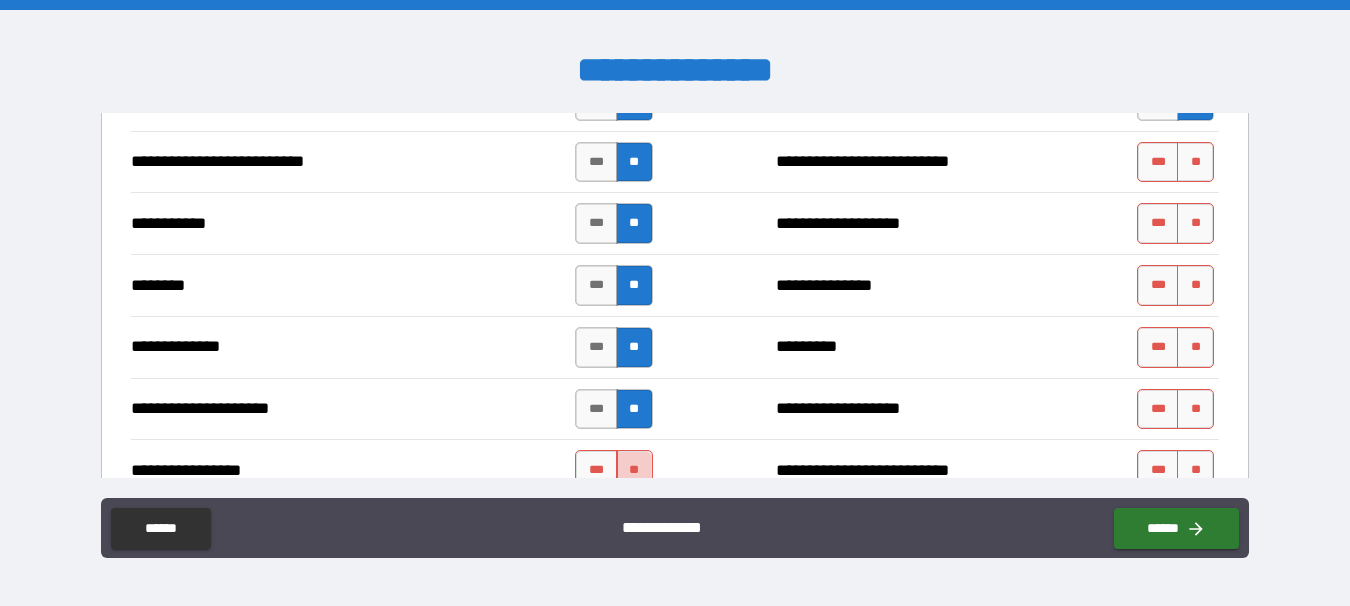 click on "**" at bounding box center [634, 470] 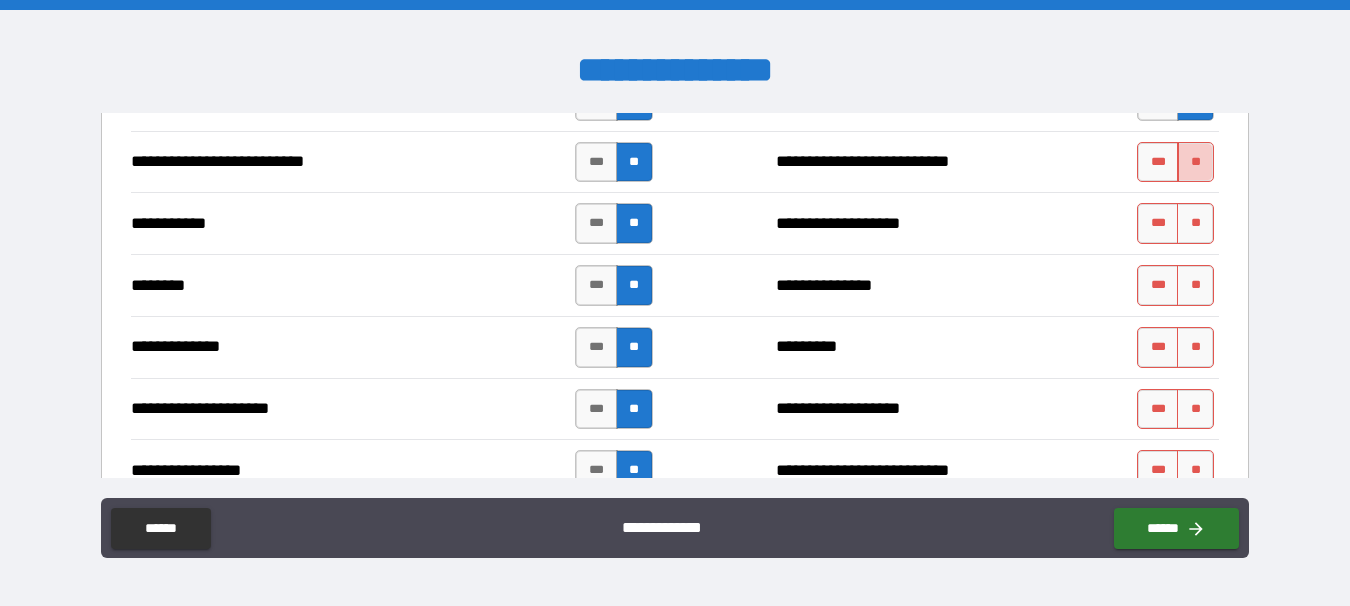 click on "**" at bounding box center (1195, 162) 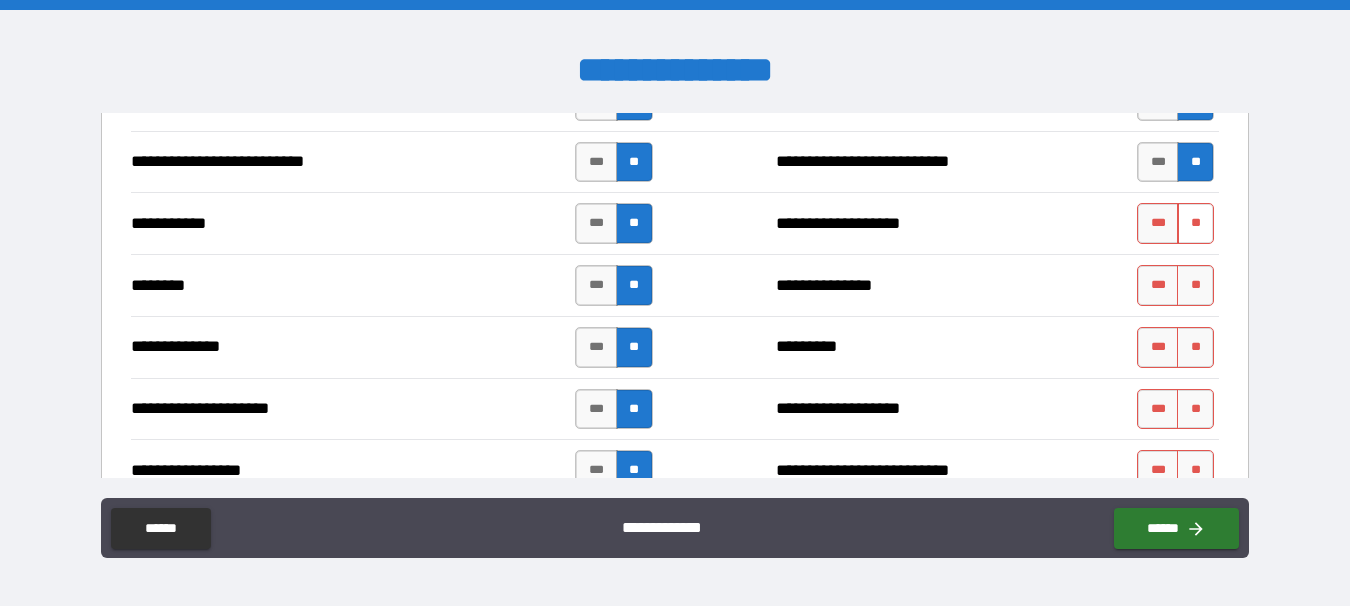 click on "**" at bounding box center (1195, 223) 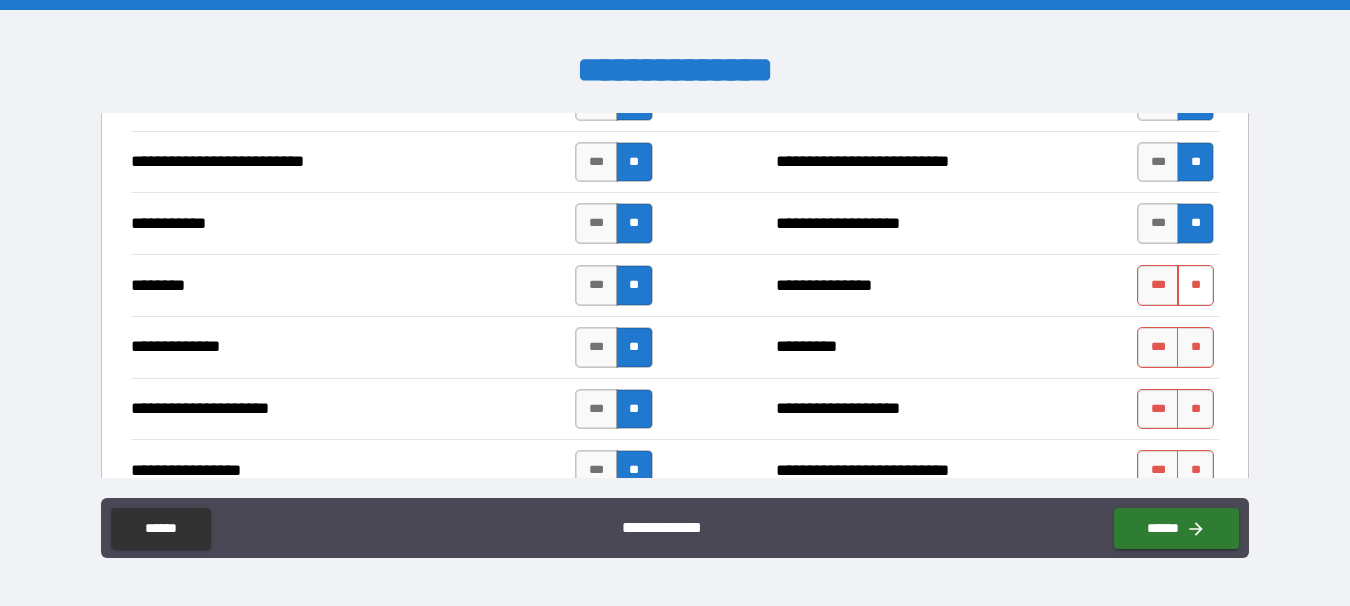 click on "**" at bounding box center (1195, 285) 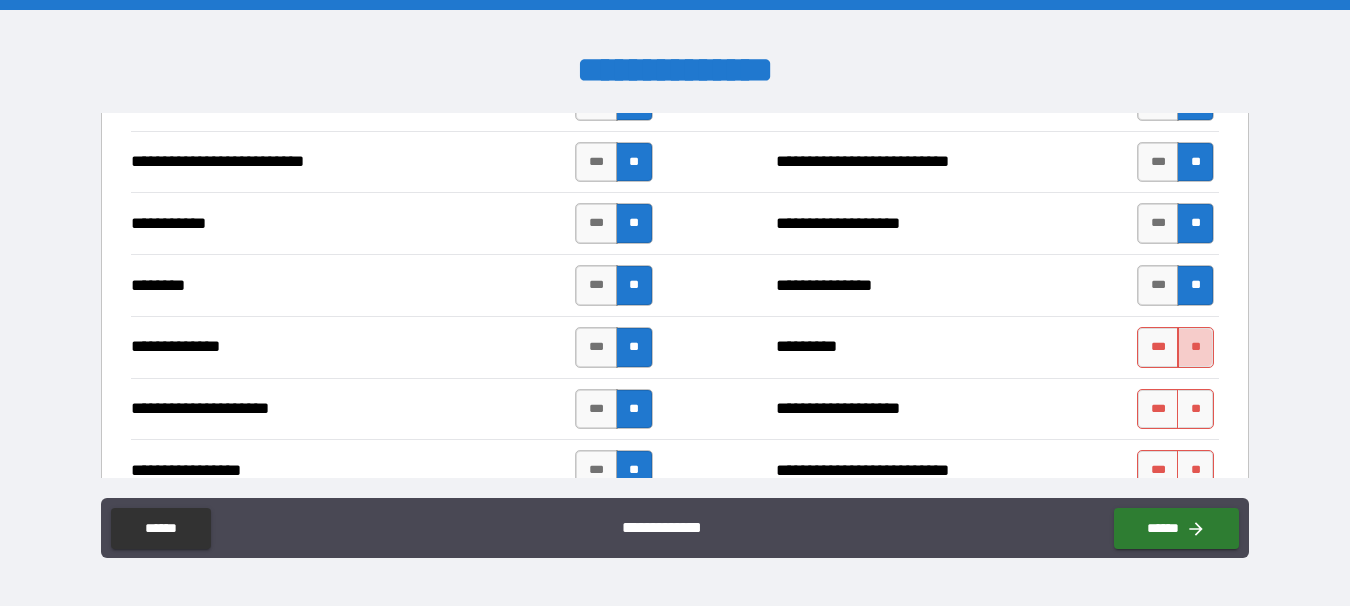 click on "**" at bounding box center (1195, 347) 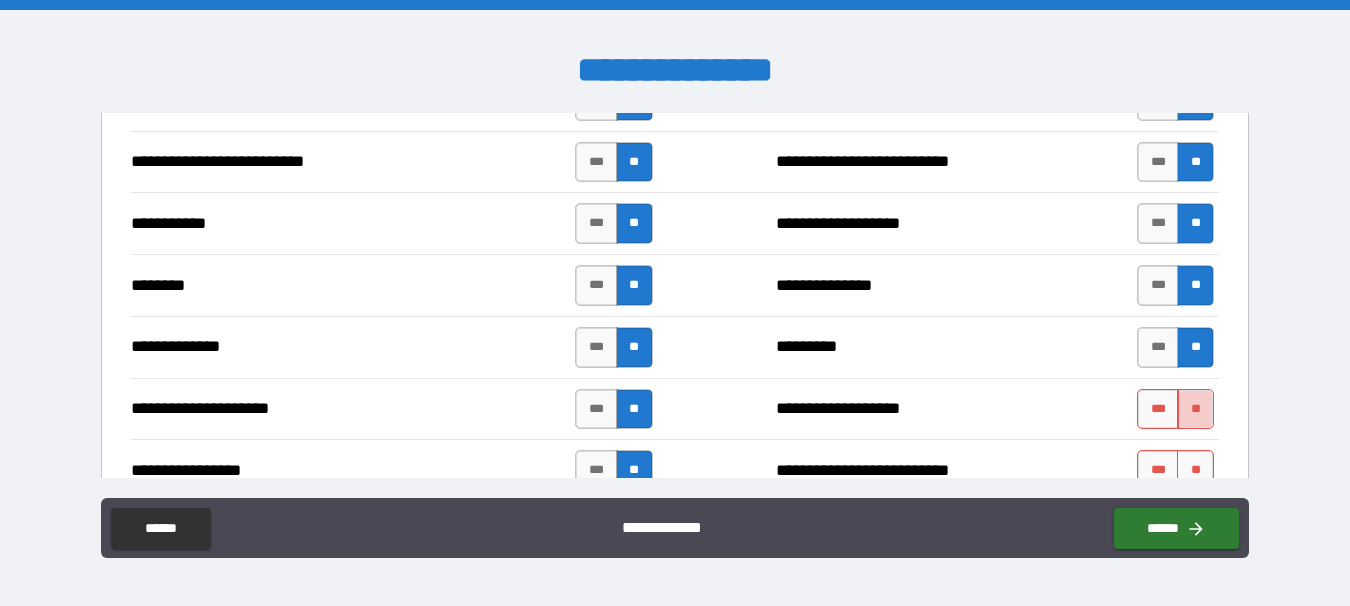 click on "**" at bounding box center [1195, 409] 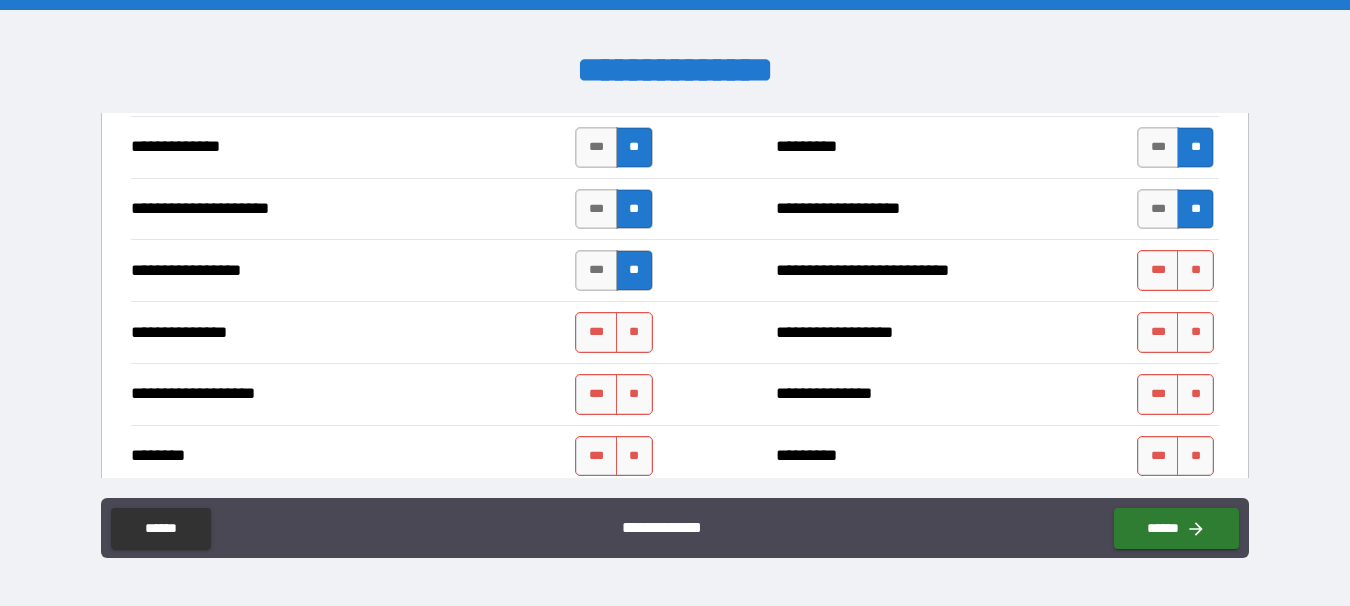 scroll, scrollTop: 2258, scrollLeft: 0, axis: vertical 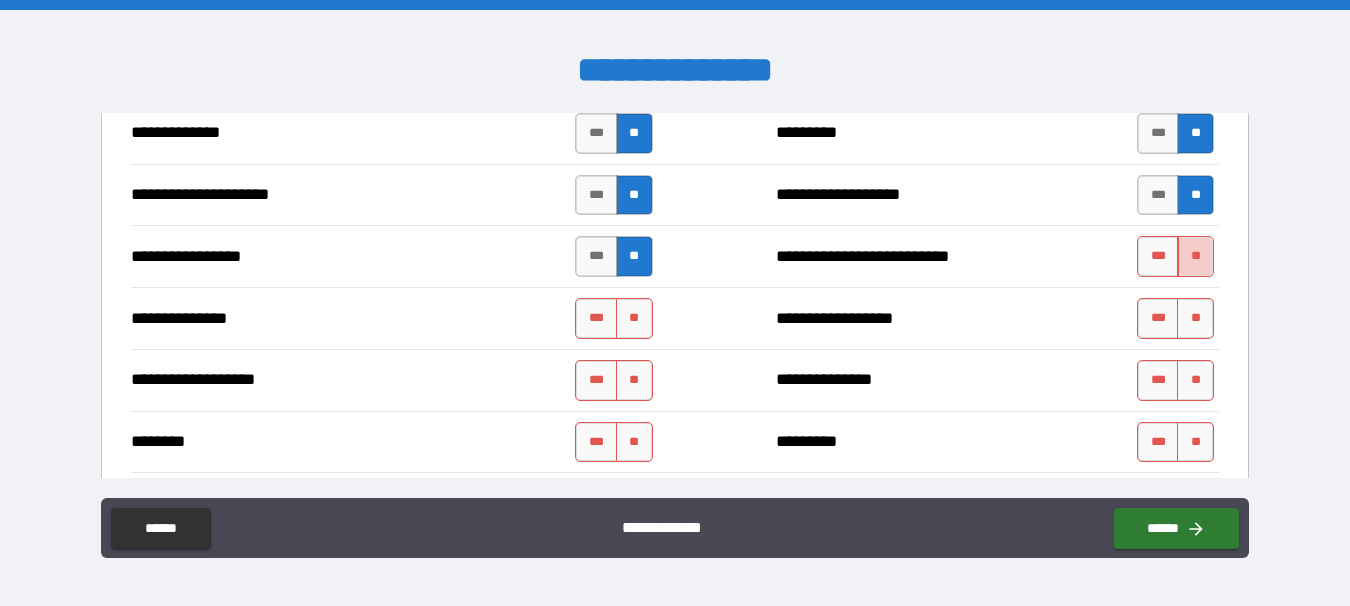 click on "**" at bounding box center (1195, 256) 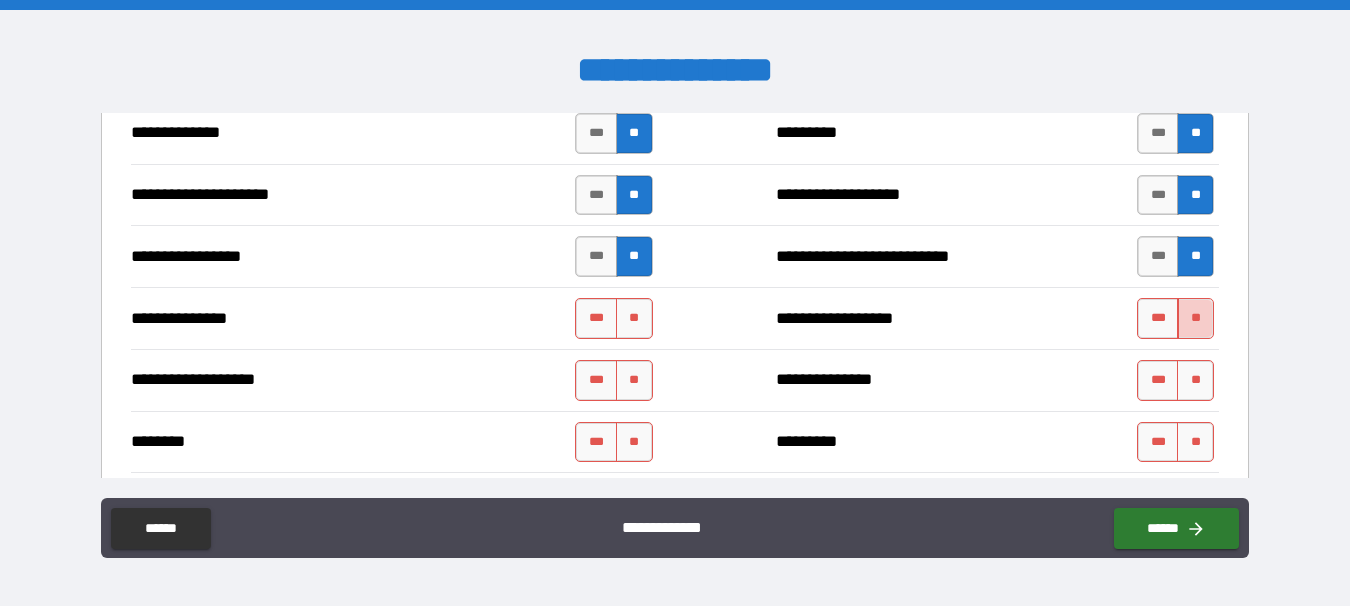 click on "**" at bounding box center [1195, 318] 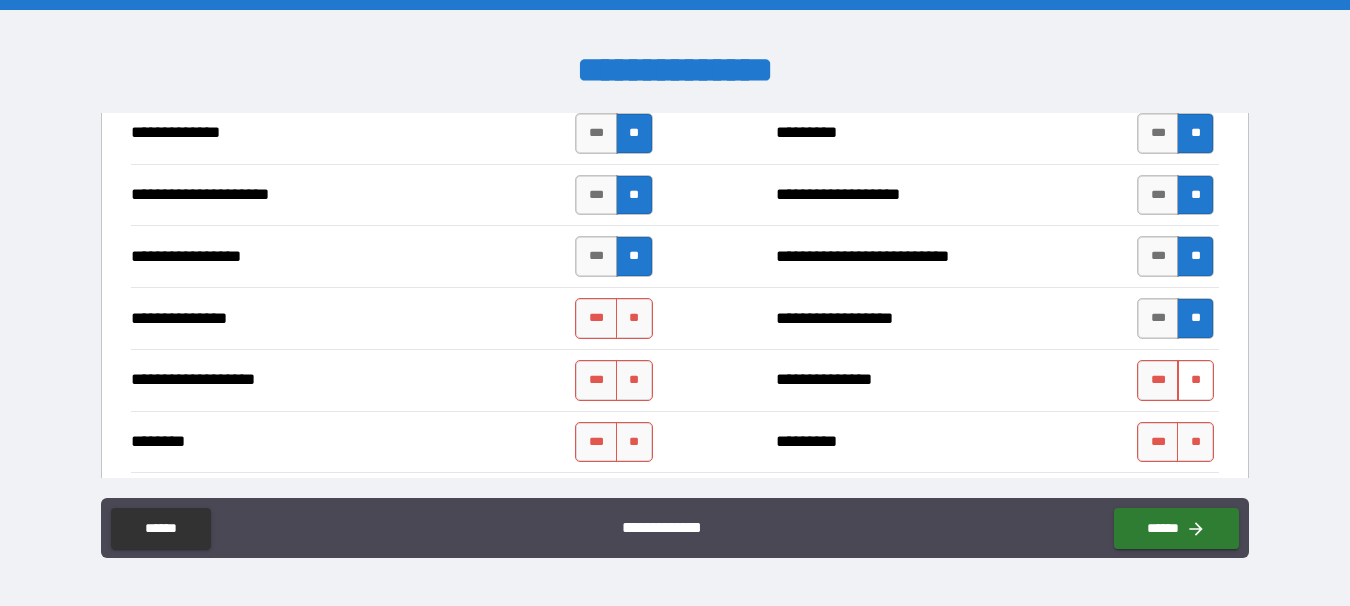 click on "**" at bounding box center (1195, 380) 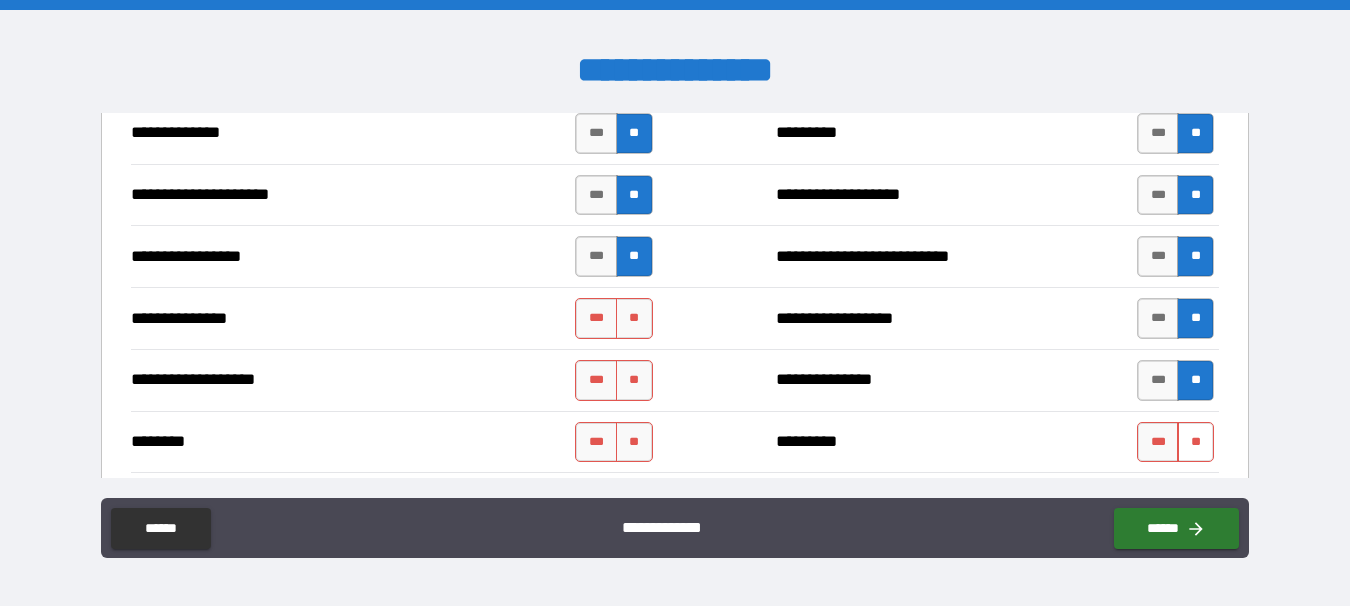 click on "**" at bounding box center (1195, 442) 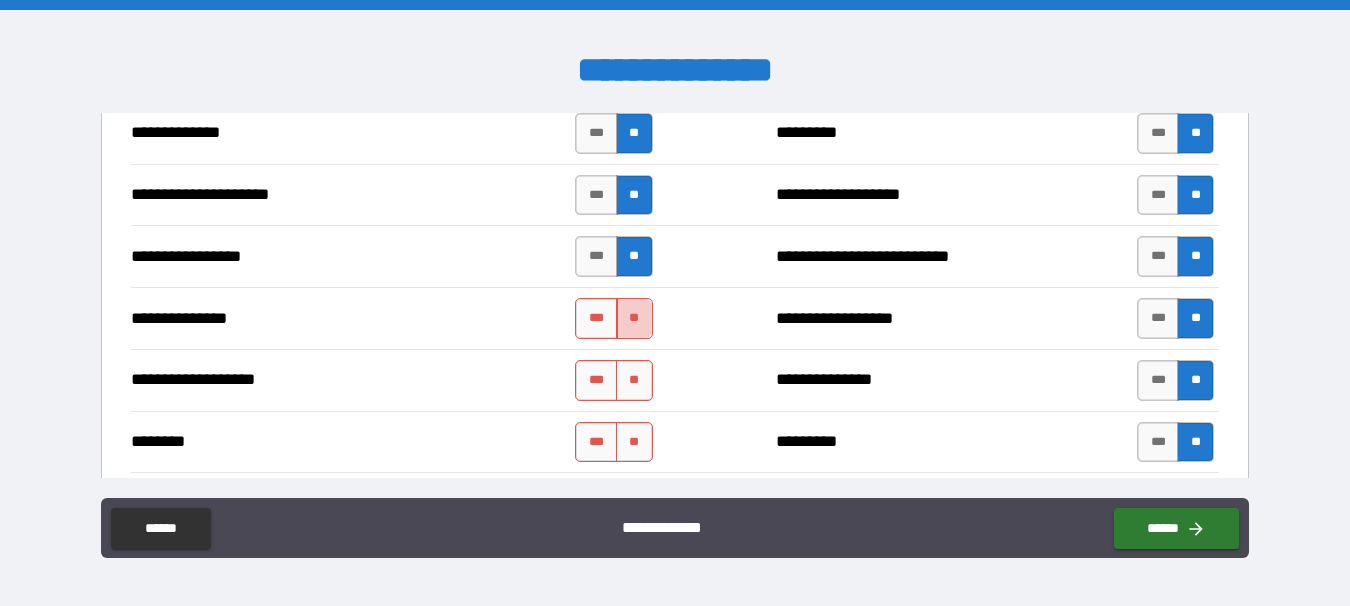 click on "**" at bounding box center [634, 318] 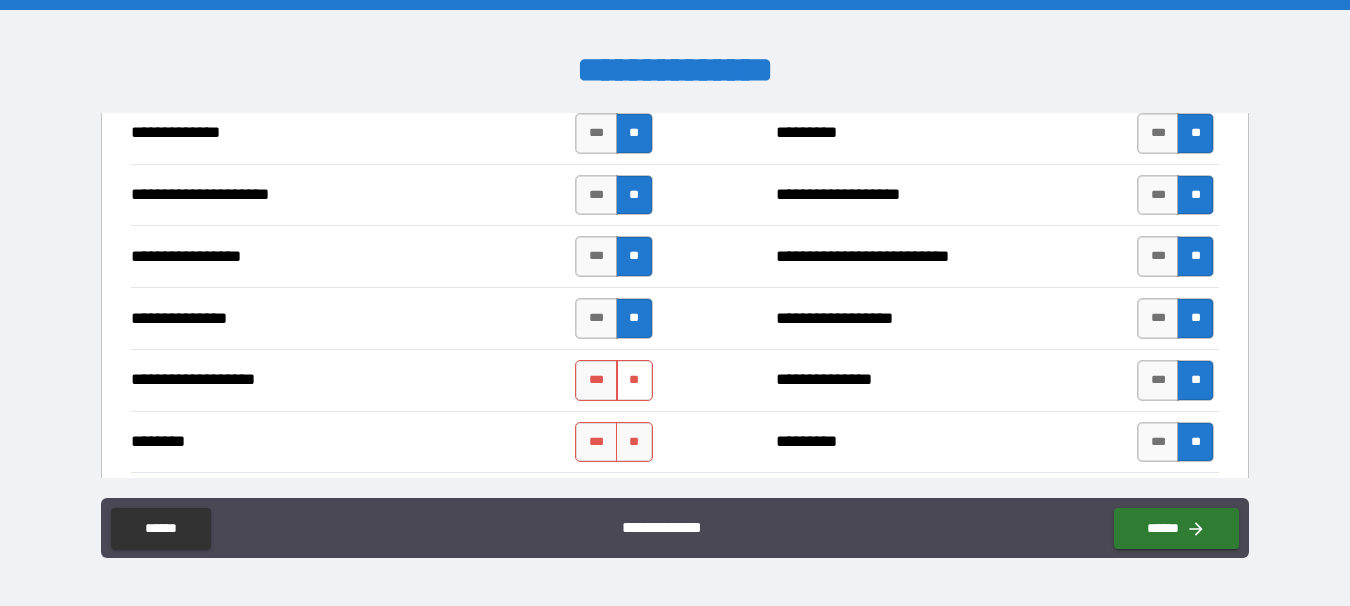 click on "**" at bounding box center [634, 380] 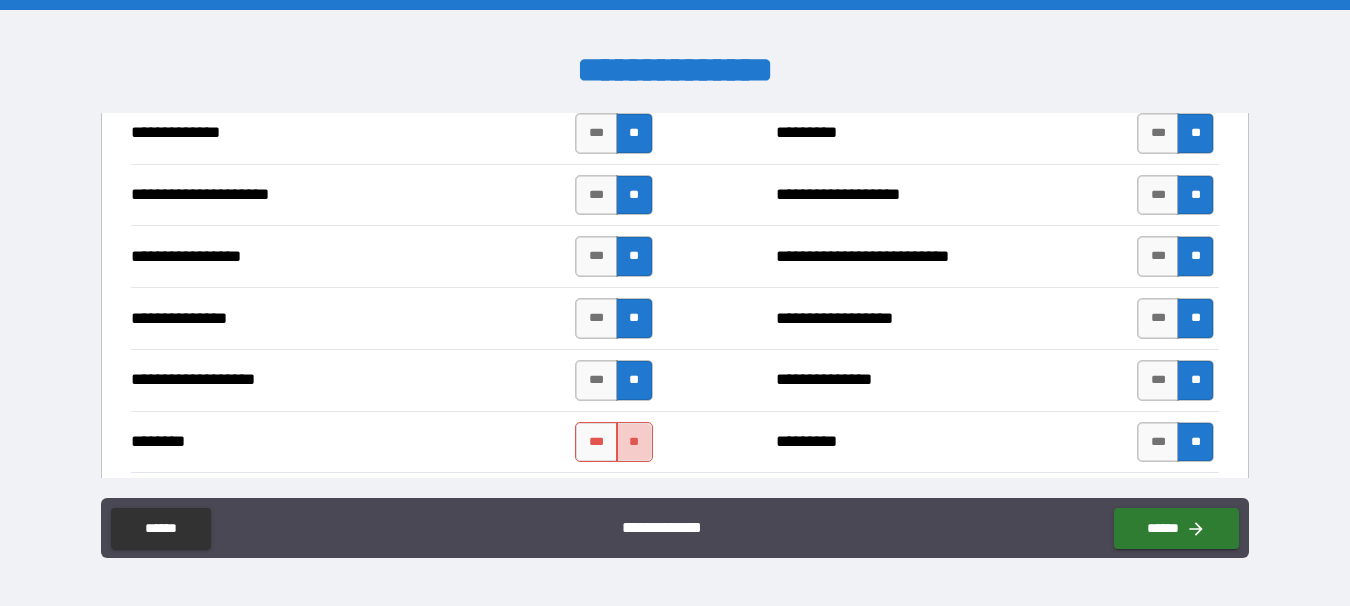 click on "**" at bounding box center (634, 442) 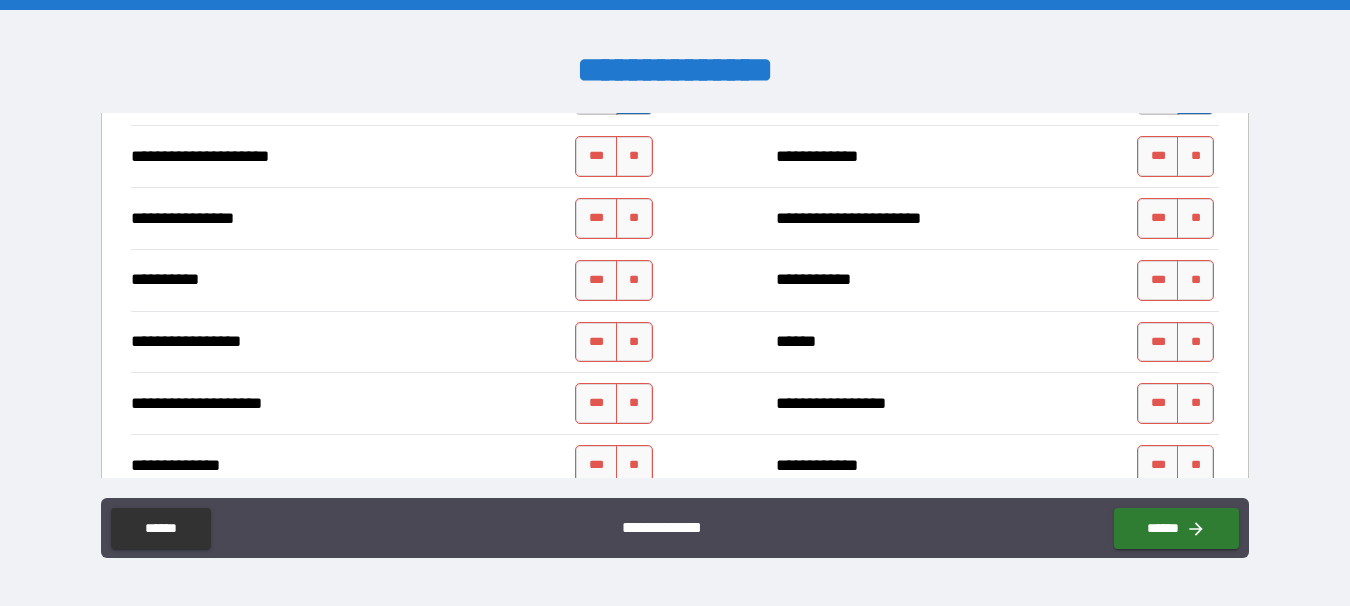 scroll, scrollTop: 2619, scrollLeft: 0, axis: vertical 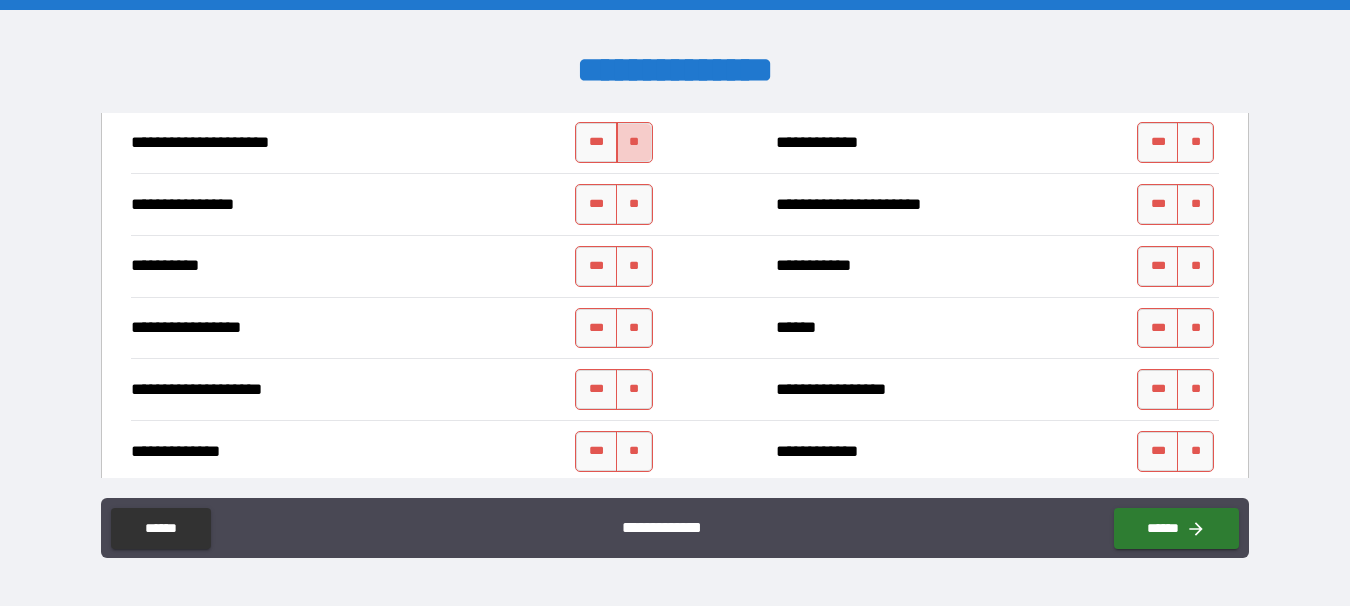 click on "**" at bounding box center [634, 142] 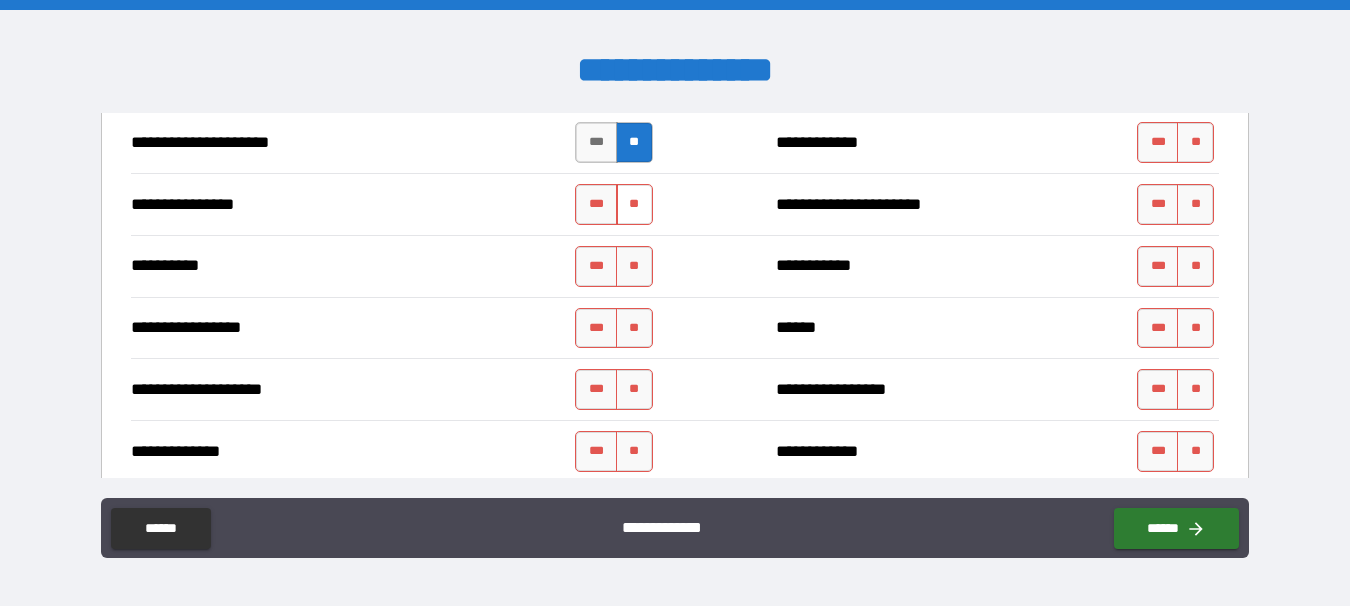 click on "**" at bounding box center [634, 204] 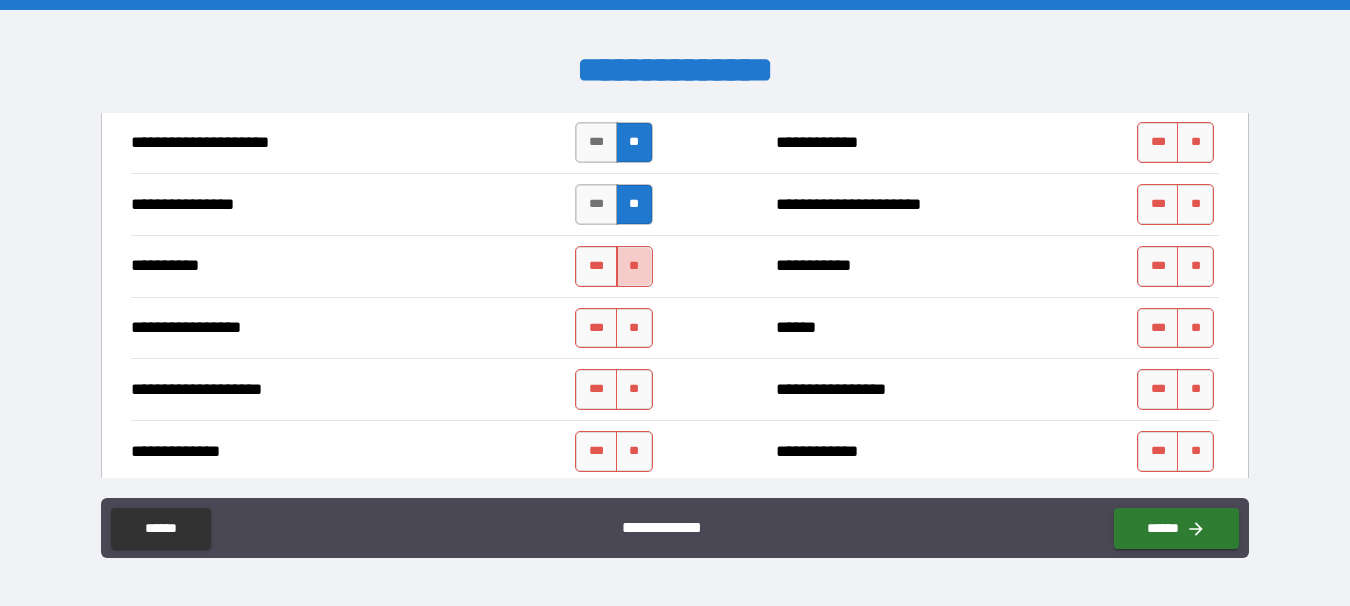 click on "**" at bounding box center (634, 266) 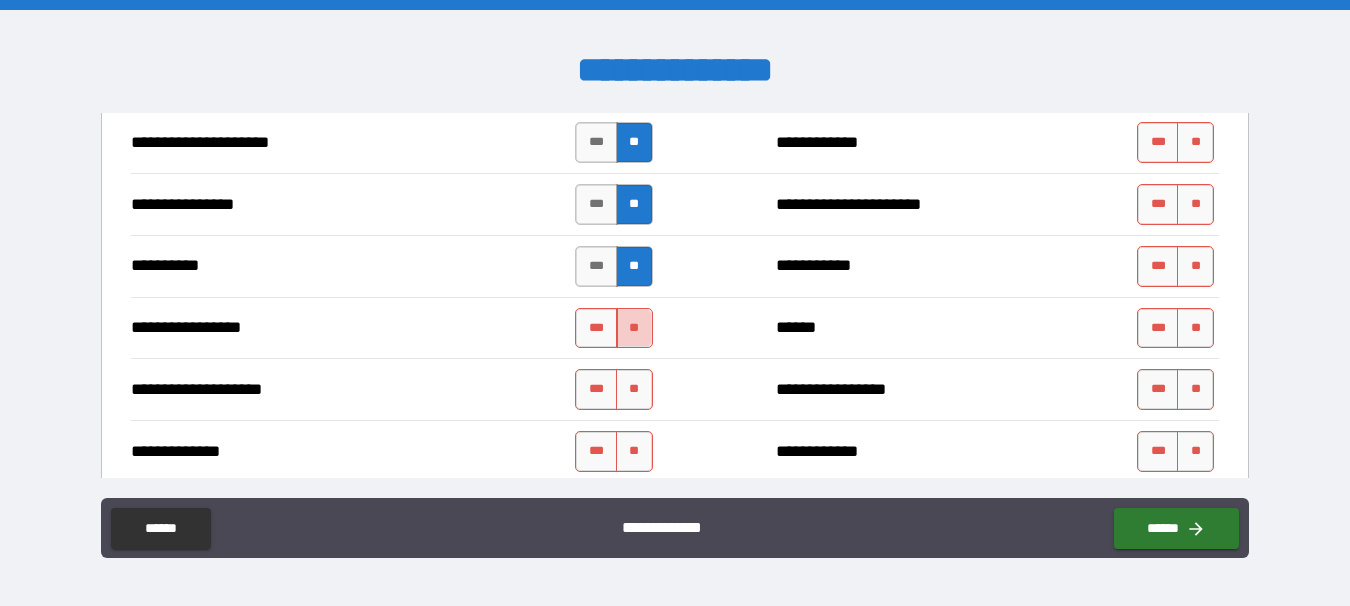 click on "**" at bounding box center (634, 328) 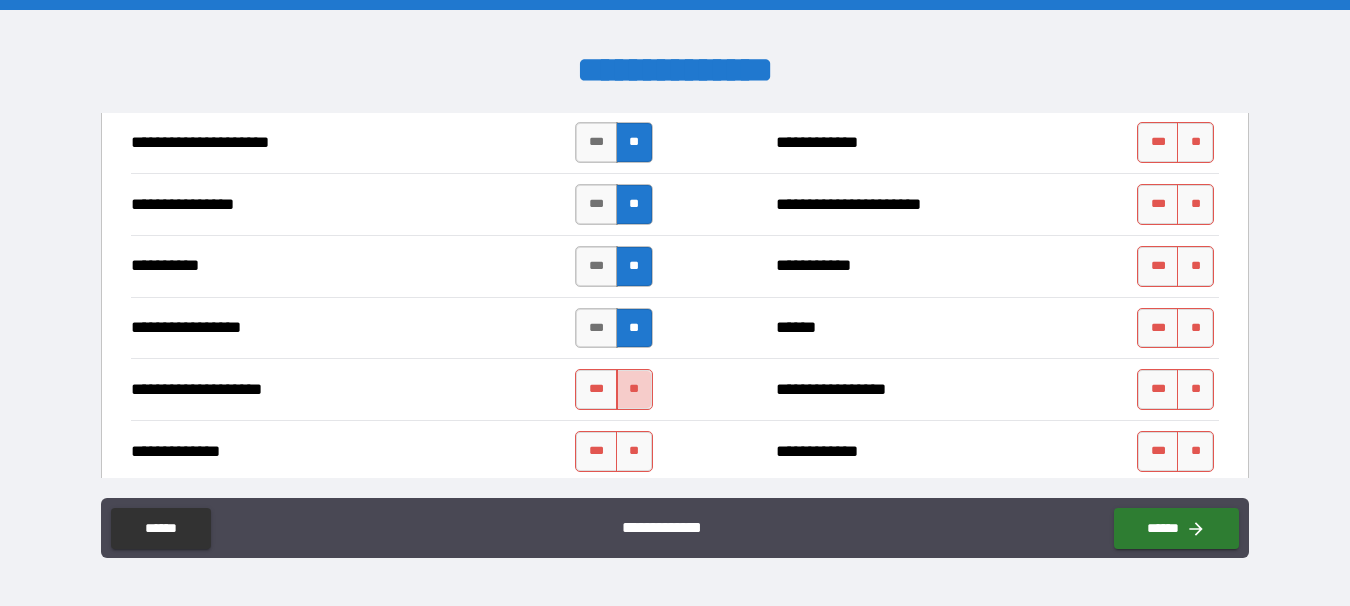 click on "**" at bounding box center (634, 389) 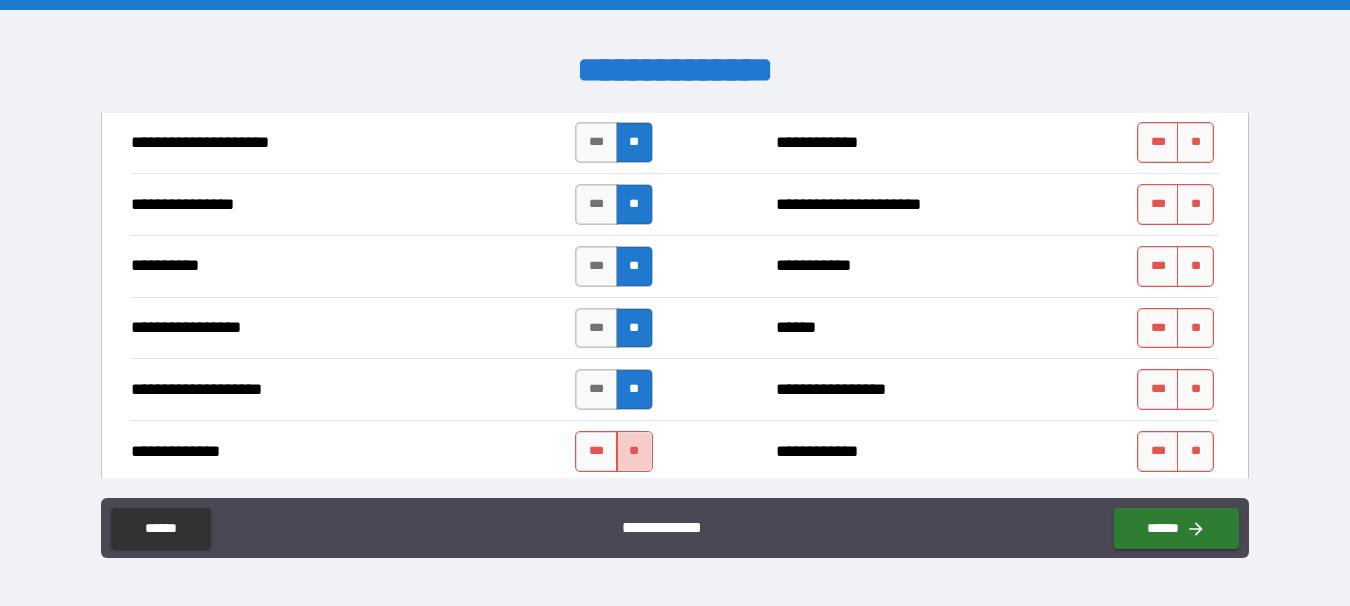 click on "**" at bounding box center [634, 451] 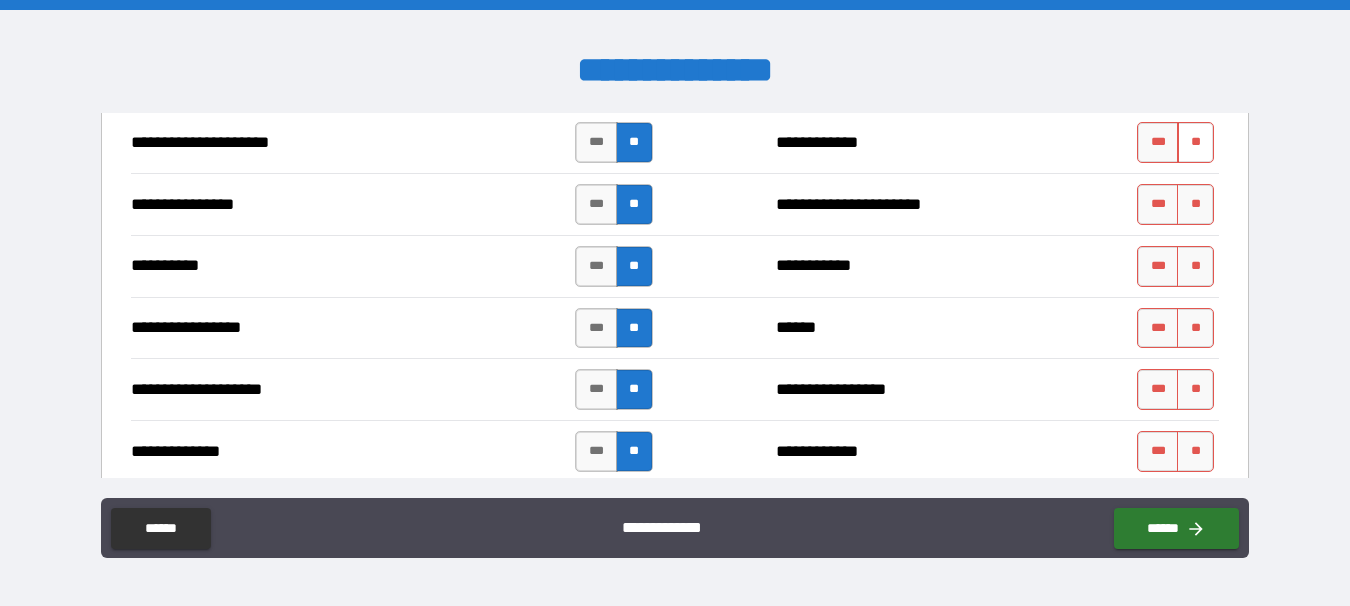 click on "**" at bounding box center (1195, 142) 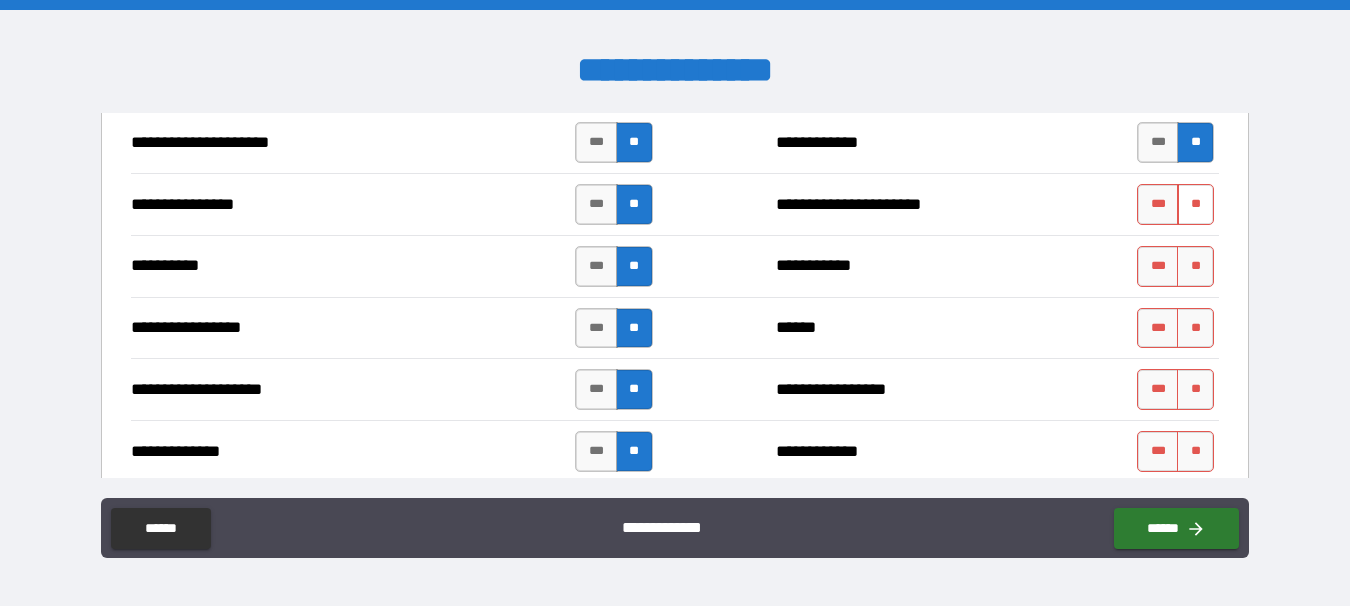 click on "**" at bounding box center (1195, 204) 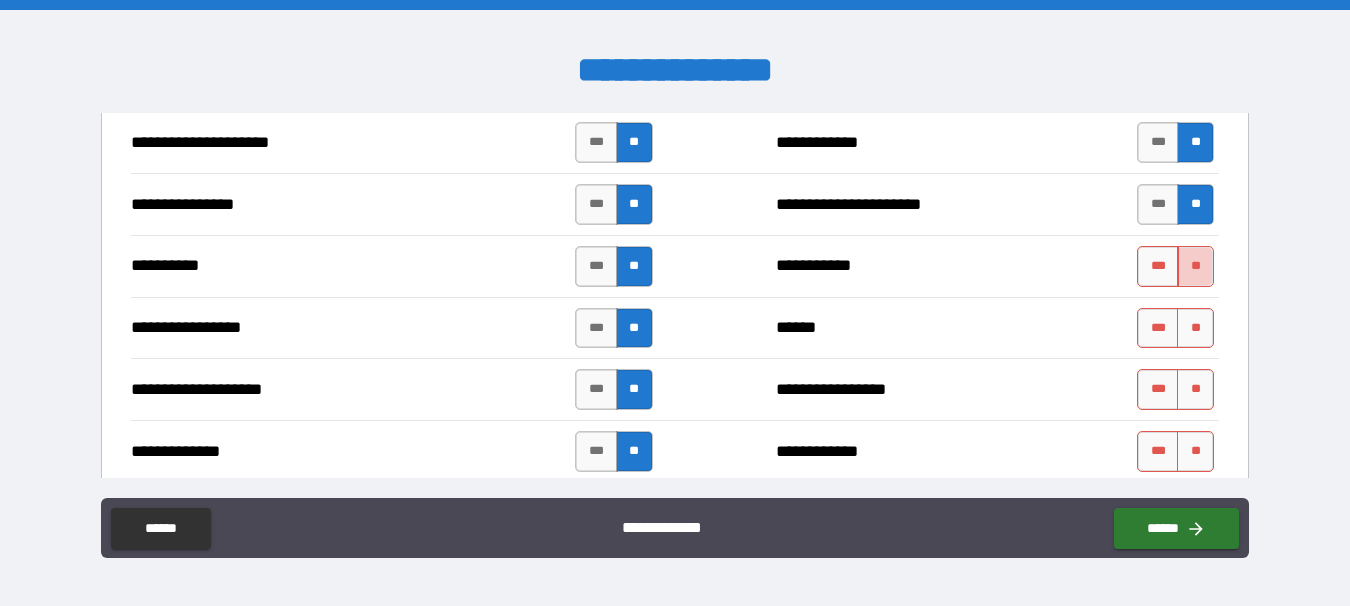 click on "**" at bounding box center [1195, 266] 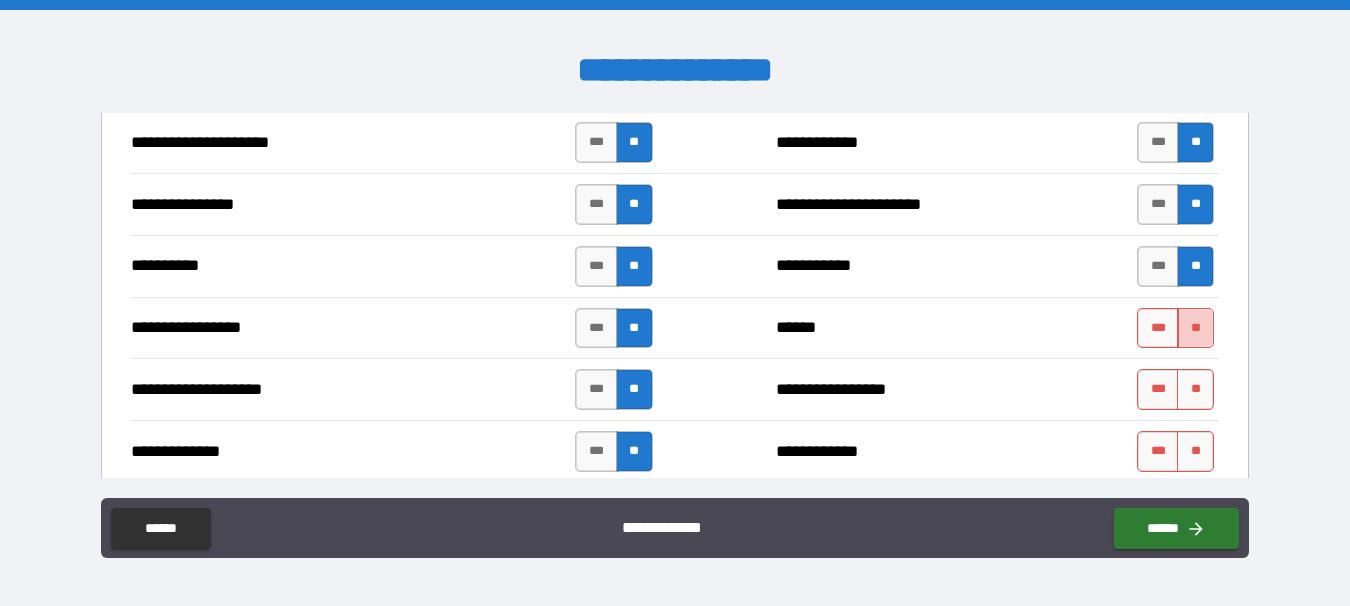 click on "**" at bounding box center (1195, 328) 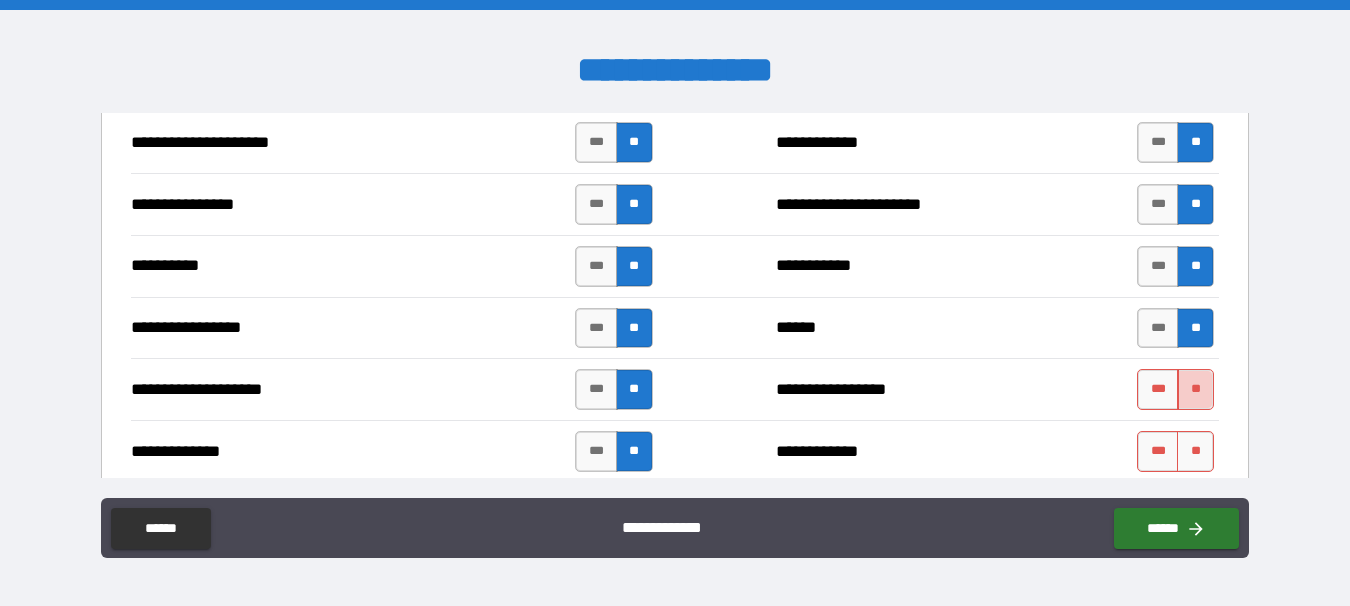 click on "**" at bounding box center [1195, 389] 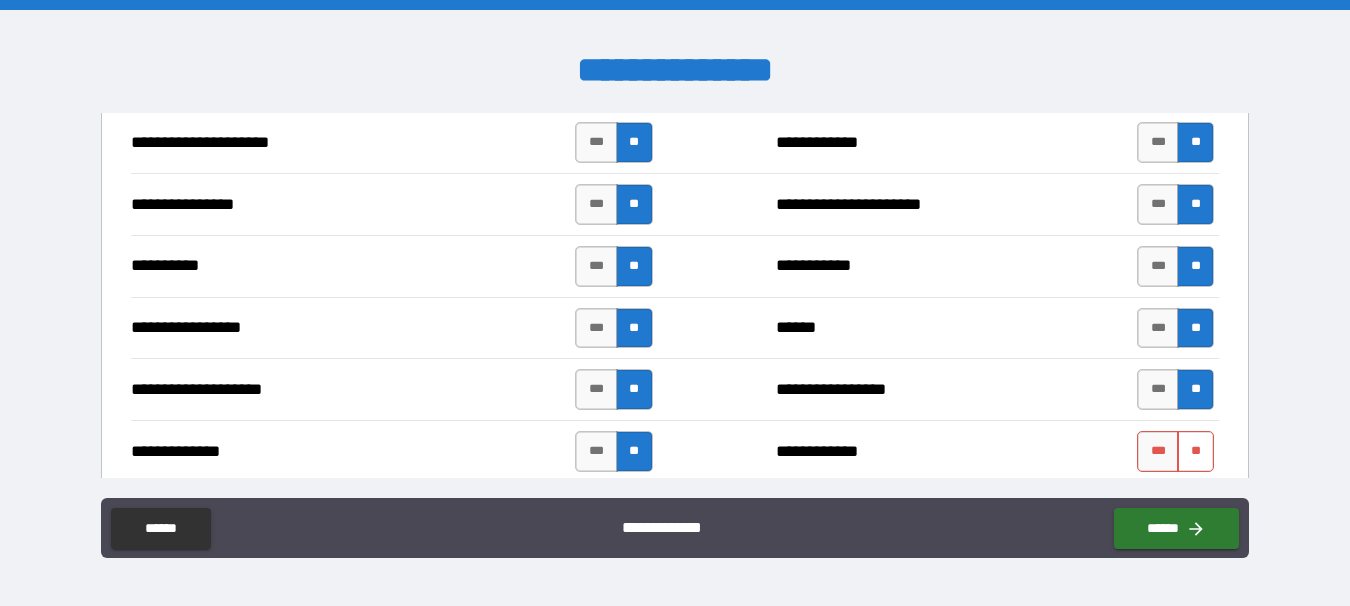 click on "**" at bounding box center [1195, 451] 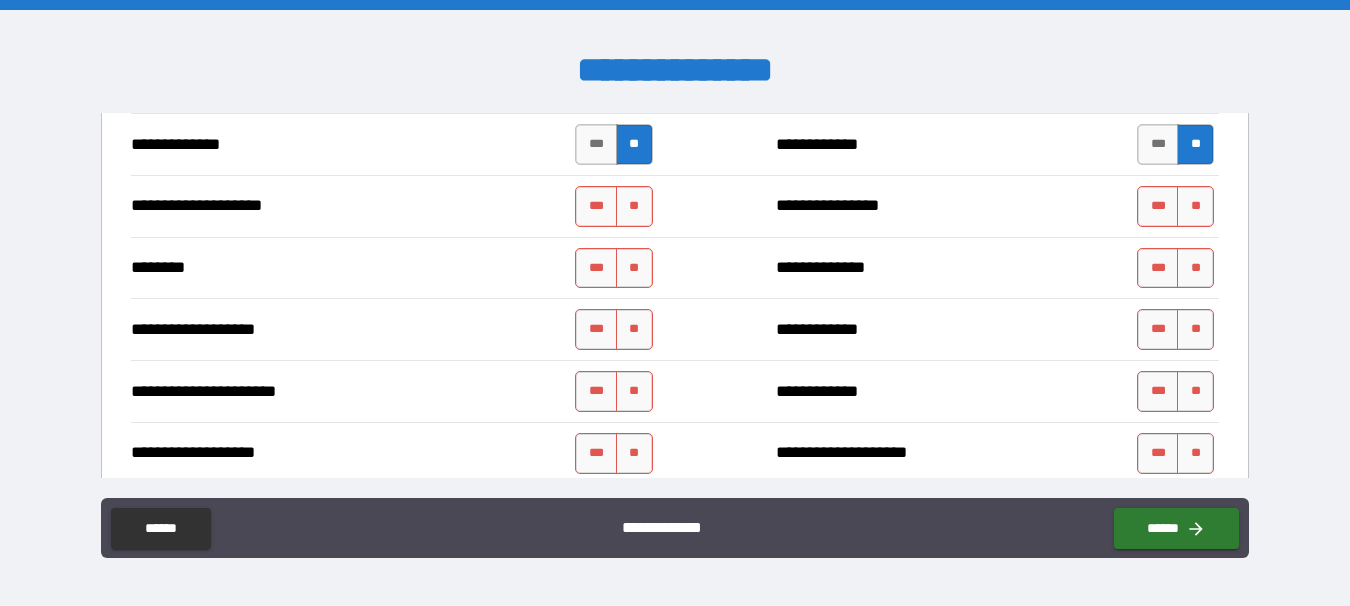 scroll, scrollTop: 2953, scrollLeft: 0, axis: vertical 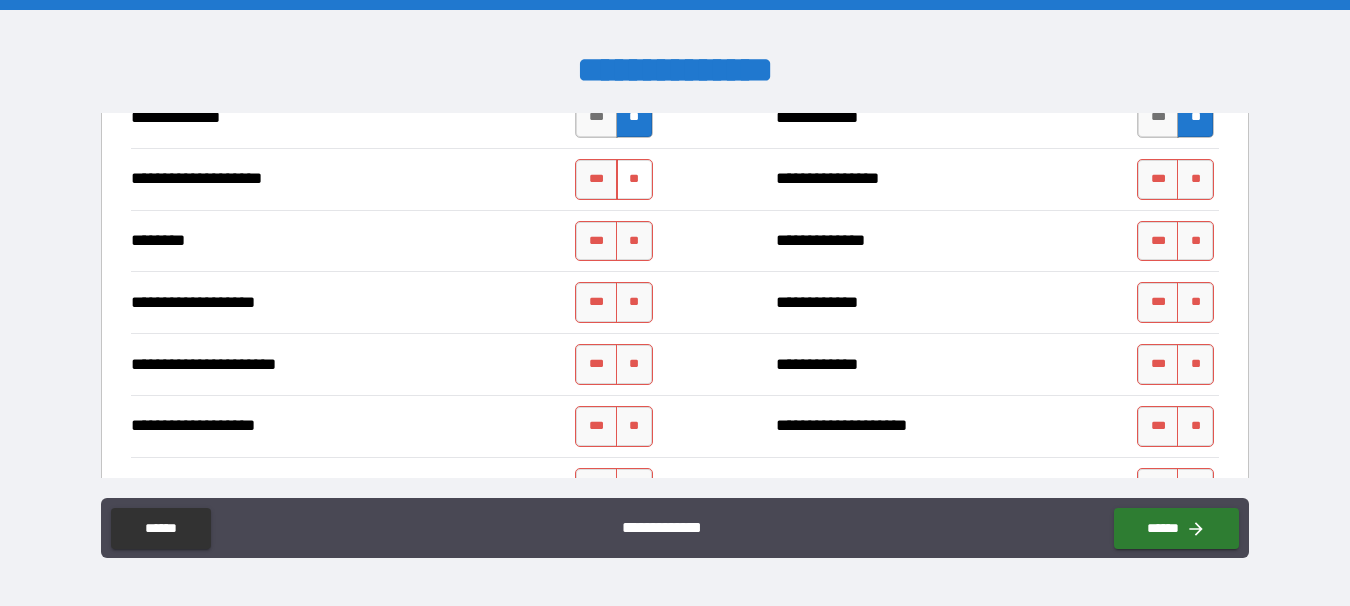 click on "**" at bounding box center [634, 179] 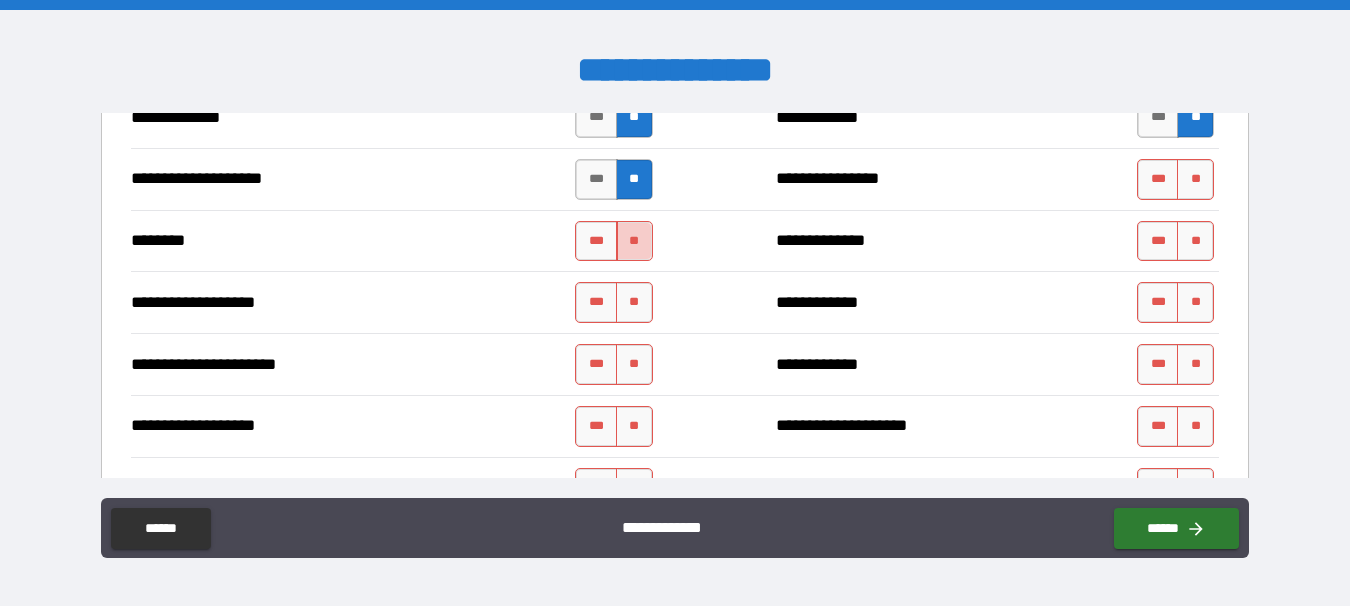 click on "**" at bounding box center [634, 241] 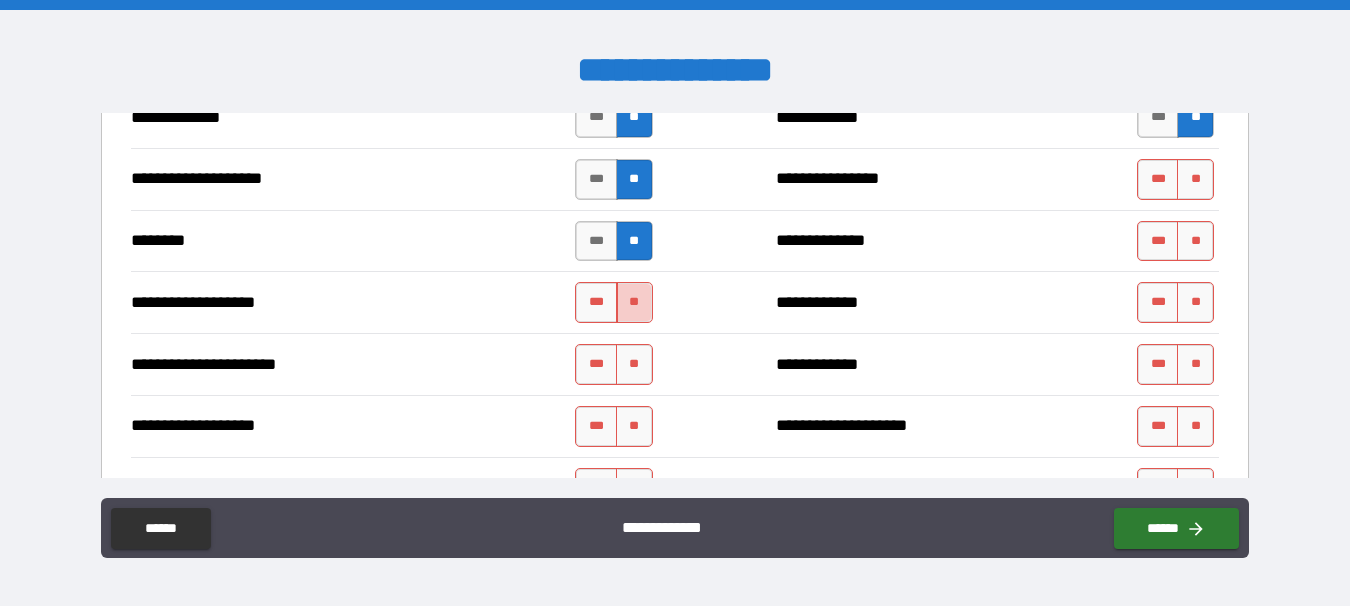 click on "**" at bounding box center (634, 302) 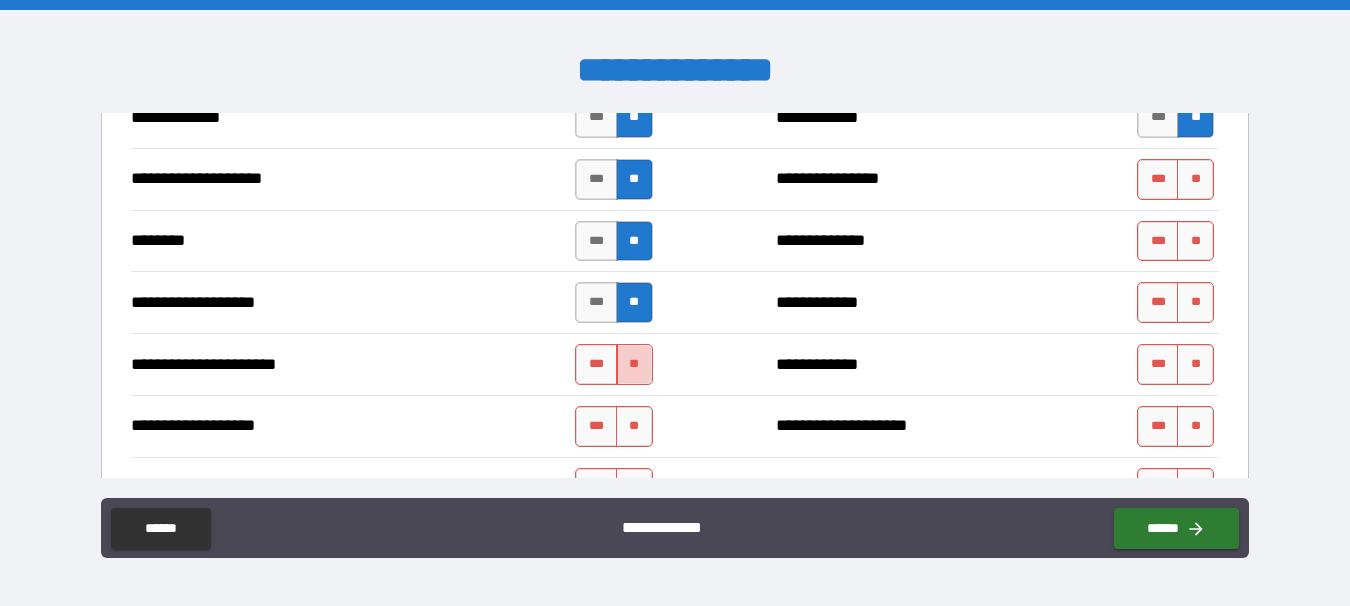click on "**" at bounding box center [634, 364] 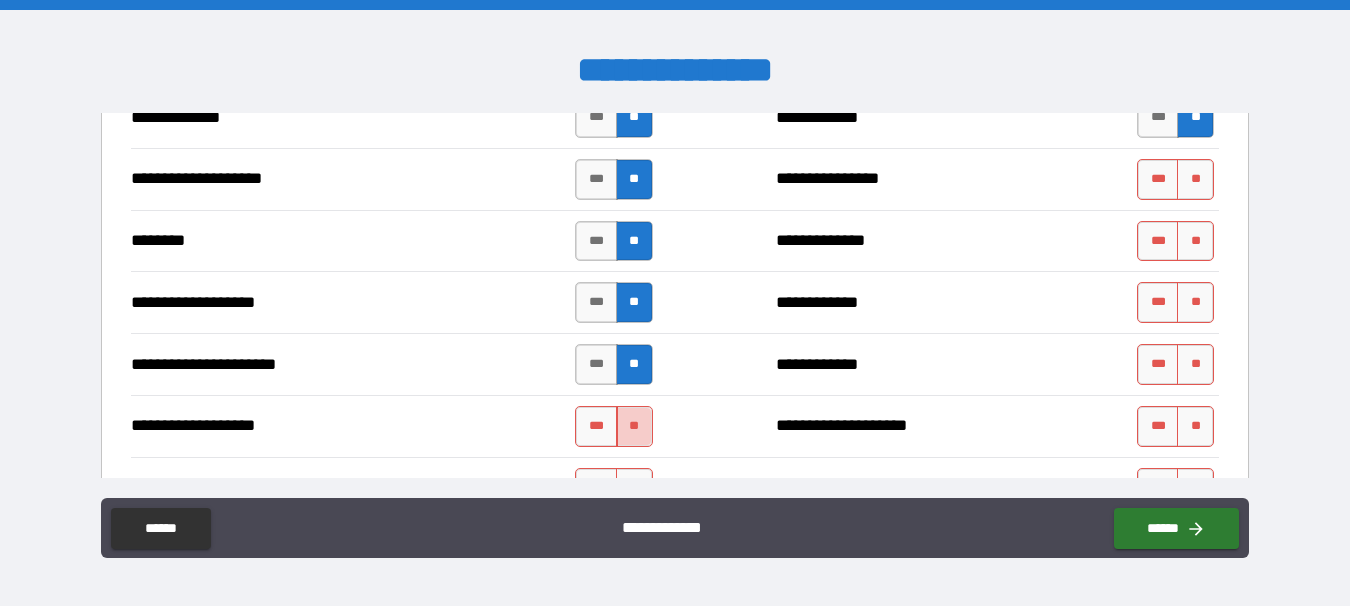 click on "**" at bounding box center (634, 426) 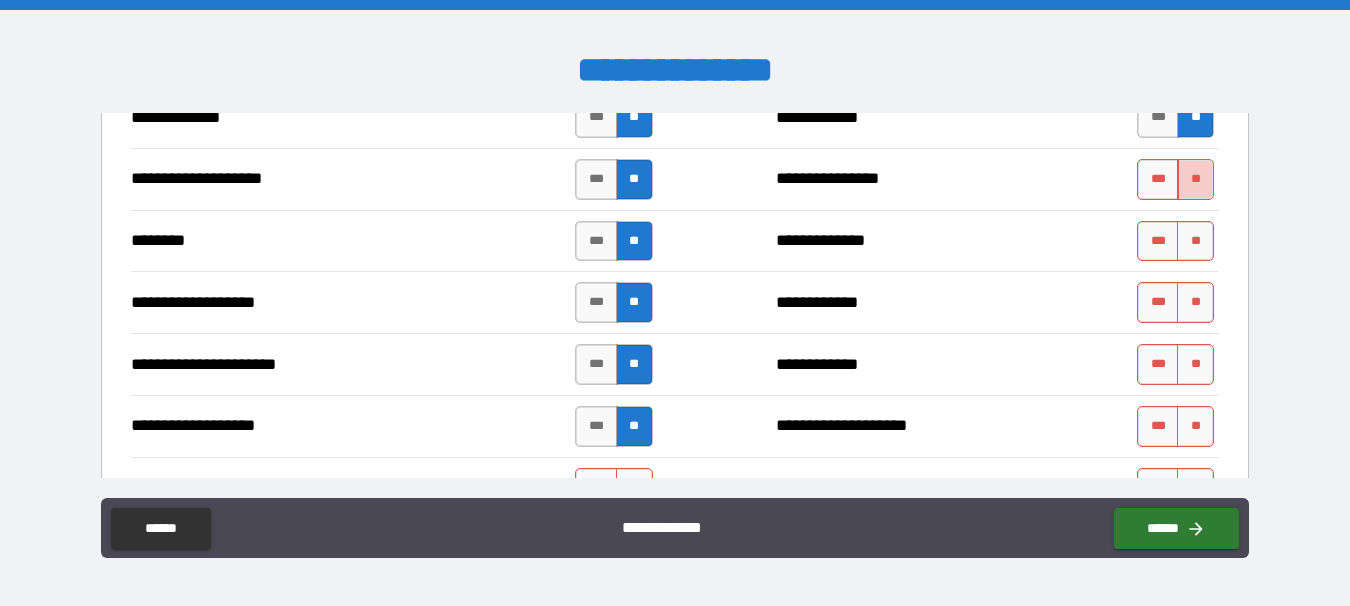 click on "**" at bounding box center [1195, 179] 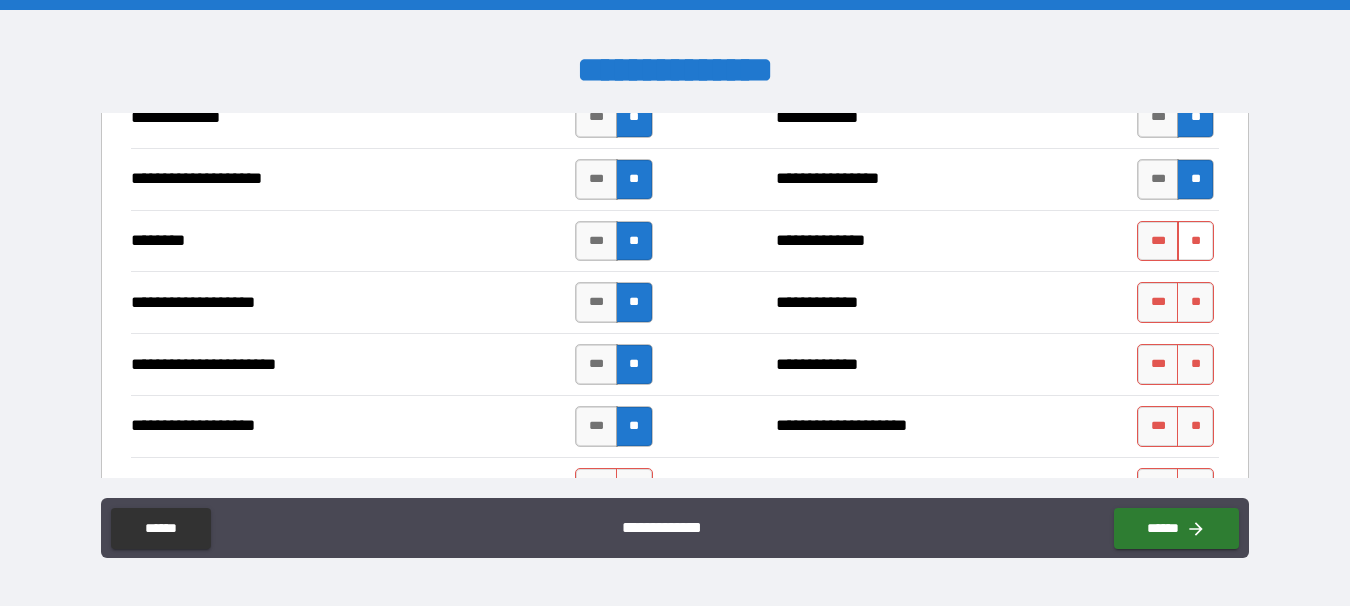 click on "**" at bounding box center [1195, 241] 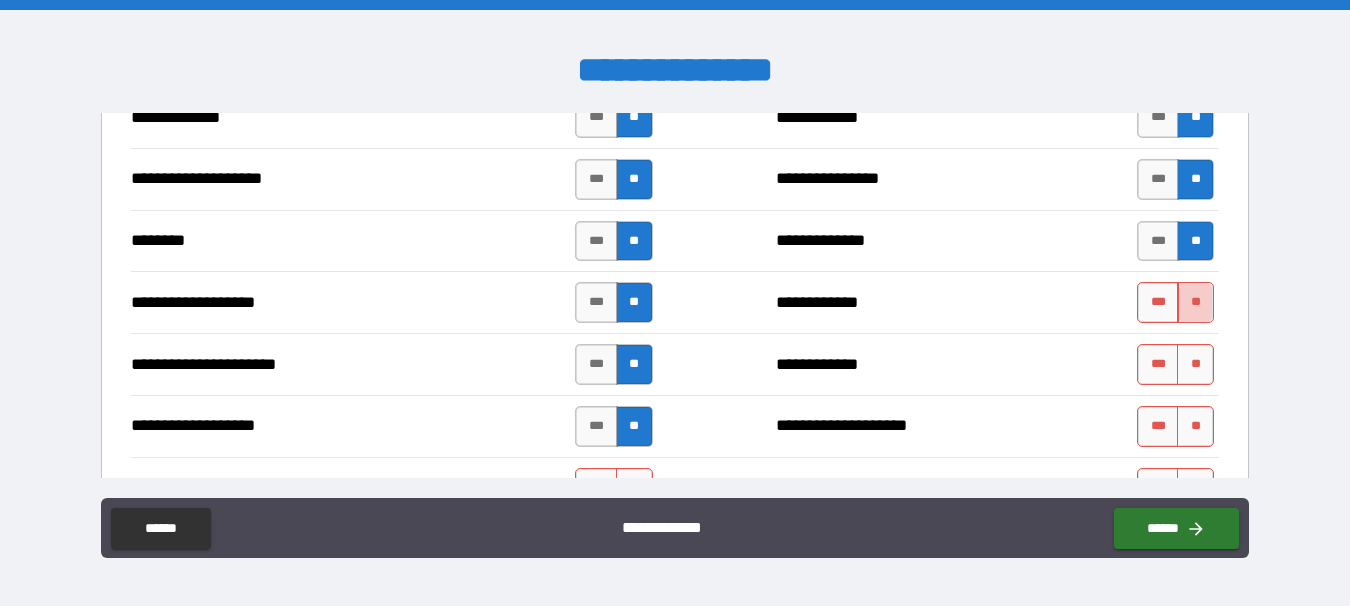 click on "**" at bounding box center (1195, 302) 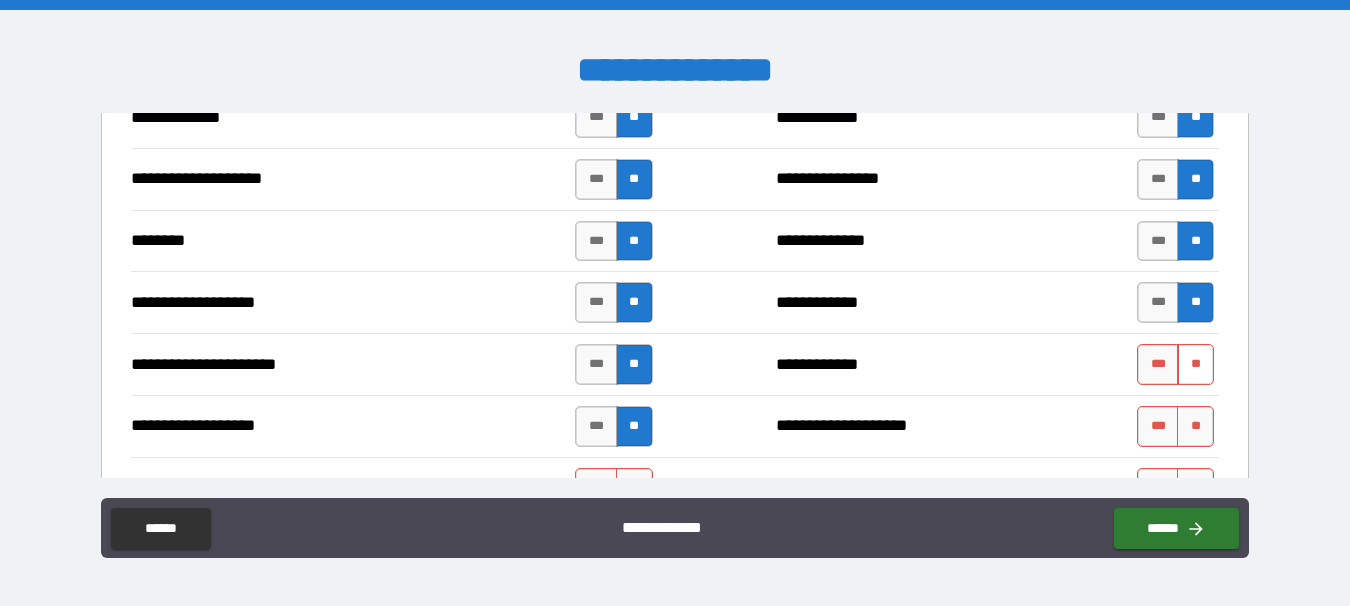 click on "**" at bounding box center [1195, 364] 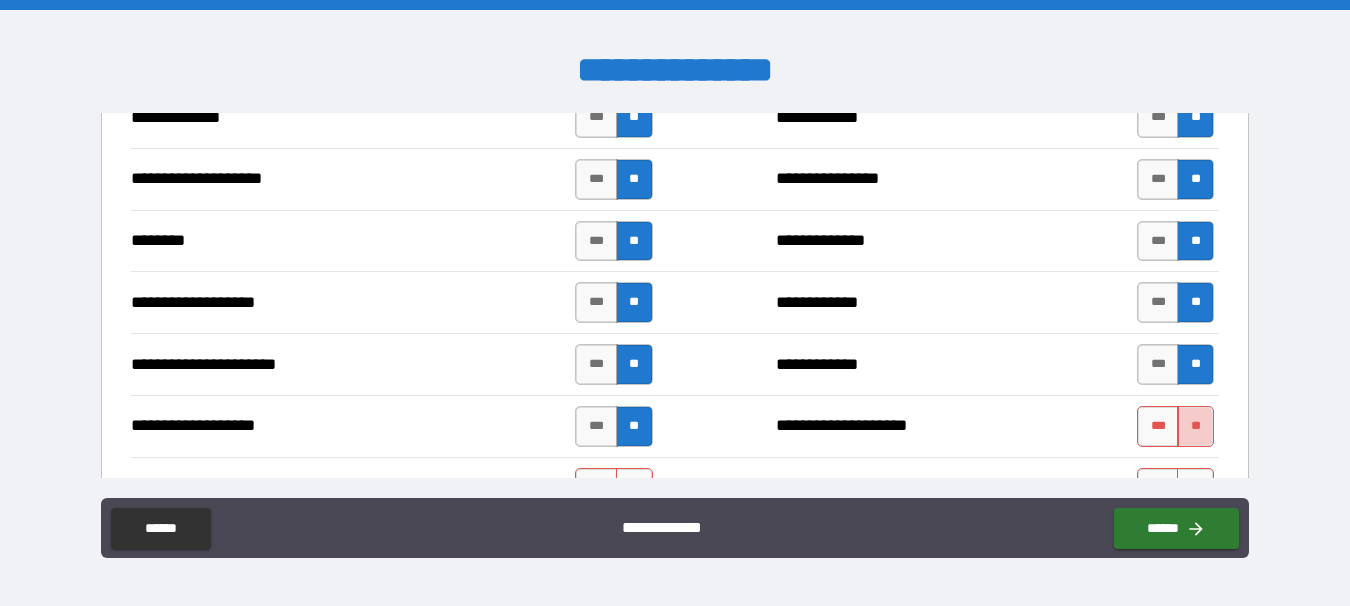 click on "**" at bounding box center (1195, 426) 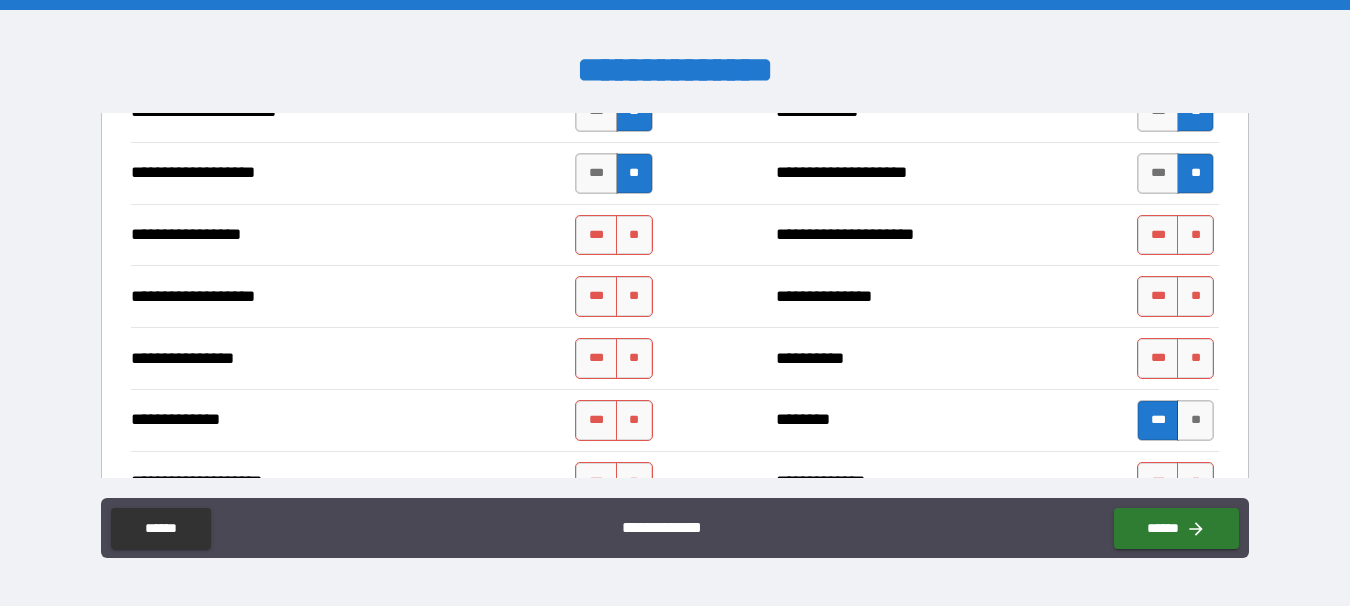 scroll, scrollTop: 3220, scrollLeft: 0, axis: vertical 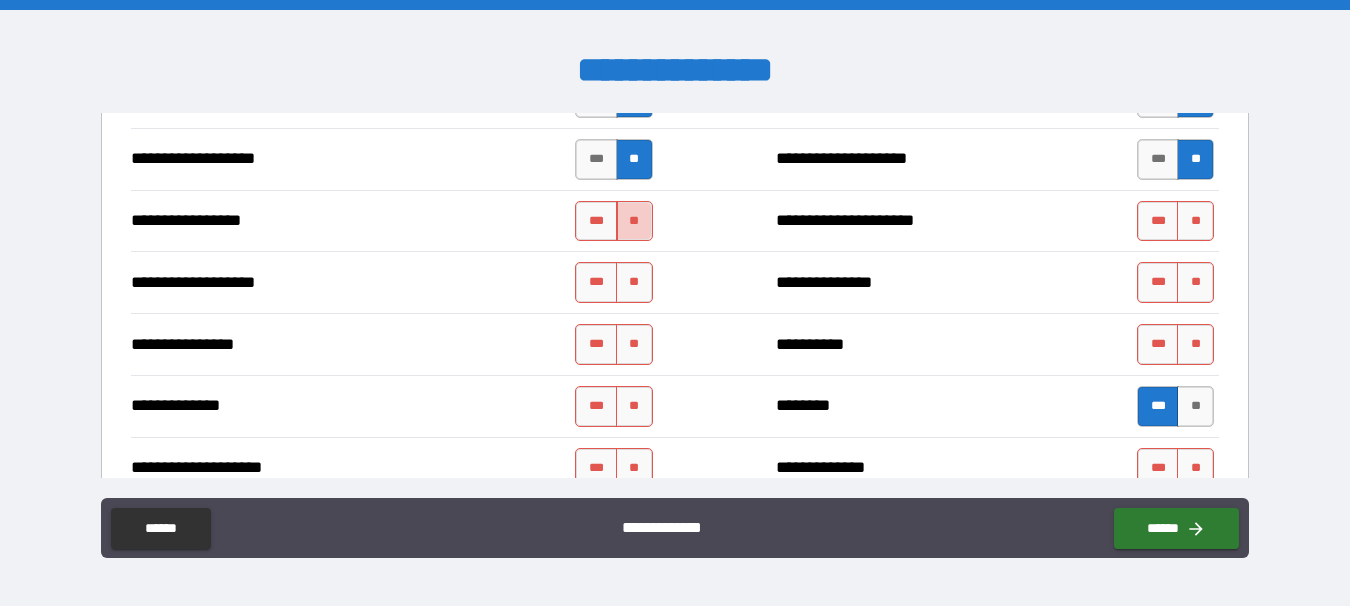 click on "**" at bounding box center [634, 221] 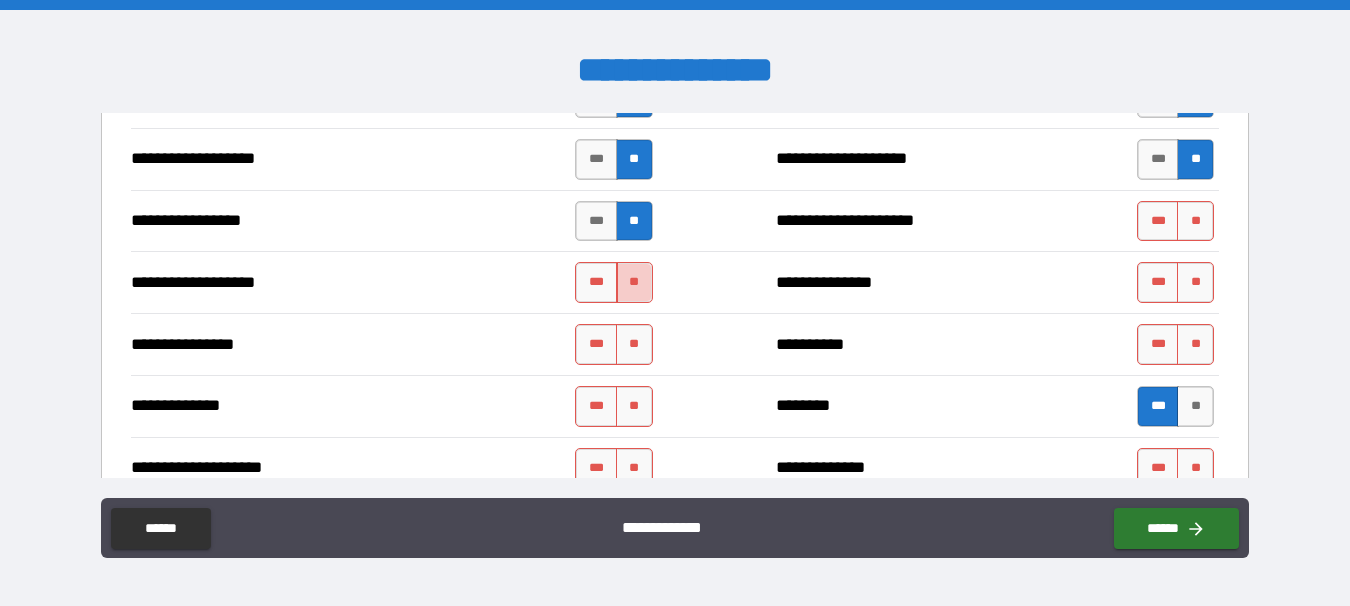 click on "**" at bounding box center (634, 282) 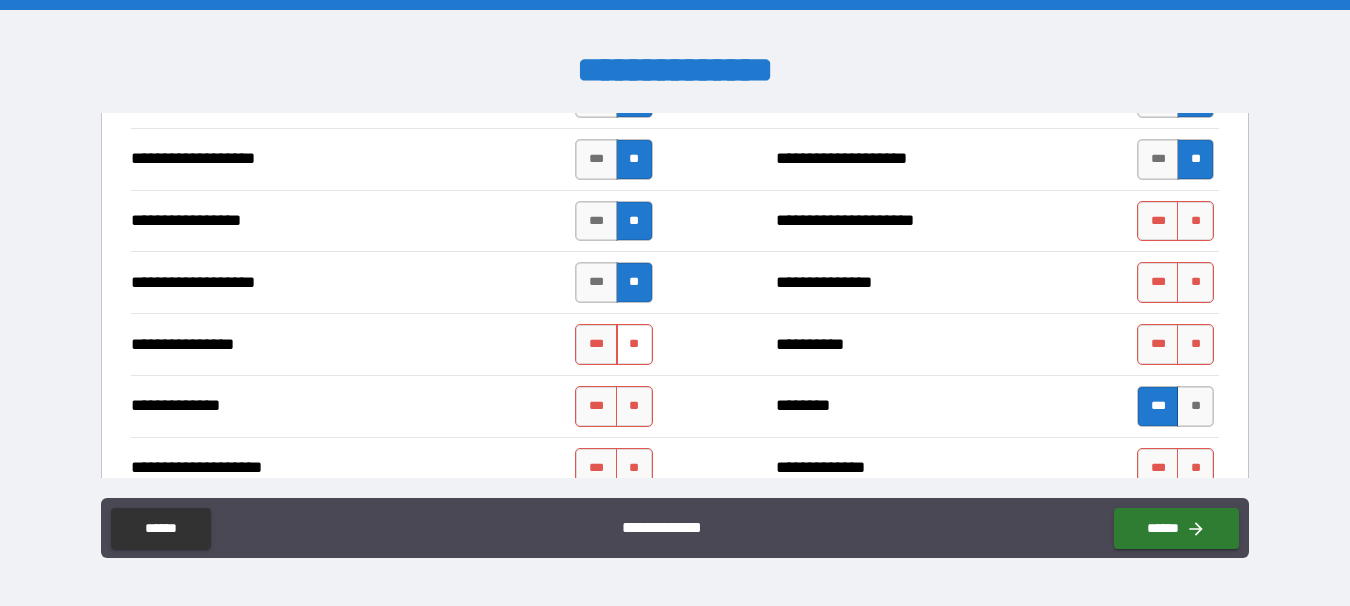 click on "**" at bounding box center [634, 344] 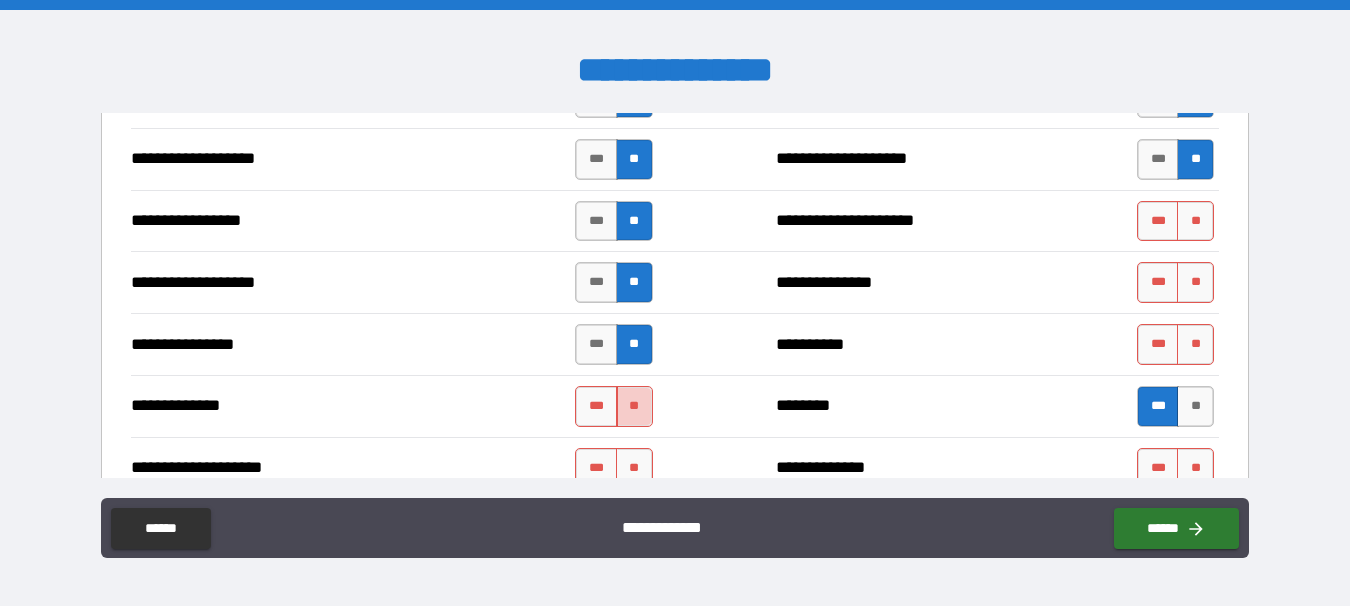 click on "**" at bounding box center [634, 406] 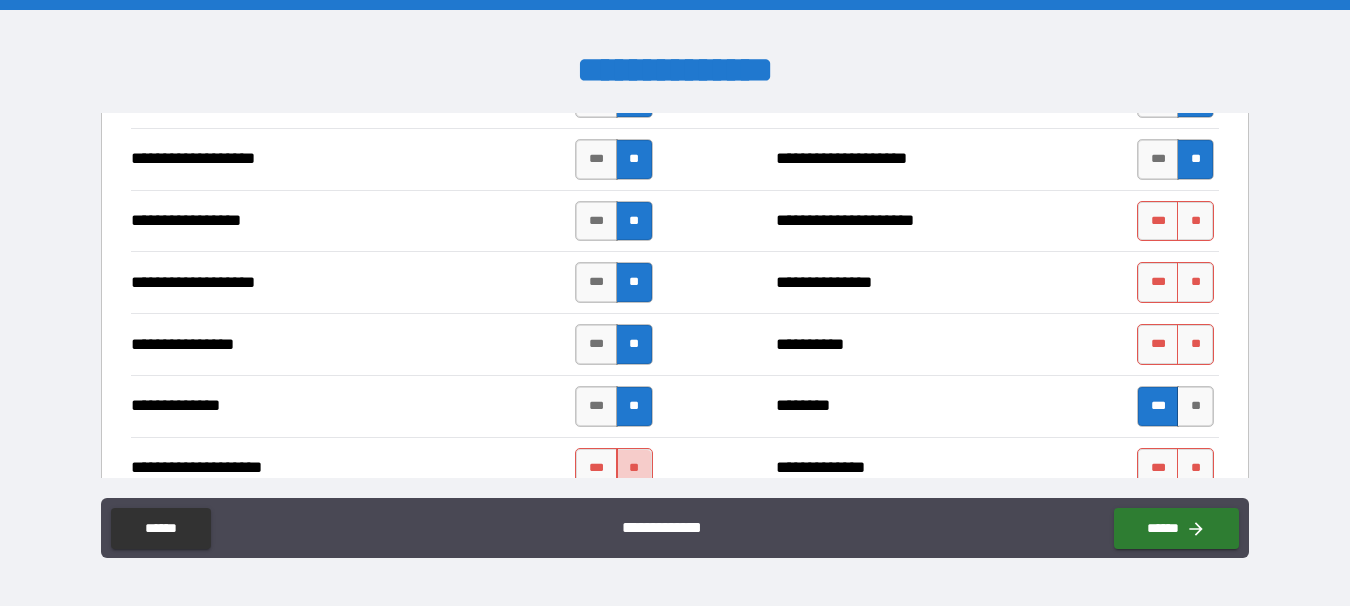 click on "**" at bounding box center [634, 468] 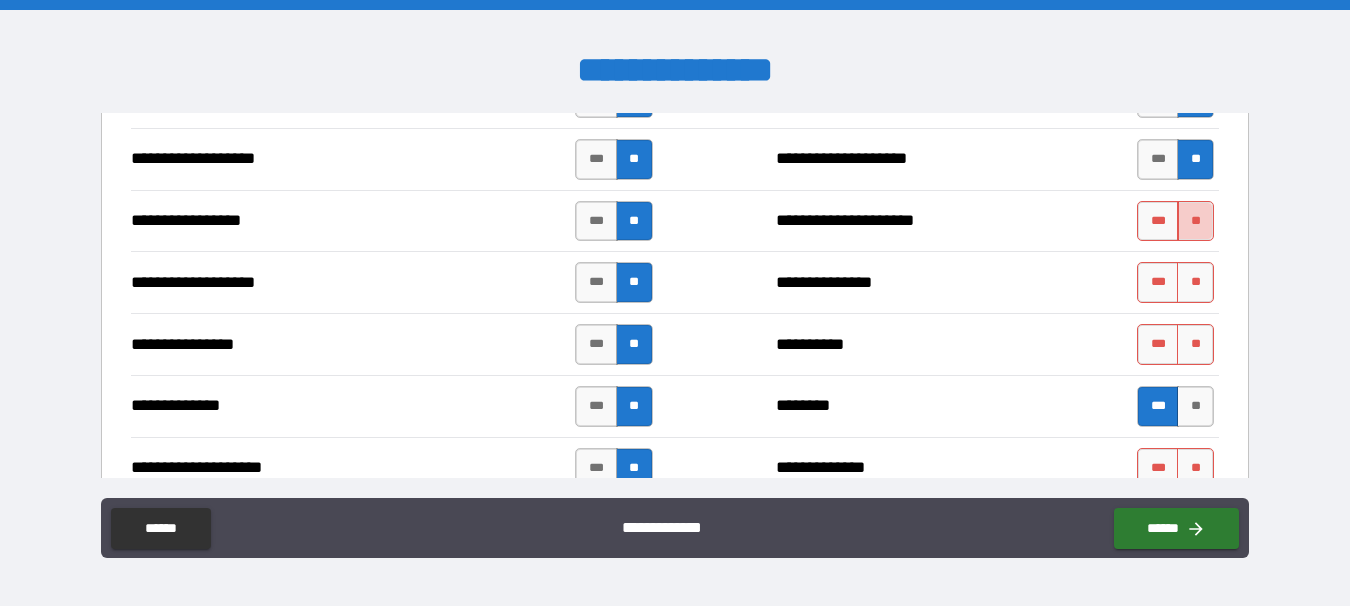 click on "**" at bounding box center [1195, 221] 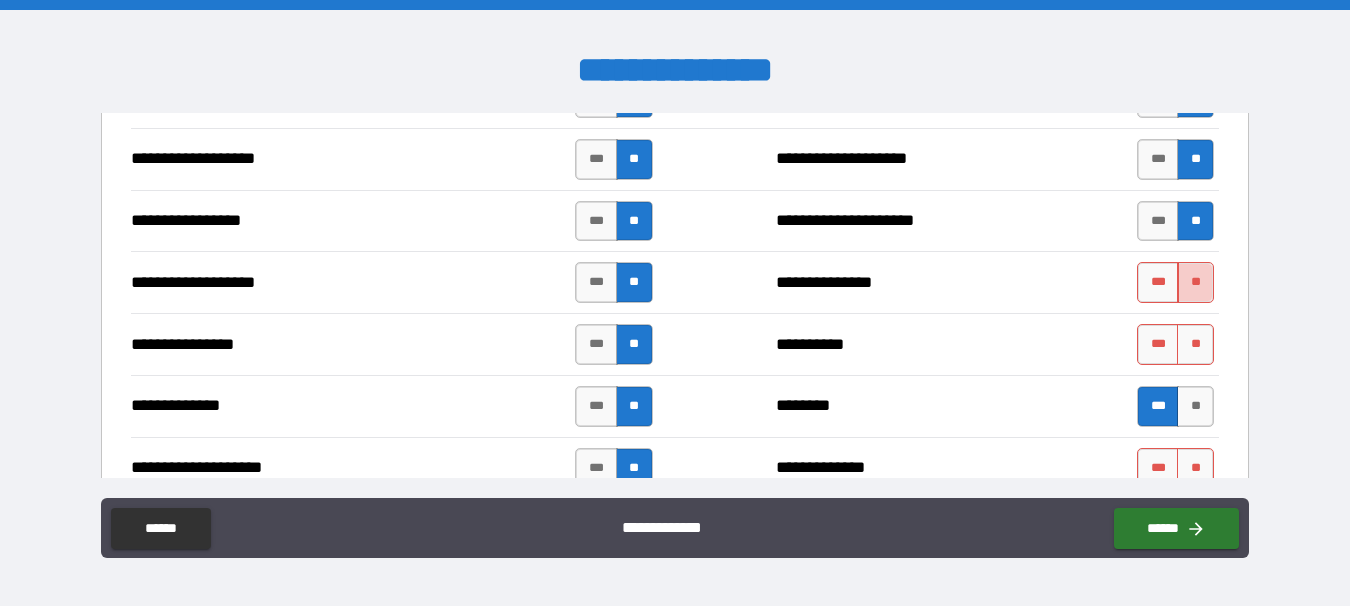 click on "**" at bounding box center [1195, 282] 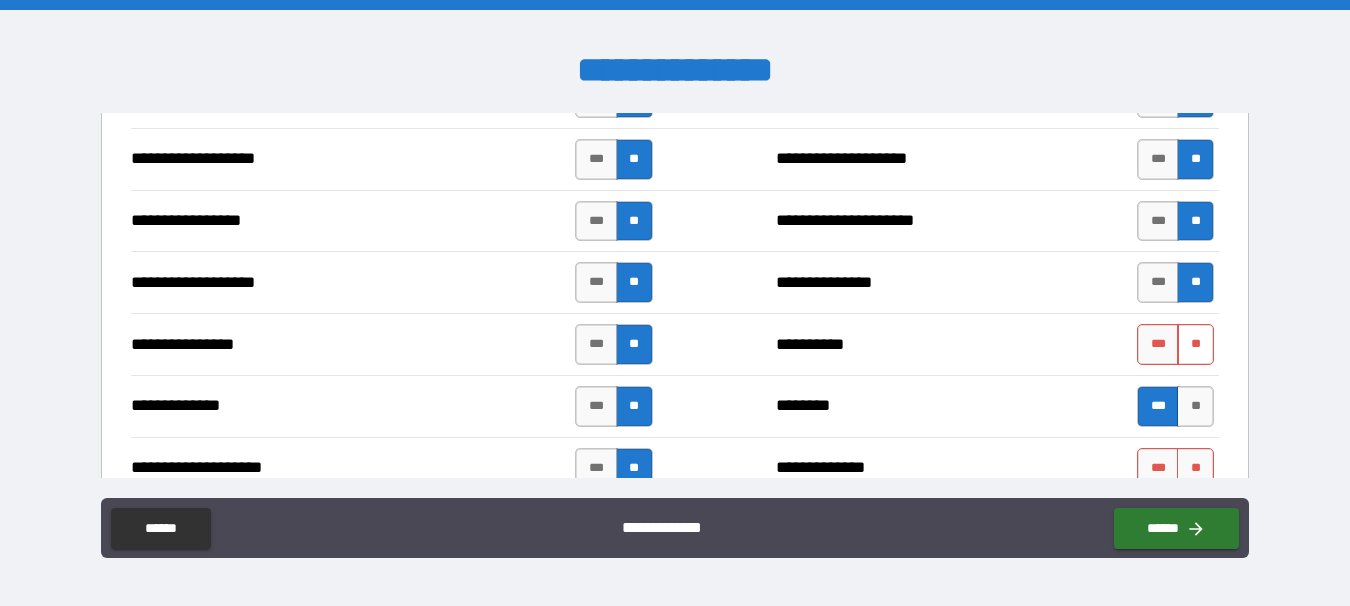 click on "**" at bounding box center (1195, 344) 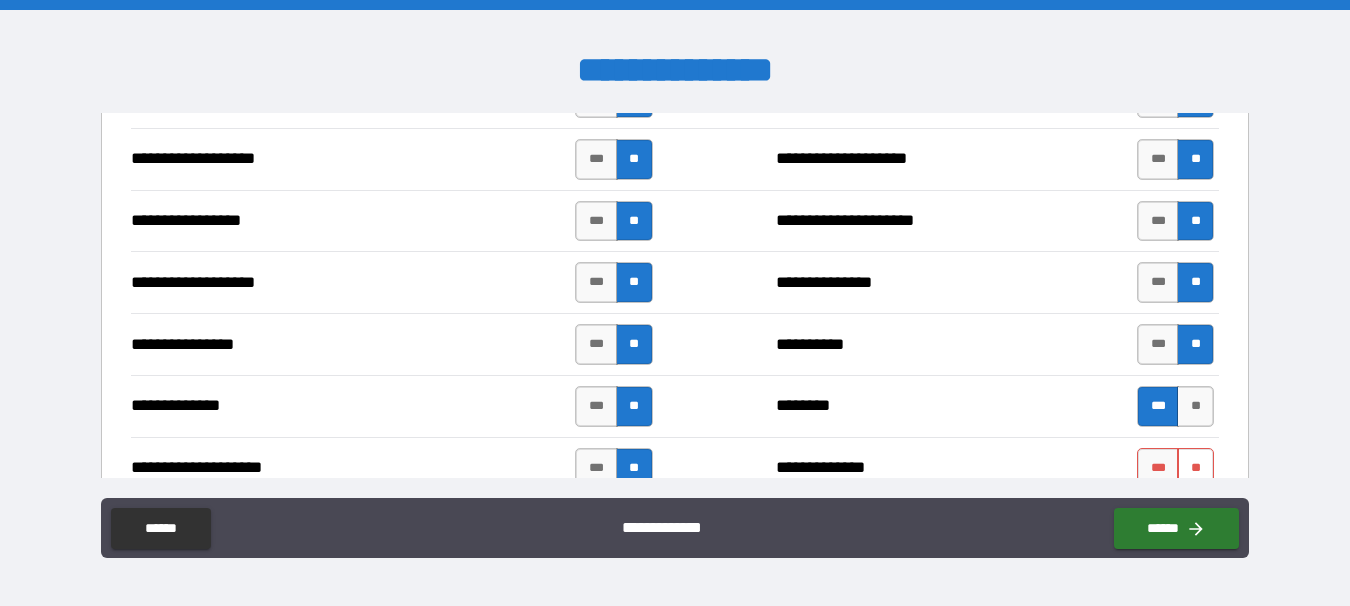 click on "**" at bounding box center [1195, 468] 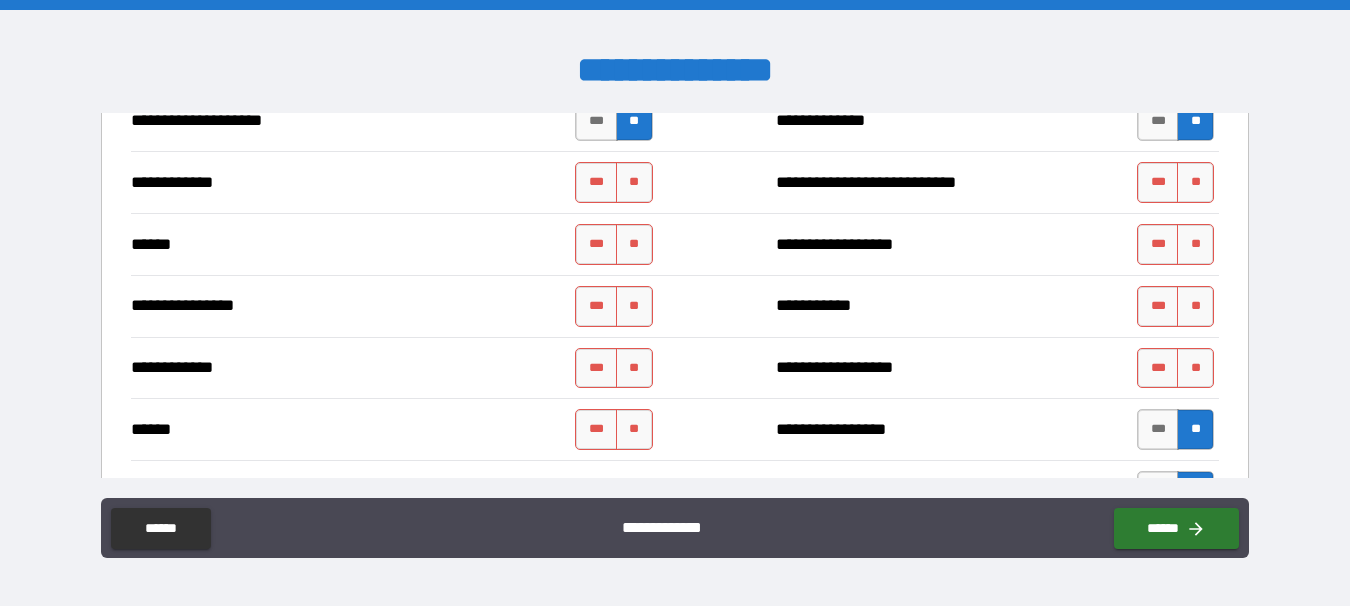scroll, scrollTop: 3594, scrollLeft: 0, axis: vertical 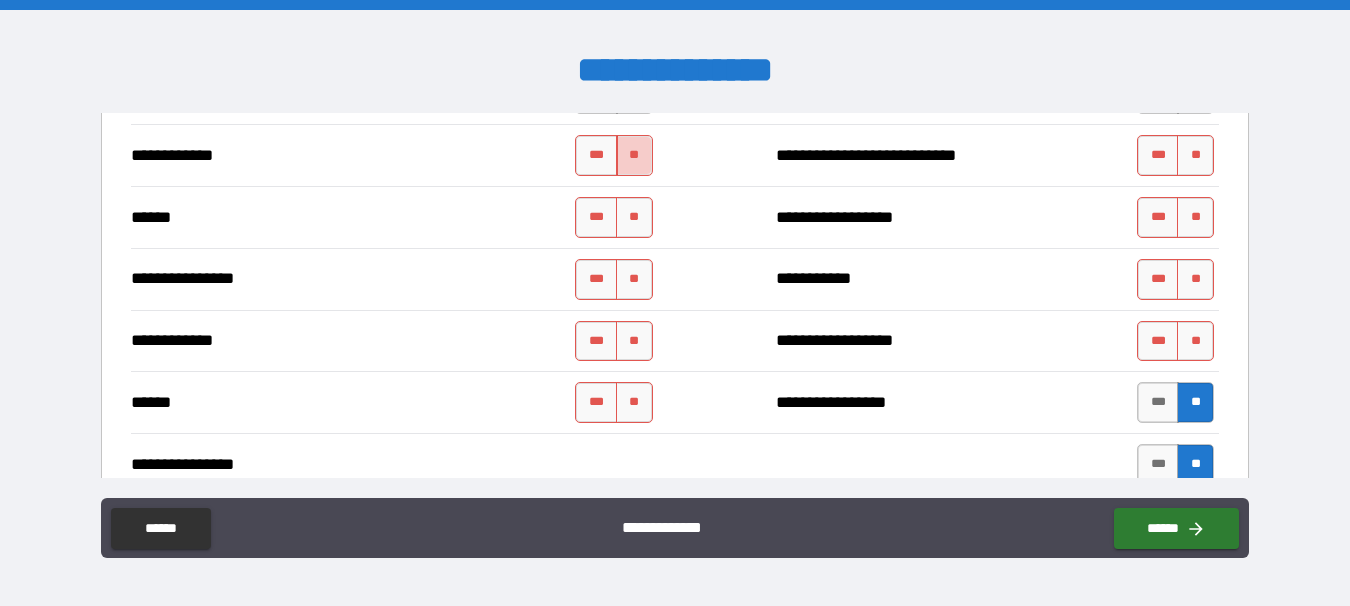 click on "**" at bounding box center (634, 155) 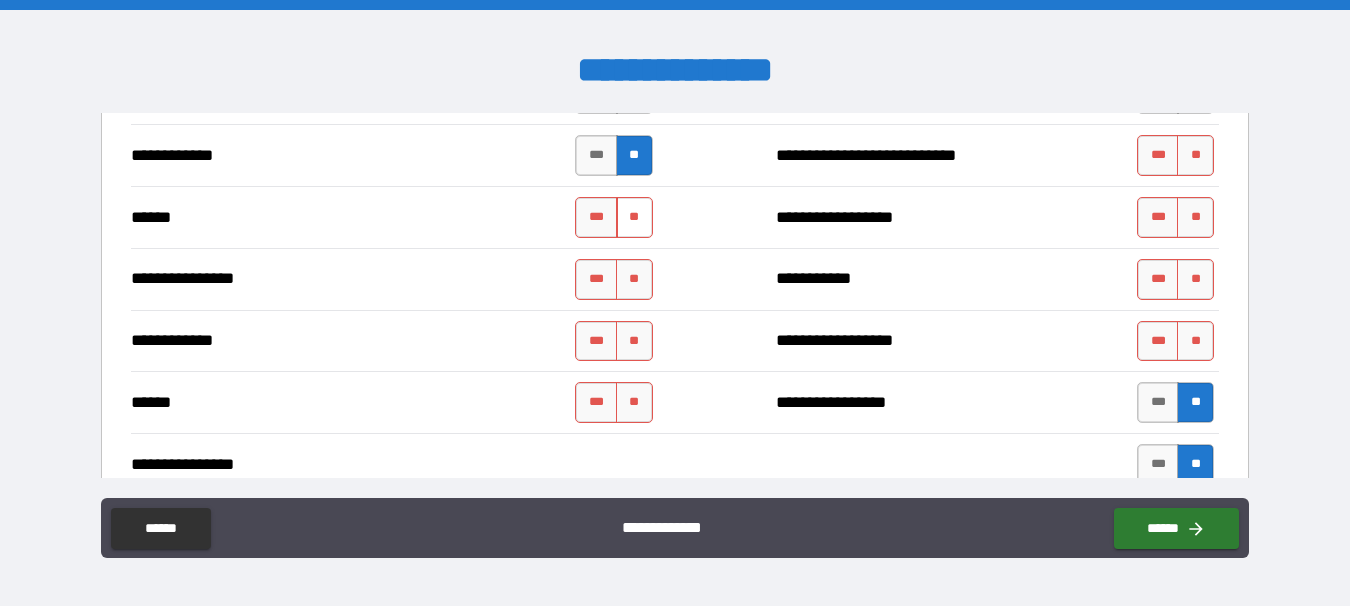 click on "**" at bounding box center (634, 217) 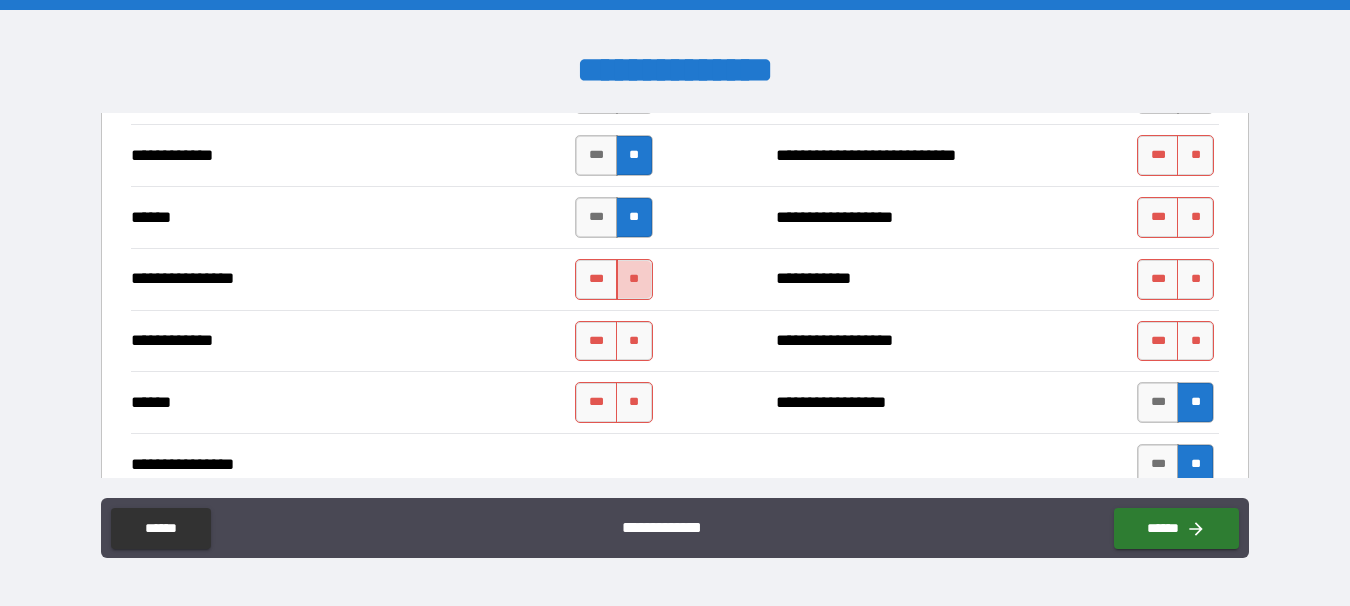 click on "**" at bounding box center [634, 279] 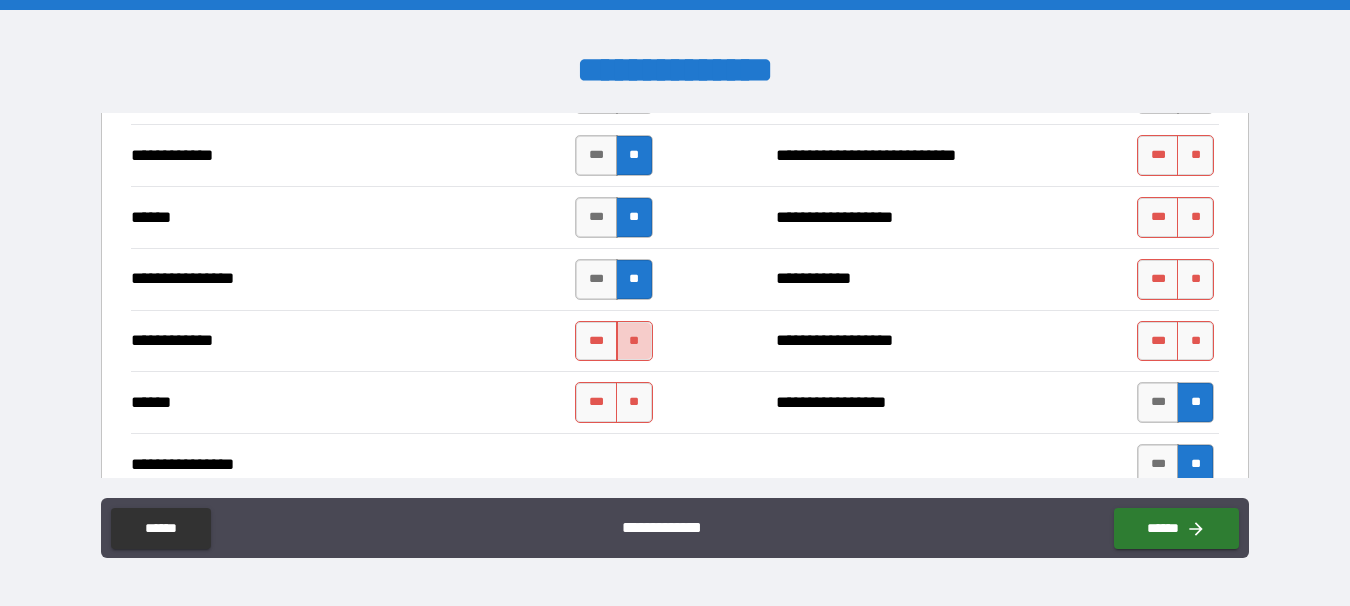 click on "**" at bounding box center [634, 341] 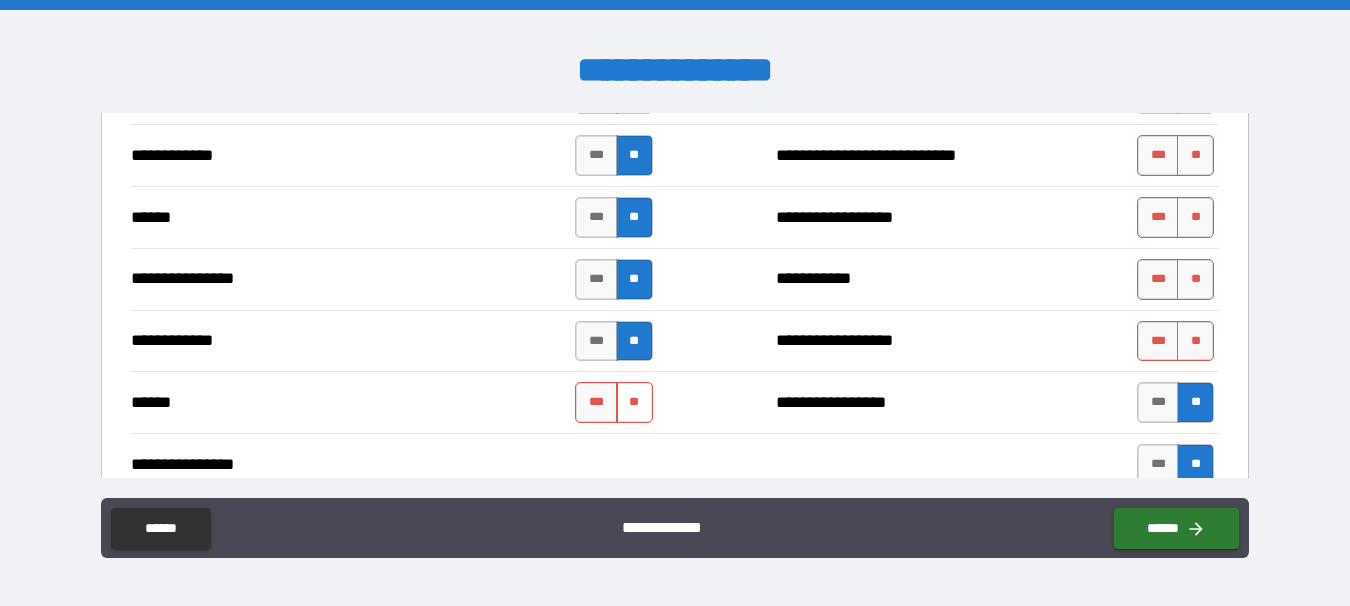 click on "**" at bounding box center [634, 402] 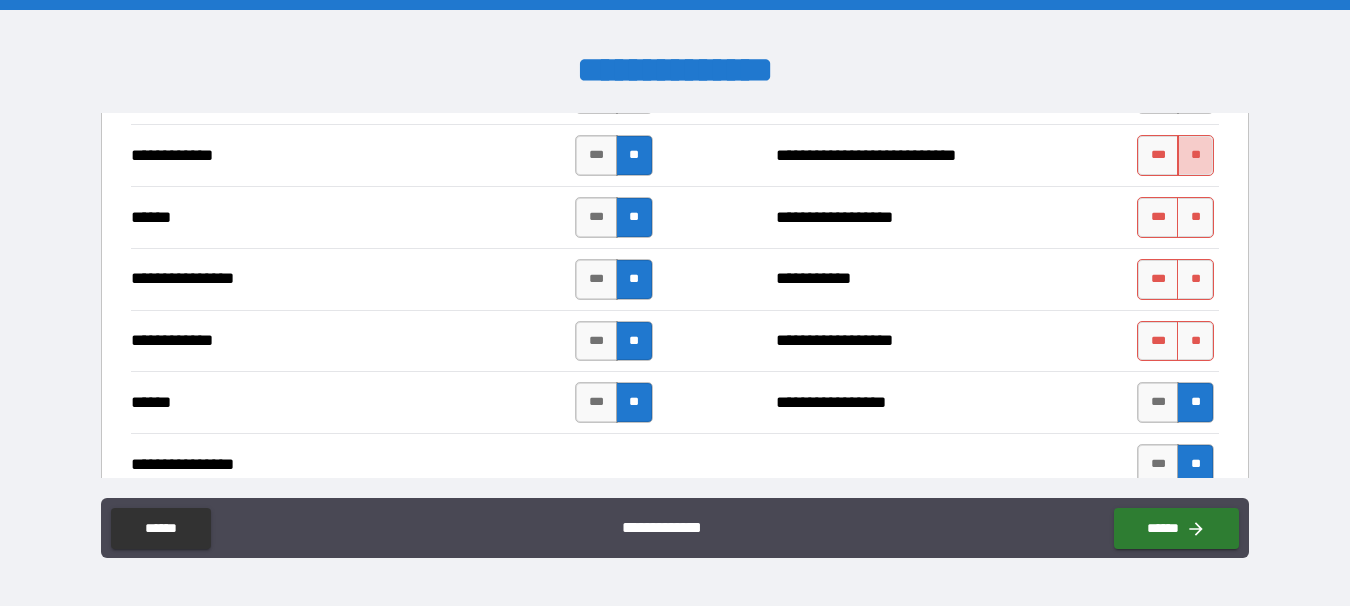 click on "**" at bounding box center [1195, 155] 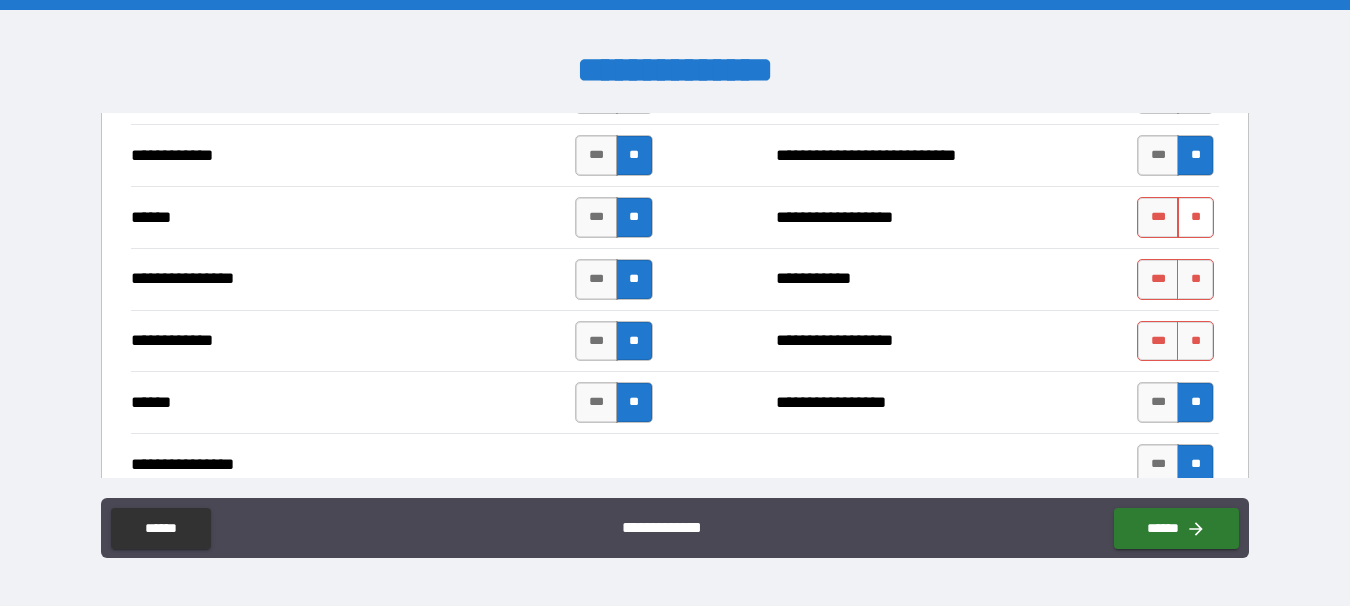 click on "**" at bounding box center (1195, 217) 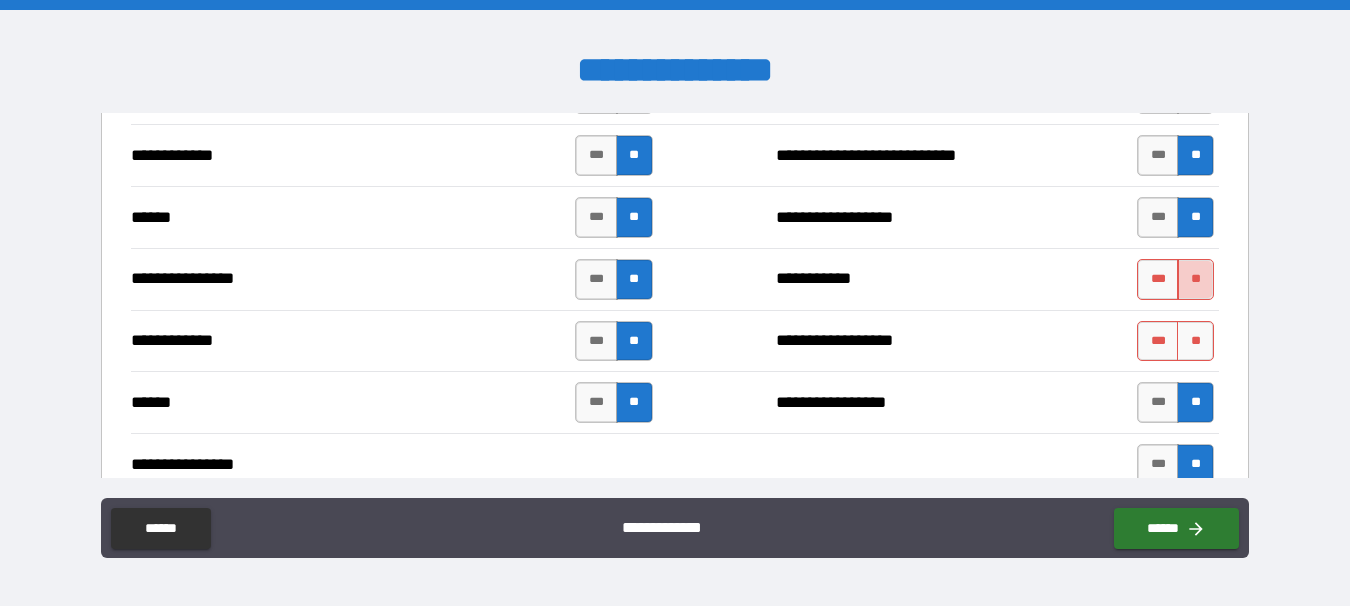 click on "**" at bounding box center [1195, 279] 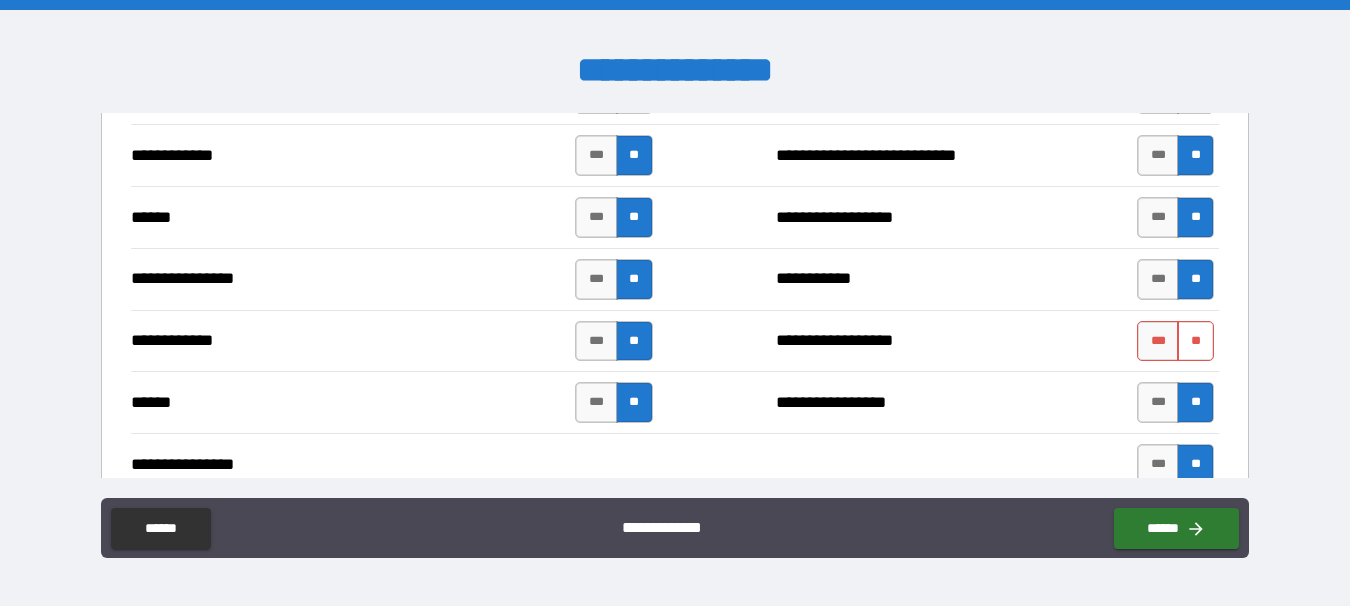 click on "**" at bounding box center [1195, 341] 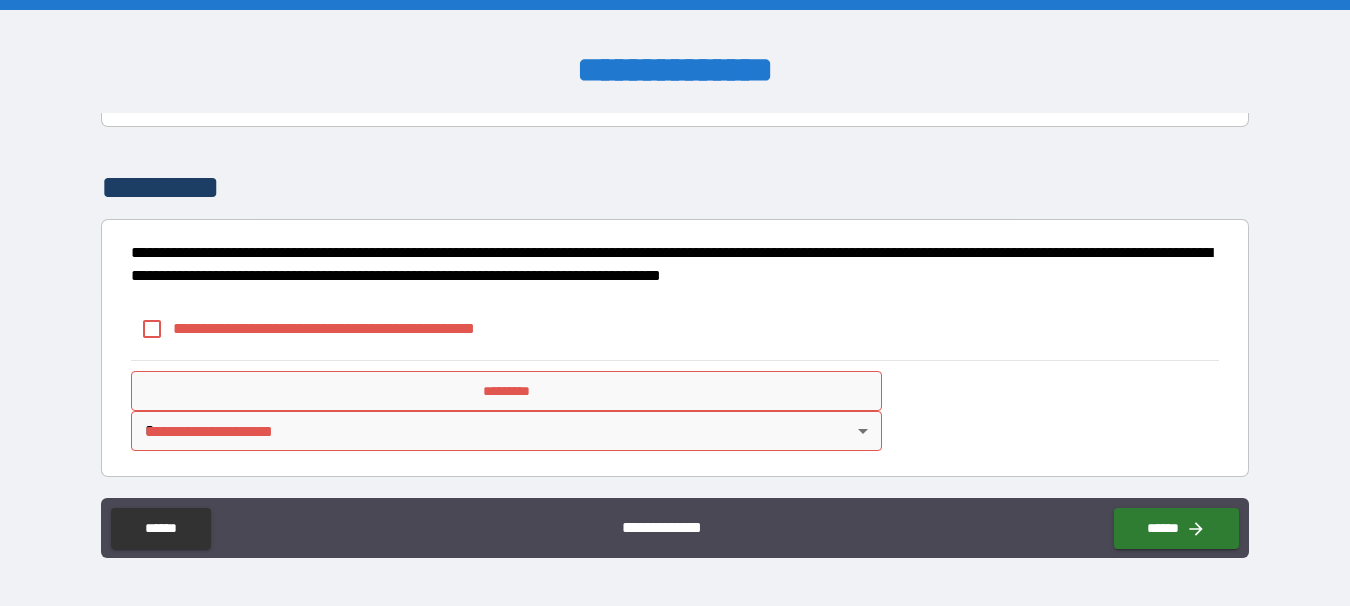 scroll, scrollTop: 4252, scrollLeft: 0, axis: vertical 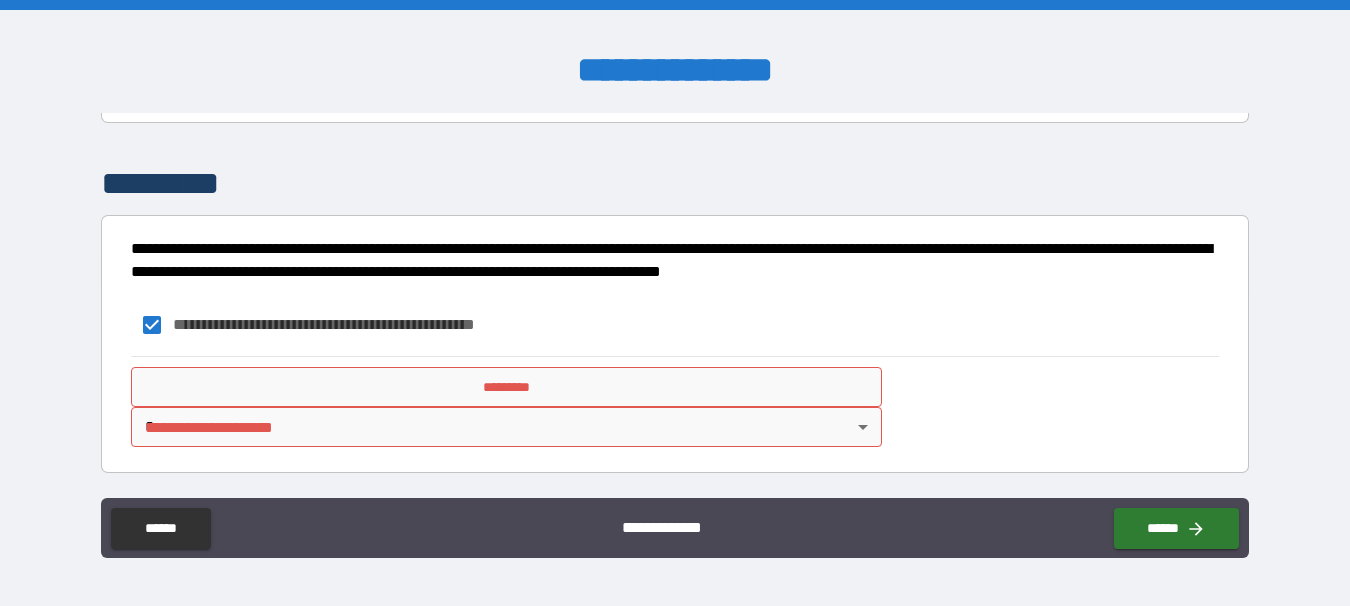 click on "*********" at bounding box center (506, 387) 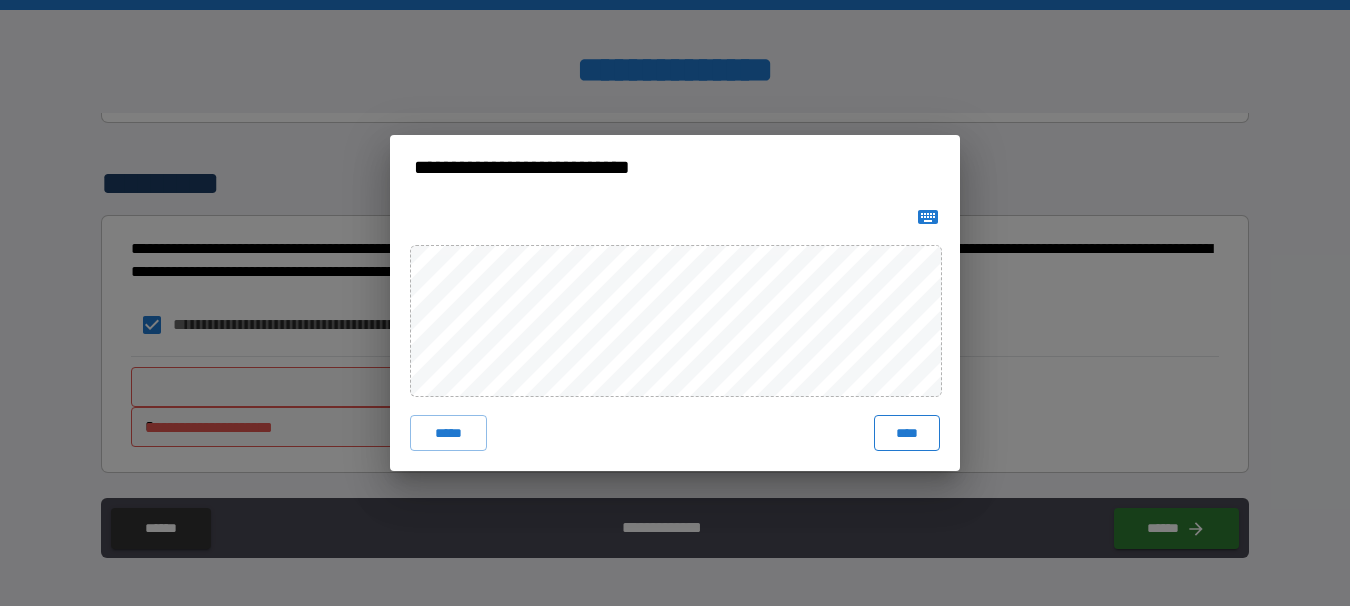click on "****" at bounding box center [907, 433] 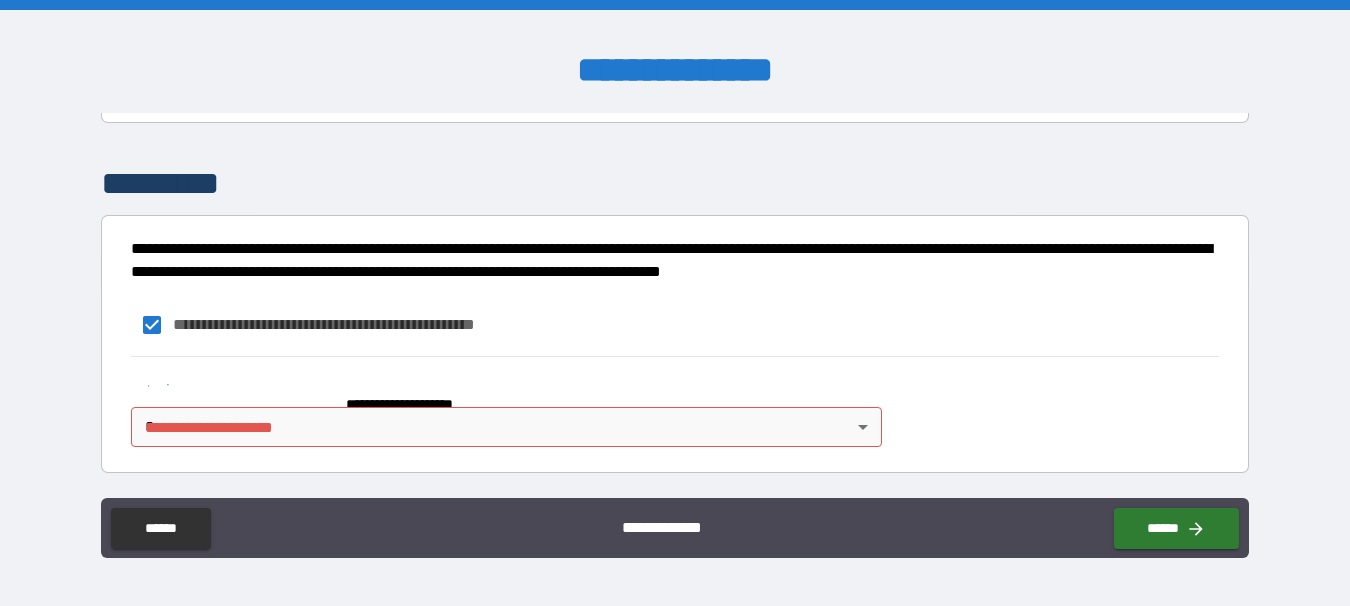scroll, scrollTop: 4242, scrollLeft: 0, axis: vertical 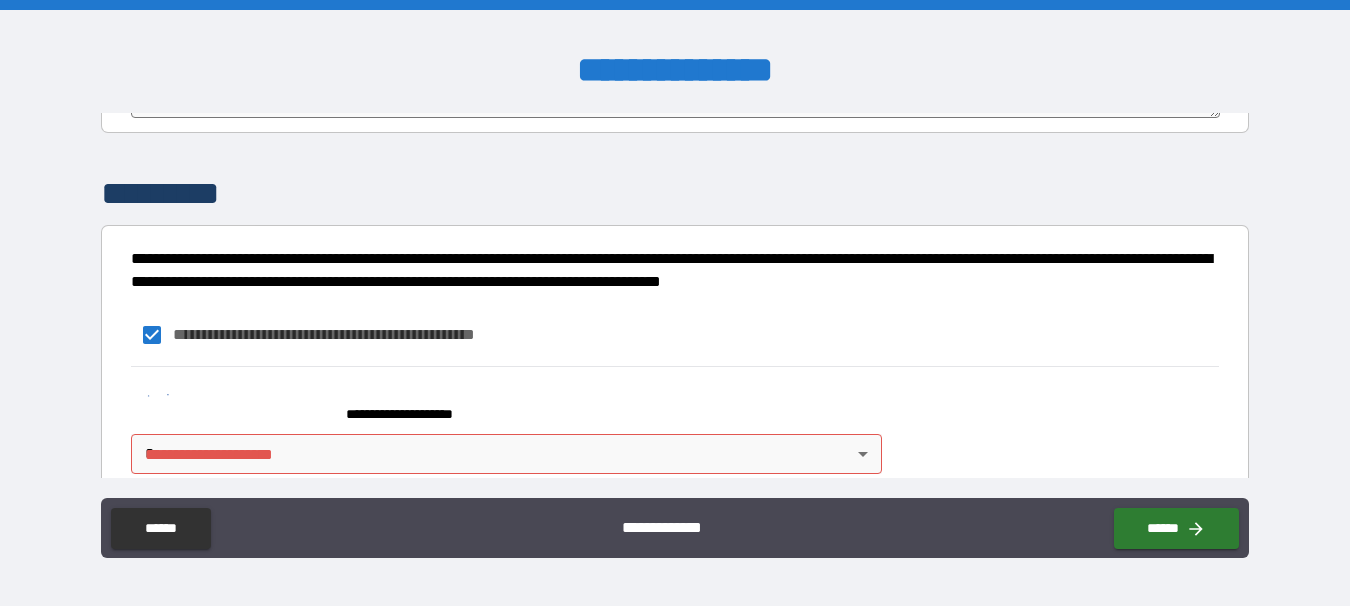 click on "**********" at bounding box center (675, 303) 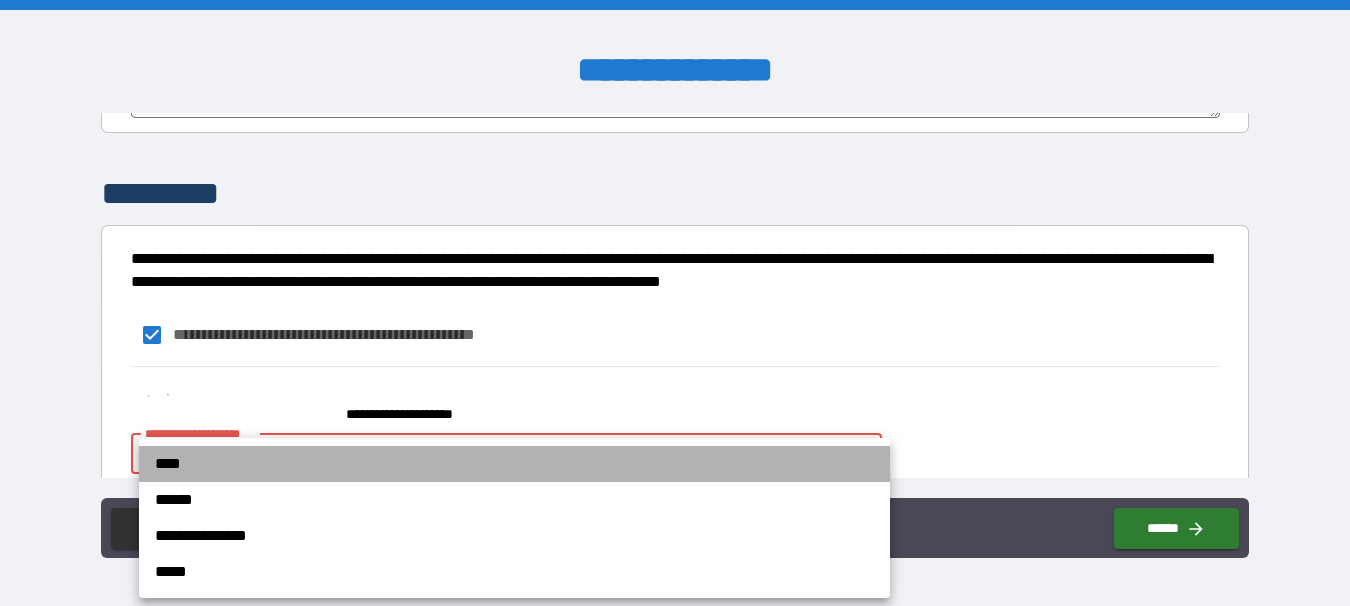 click on "****" at bounding box center (514, 464) 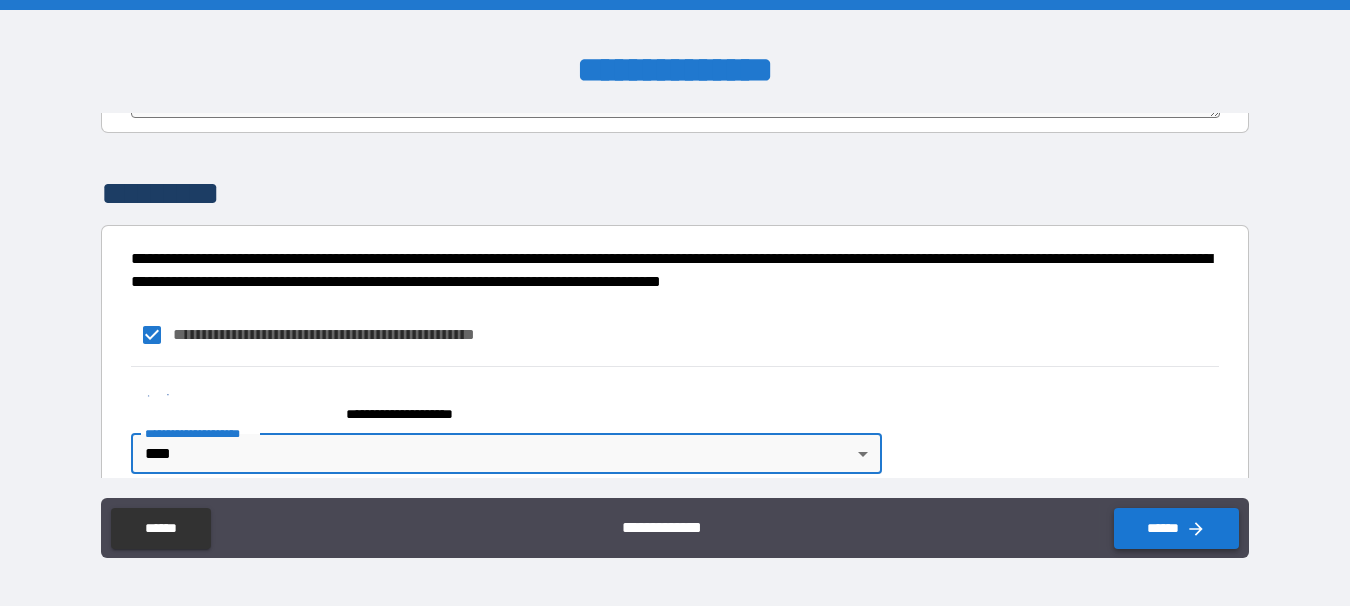 click on "******" at bounding box center [1176, 528] 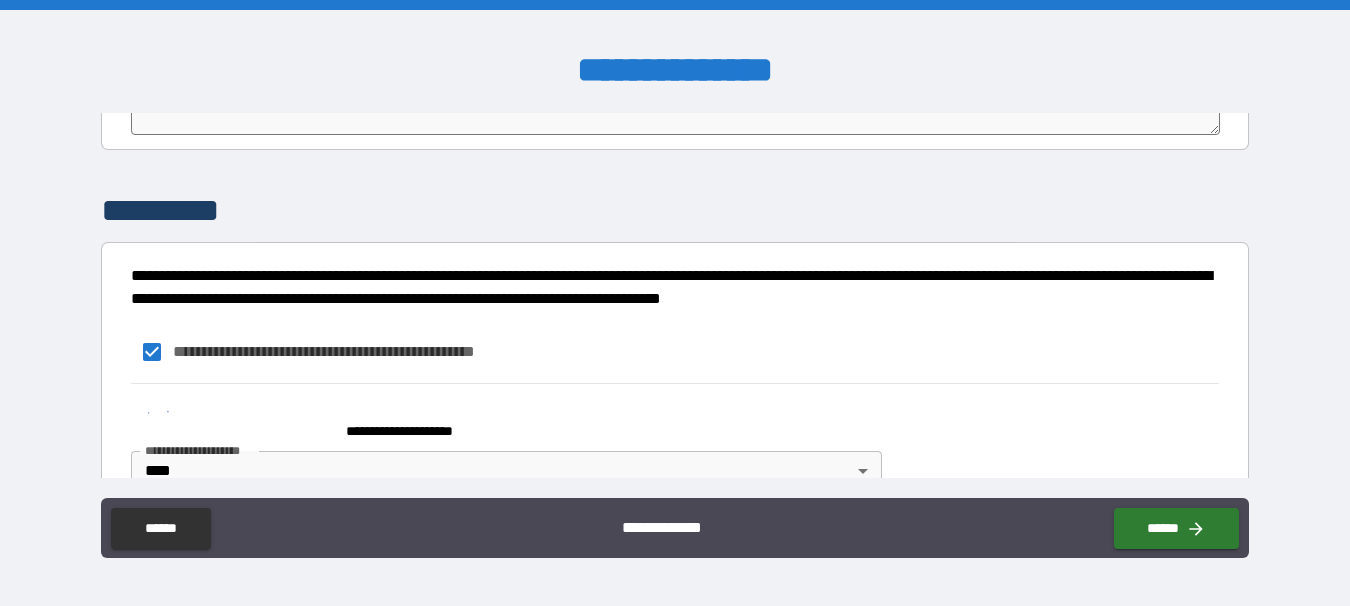 scroll, scrollTop: 4269, scrollLeft: 0, axis: vertical 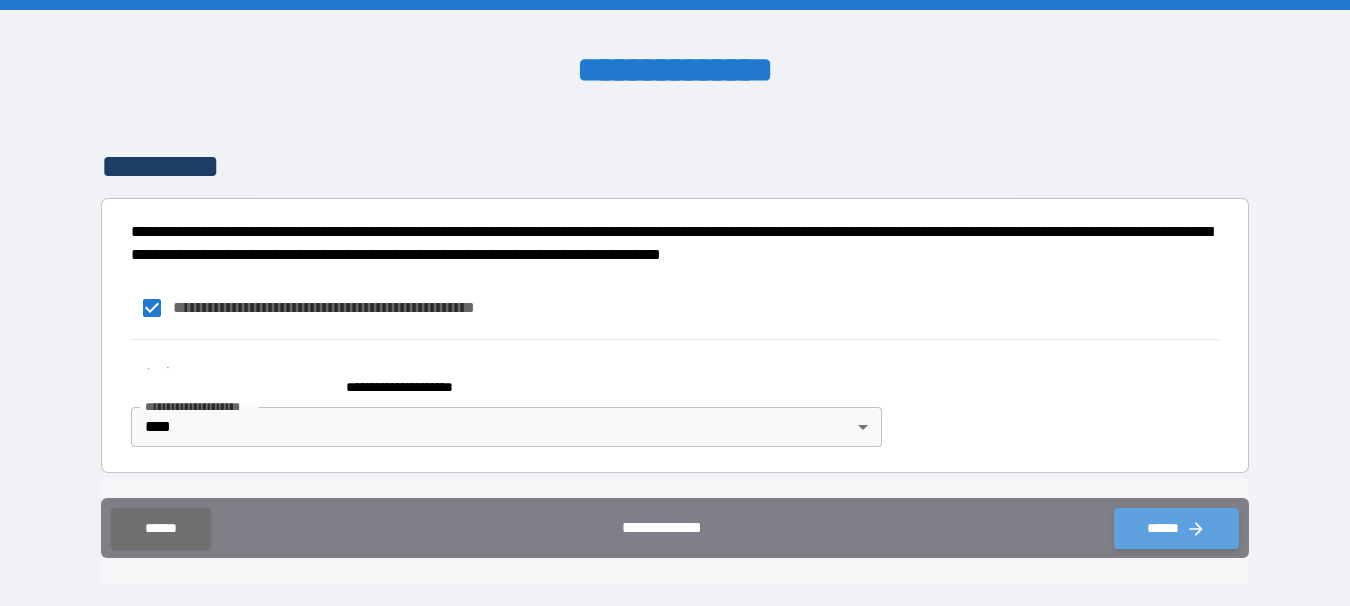 click on "******" at bounding box center [1176, 528] 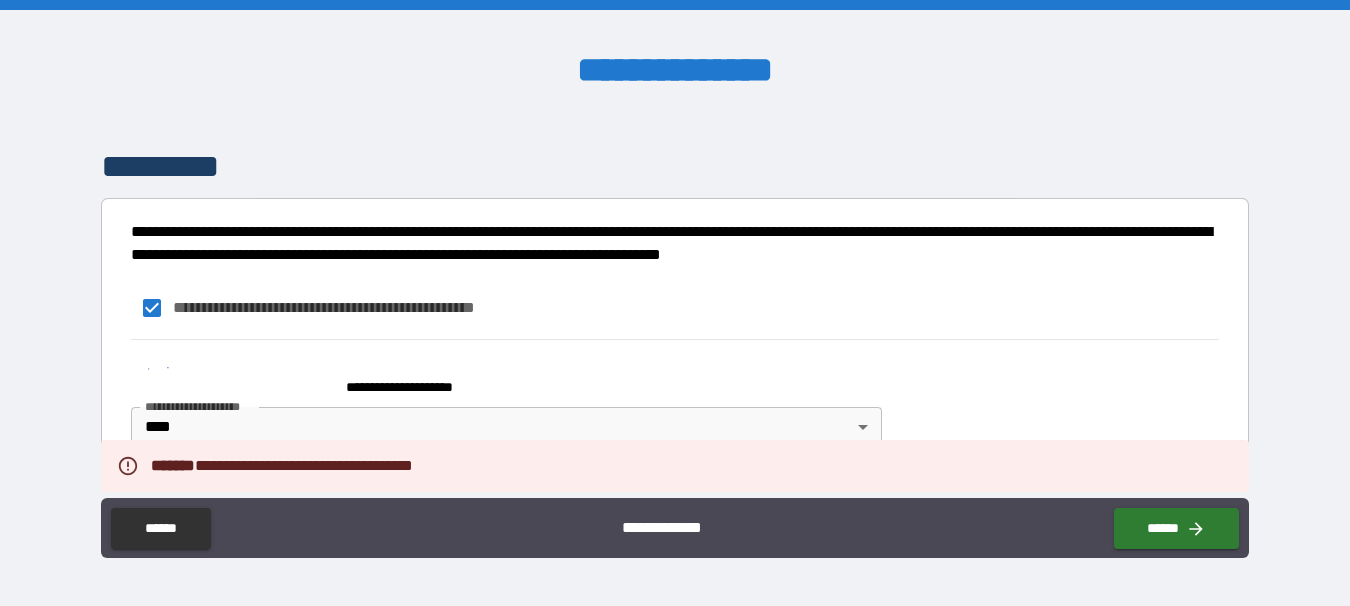 click on "**********" at bounding box center (506, 378) 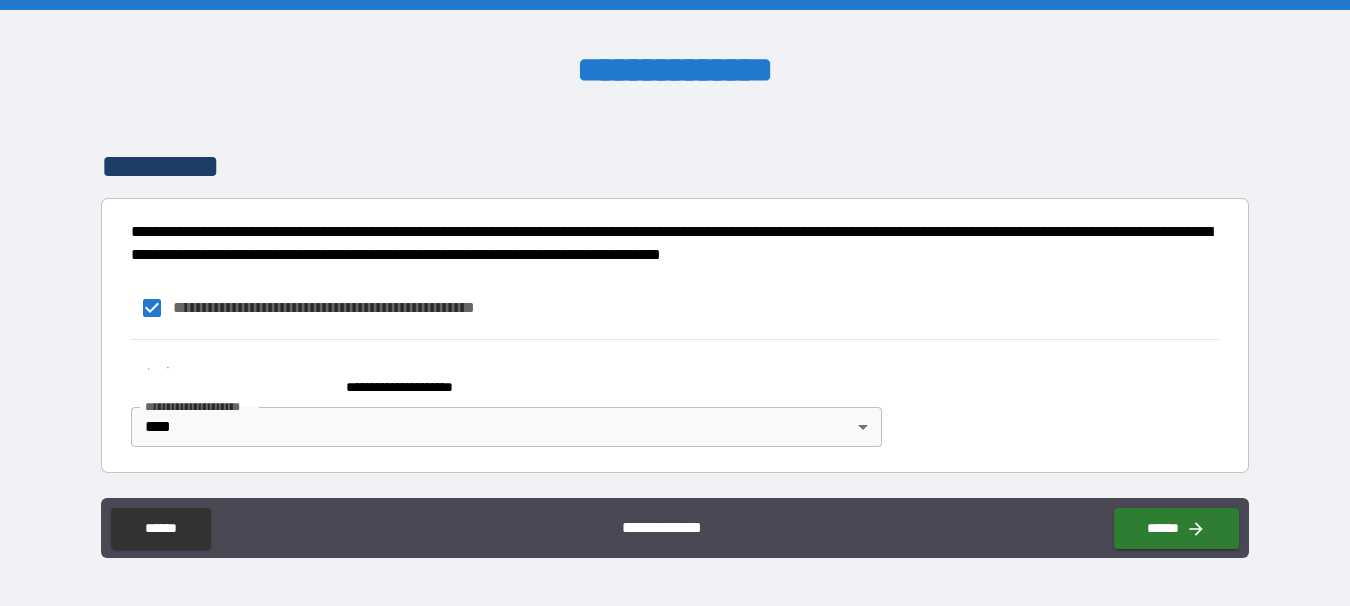 click on "**********" at bounding box center [675, 398] 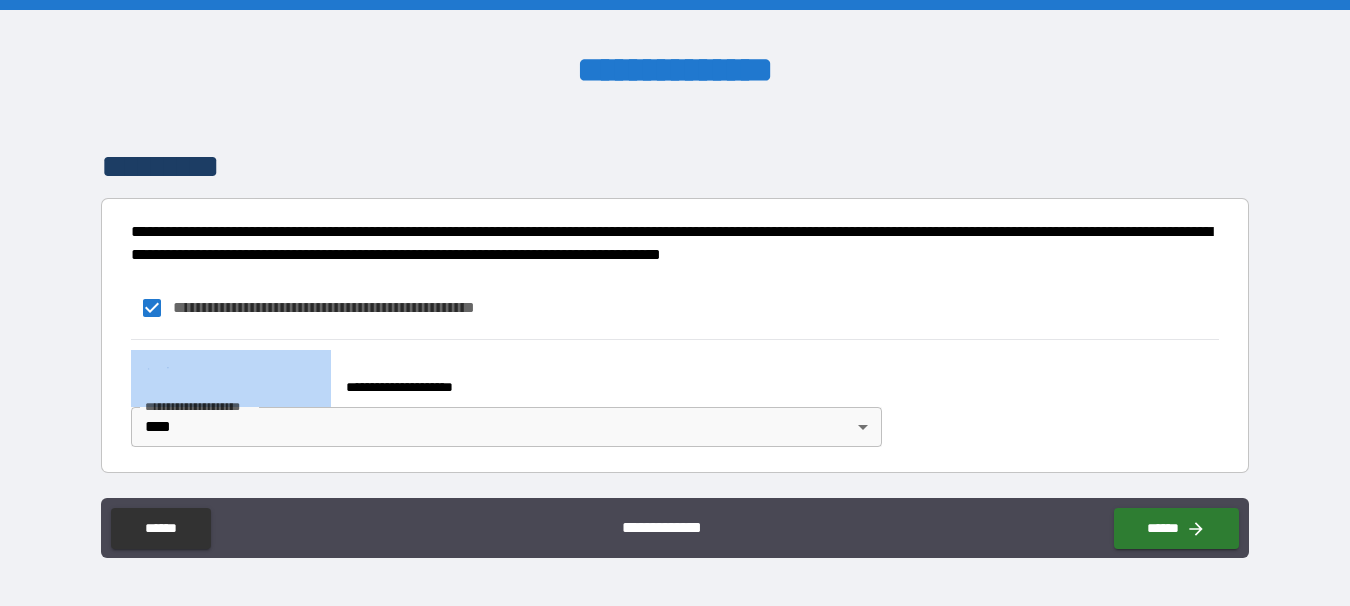 click on "**********" at bounding box center (675, 398) 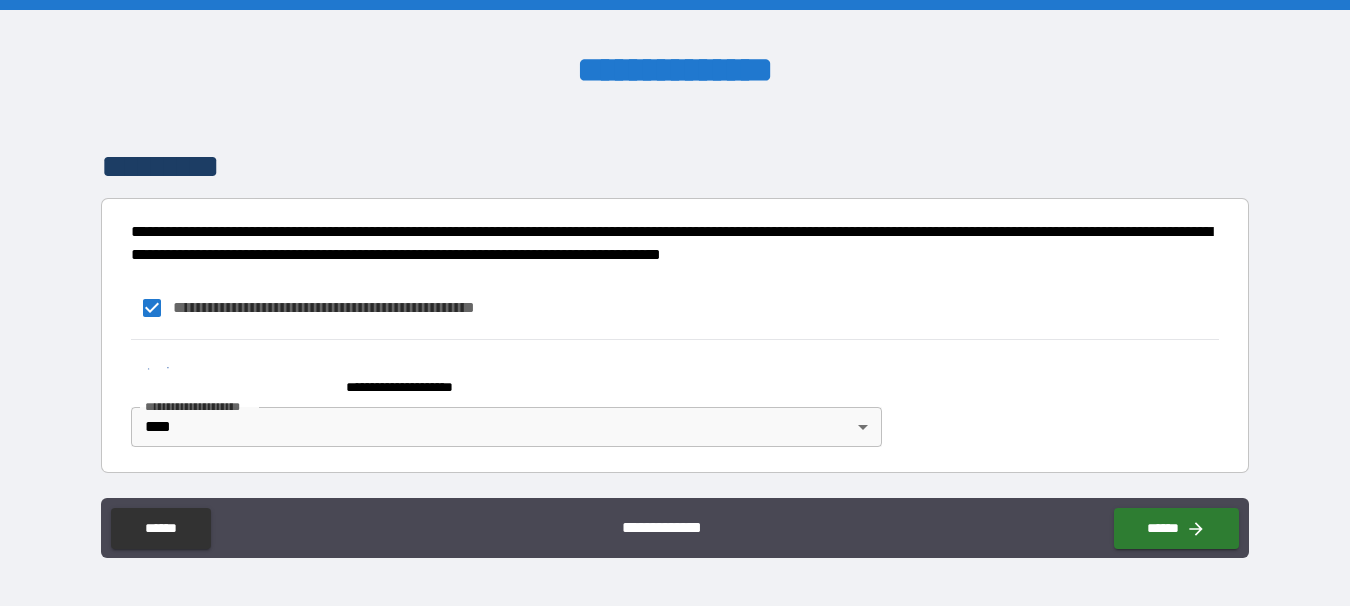 click on "**********" at bounding box center [675, 398] 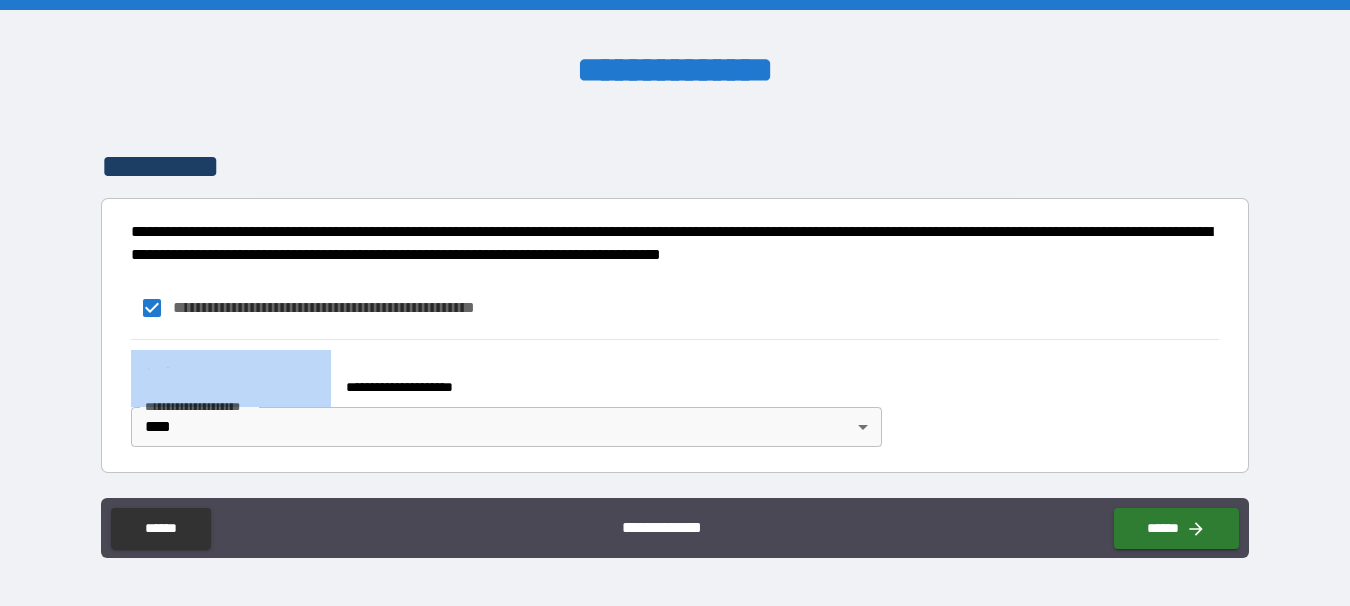 click on "**********" at bounding box center (675, 398) 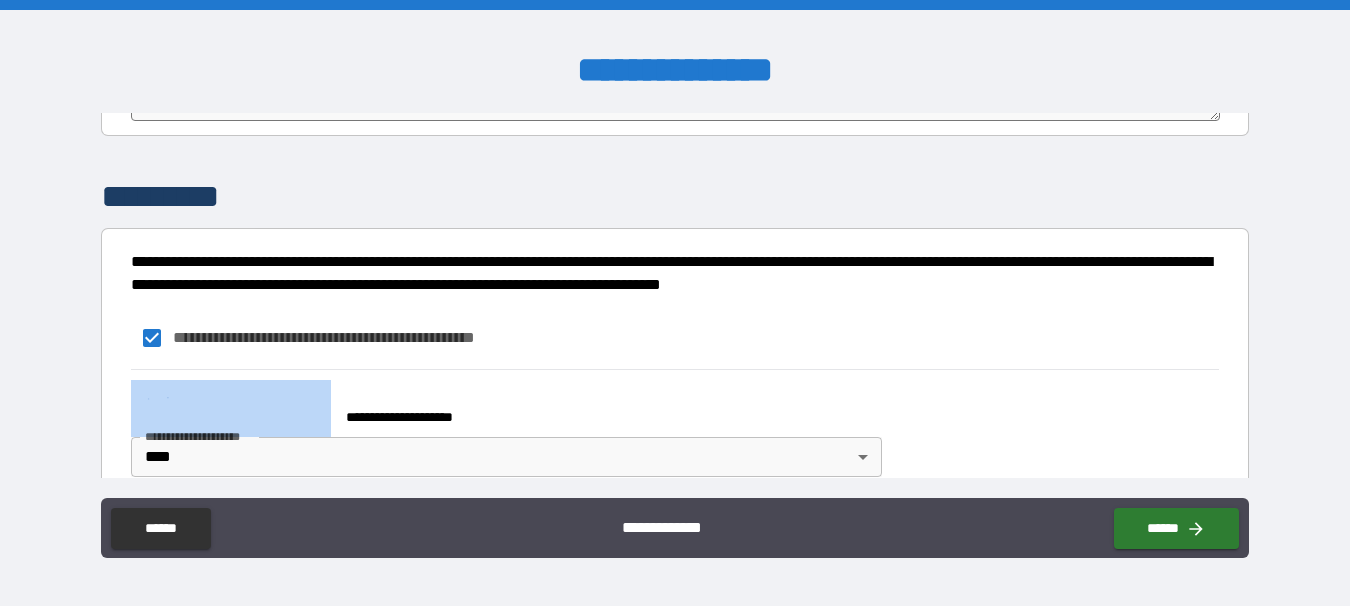 scroll, scrollTop: 4252, scrollLeft: 0, axis: vertical 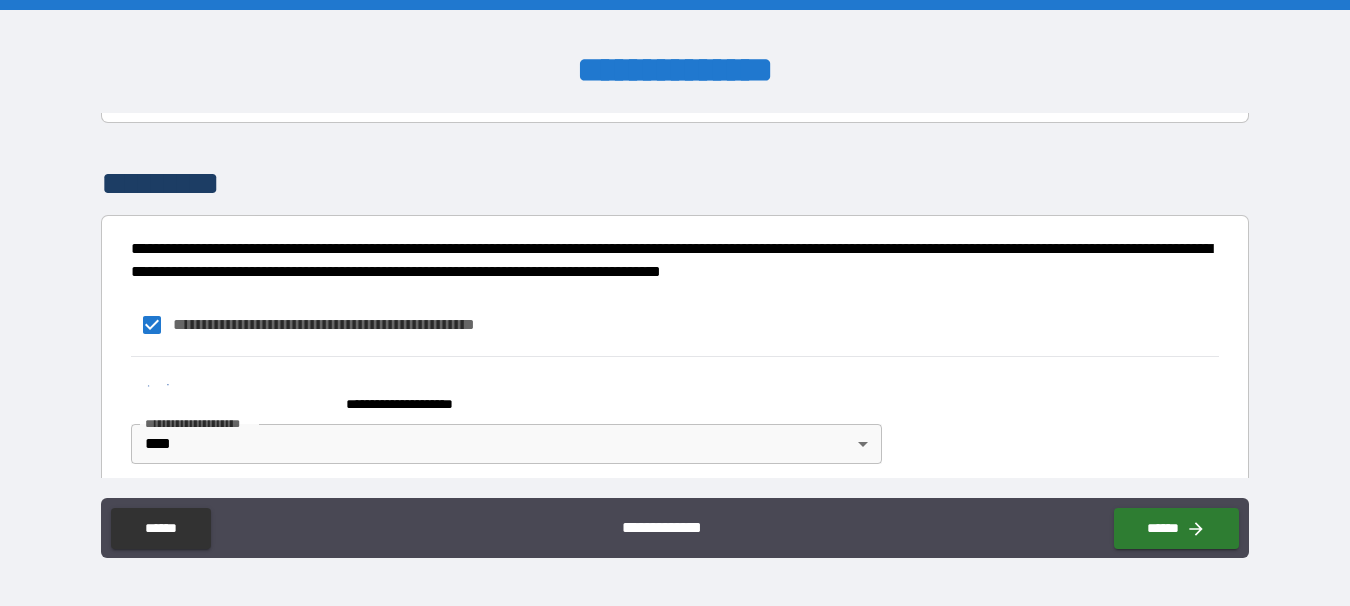 click on "**********" at bounding box center (675, 305) 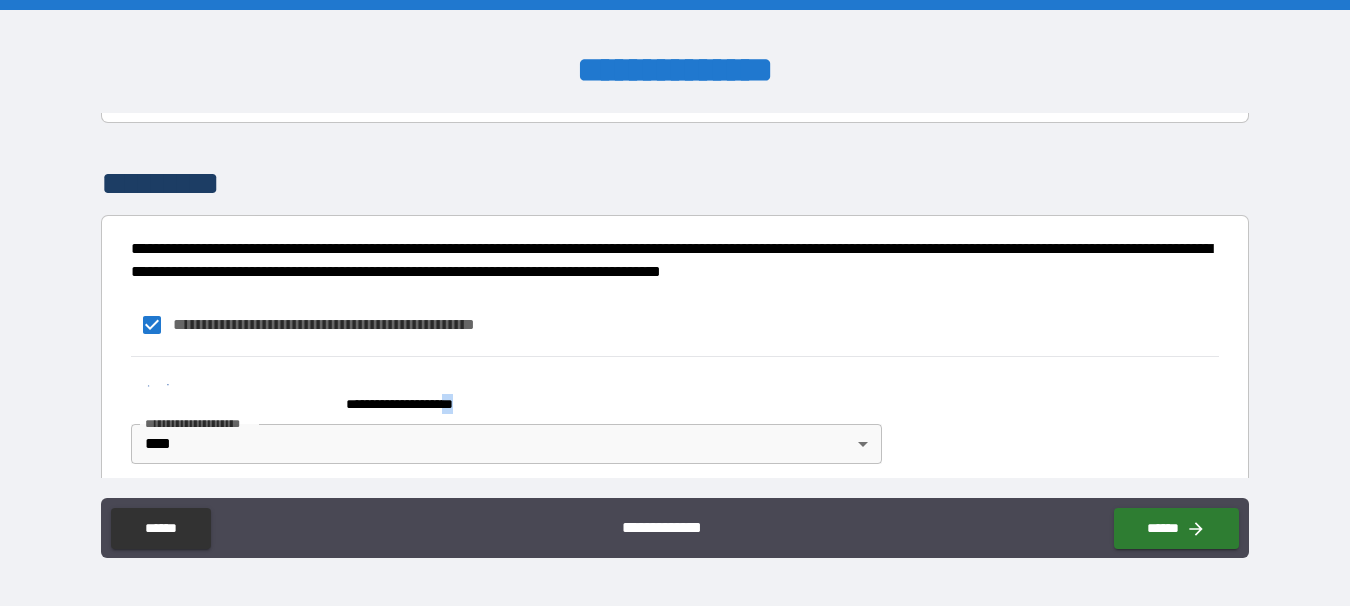 click on "**********" at bounding box center [506, 395] 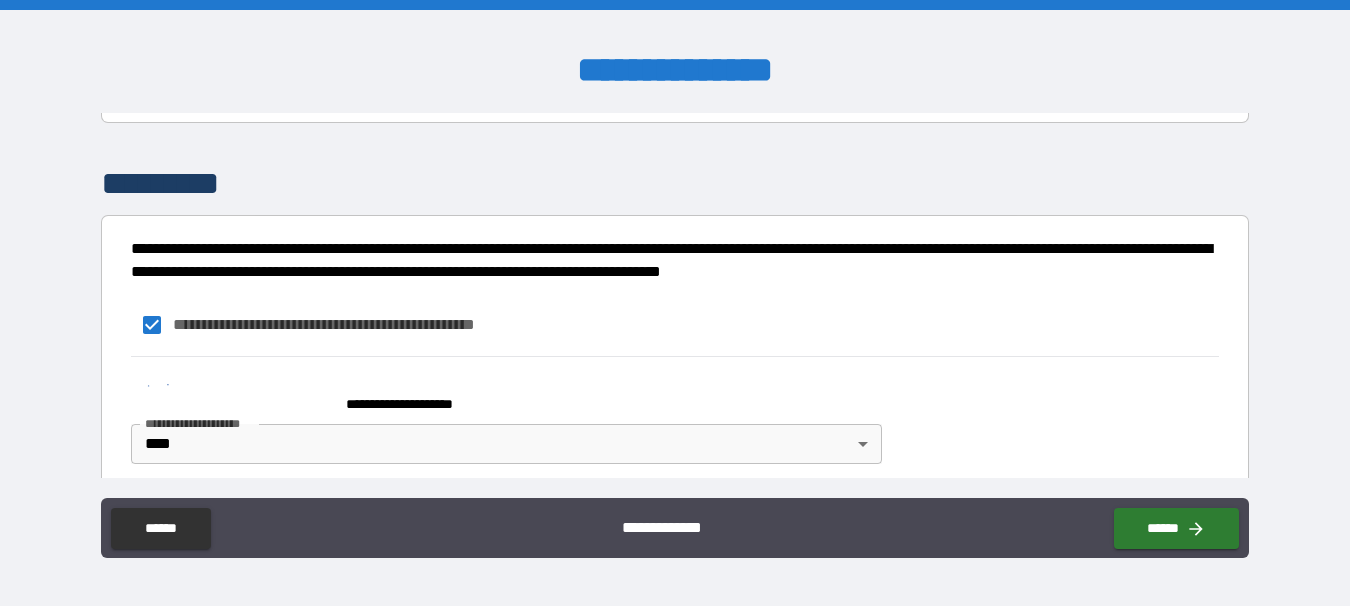 click on "**********" at bounding box center [506, 395] 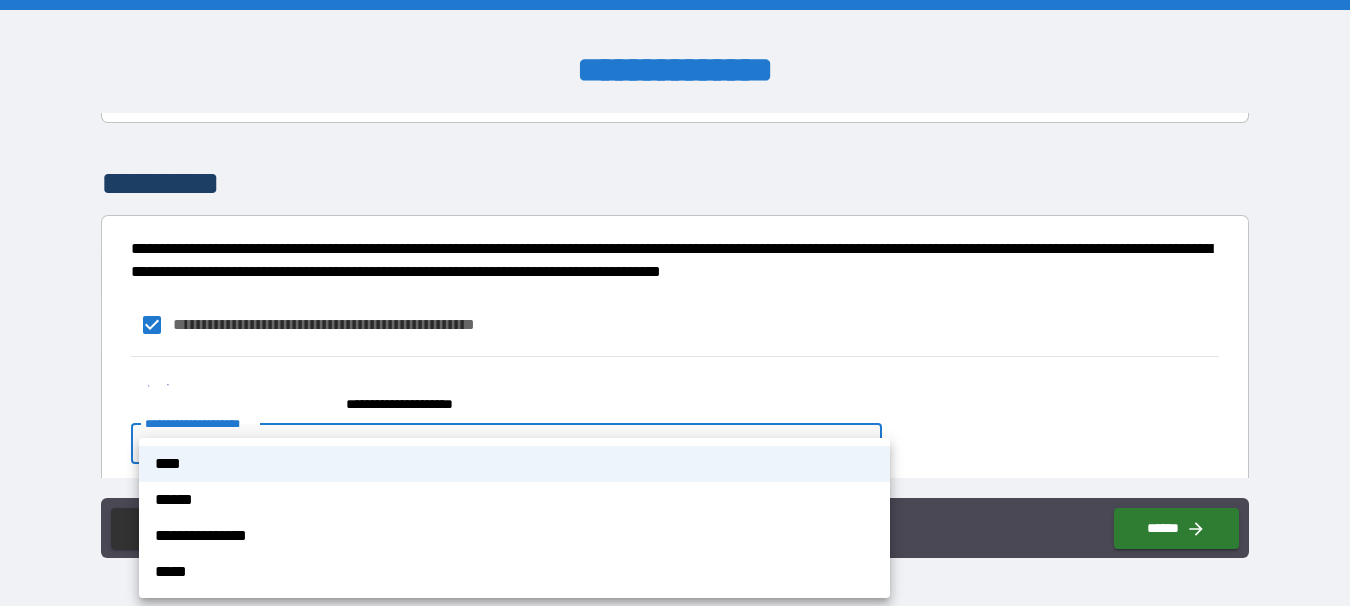 click on "**********" at bounding box center (514, 518) 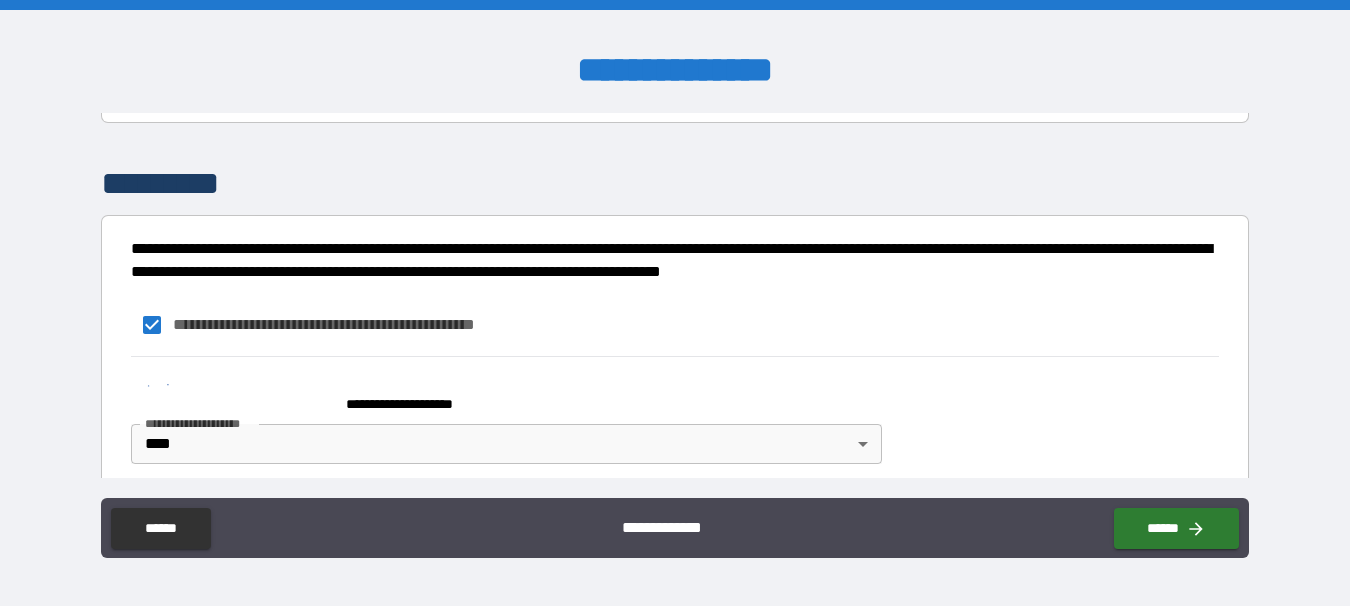 click on "**********" at bounding box center (506, 395) 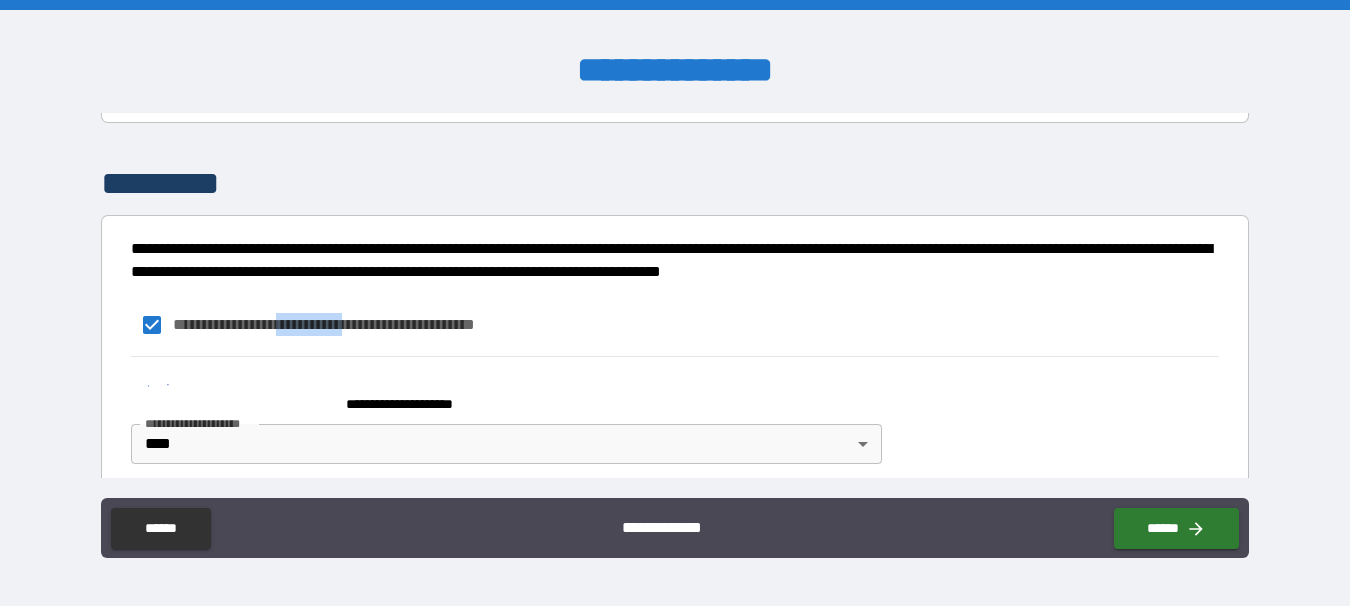 click on "**********" at bounding box center (336, 325) 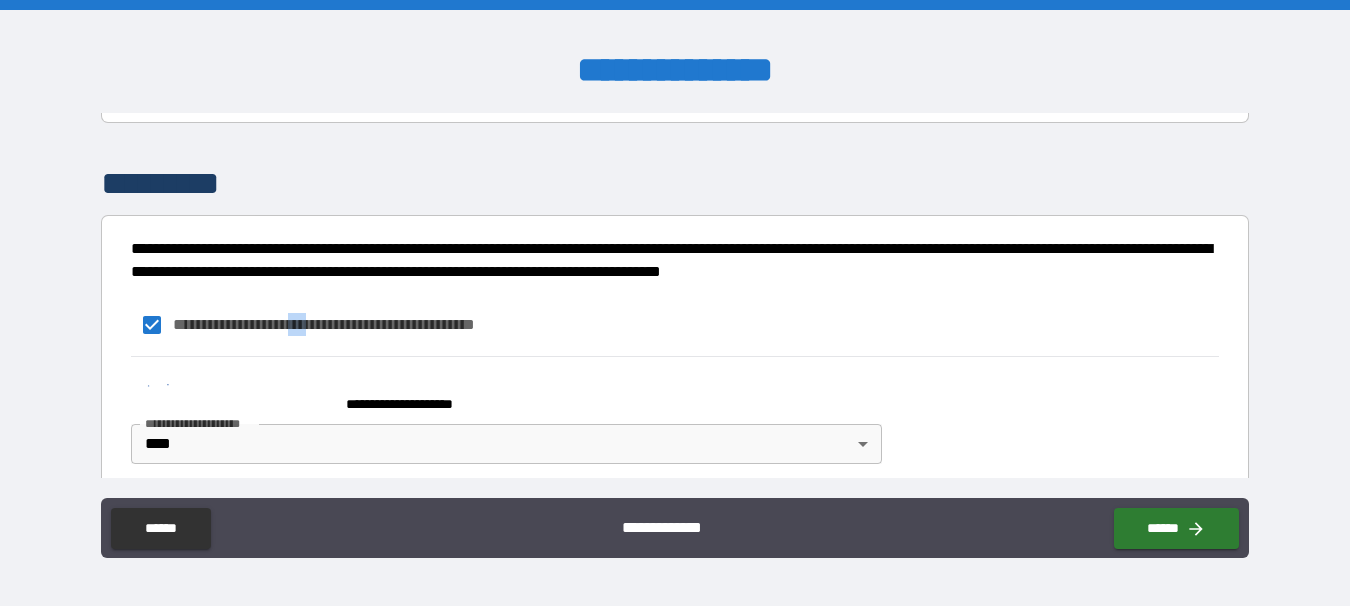 click on "**********" at bounding box center (336, 325) 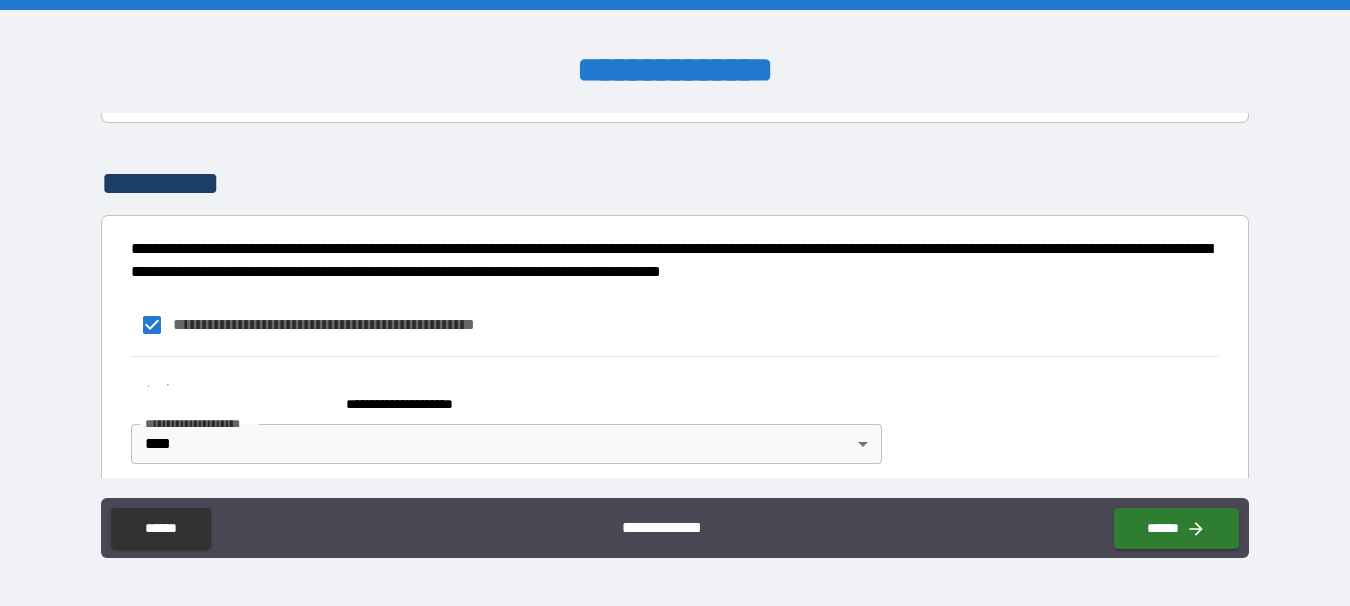 click on "**********" at bounding box center [675, 325] 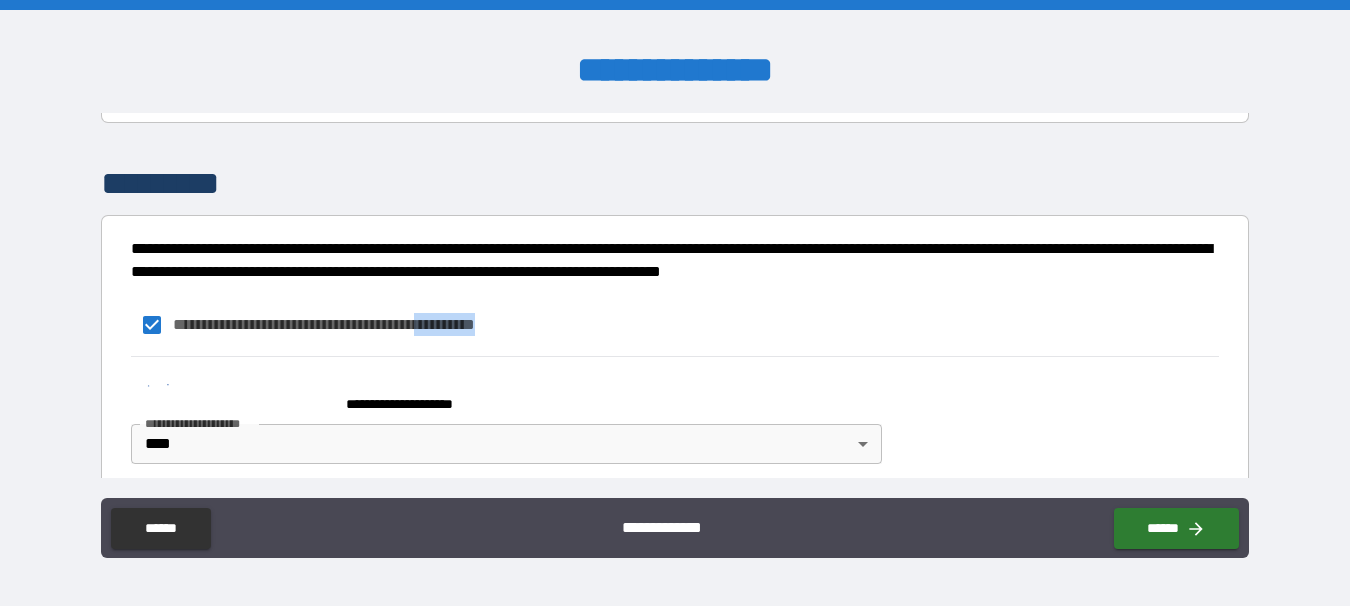 click on "**********" at bounding box center [675, 325] 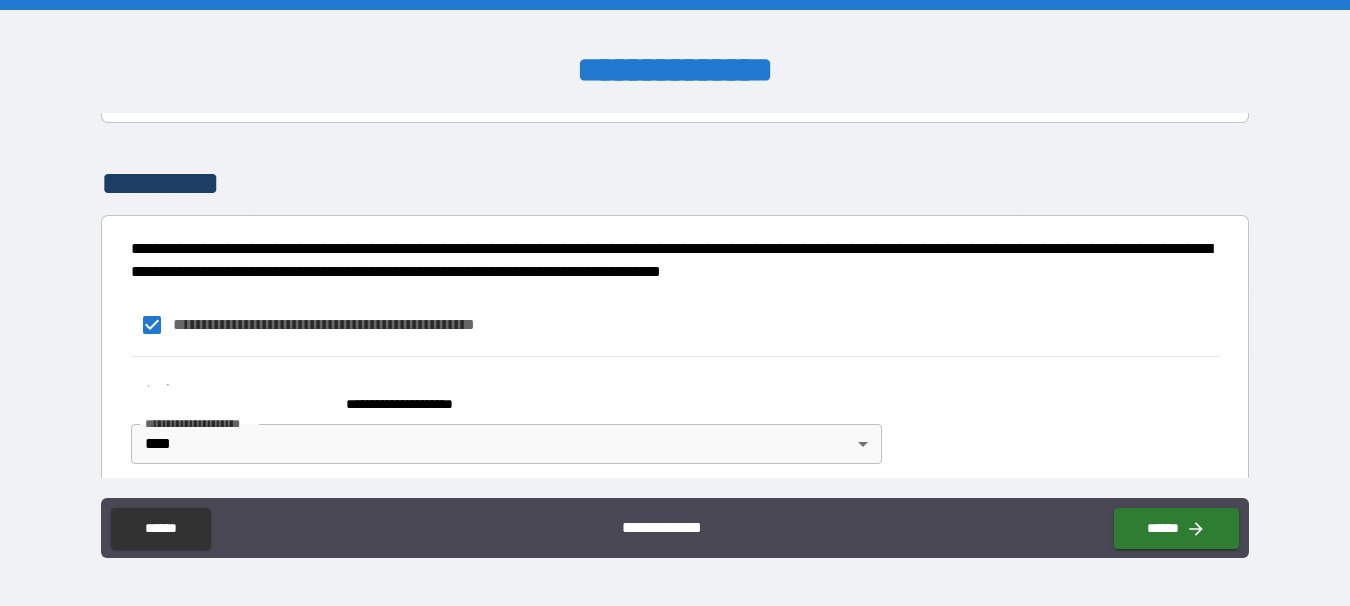 click on "**********" at bounding box center (675, 325) 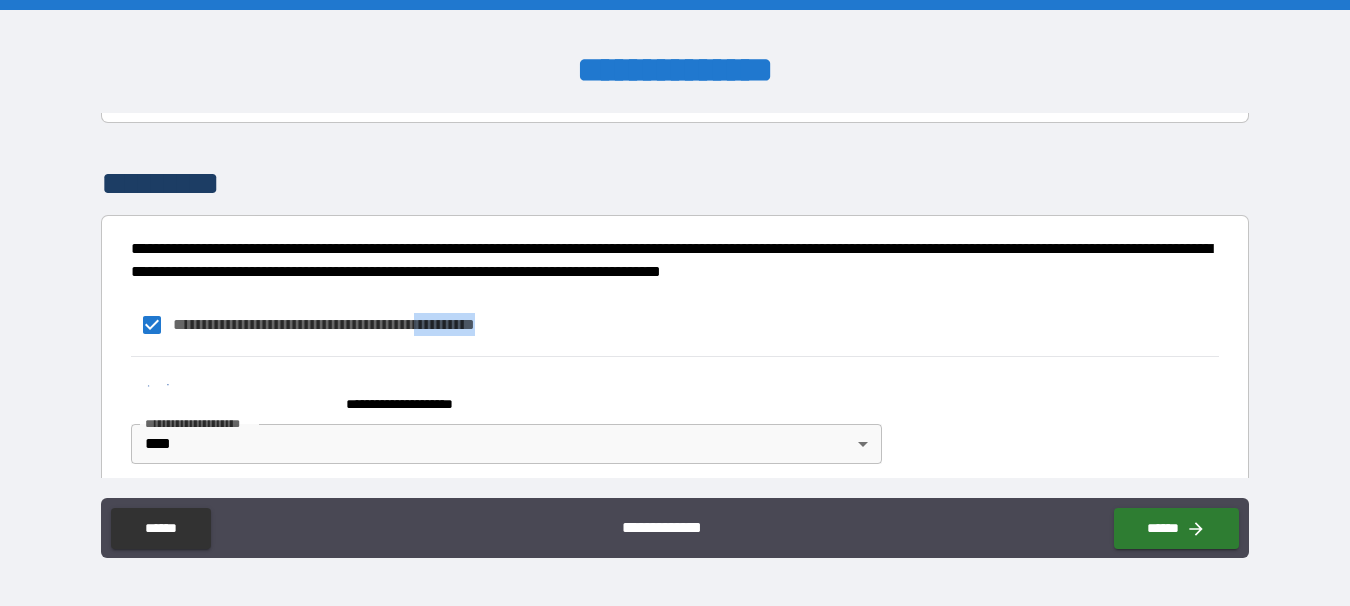 click on "**********" at bounding box center (675, 325) 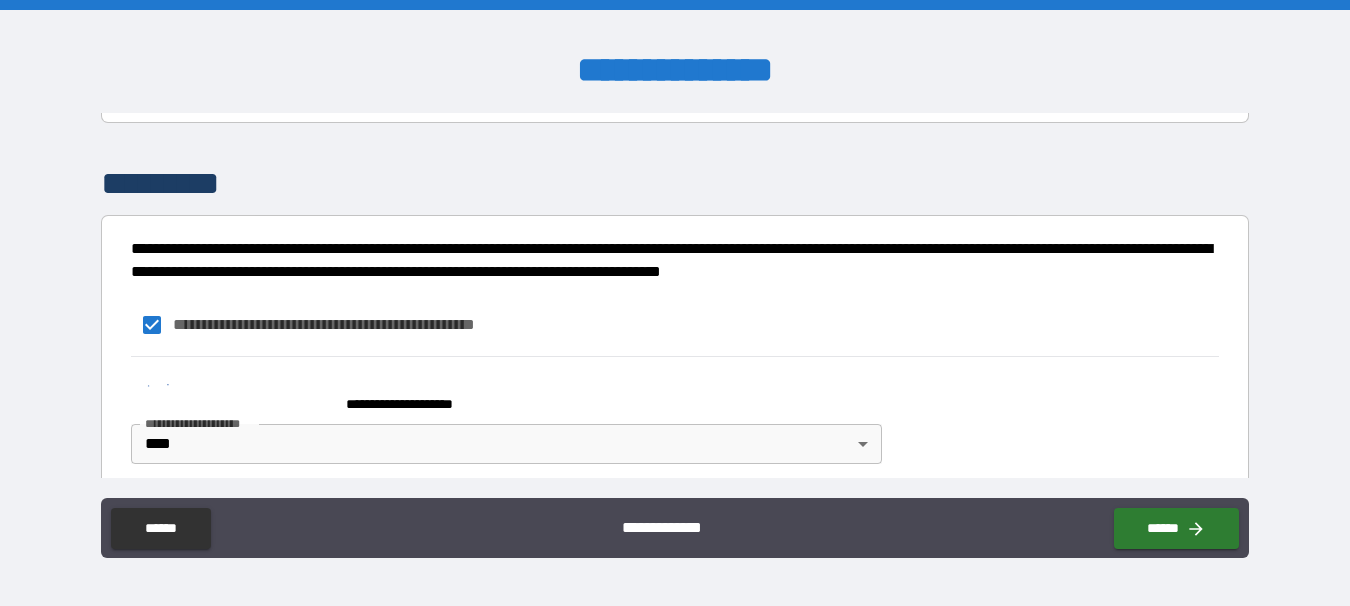 click on "**********" at bounding box center (675, 325) 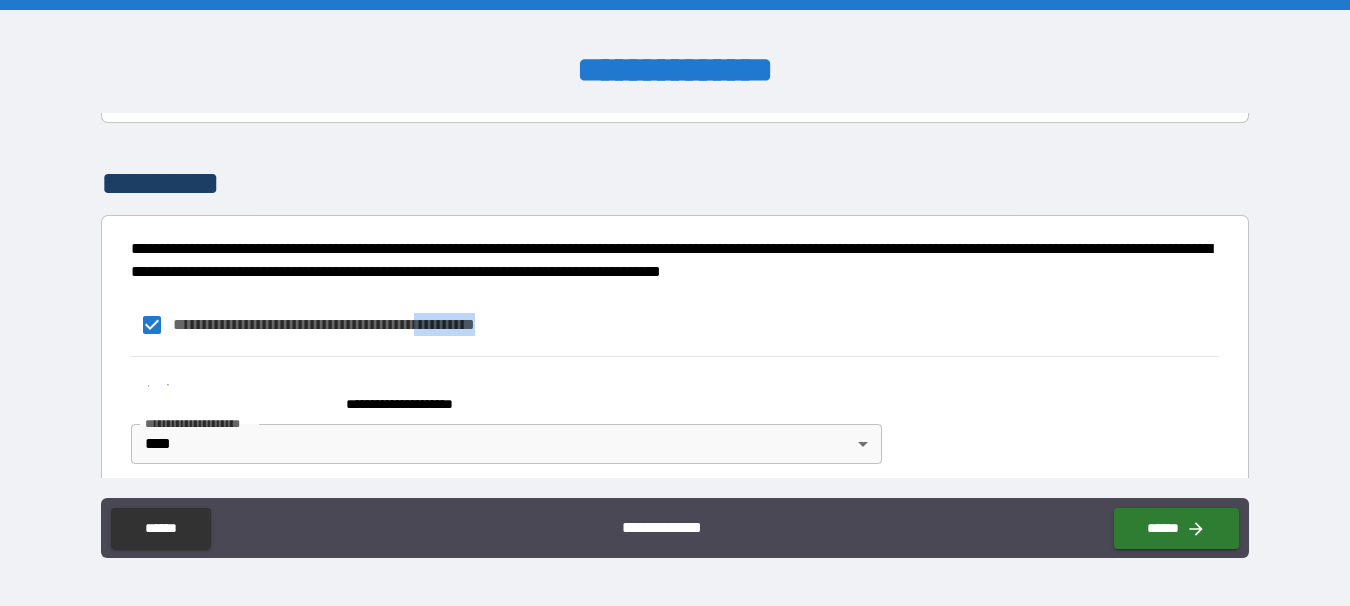 click on "**********" at bounding box center [675, 325] 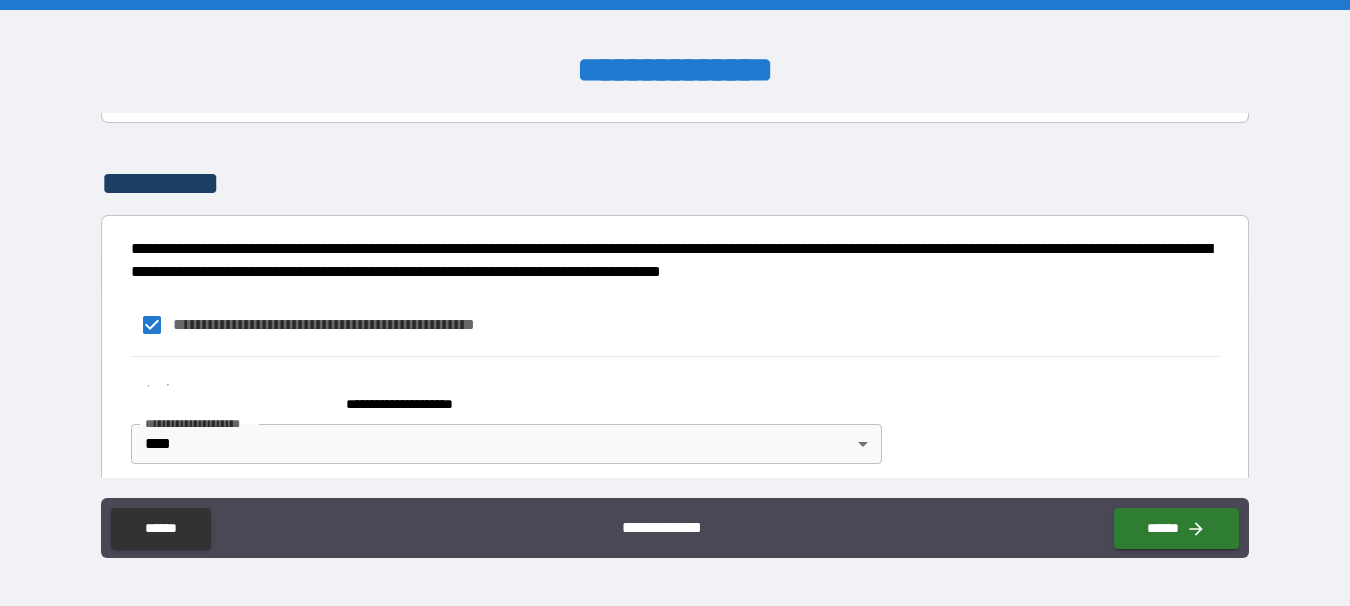 click on "**********" at bounding box center [675, 325] 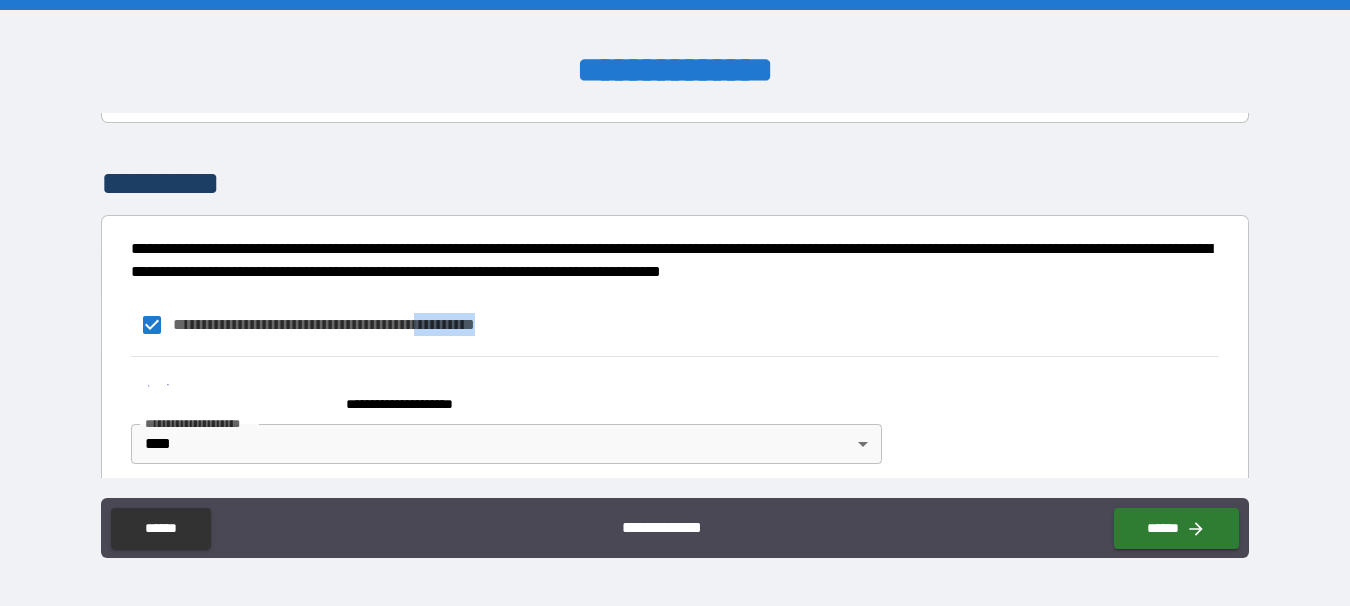 click on "**********" at bounding box center (675, 325) 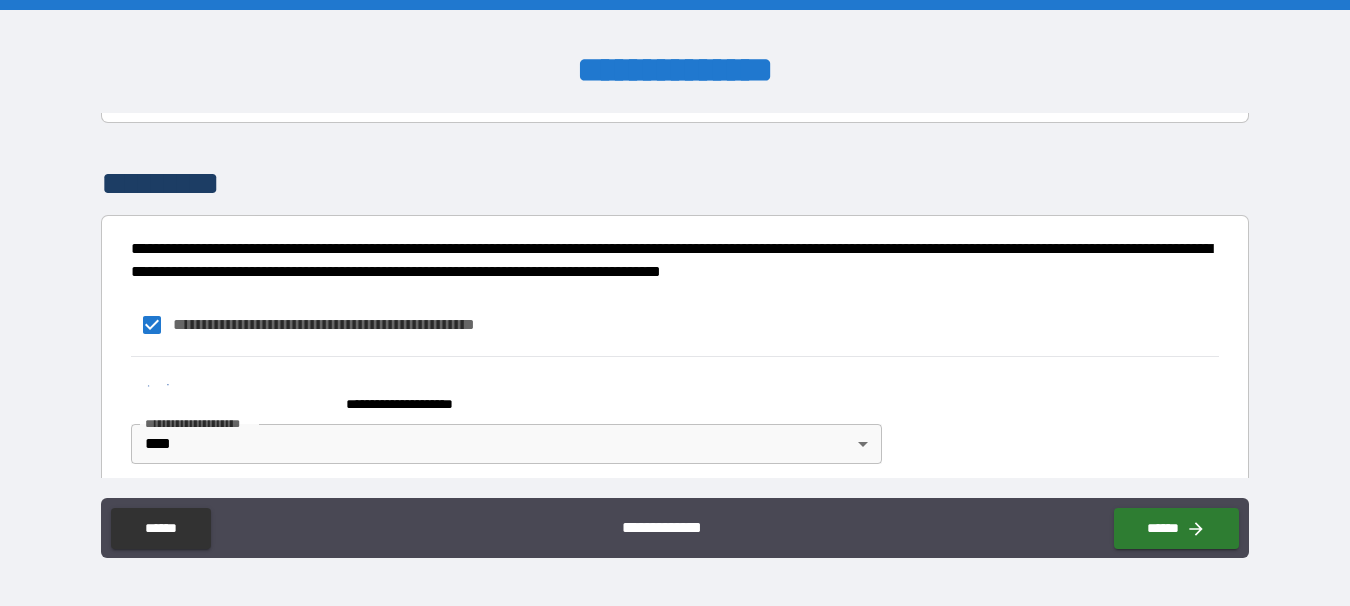 click on "**********" at bounding box center (675, 325) 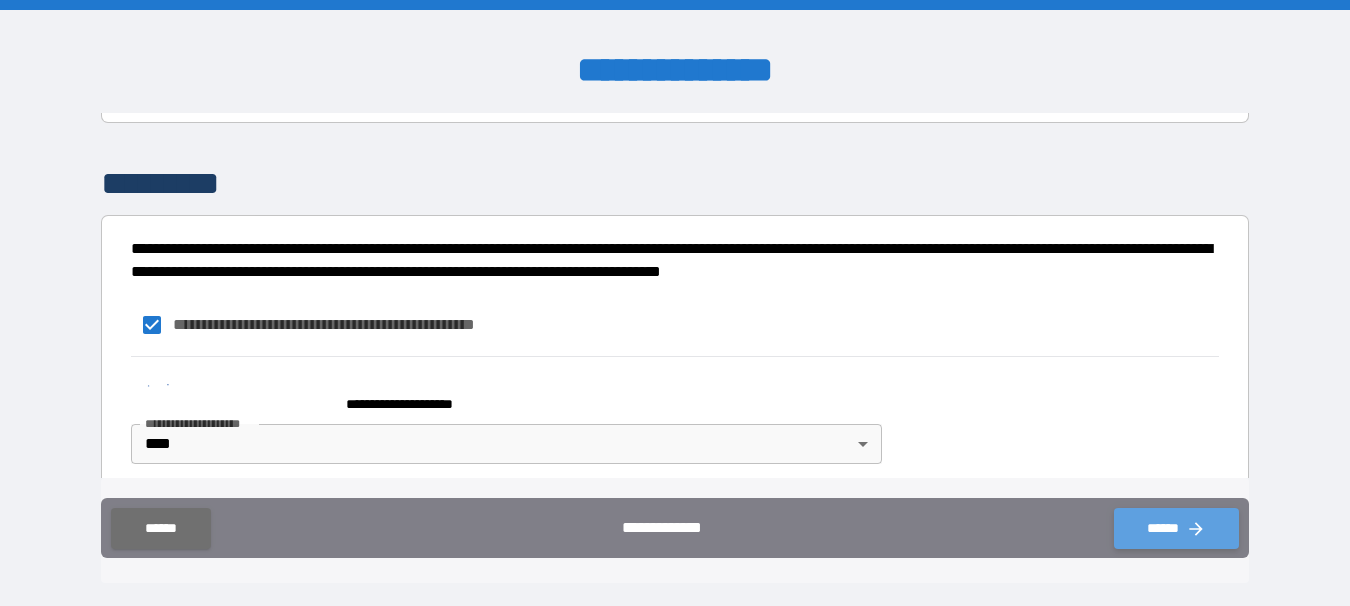 click on "******" at bounding box center [1176, 528] 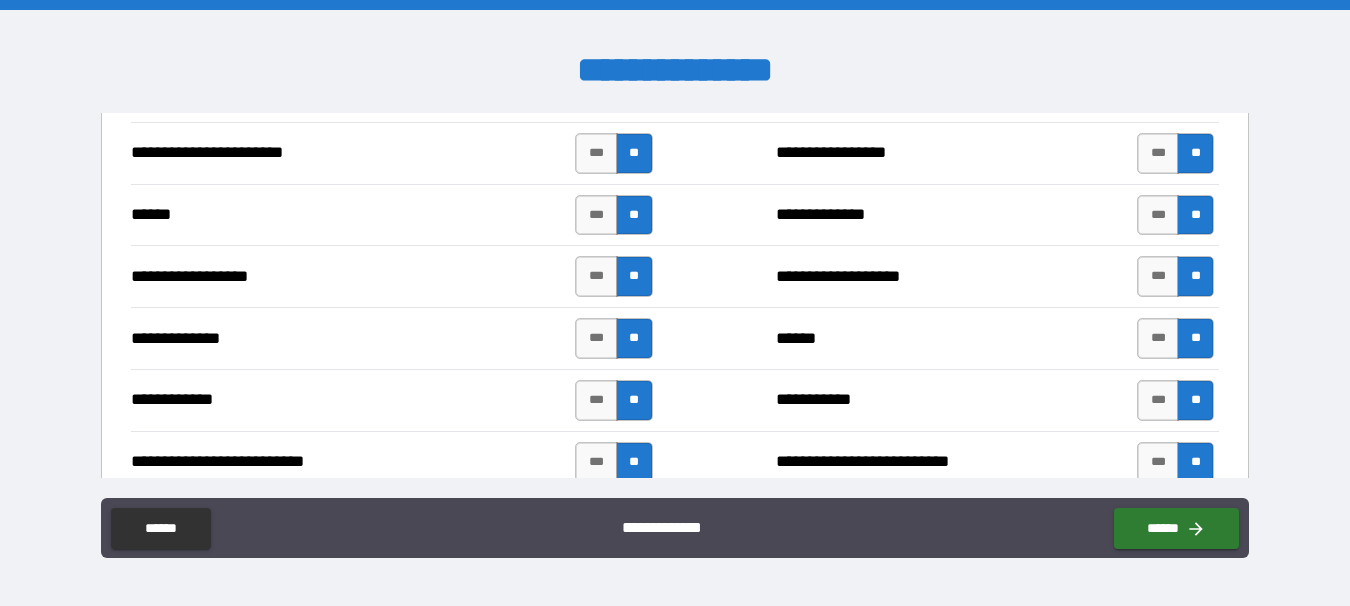 scroll, scrollTop: 0, scrollLeft: 0, axis: both 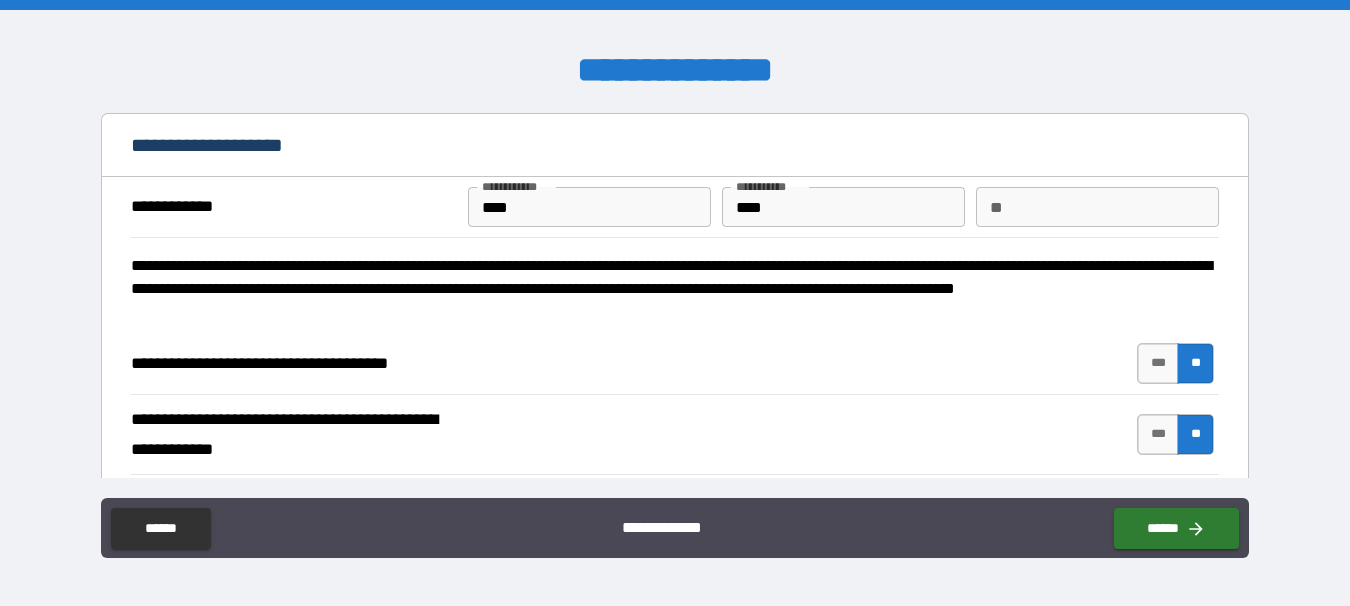 click on "**" at bounding box center [1097, 207] 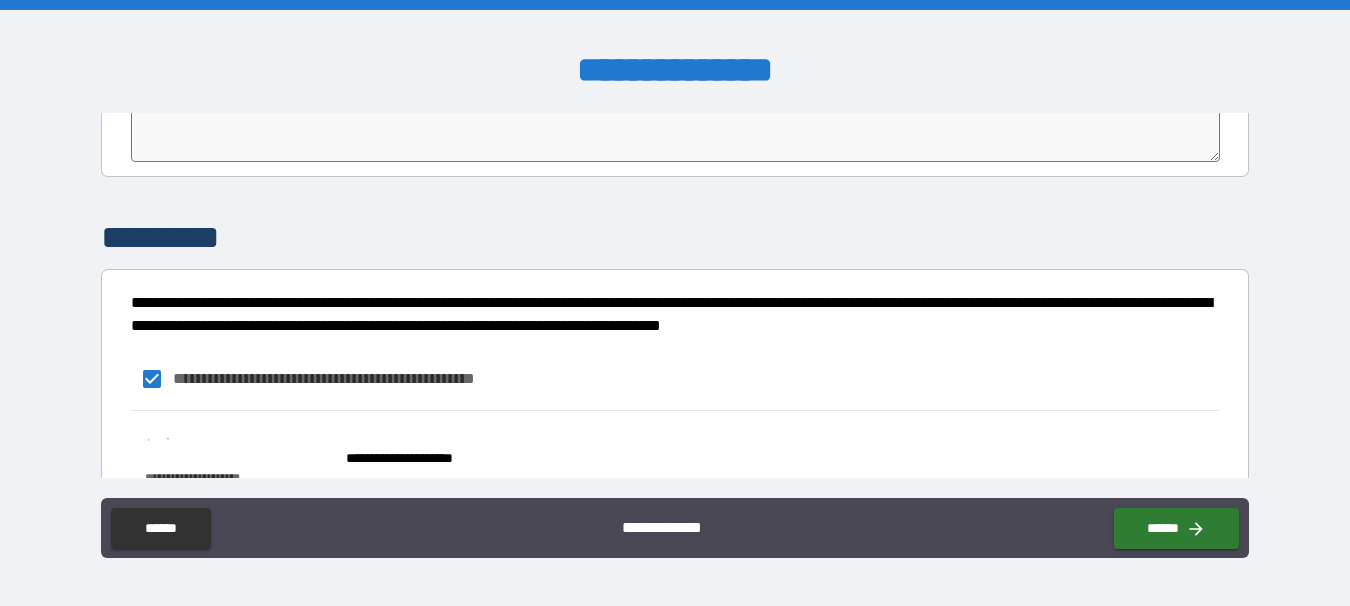 scroll, scrollTop: 4269, scrollLeft: 0, axis: vertical 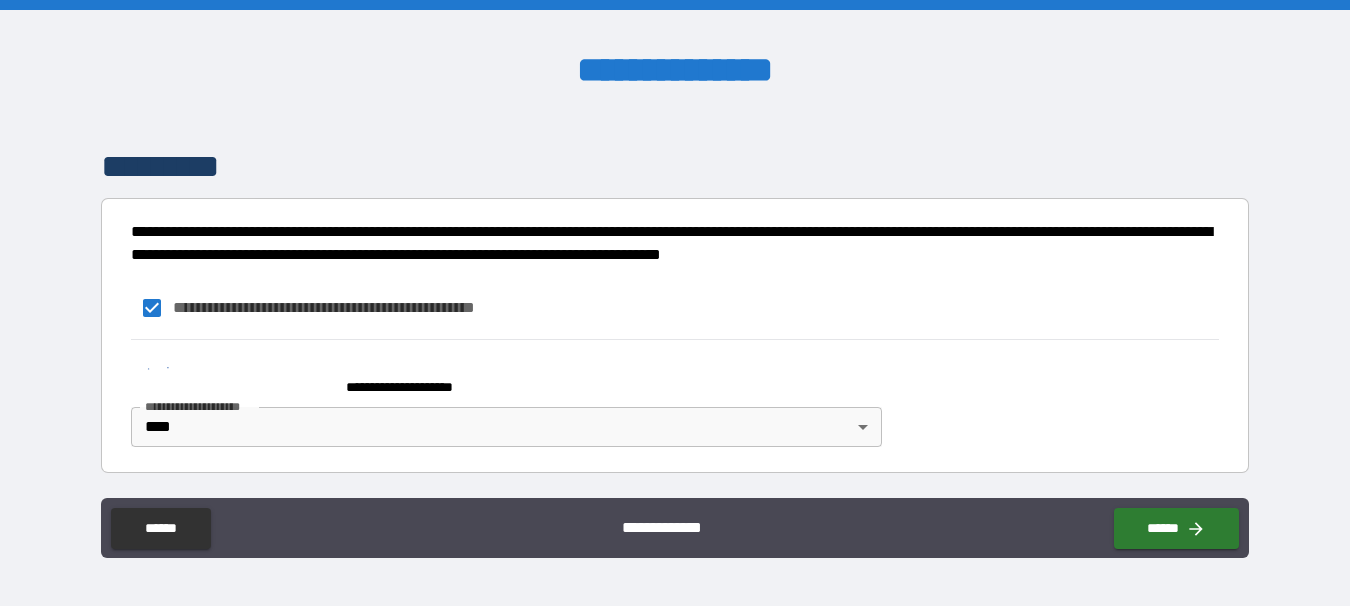 type on "*" 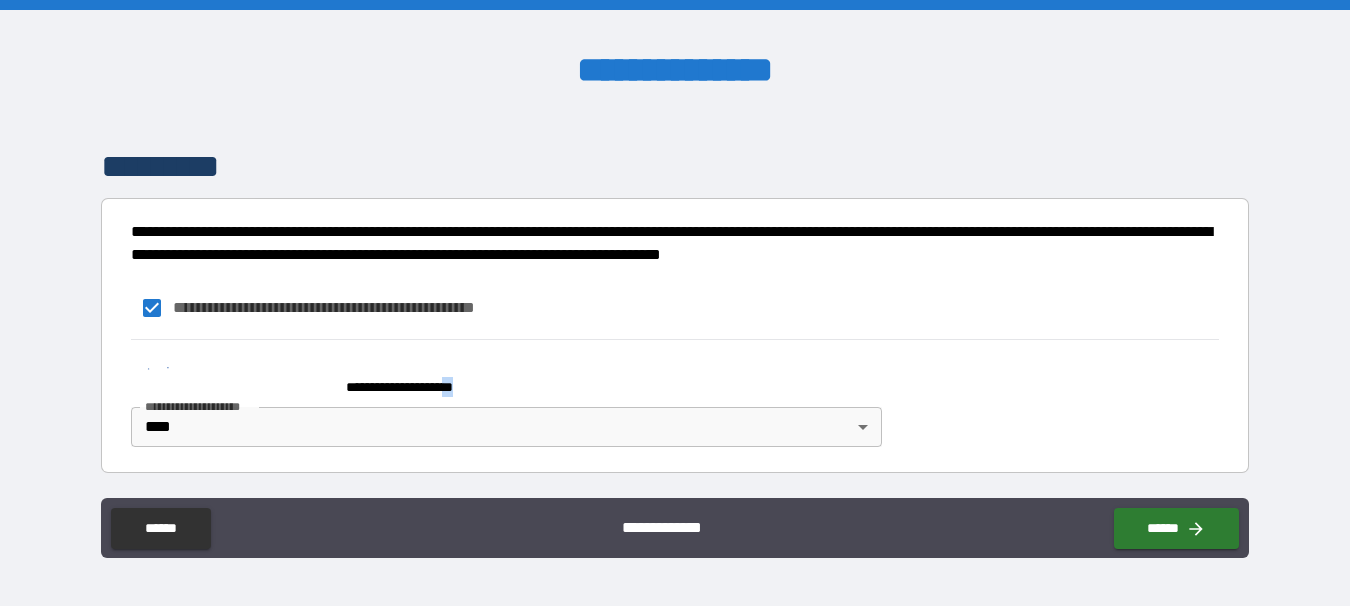 click on "**********" at bounding box center [506, 378] 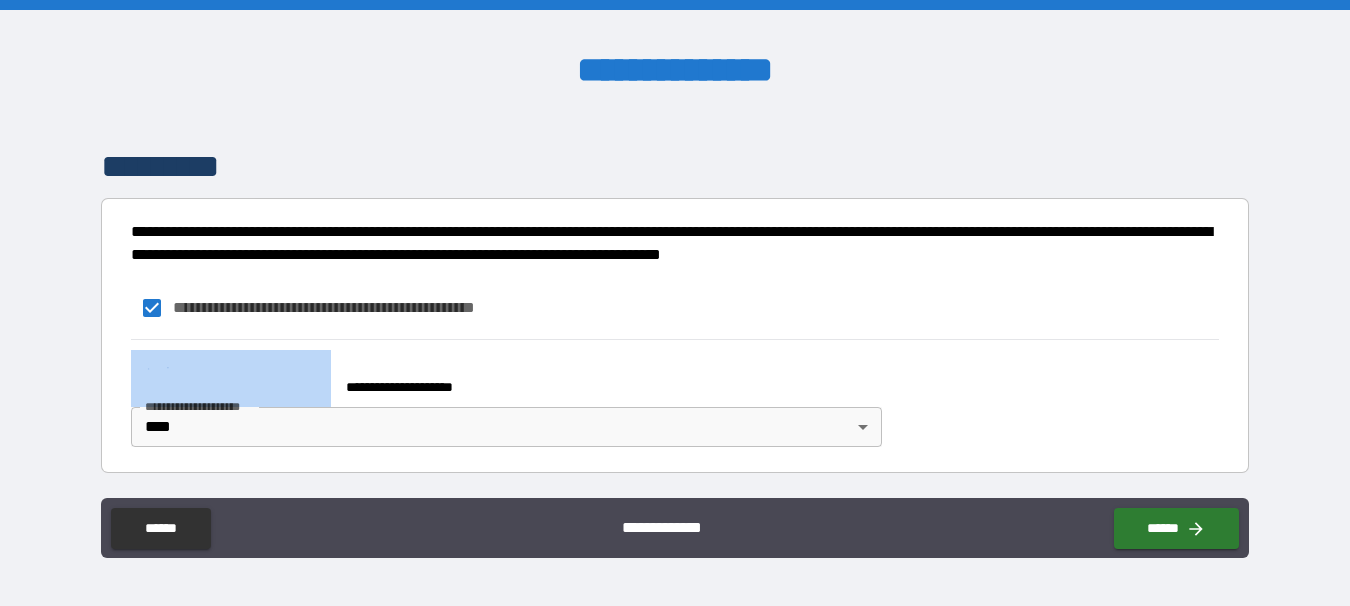drag, startPoint x: 581, startPoint y: 362, endPoint x: 142, endPoint y: 340, distance: 439.5509 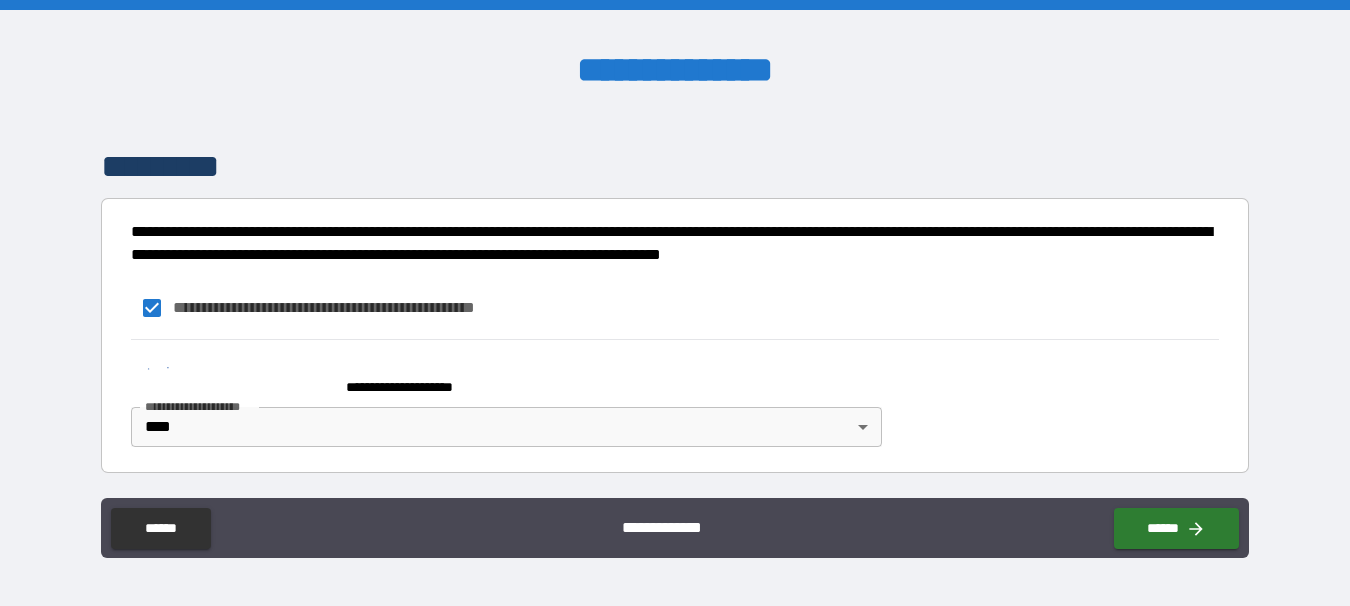 click on "**********" at bounding box center [675, 398] 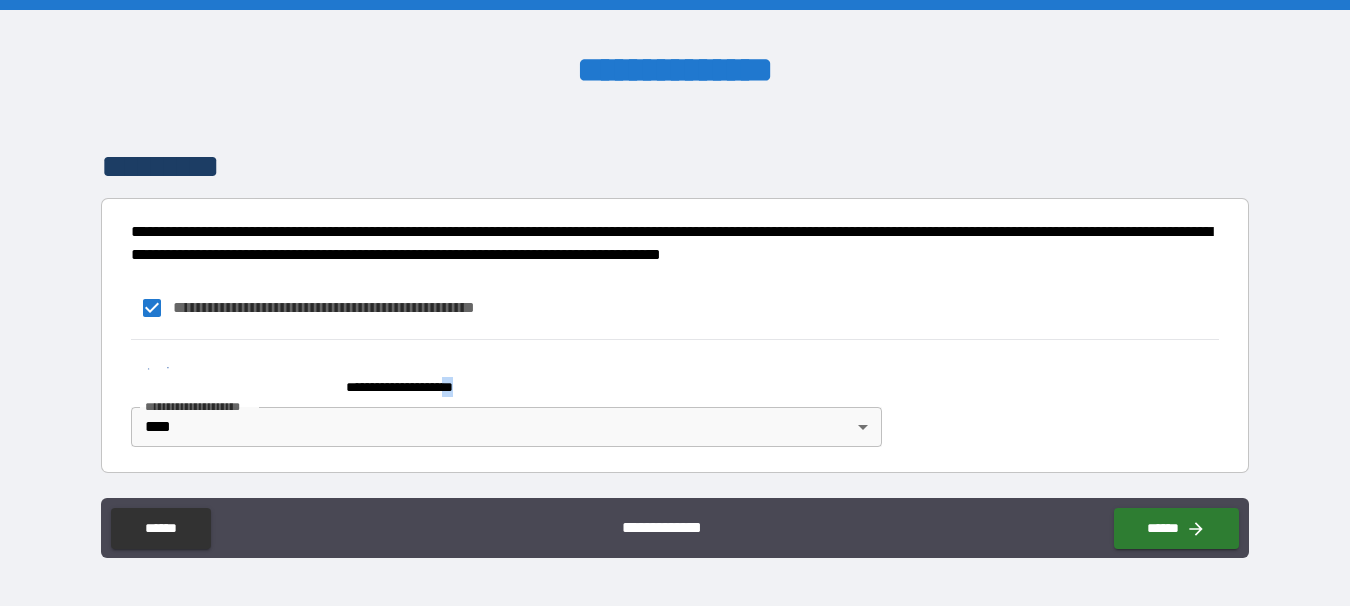 click on "**********" at bounding box center [506, 378] 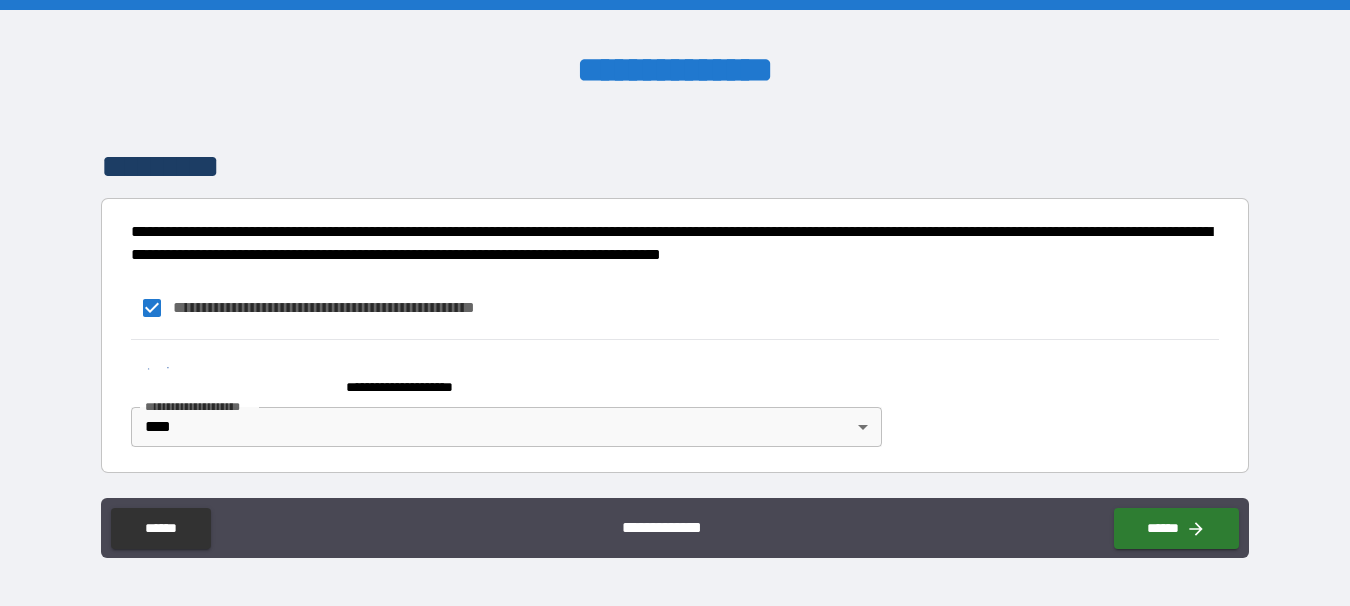 click on "**********" at bounding box center (506, 378) 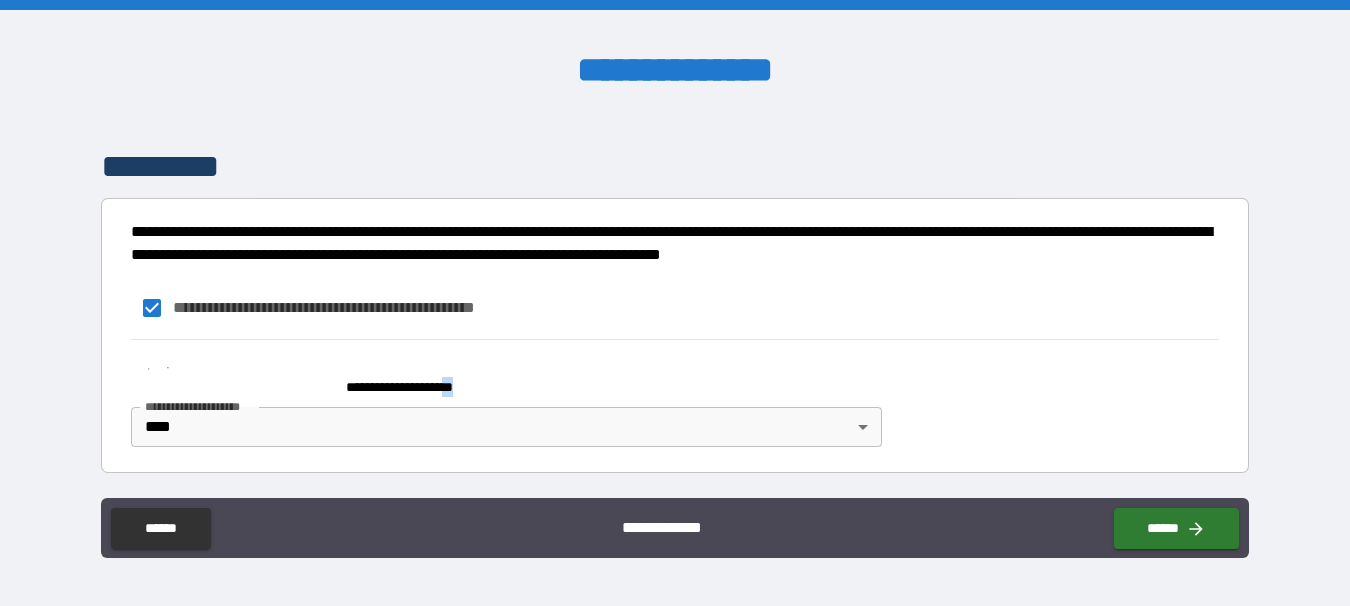 click on "**********" at bounding box center (506, 378) 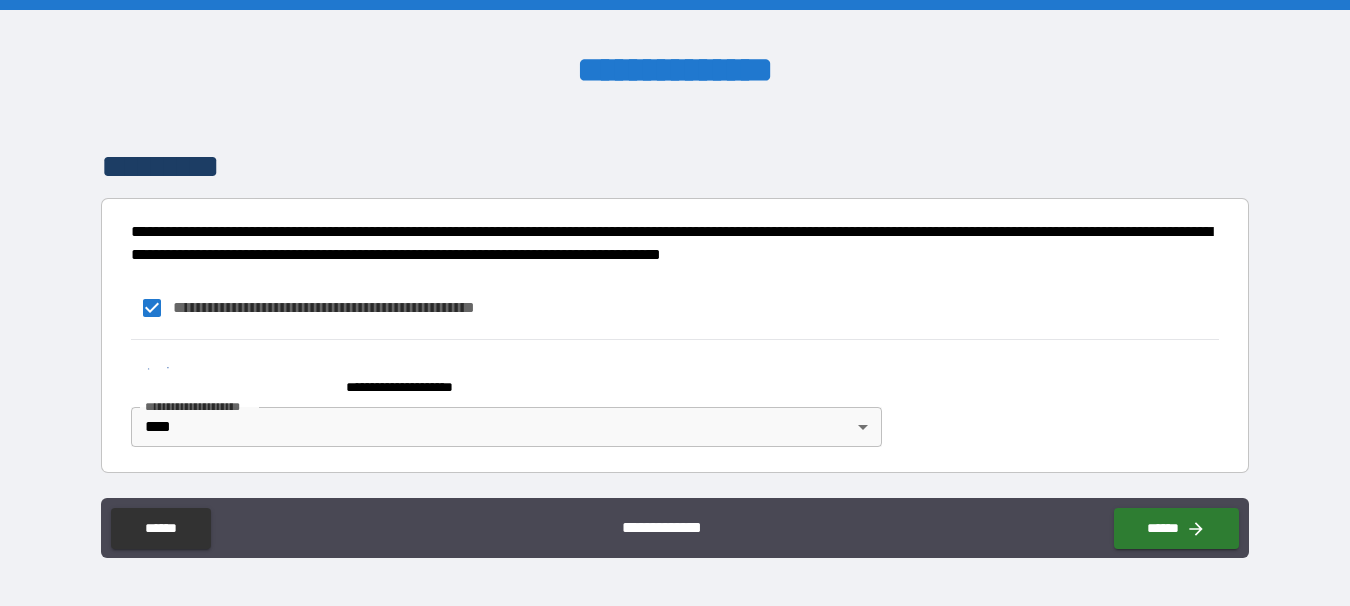 click on "**********" at bounding box center (506, 378) 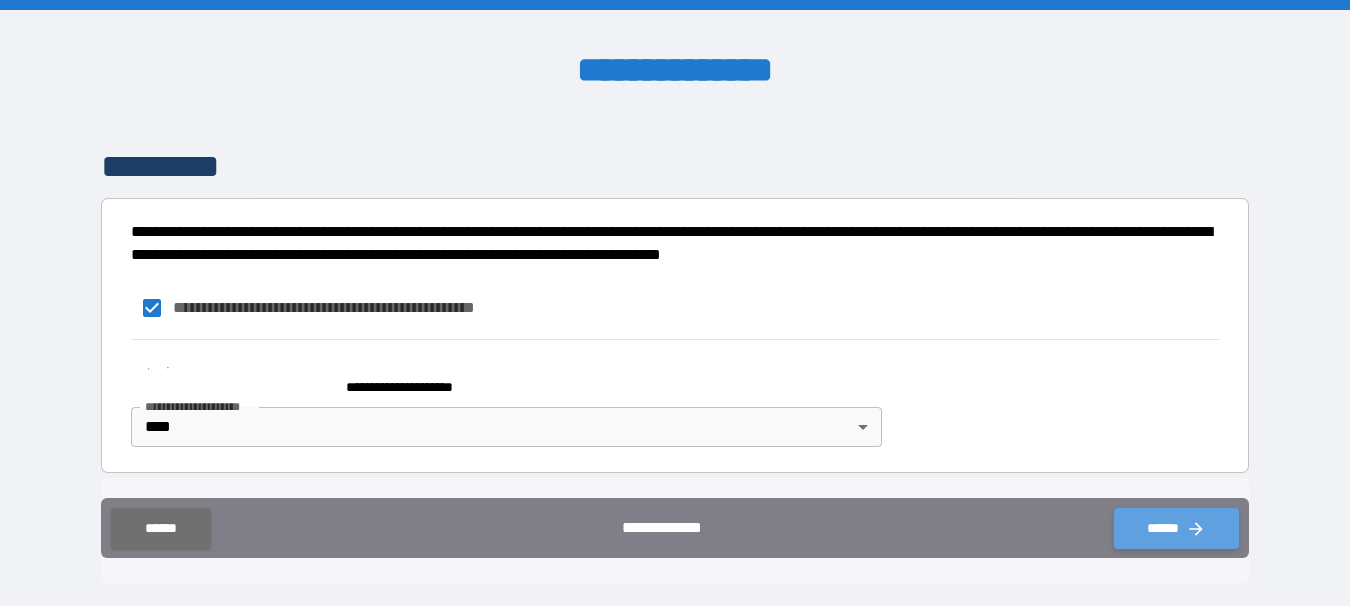 click 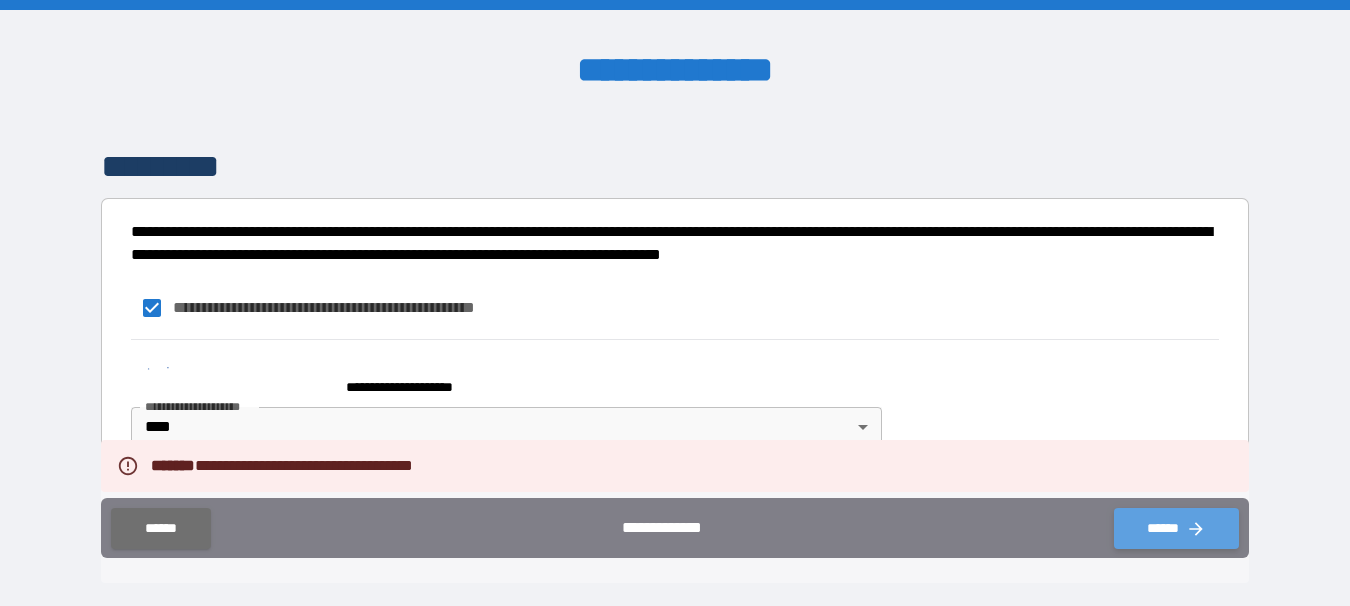 click 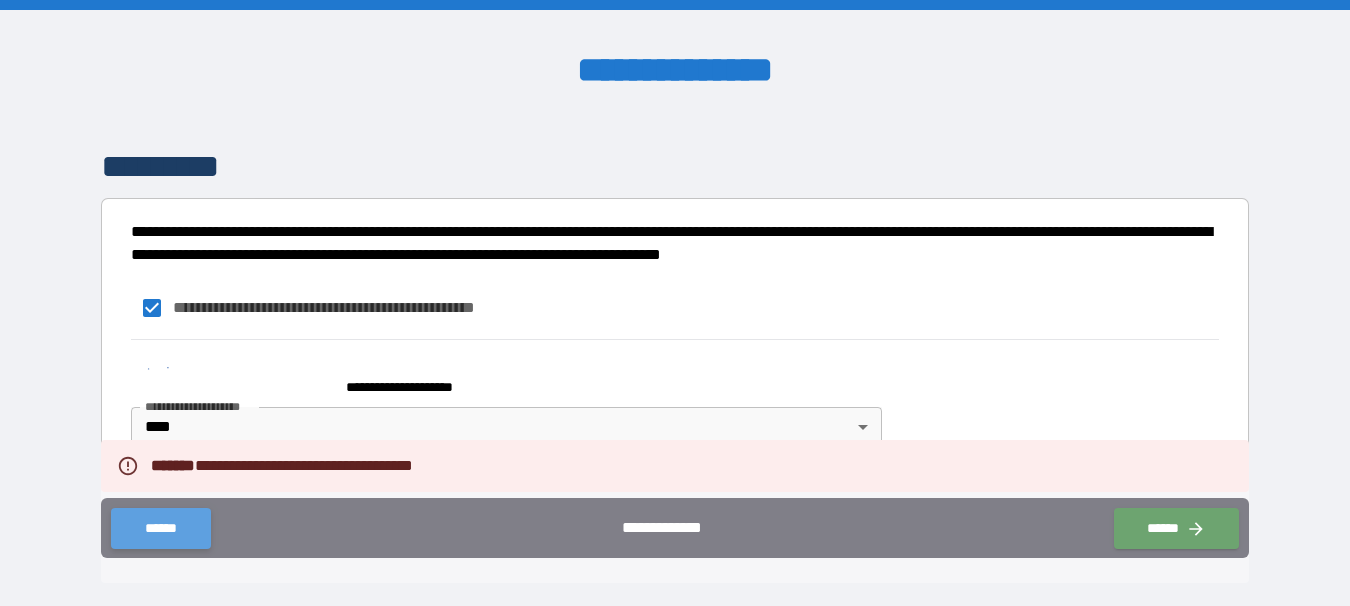 click on "******" at bounding box center (160, 528) 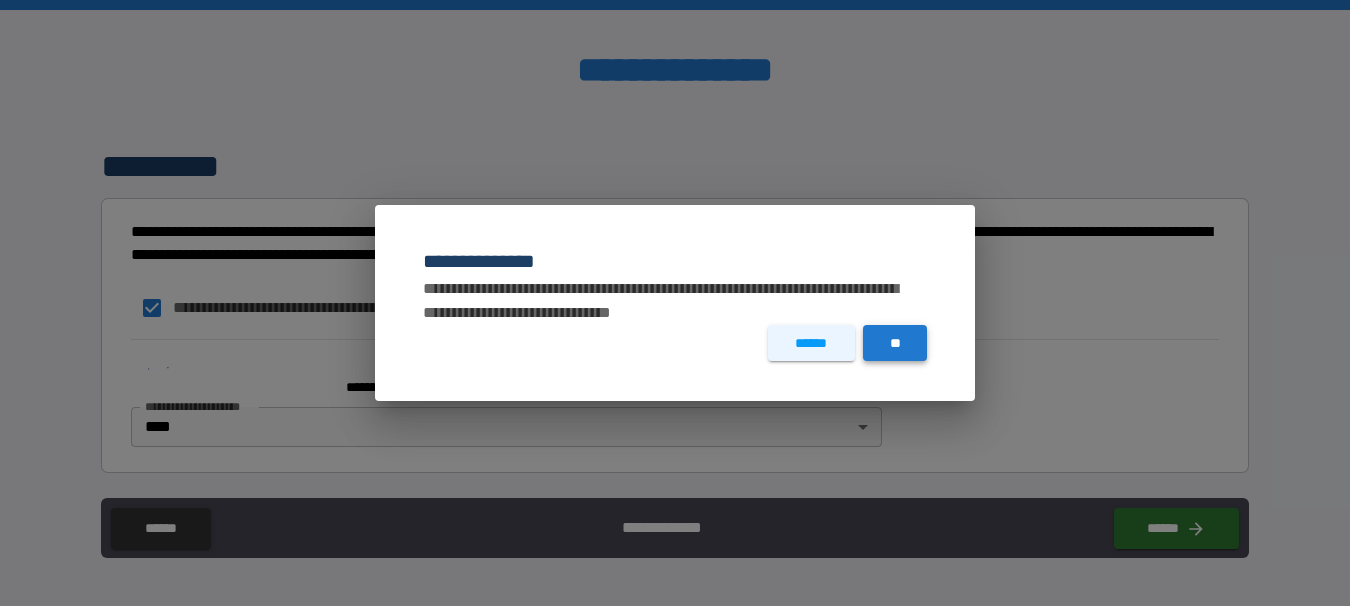 click on "**" at bounding box center (895, 343) 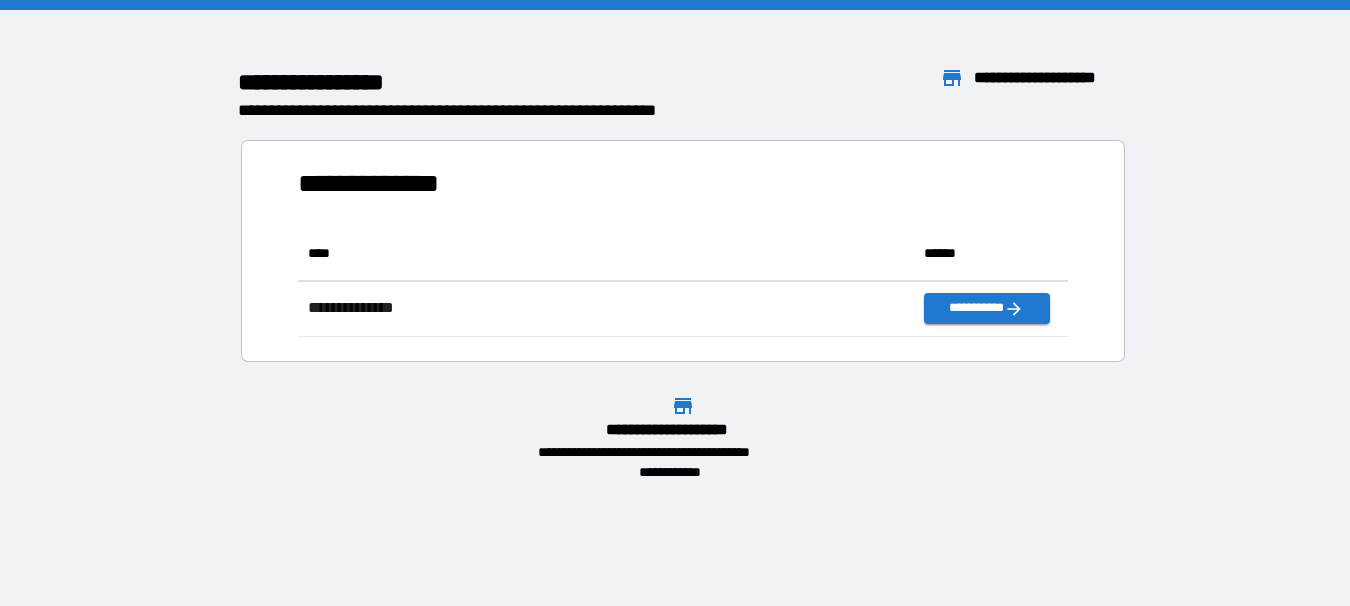 scroll, scrollTop: 1, scrollLeft: 1, axis: both 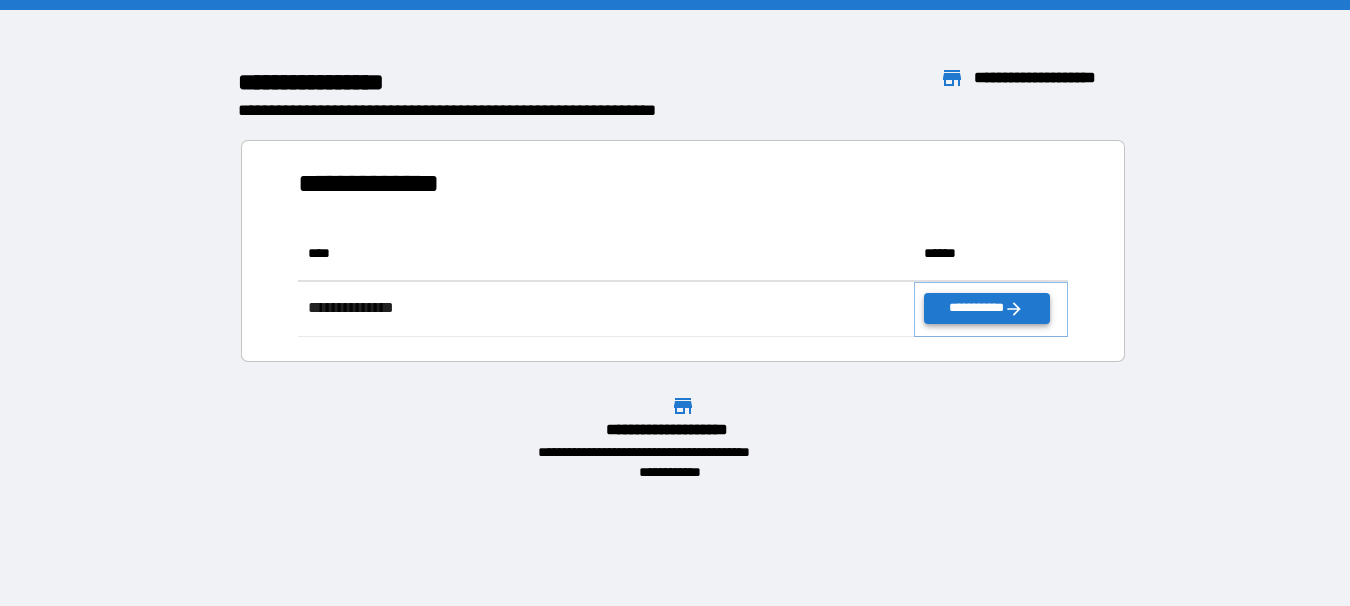 click on "**********" at bounding box center (987, 308) 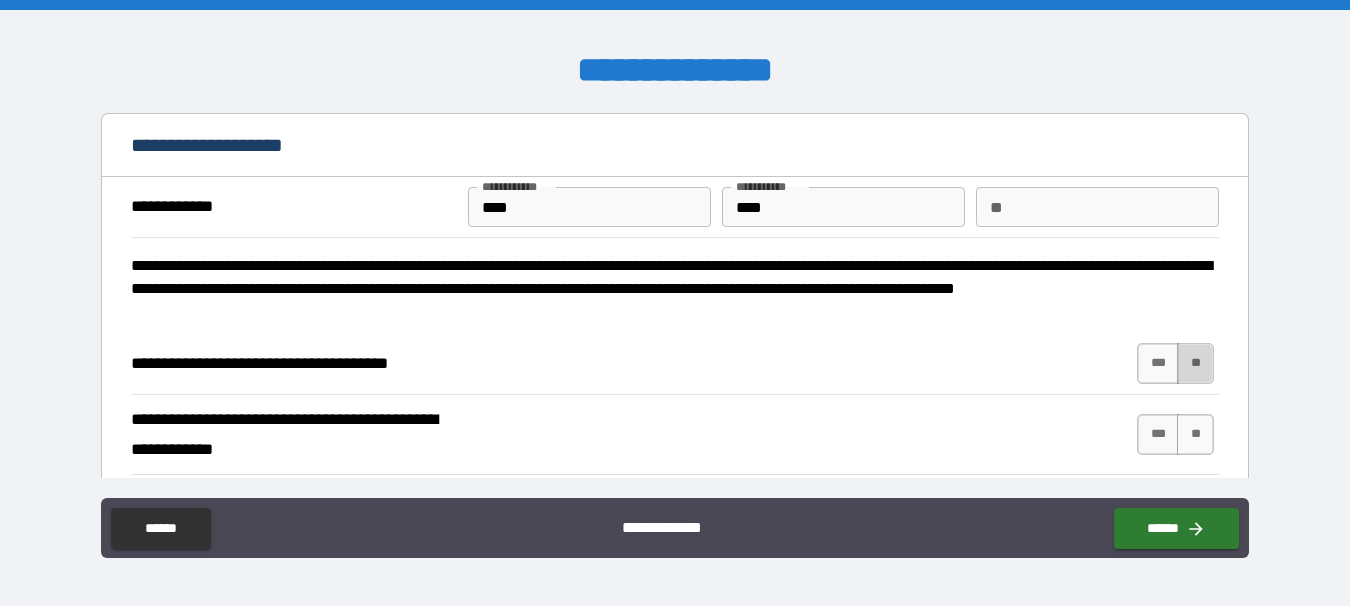 click on "**" at bounding box center [1195, 363] 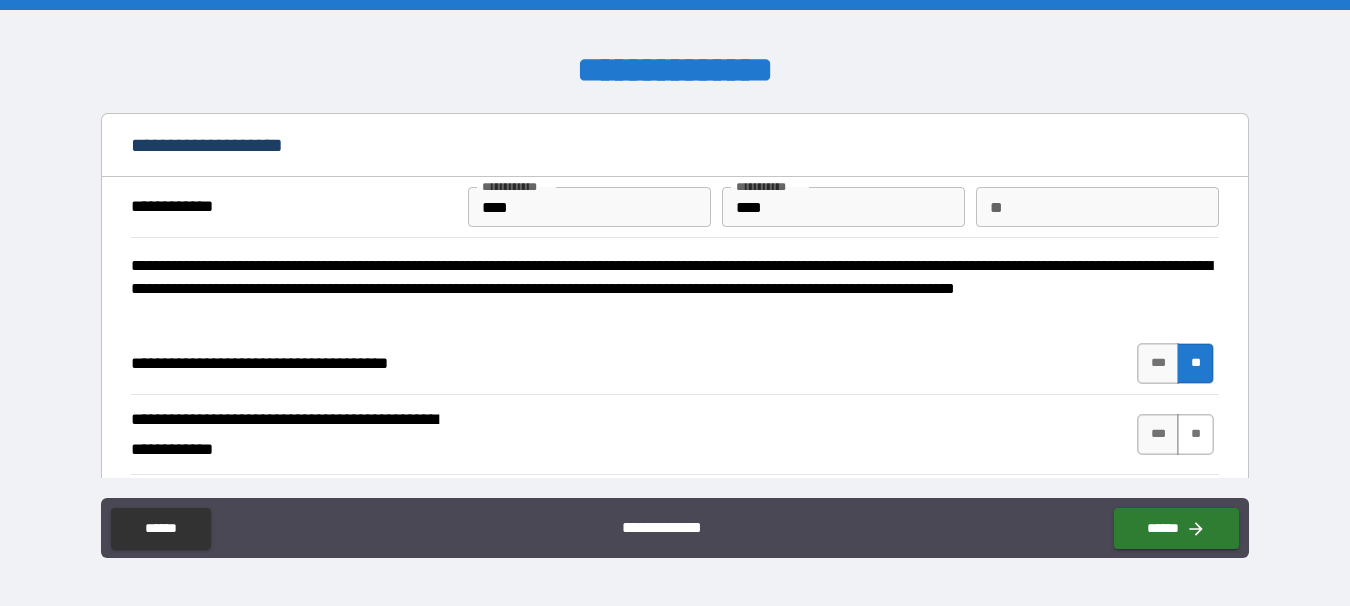 click on "**" at bounding box center (1195, 434) 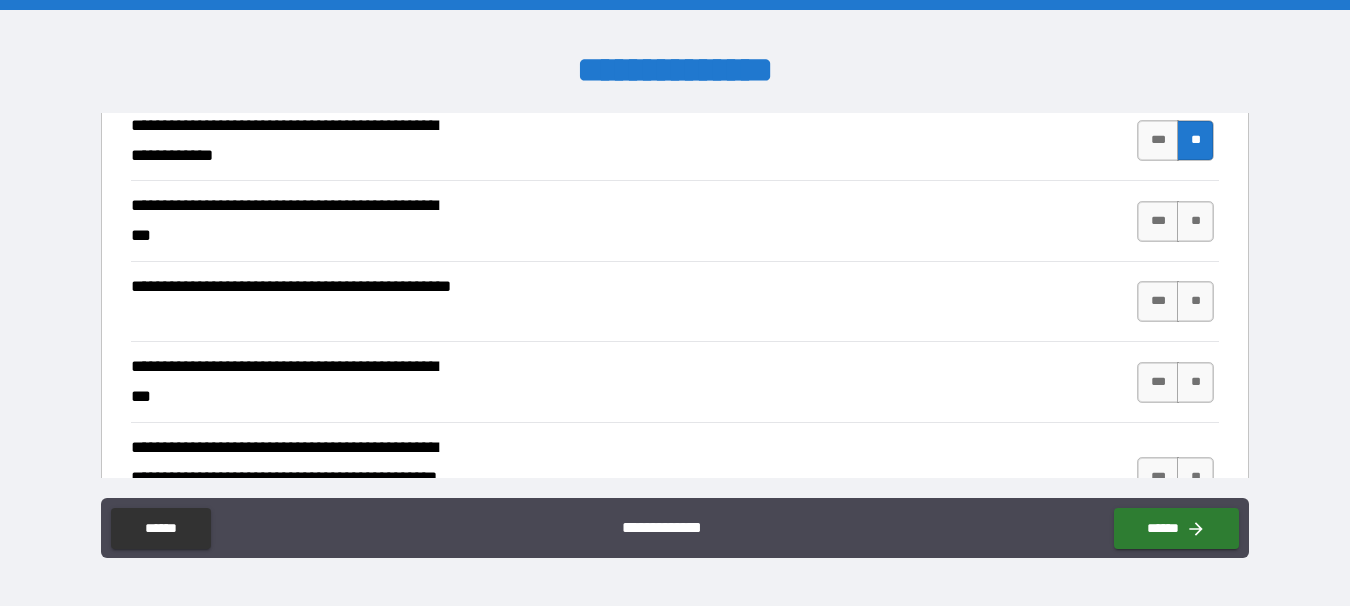 scroll, scrollTop: 321, scrollLeft: 0, axis: vertical 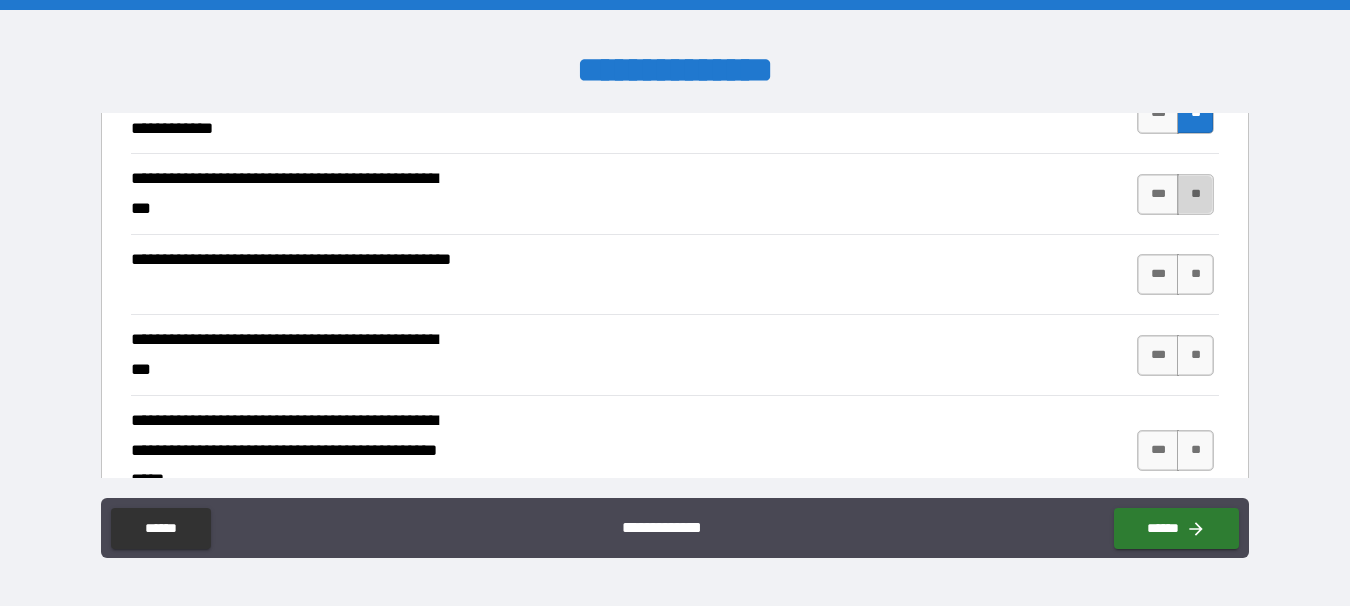 click on "**" at bounding box center (1195, 194) 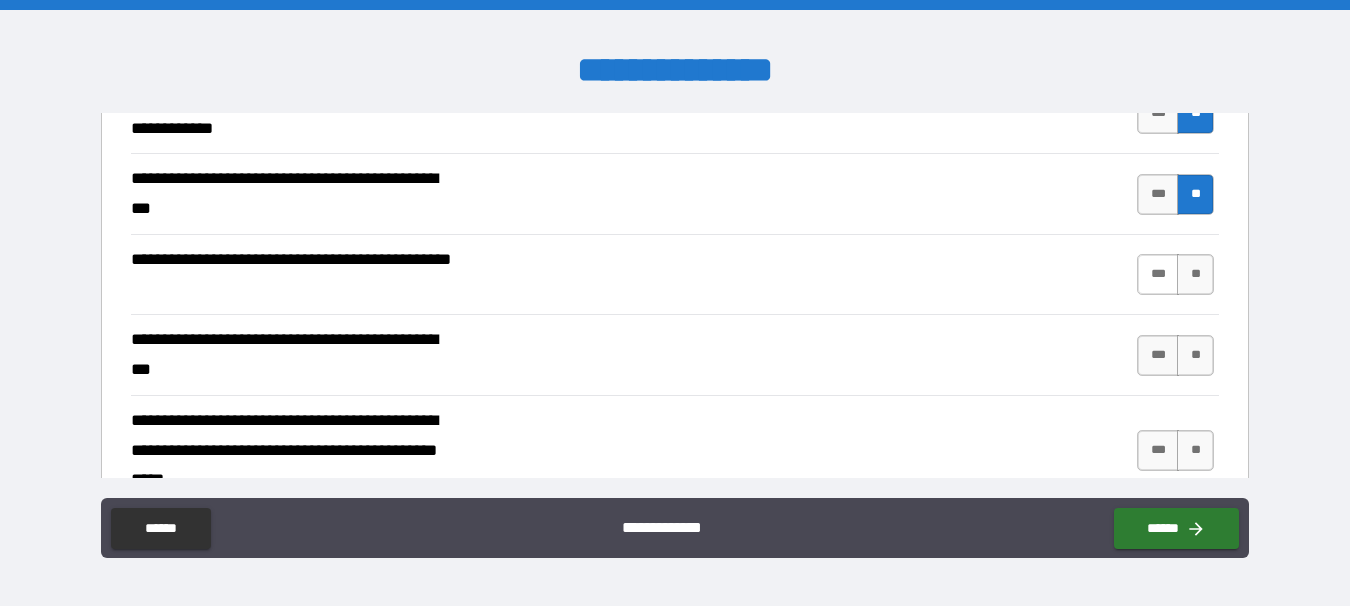 click on "***" at bounding box center [1158, 274] 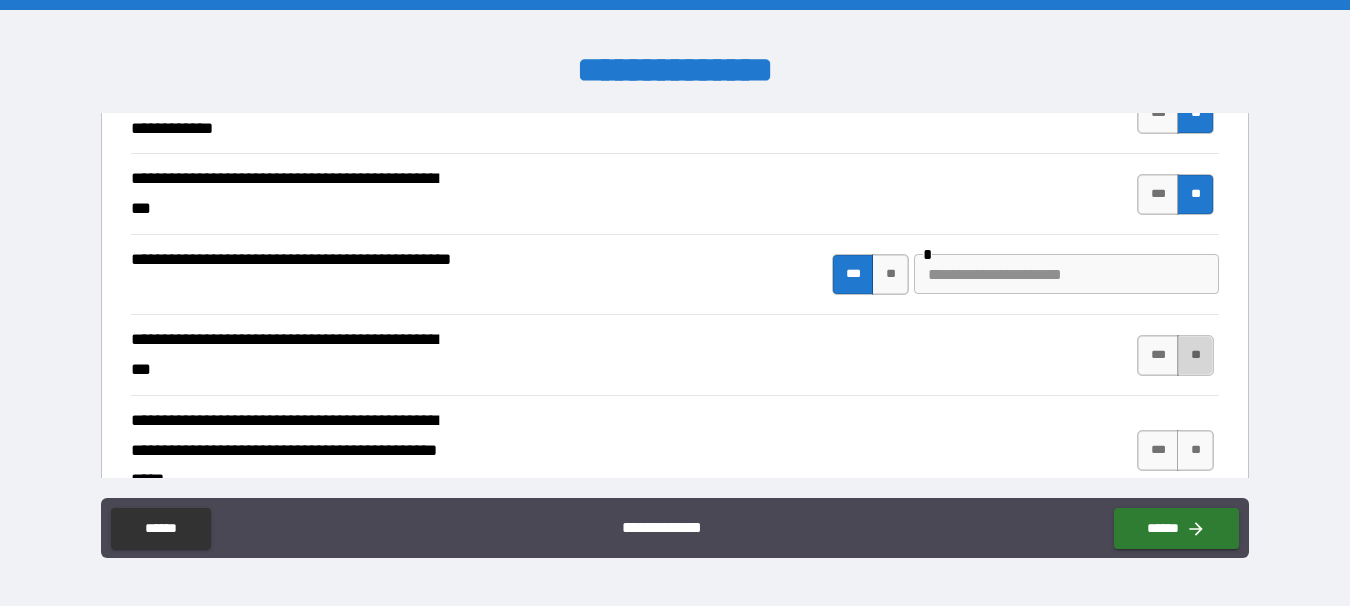 click on "**" at bounding box center (1195, 355) 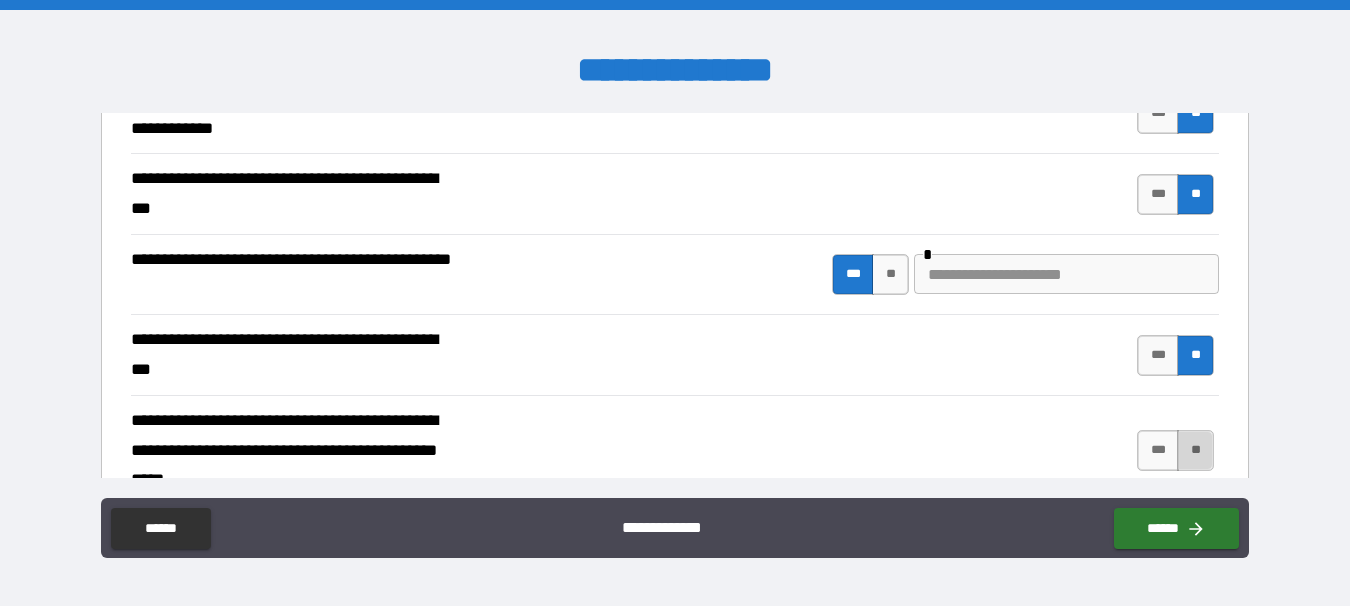 click on "**" at bounding box center [1195, 450] 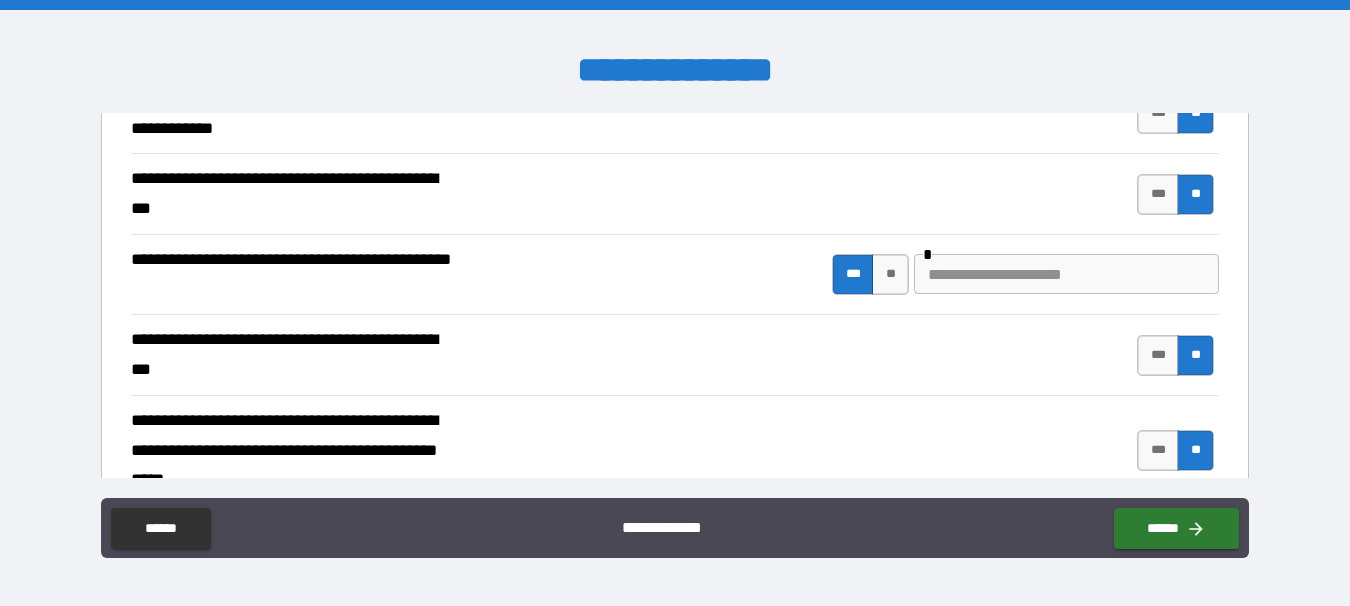 click at bounding box center [1066, 274] 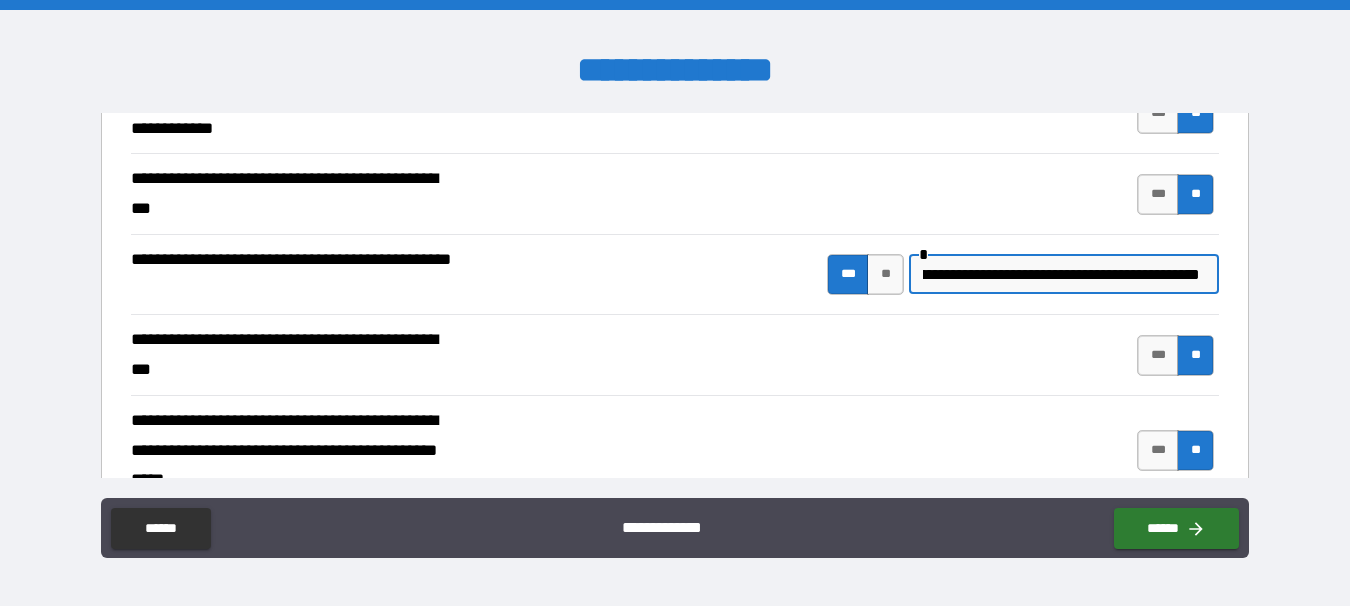 scroll, scrollTop: 0, scrollLeft: 147, axis: horizontal 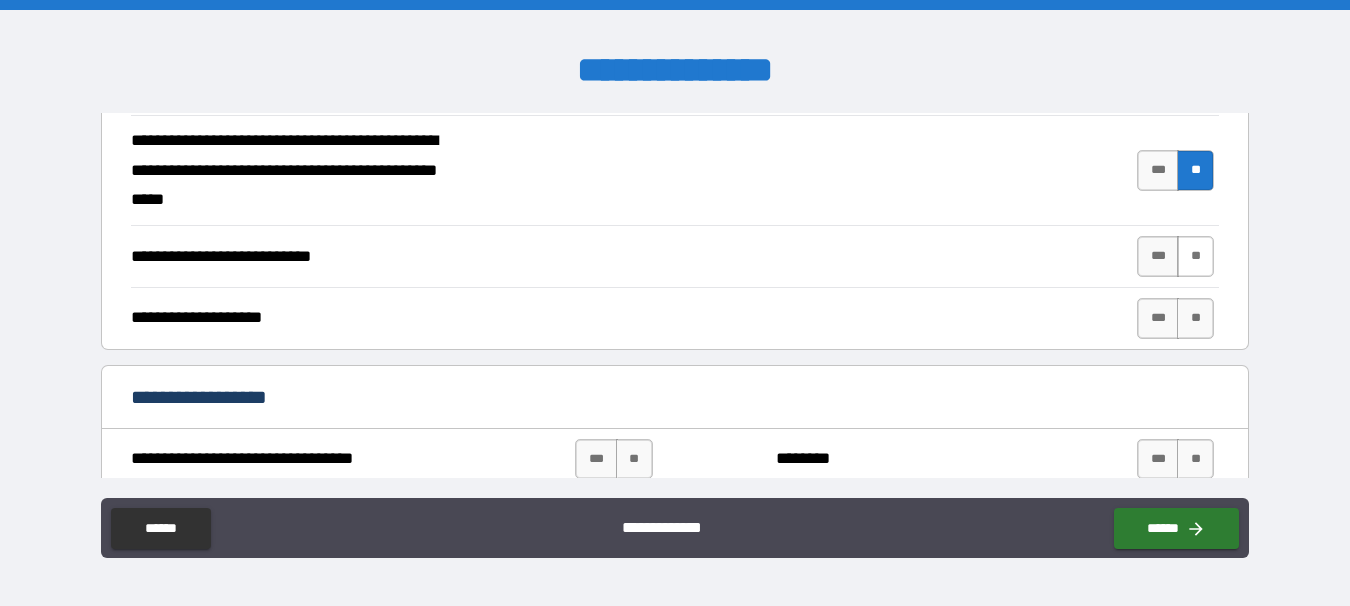 type on "**********" 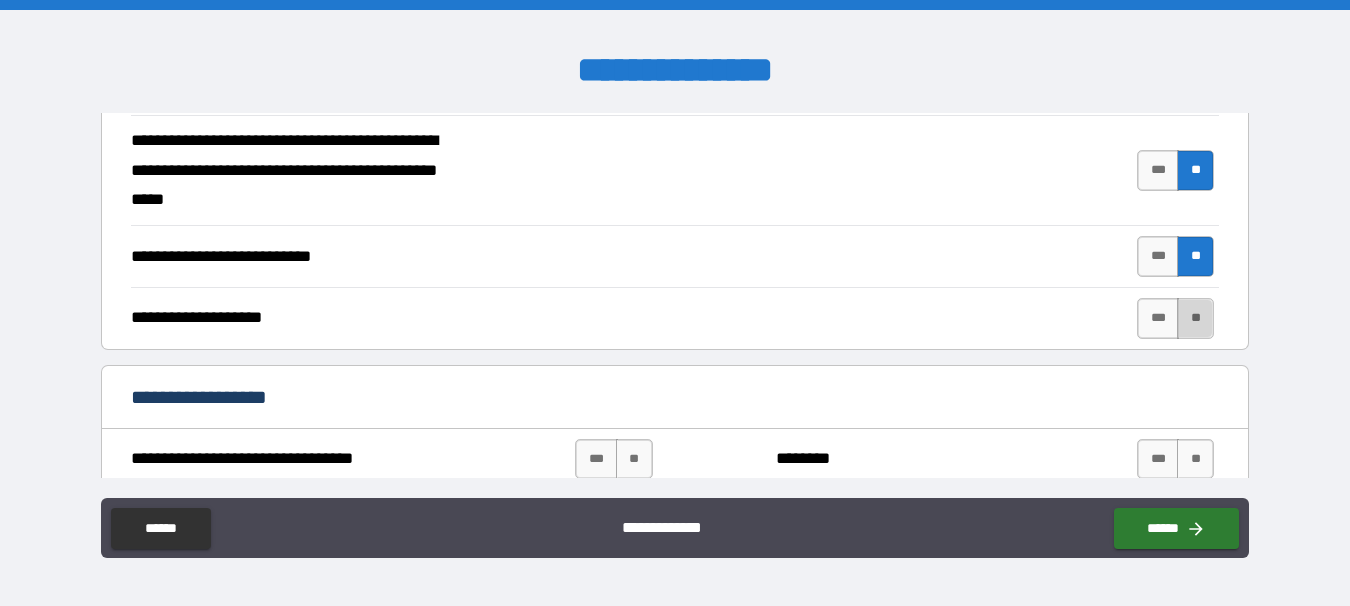click on "**" at bounding box center [1195, 318] 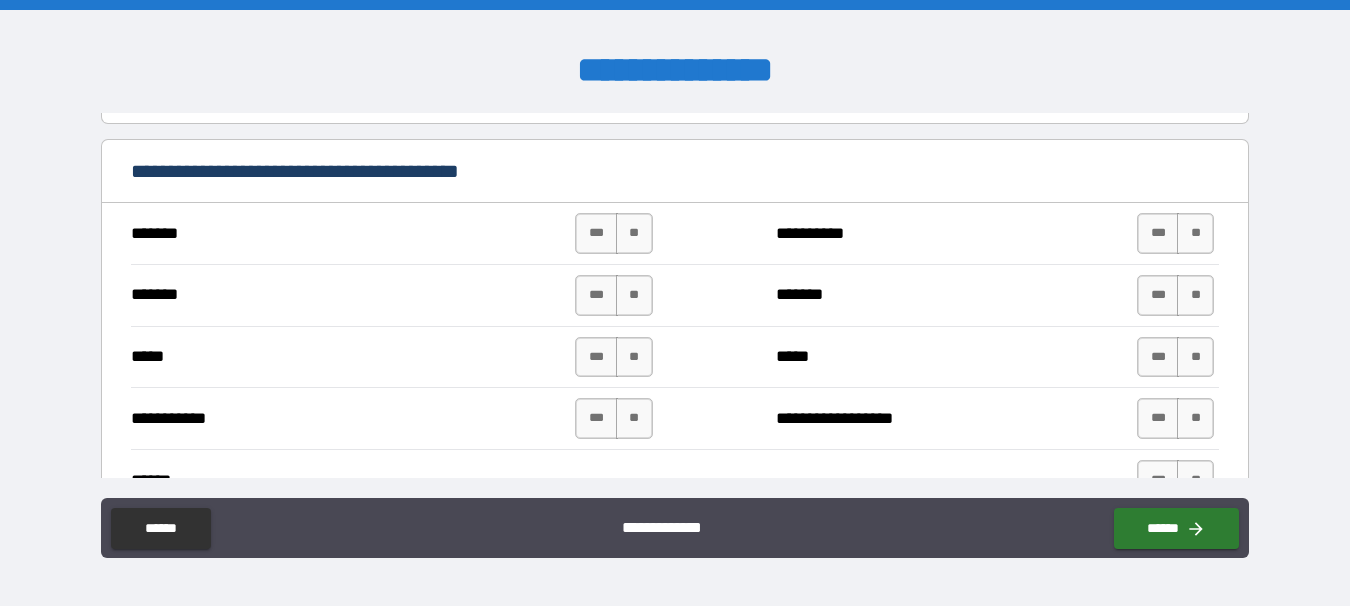 scroll, scrollTop: 1042, scrollLeft: 0, axis: vertical 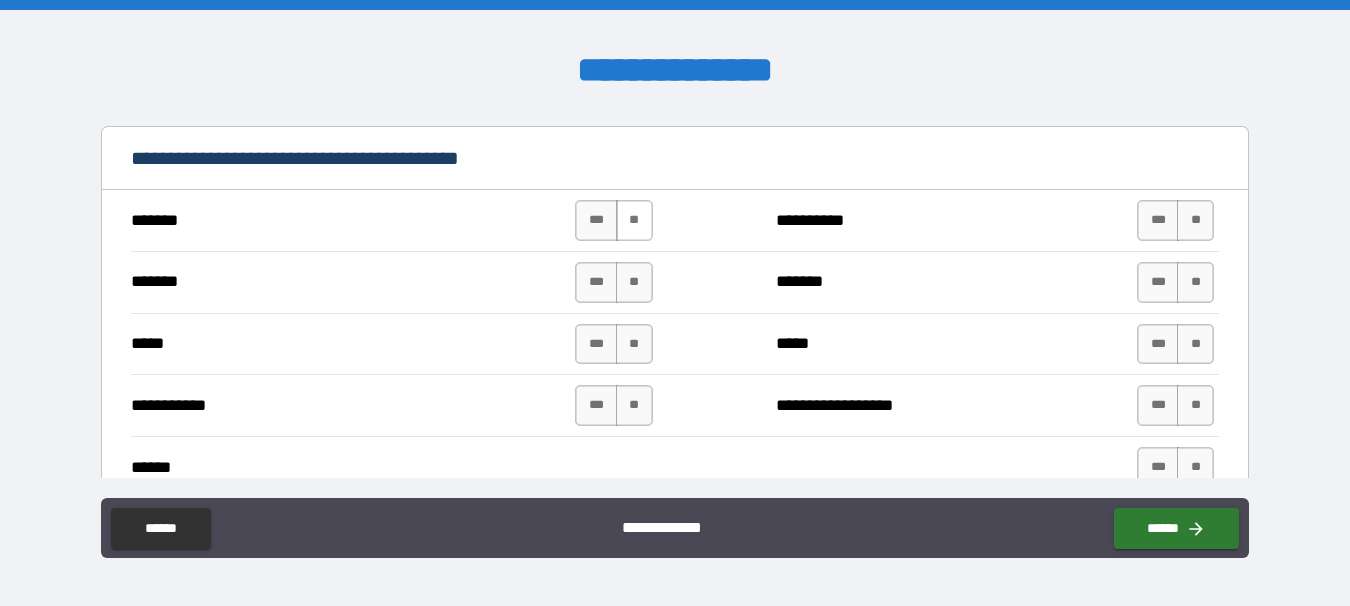 click on "**" at bounding box center (634, 220) 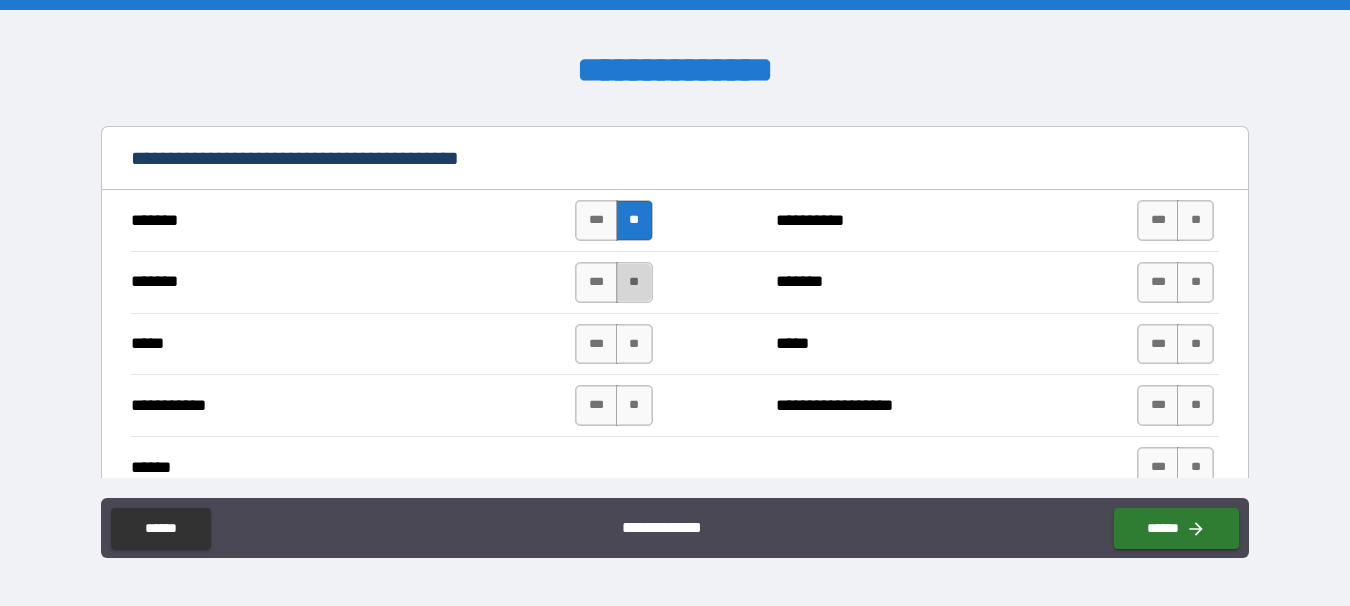 click on "**" at bounding box center (634, 282) 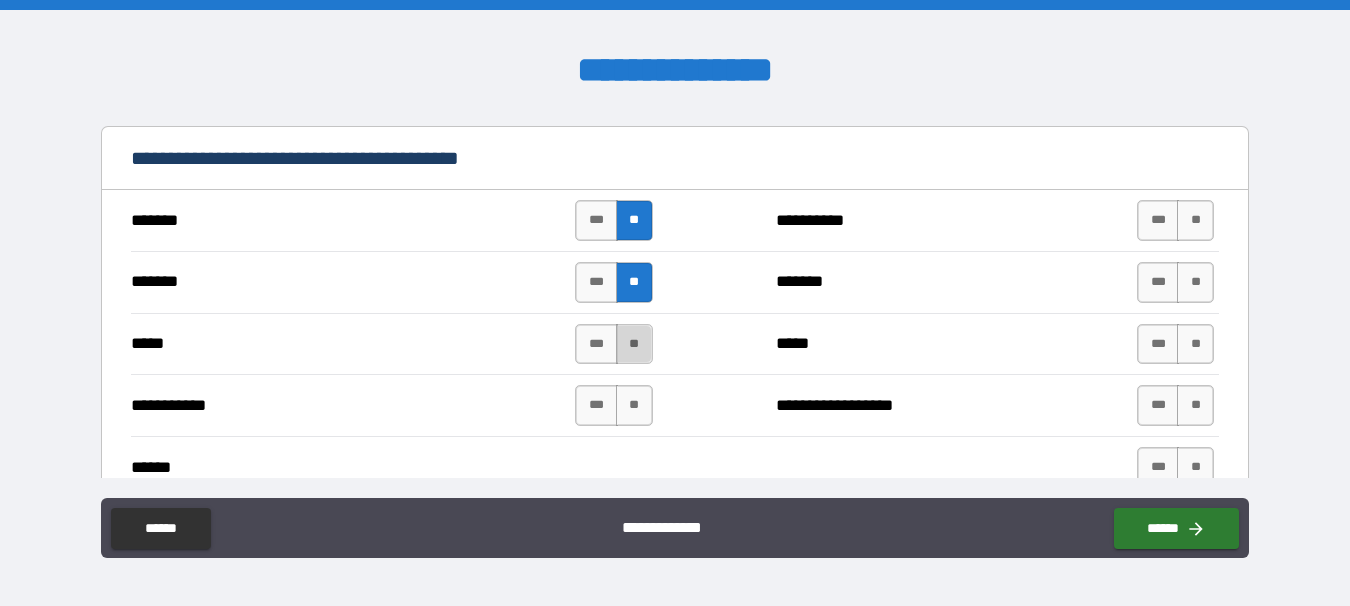 click on "**" at bounding box center [634, 344] 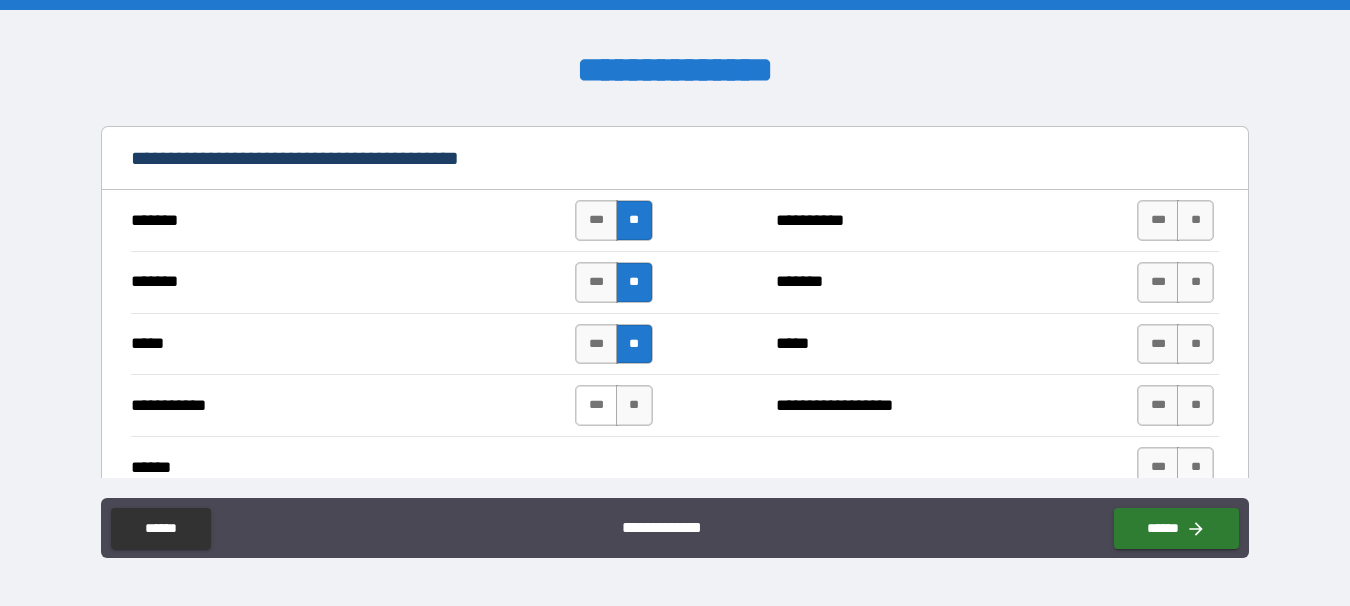 click on "***" at bounding box center [596, 405] 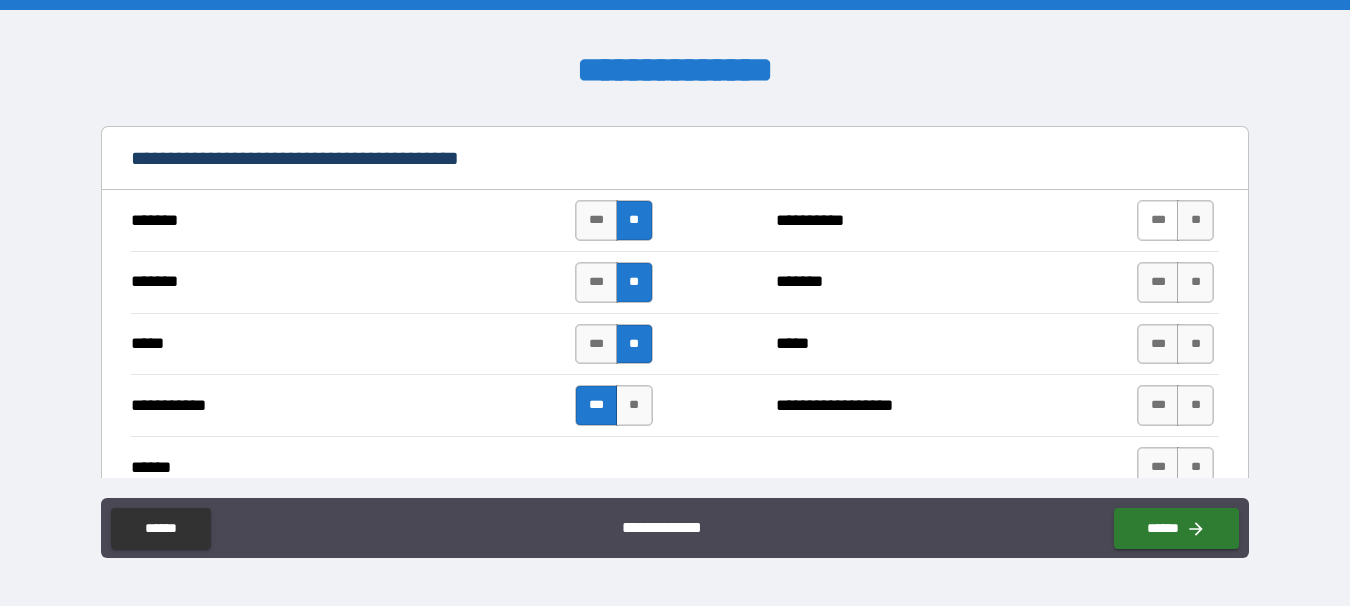 click on "***" at bounding box center [1158, 220] 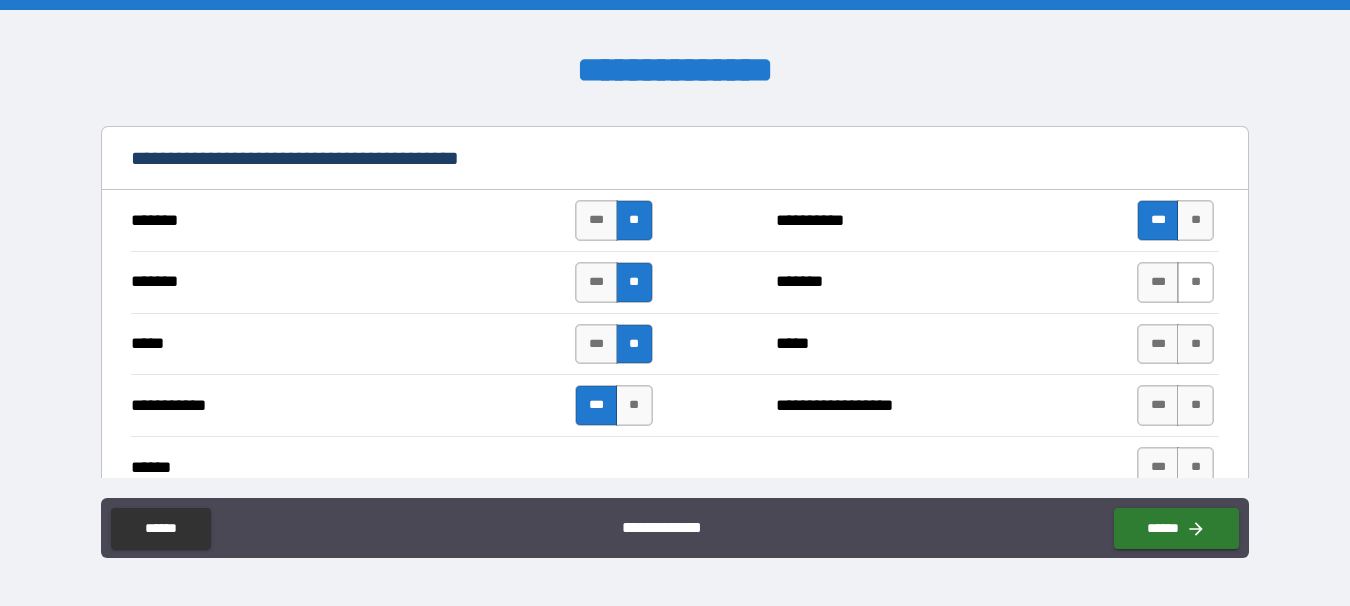 click on "**" at bounding box center (1195, 282) 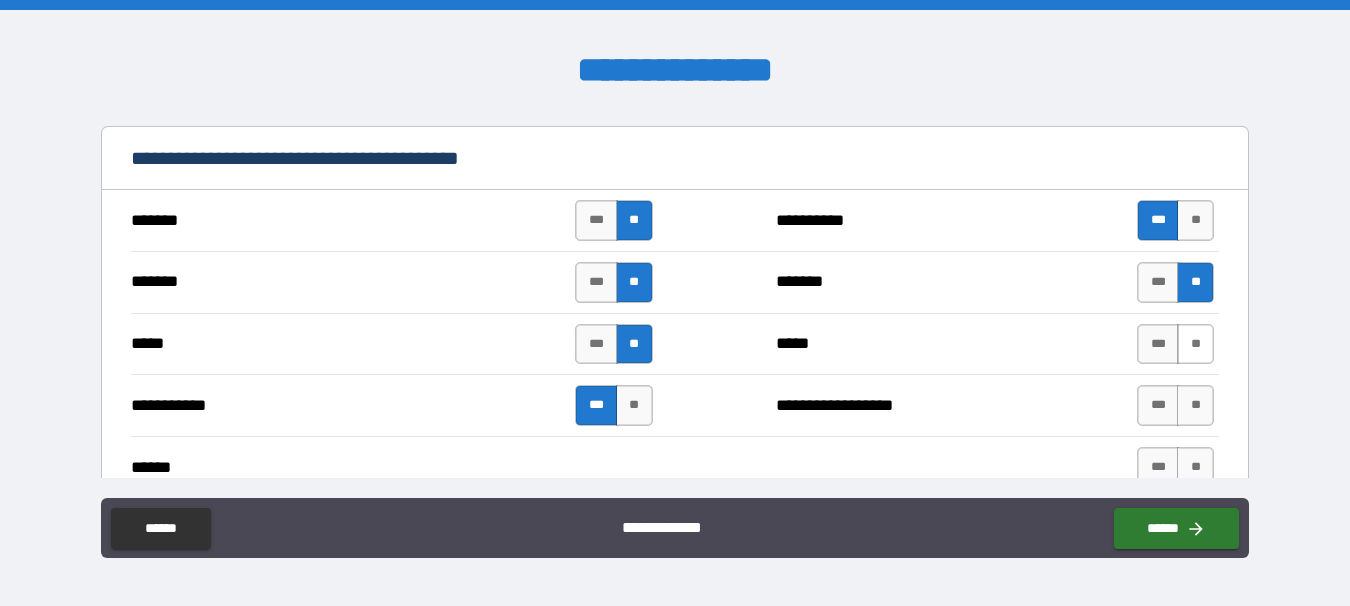 click on "**" at bounding box center (1195, 344) 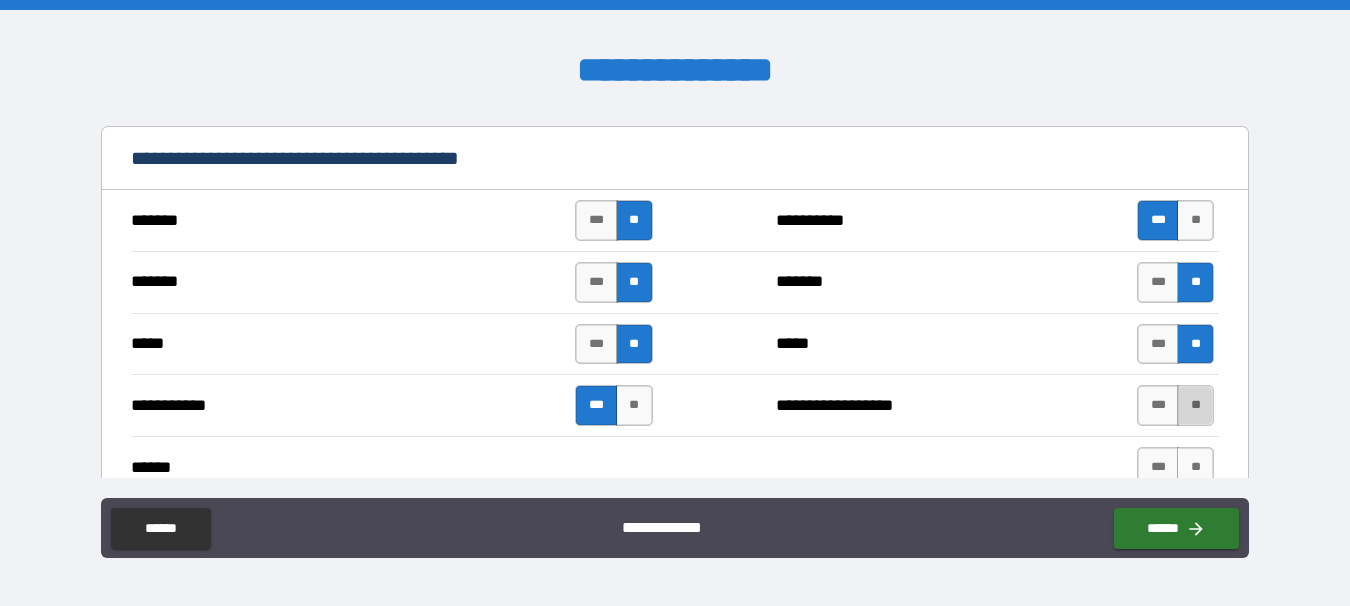 click on "**" at bounding box center [1195, 405] 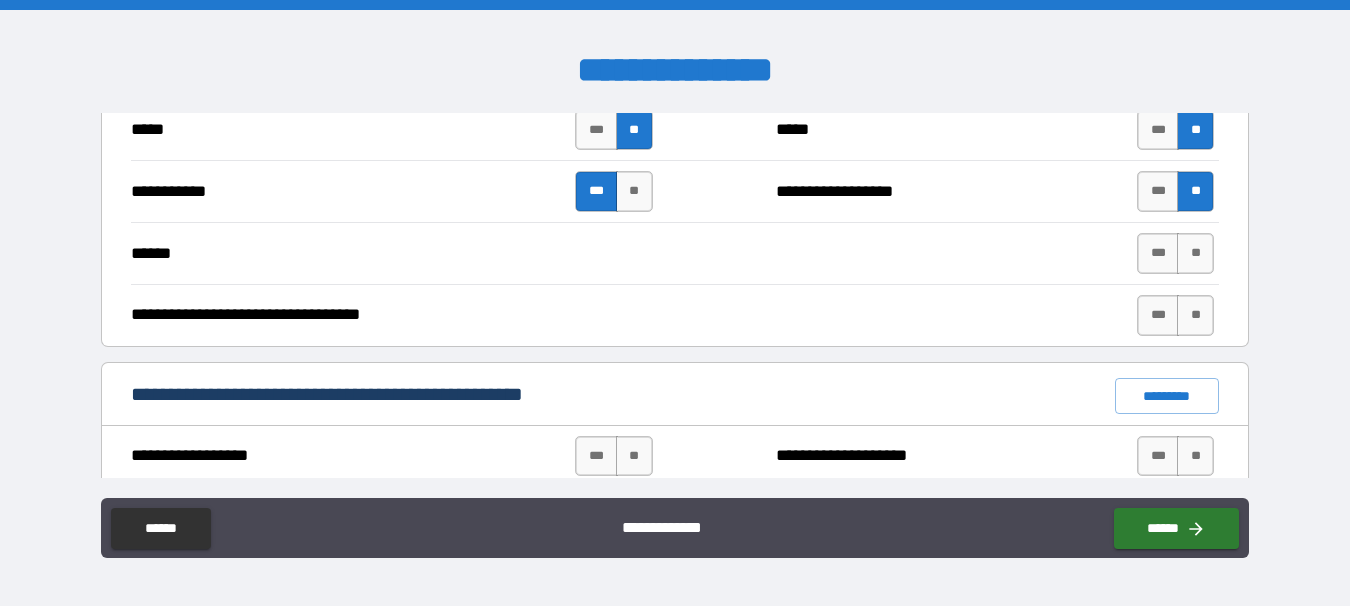 scroll, scrollTop: 1242, scrollLeft: 0, axis: vertical 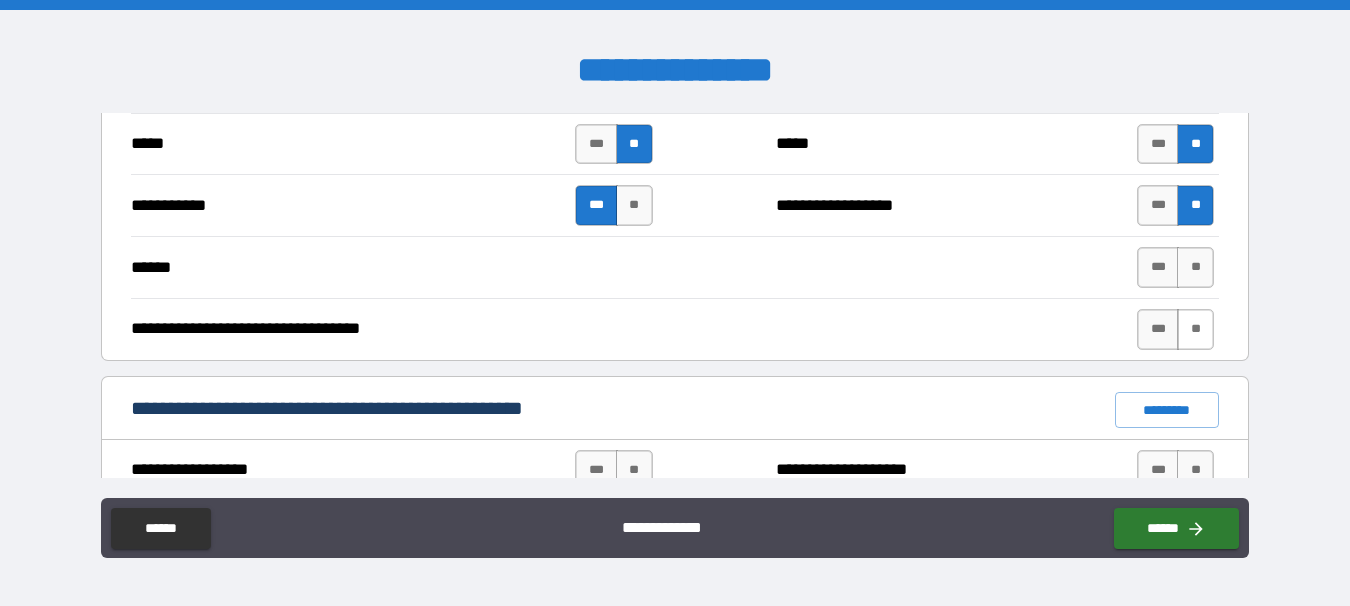 click on "**" at bounding box center [1195, 329] 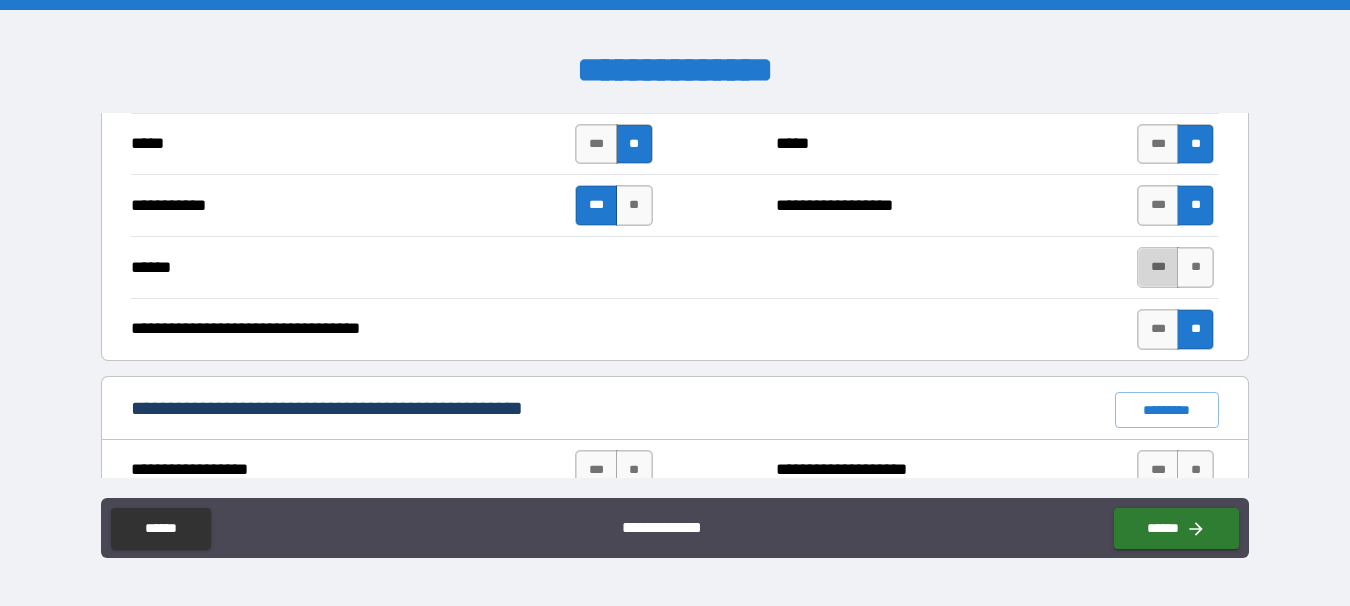 click on "***" at bounding box center [1158, 267] 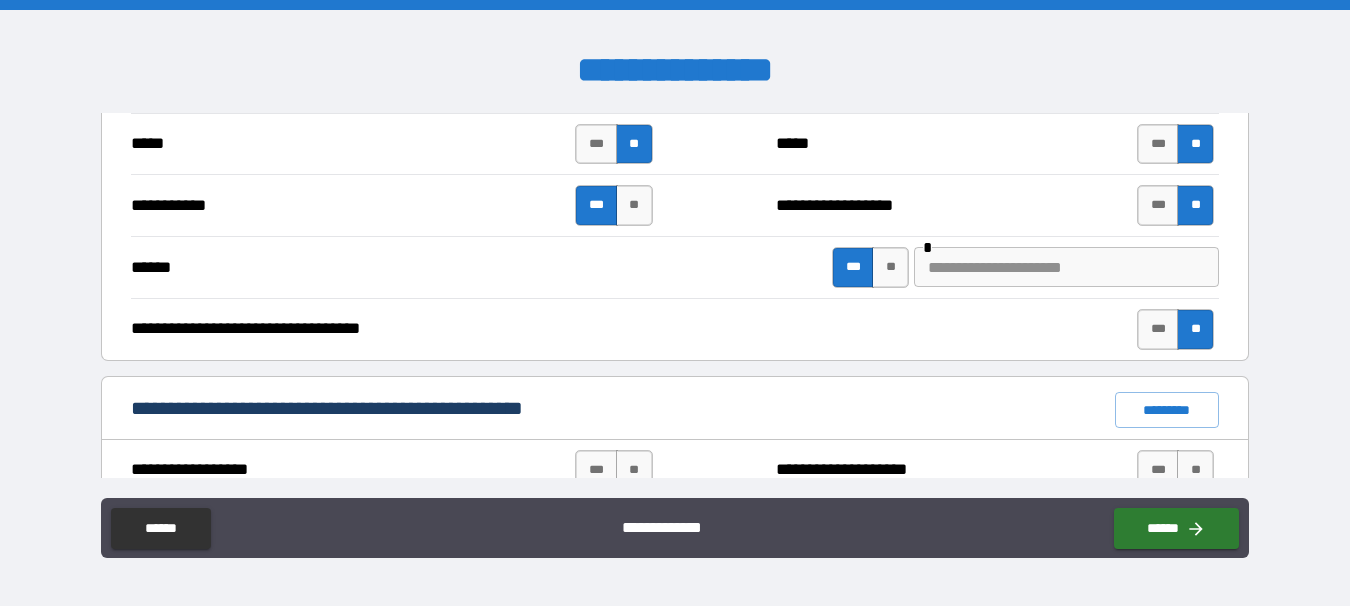 click at bounding box center (1066, 267) 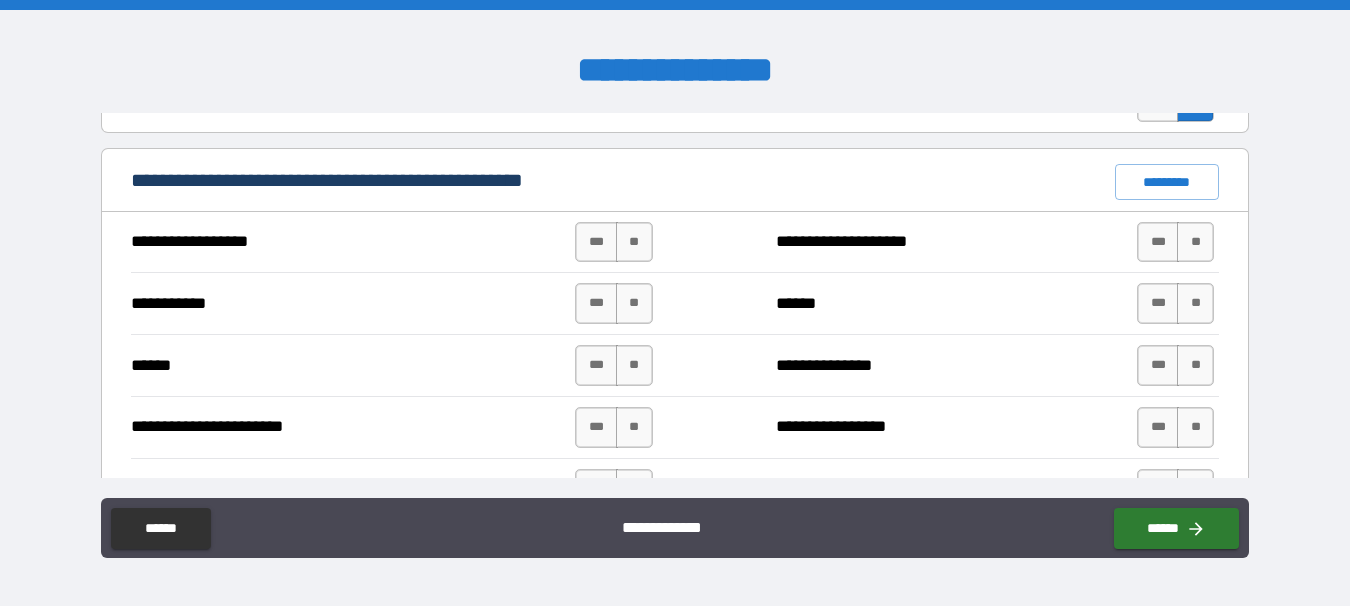 scroll, scrollTop: 1496, scrollLeft: 0, axis: vertical 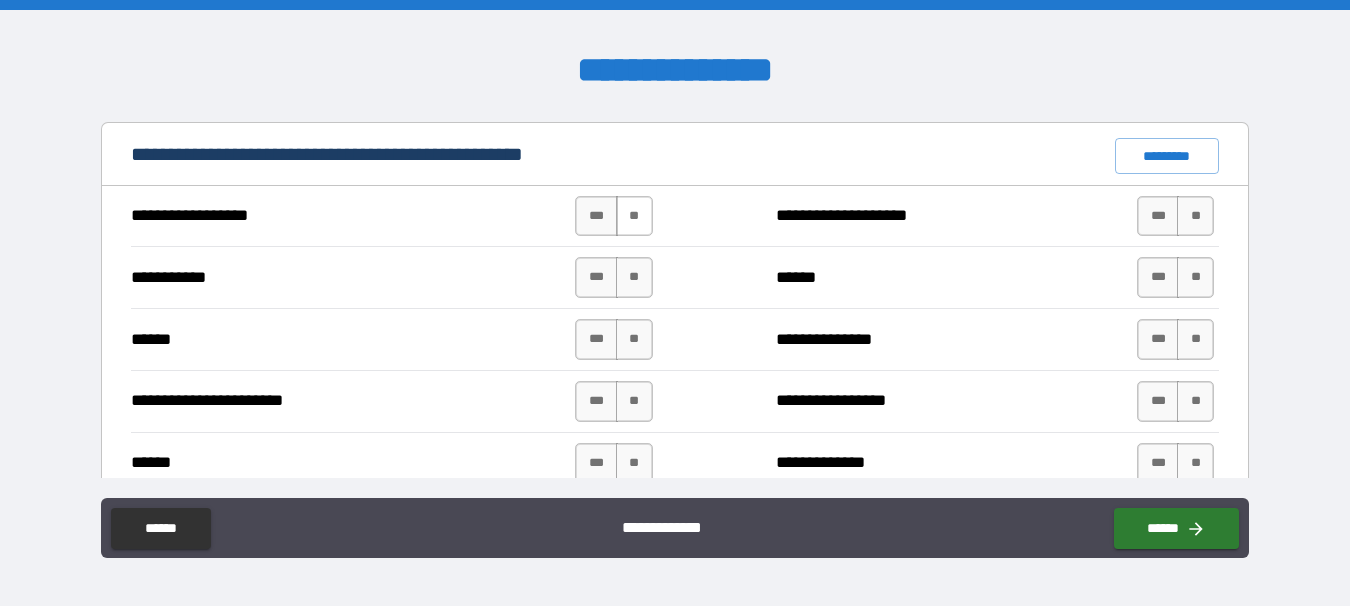 type on "*******" 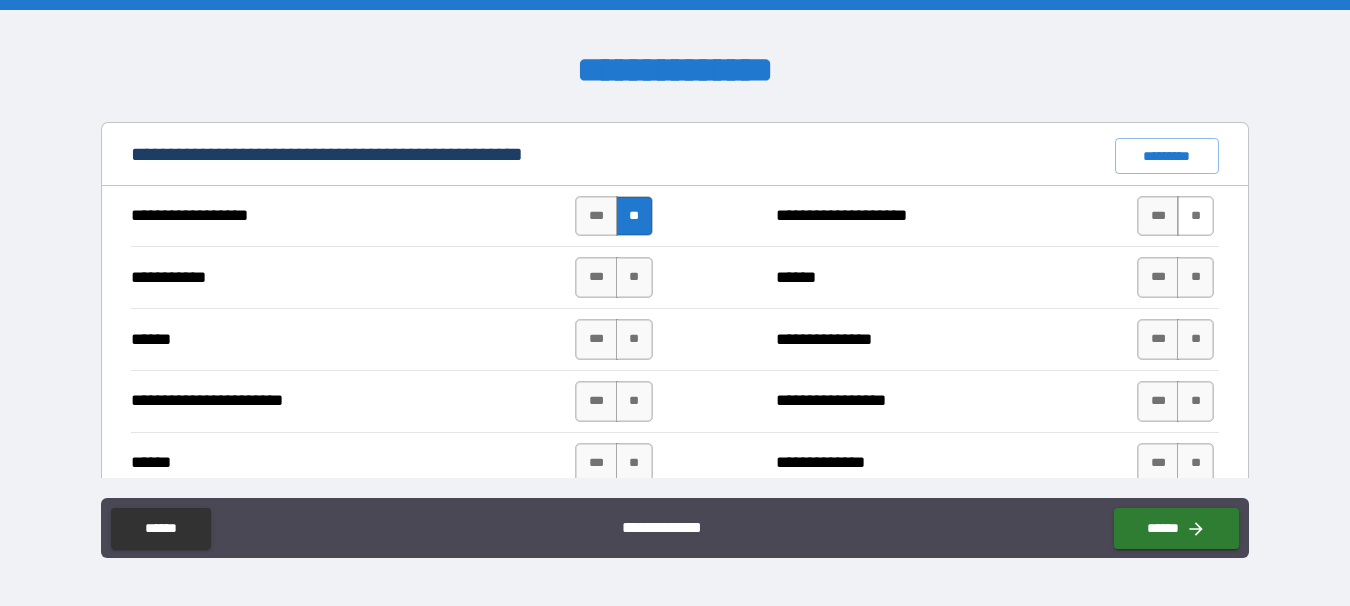 click on "**" at bounding box center [1195, 216] 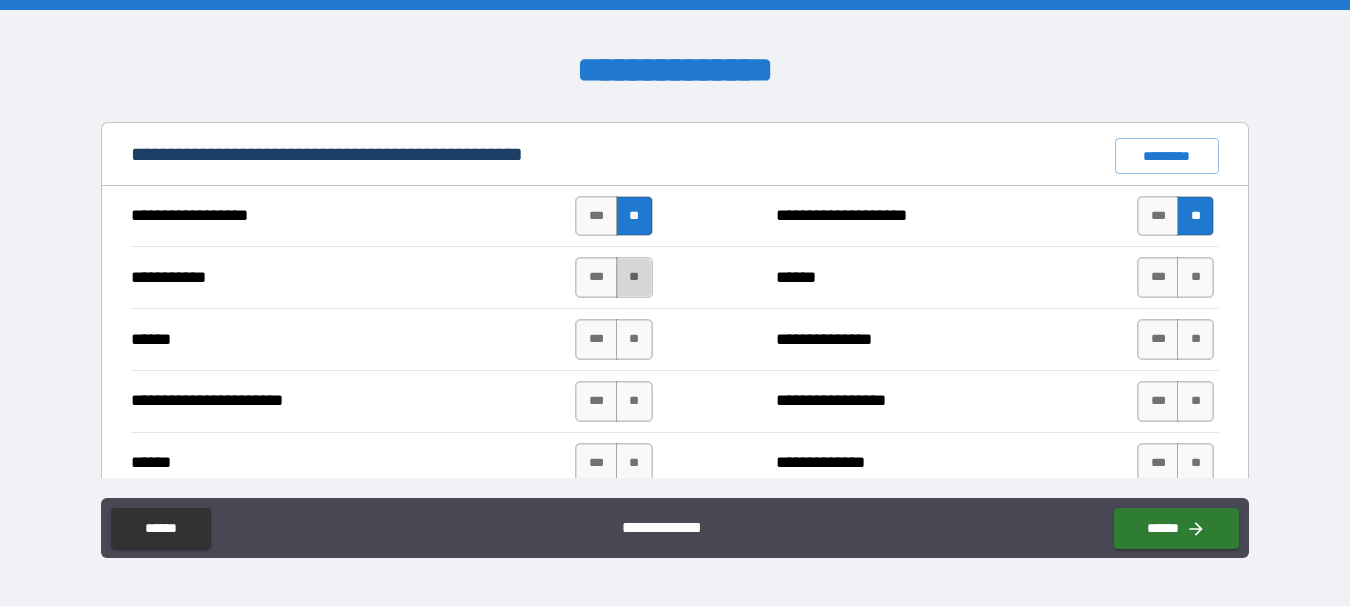 click on "**" at bounding box center (634, 277) 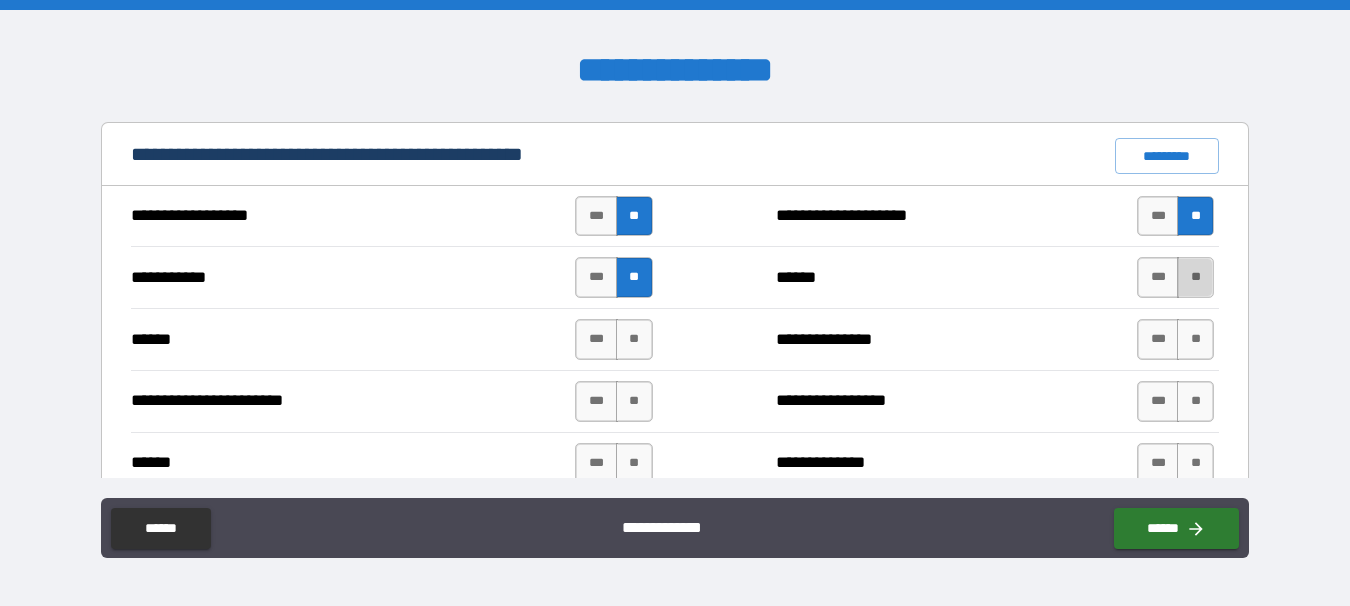 click on "**" at bounding box center (1195, 277) 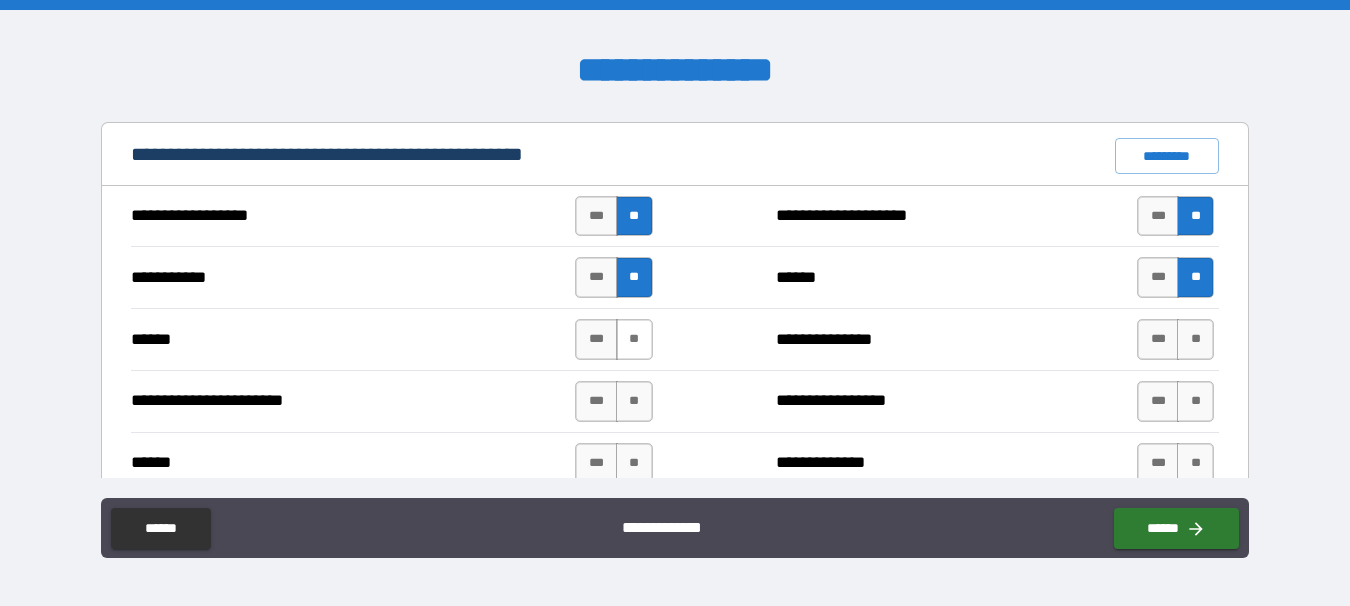 click on "**" at bounding box center (634, 339) 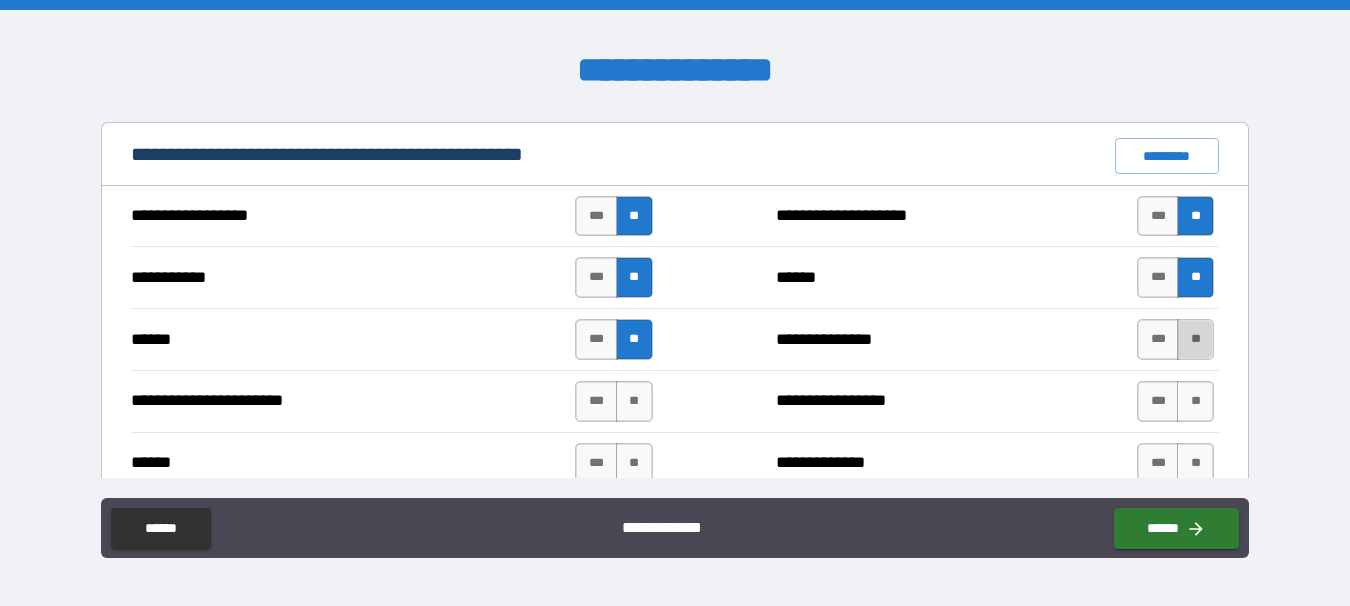 click on "**" at bounding box center [1195, 339] 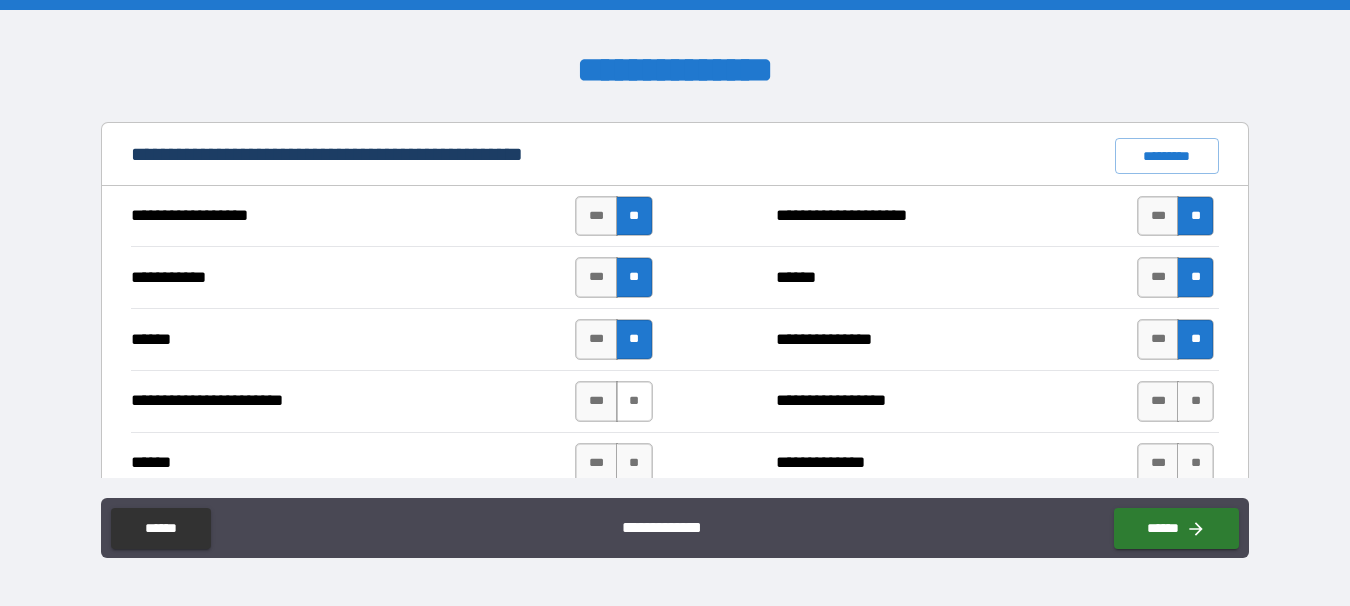 click on "**" at bounding box center [634, 401] 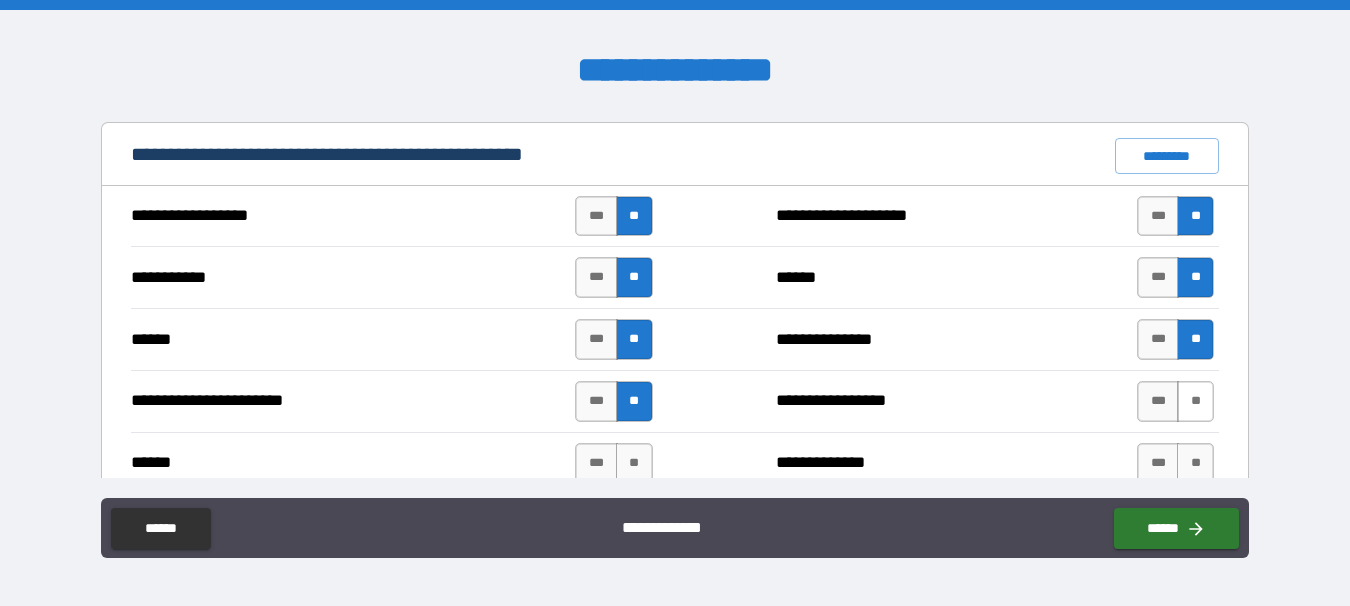 click on "**" at bounding box center [1195, 401] 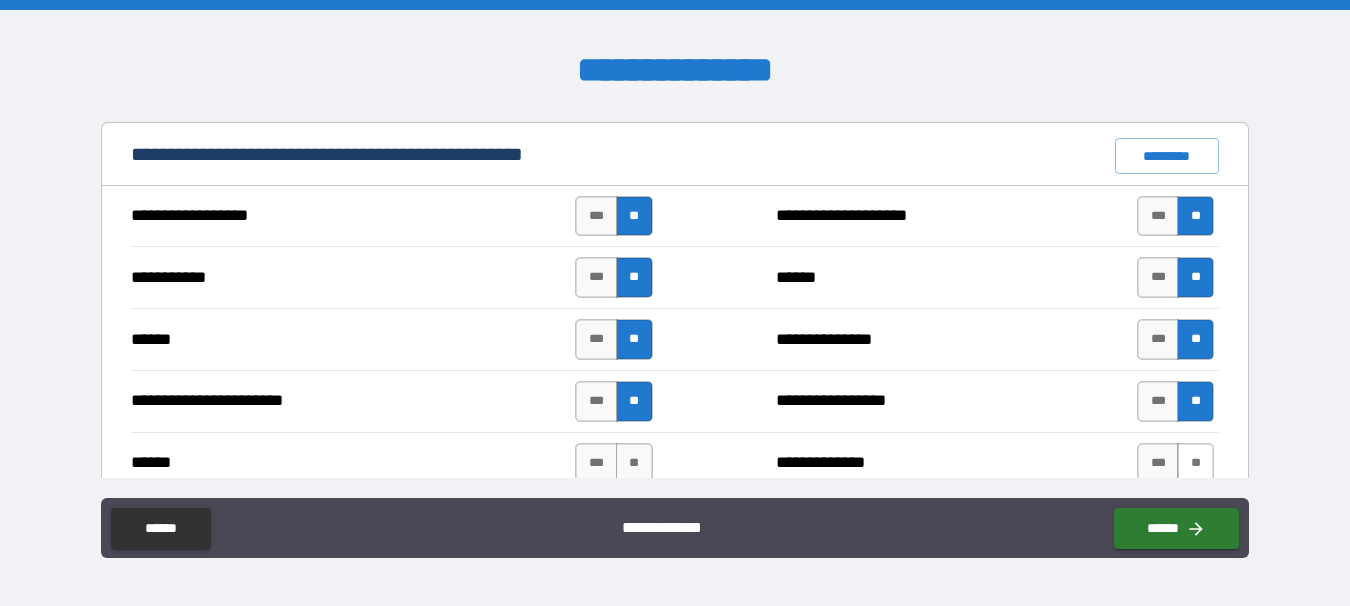 click on "**" at bounding box center [1195, 463] 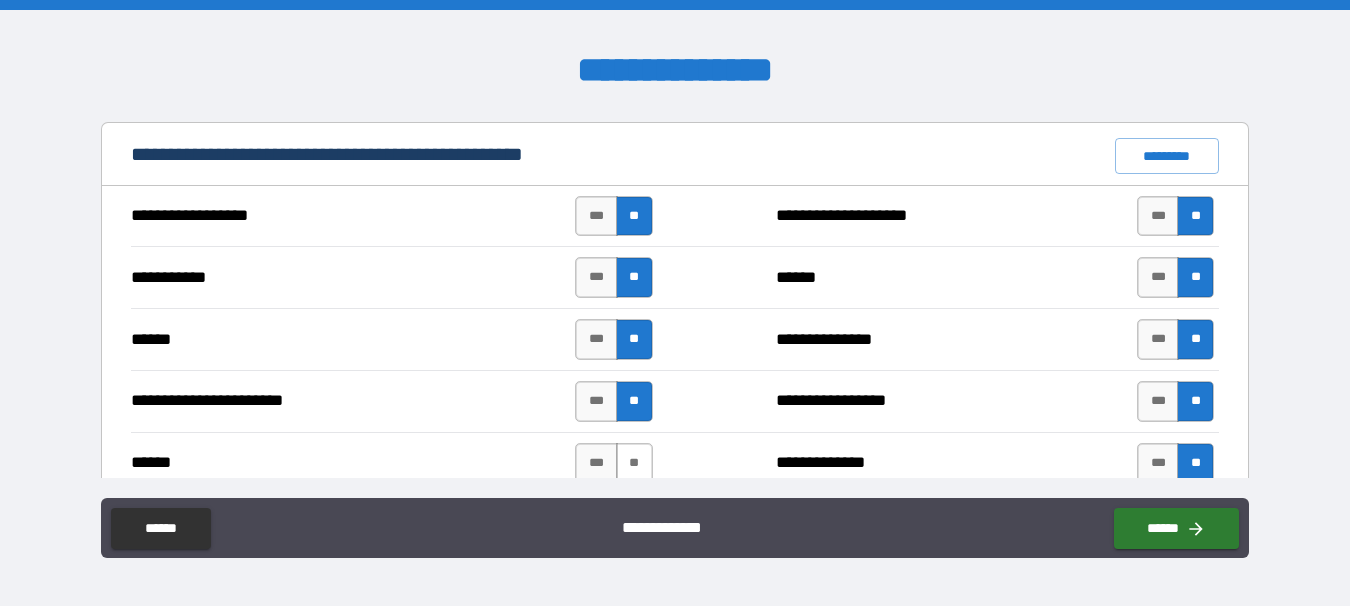 click on "**" at bounding box center (634, 463) 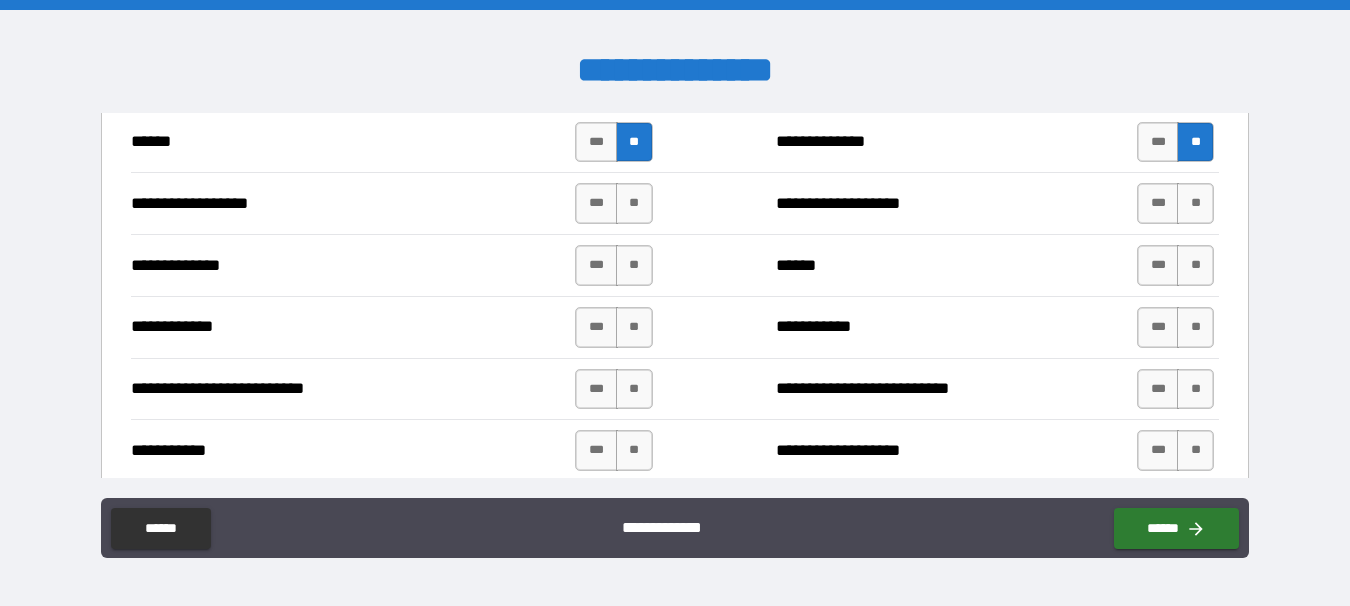 scroll, scrollTop: 1844, scrollLeft: 0, axis: vertical 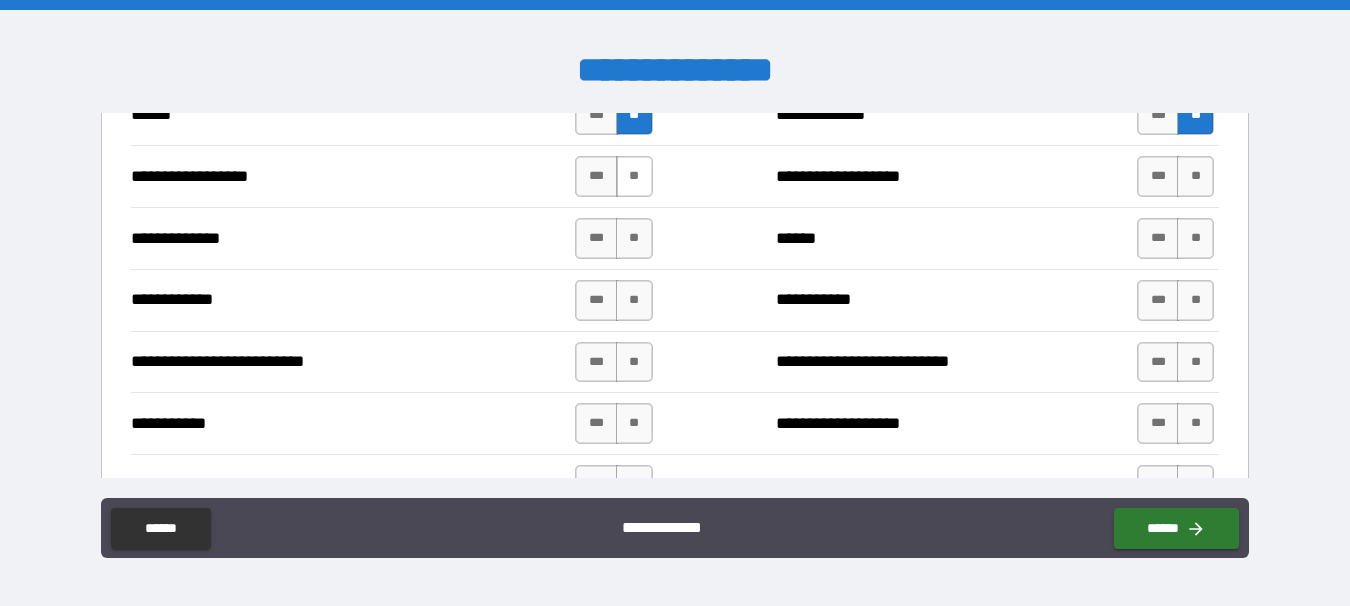 click on "**" at bounding box center [634, 176] 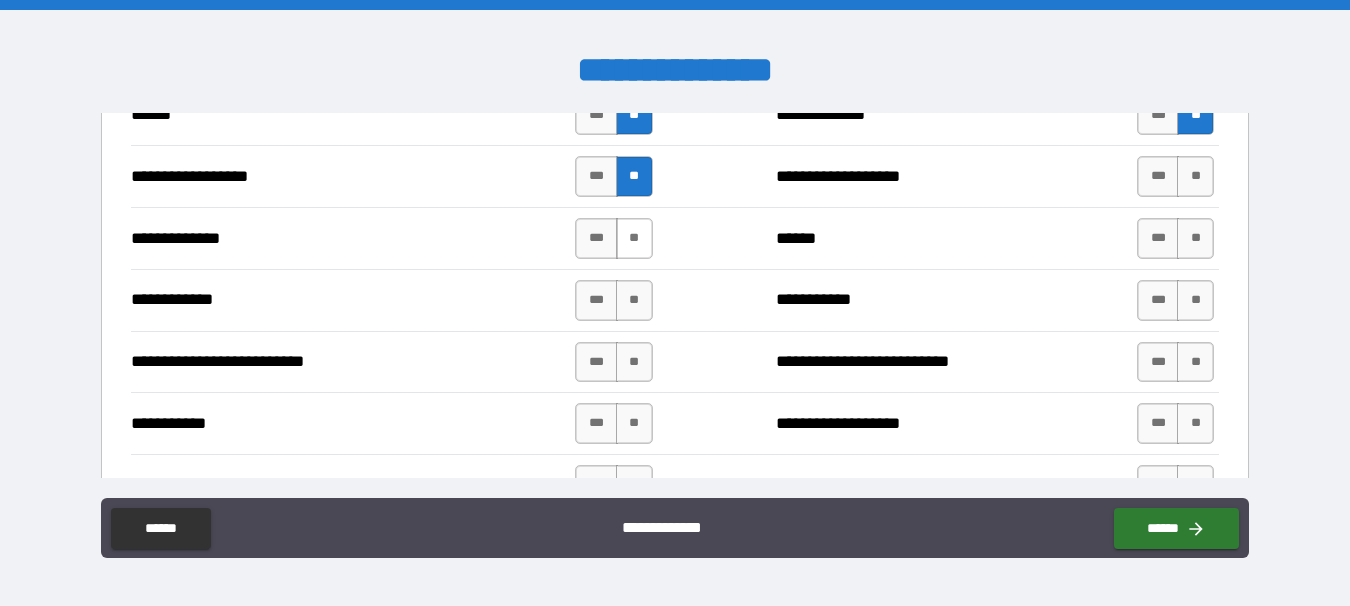 click on "**" at bounding box center (634, 238) 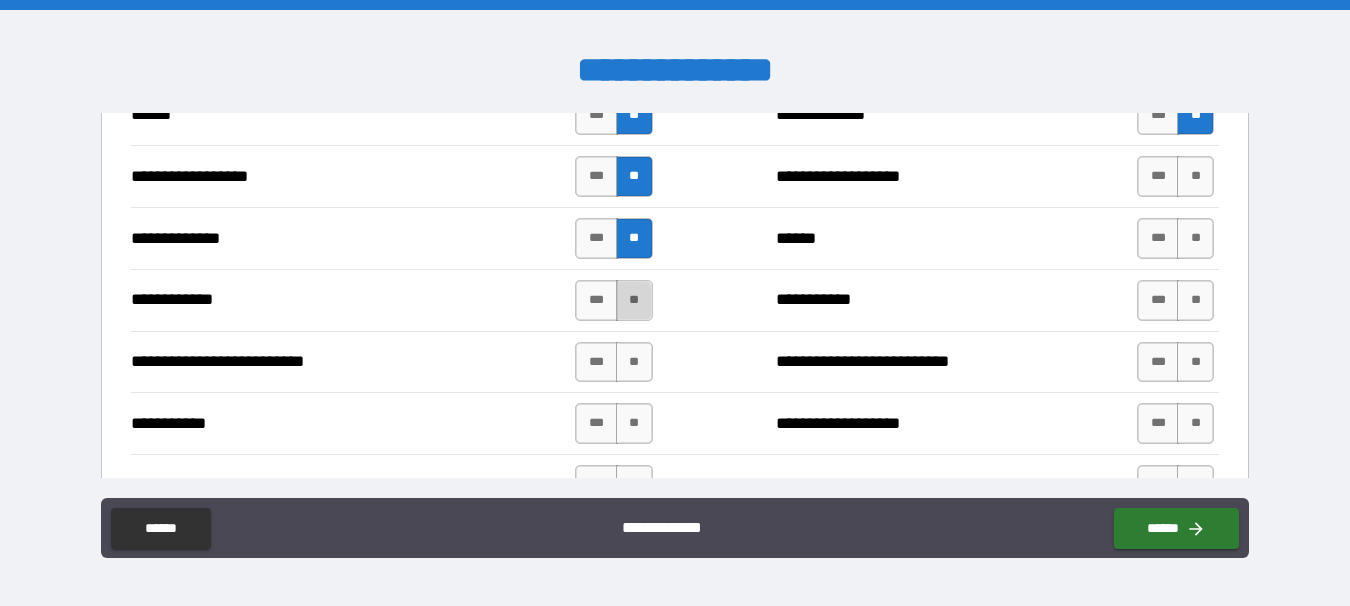 click on "**" at bounding box center (634, 300) 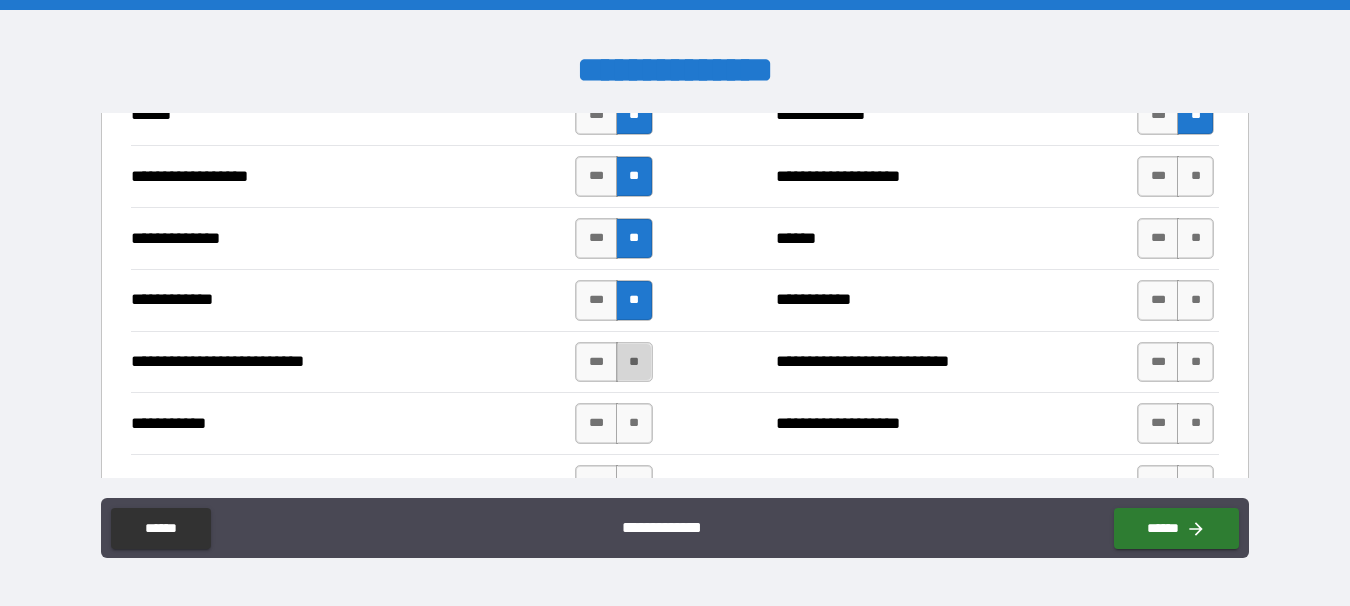 click on "**" at bounding box center [634, 362] 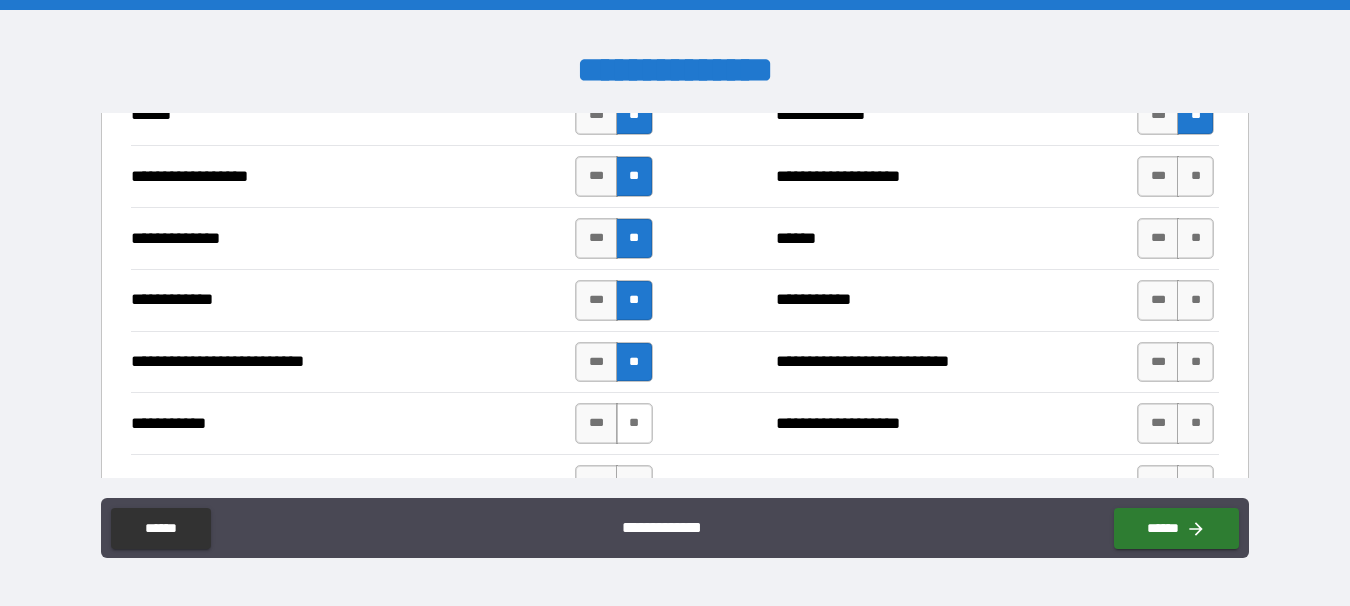 click on "**" at bounding box center (634, 423) 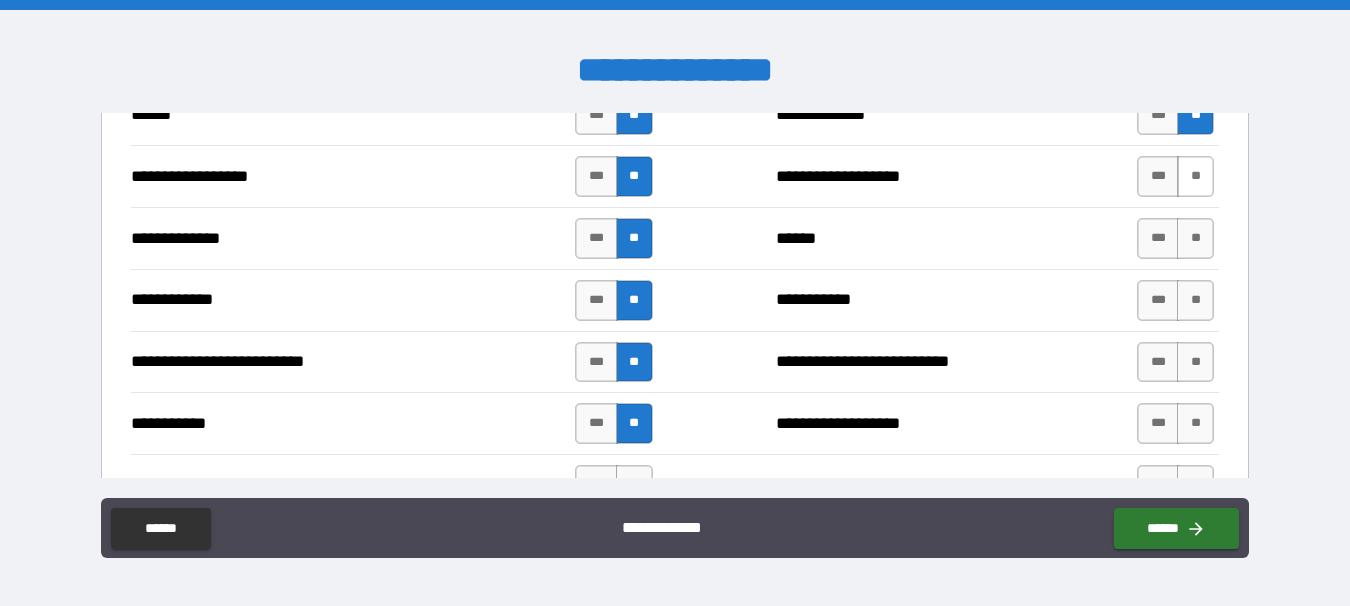 click on "**" at bounding box center (1195, 176) 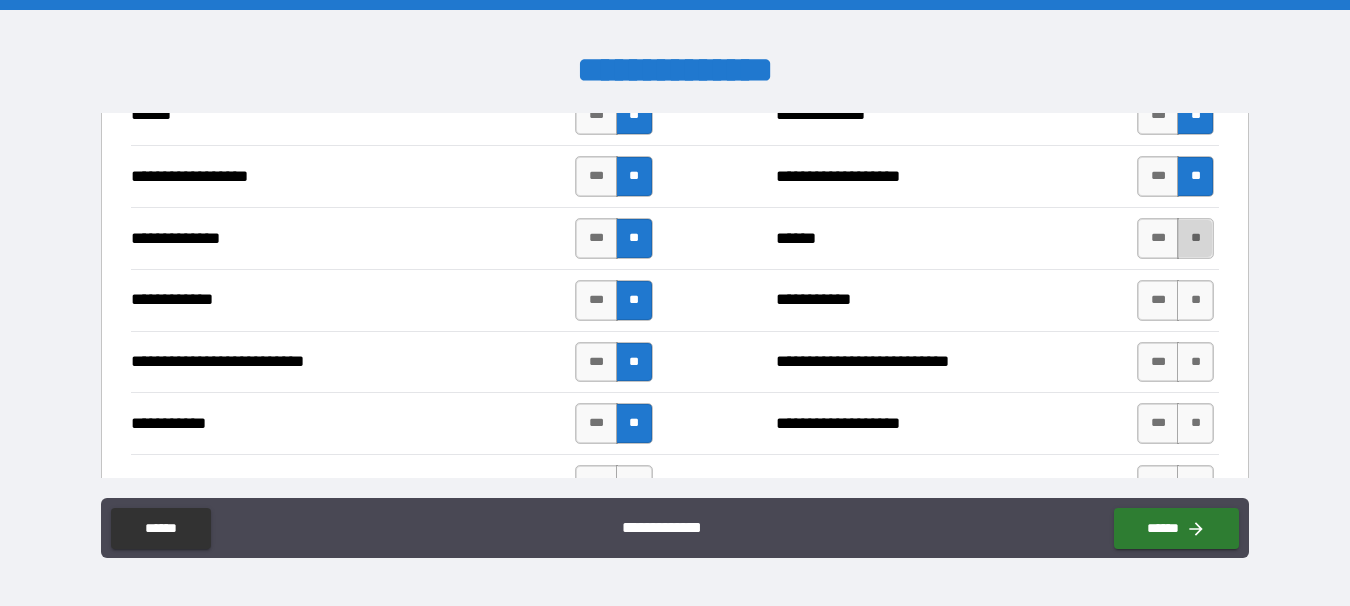 click on "**" at bounding box center [1195, 238] 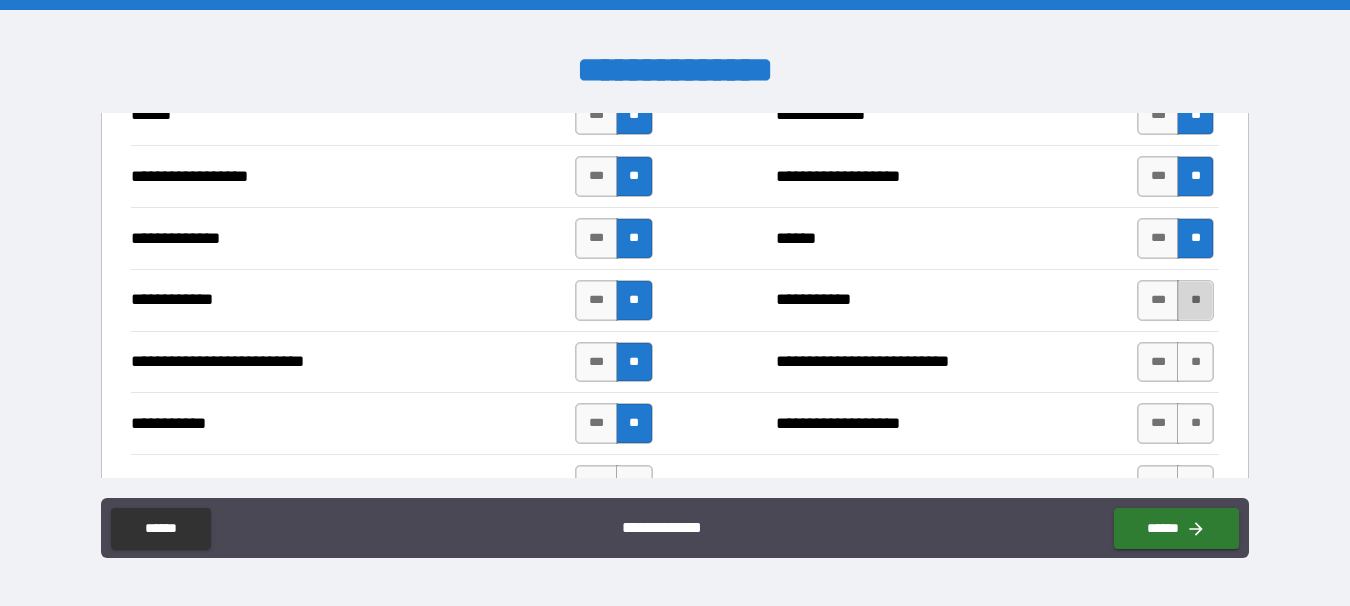 click on "**" at bounding box center (1195, 300) 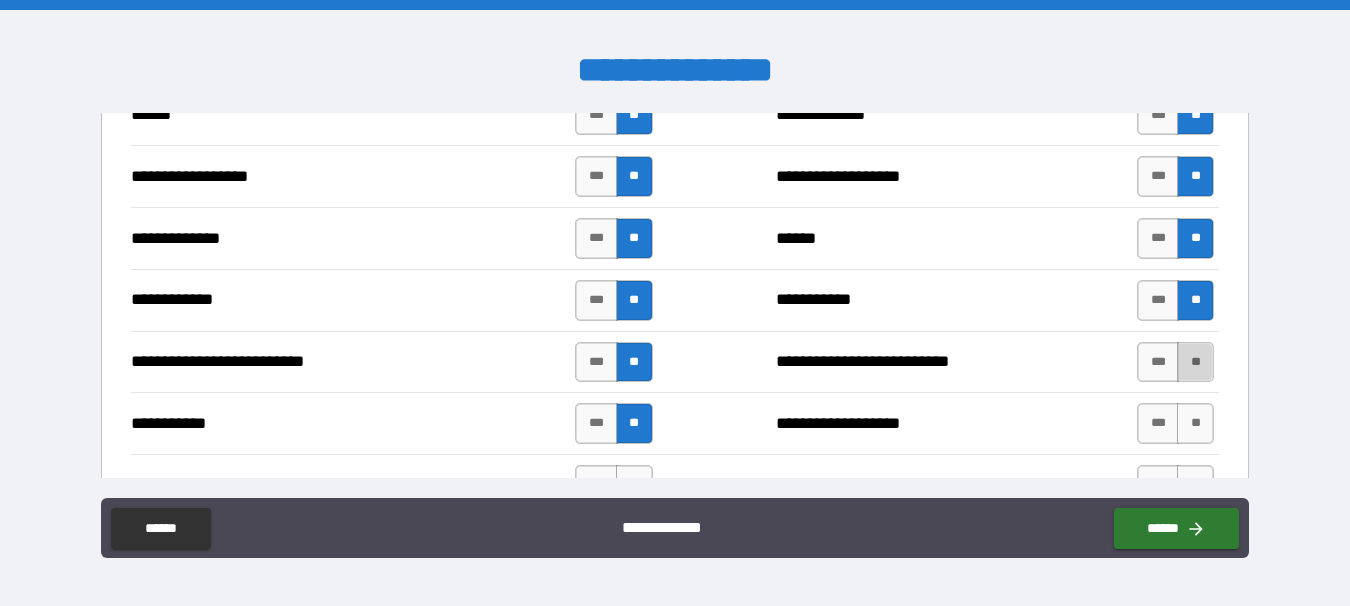 click on "**" at bounding box center [1195, 362] 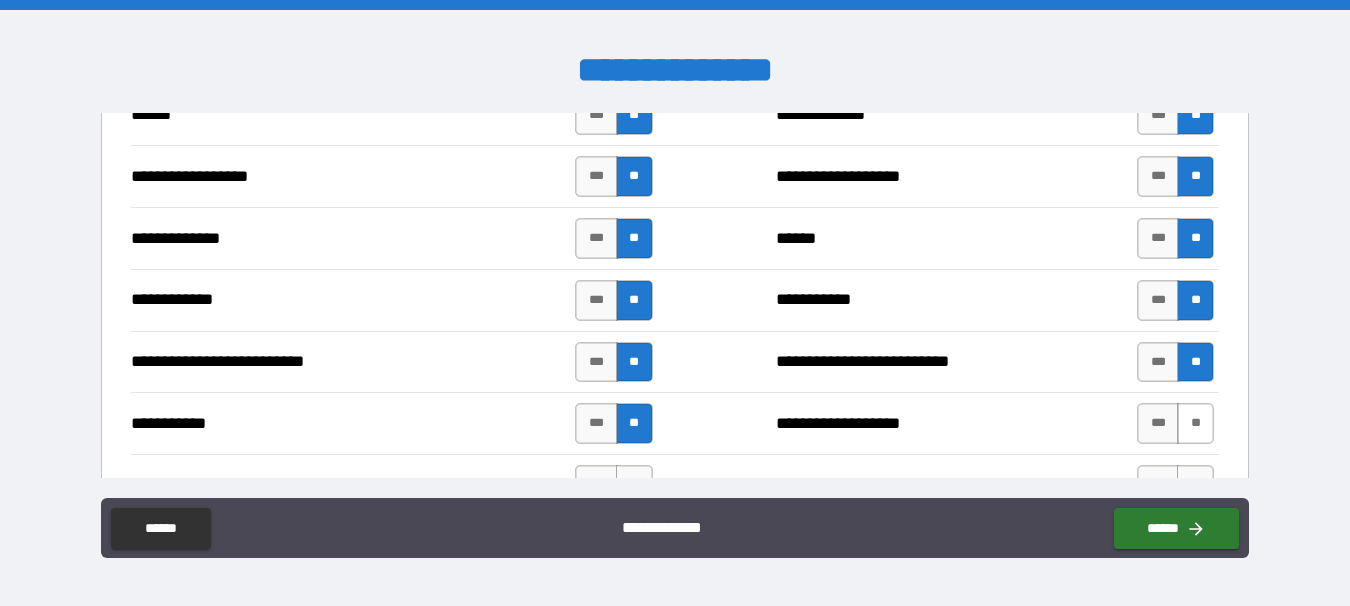 click on "**" at bounding box center [1195, 423] 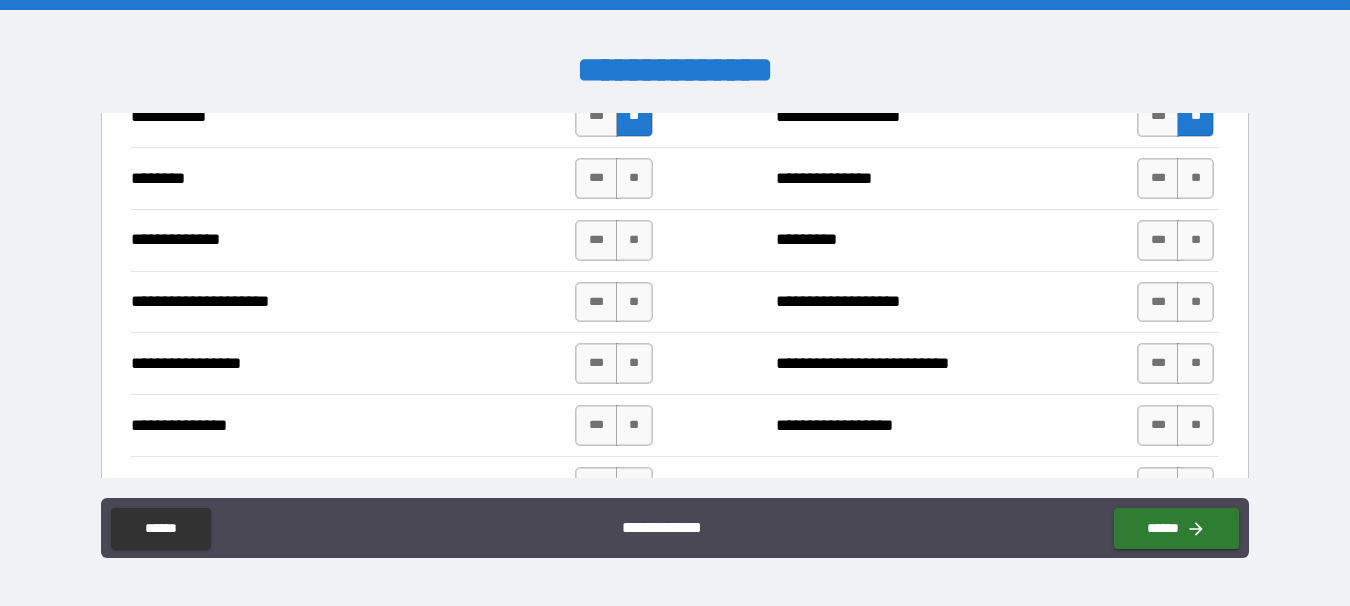 scroll, scrollTop: 2164, scrollLeft: 0, axis: vertical 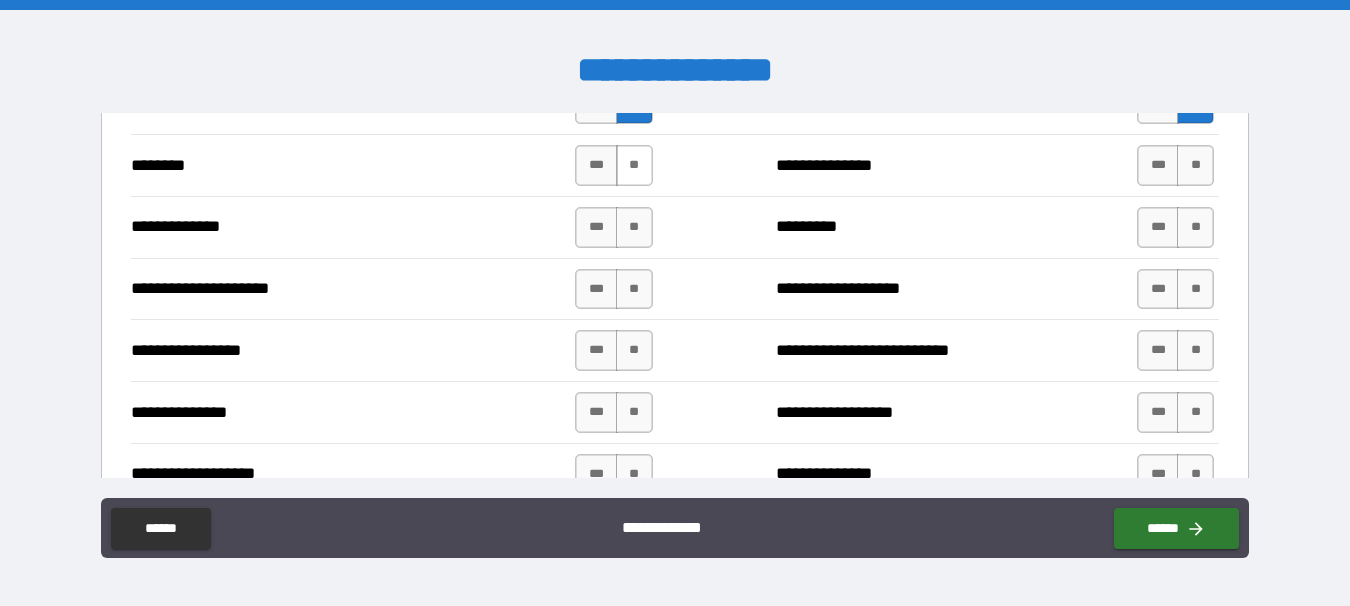 click on "**" at bounding box center [634, 165] 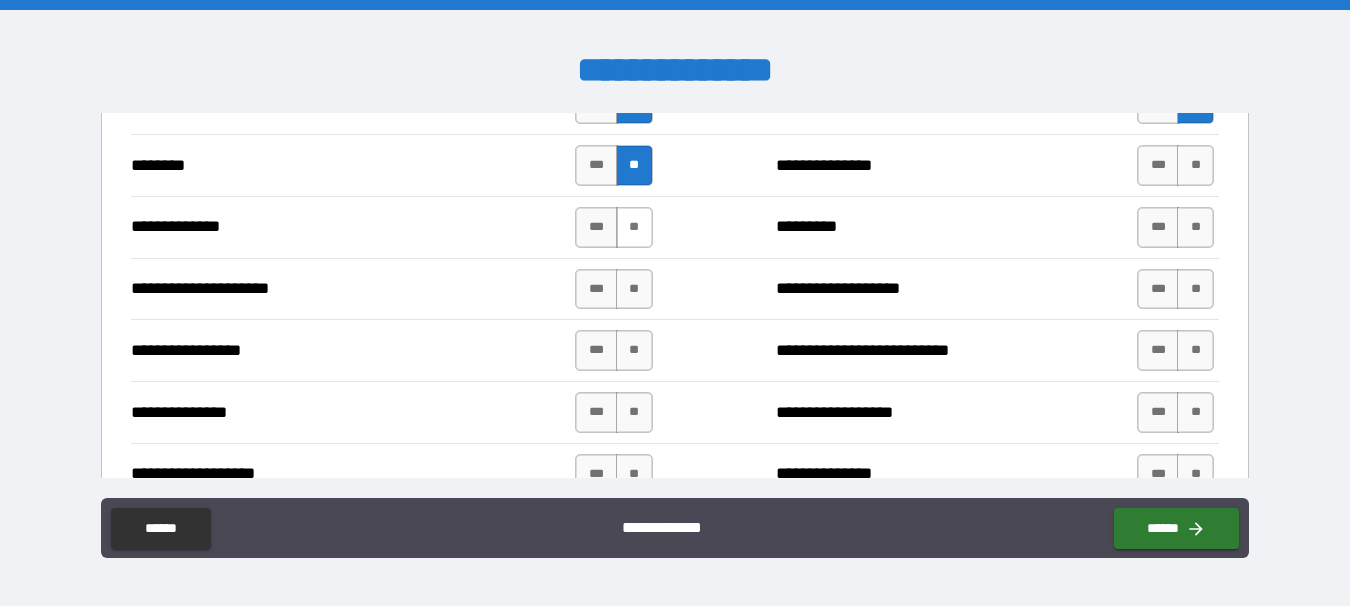 click on "**" at bounding box center [634, 227] 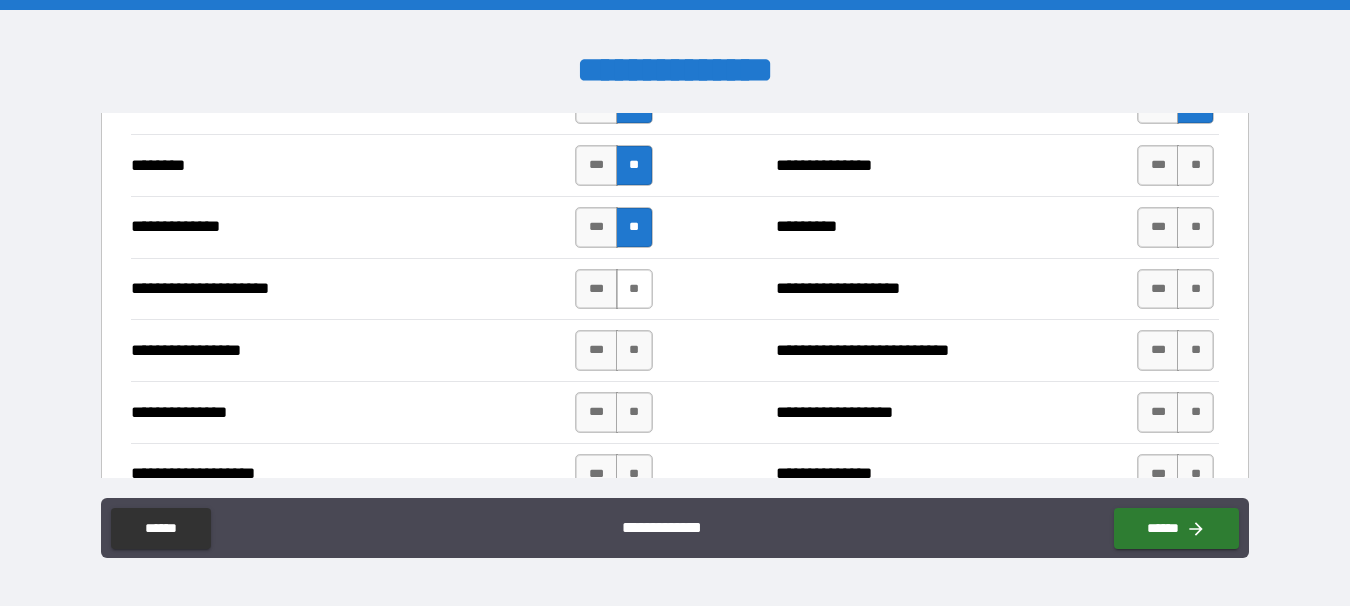 click on "**" at bounding box center (634, 289) 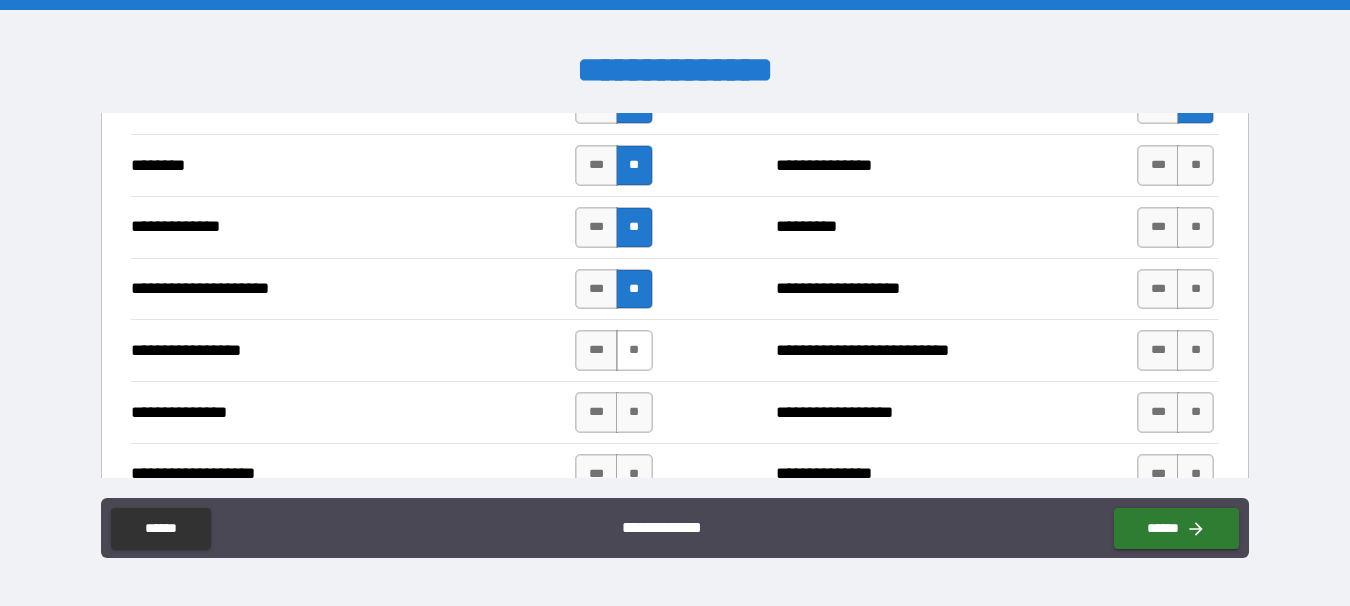 click on "**" at bounding box center [634, 350] 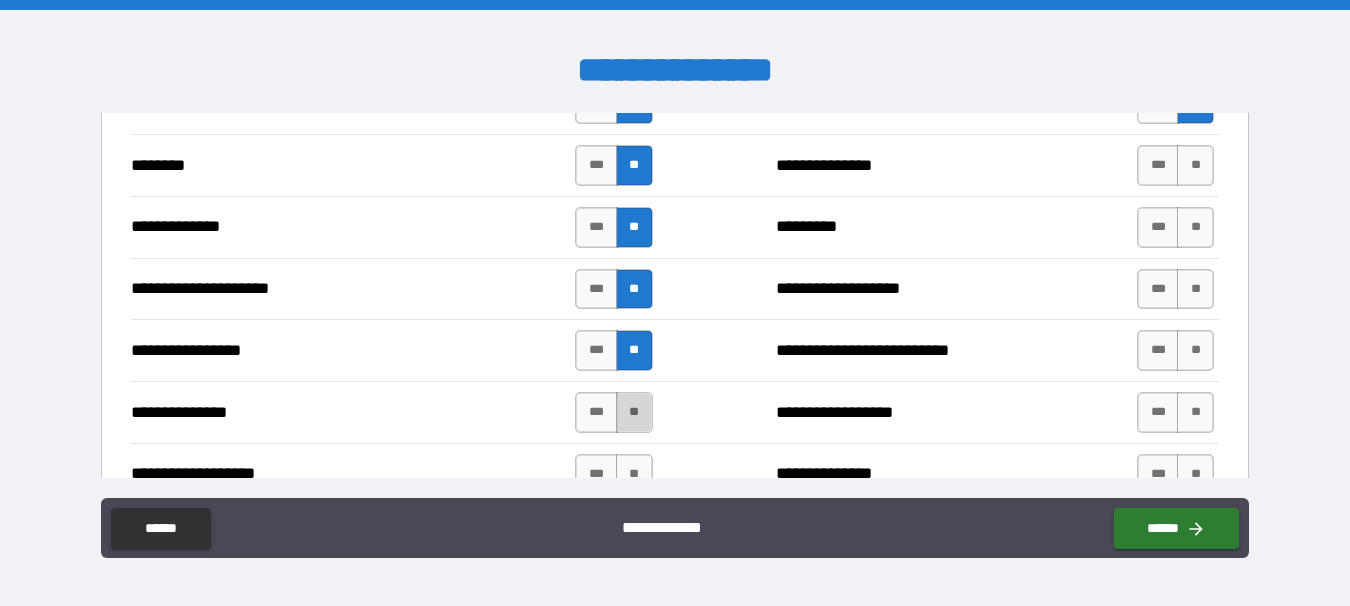 click on "**" at bounding box center (634, 412) 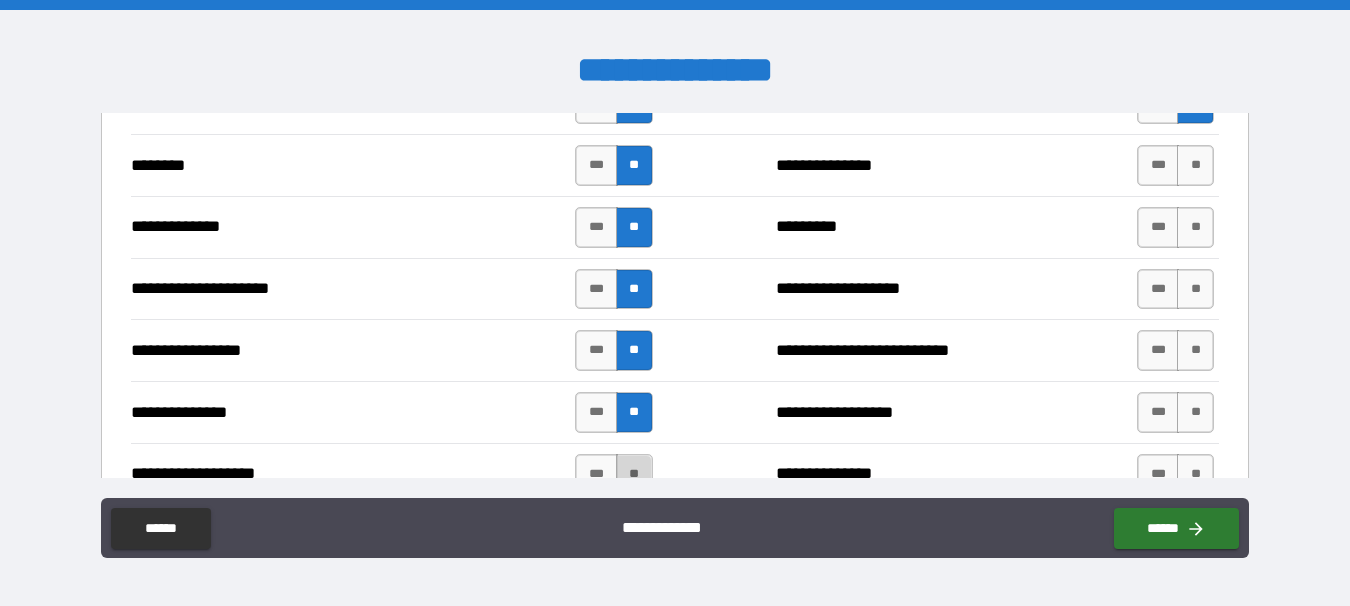 click on "**" at bounding box center [634, 474] 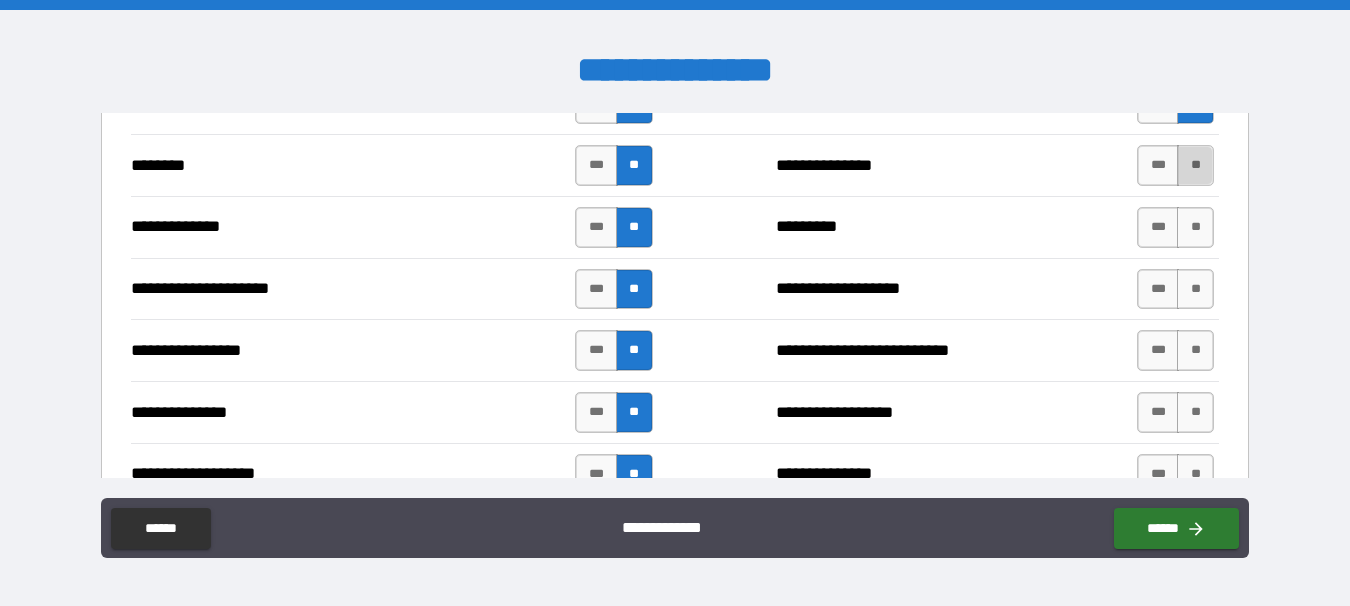 click on "**" at bounding box center (1195, 165) 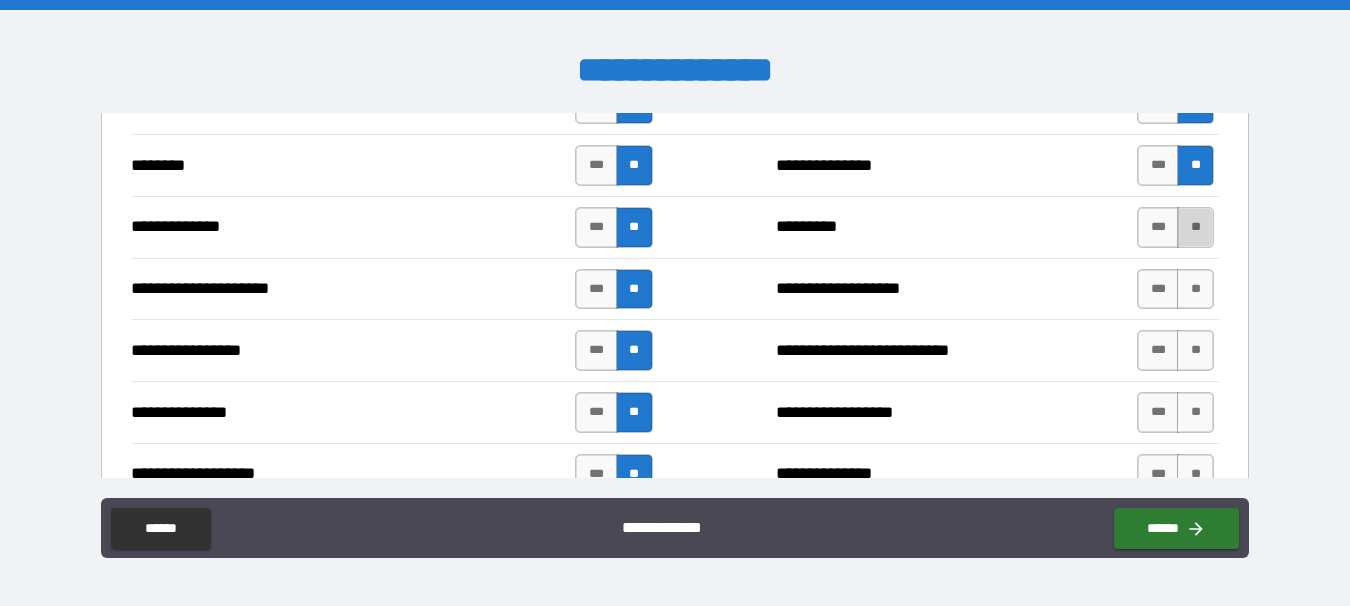 click on "**" at bounding box center (1195, 227) 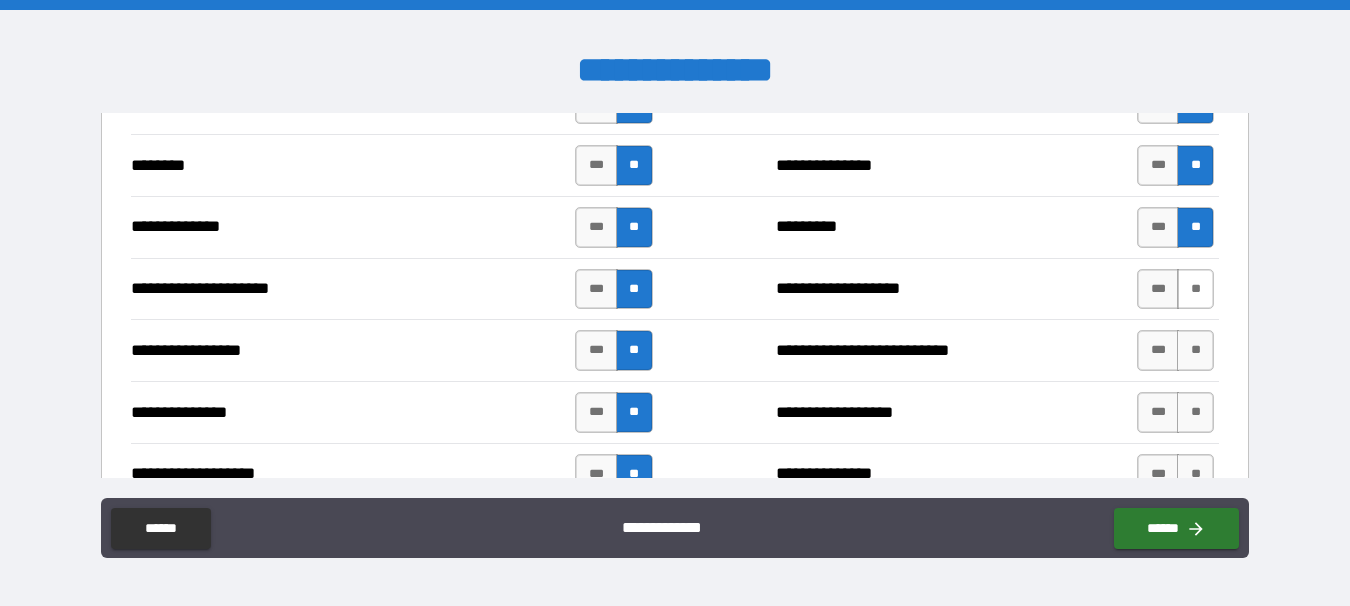 click on "**" at bounding box center (1195, 289) 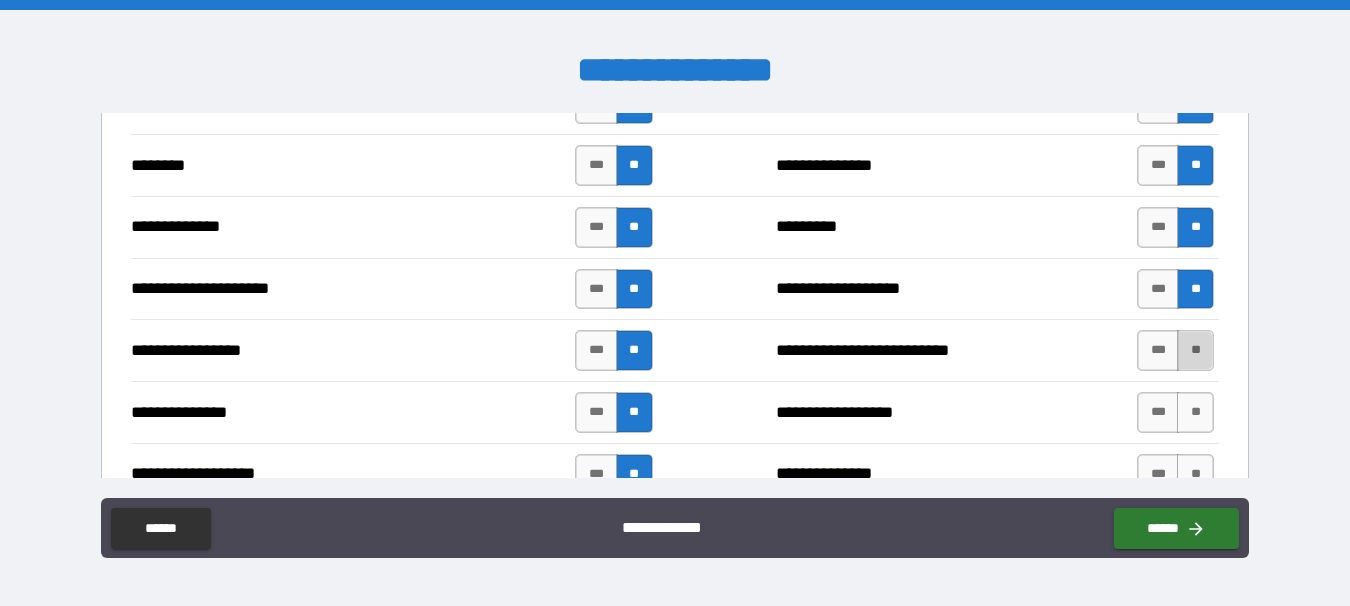 click on "**" at bounding box center [1195, 350] 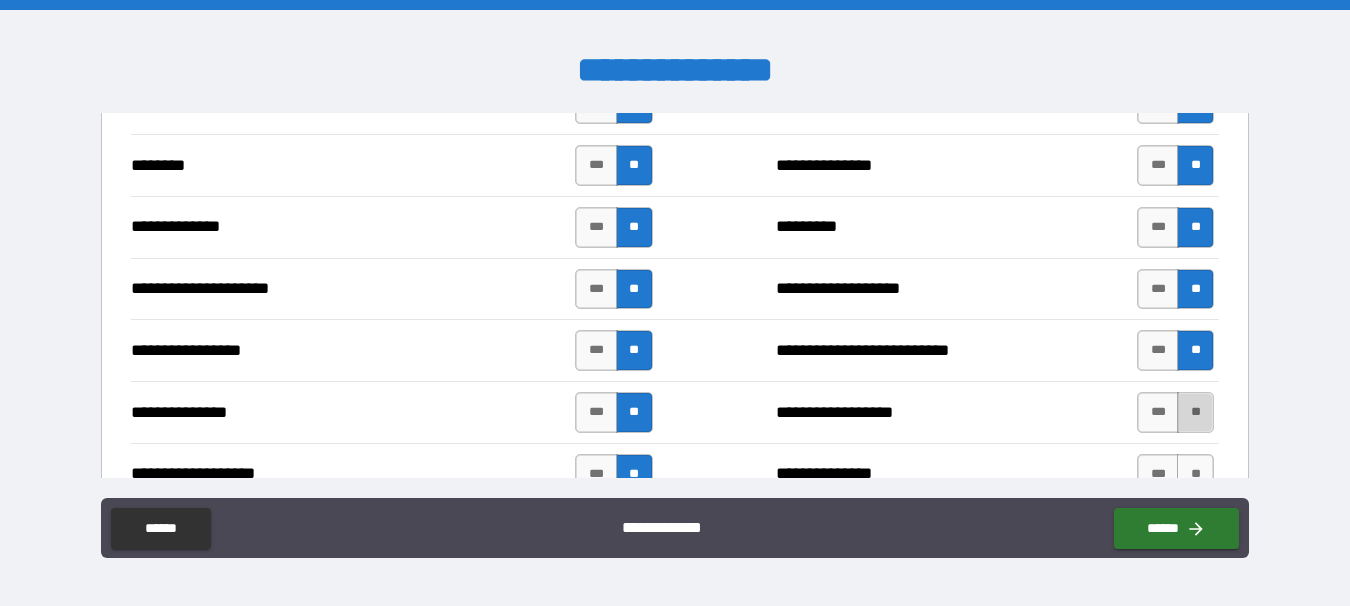 click on "**" at bounding box center [1195, 412] 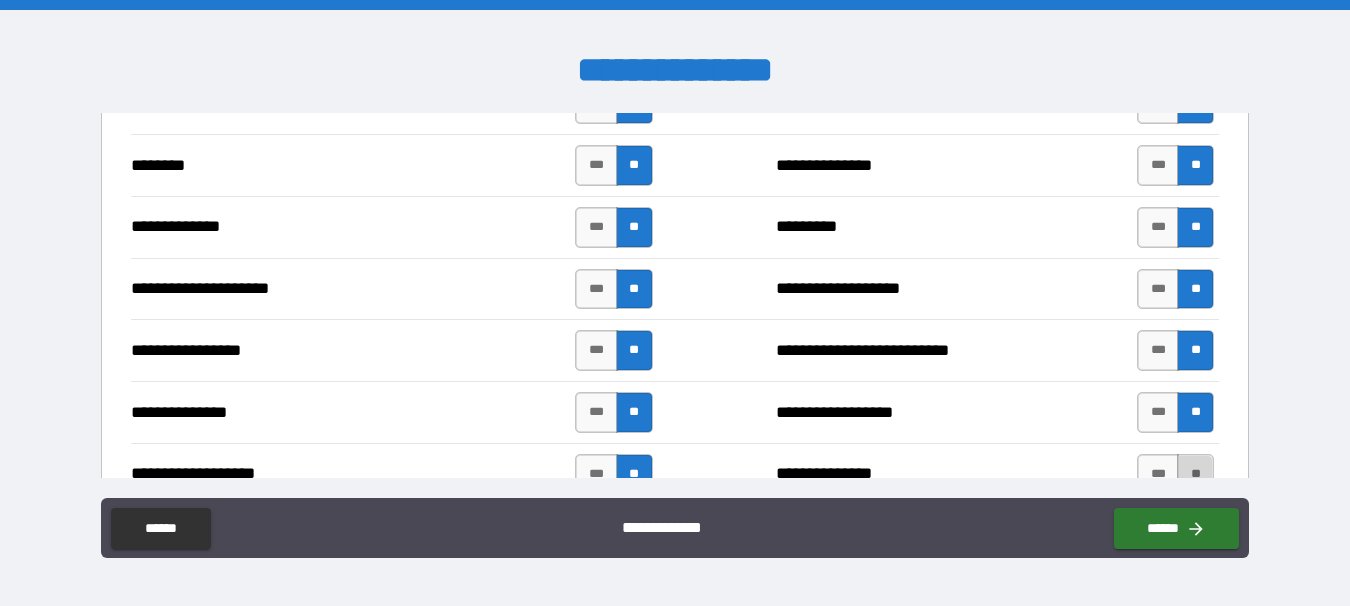 click on "**" at bounding box center [1195, 474] 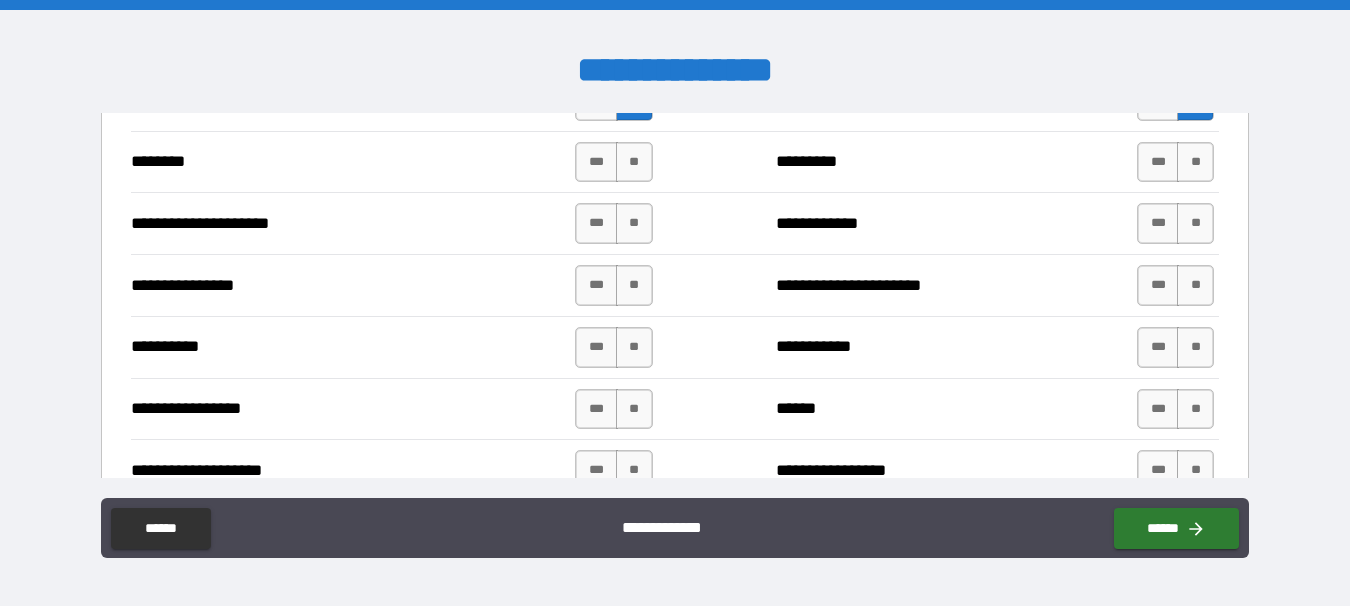 scroll, scrollTop: 2498, scrollLeft: 0, axis: vertical 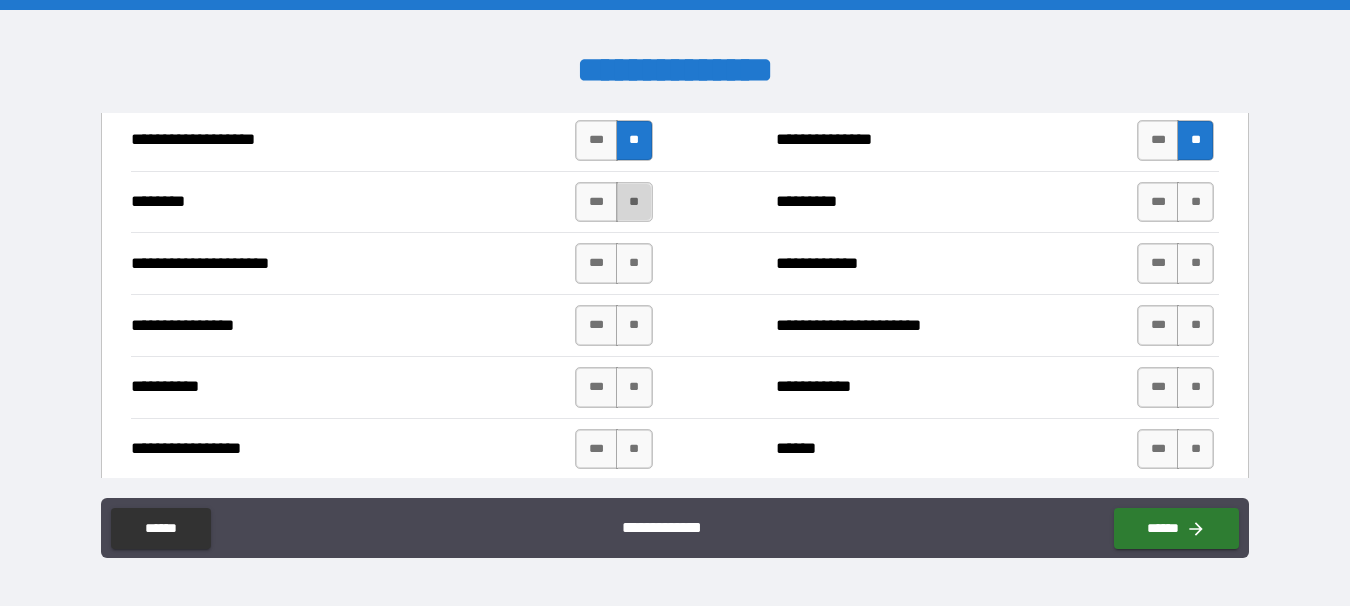 click on "**" at bounding box center (634, 202) 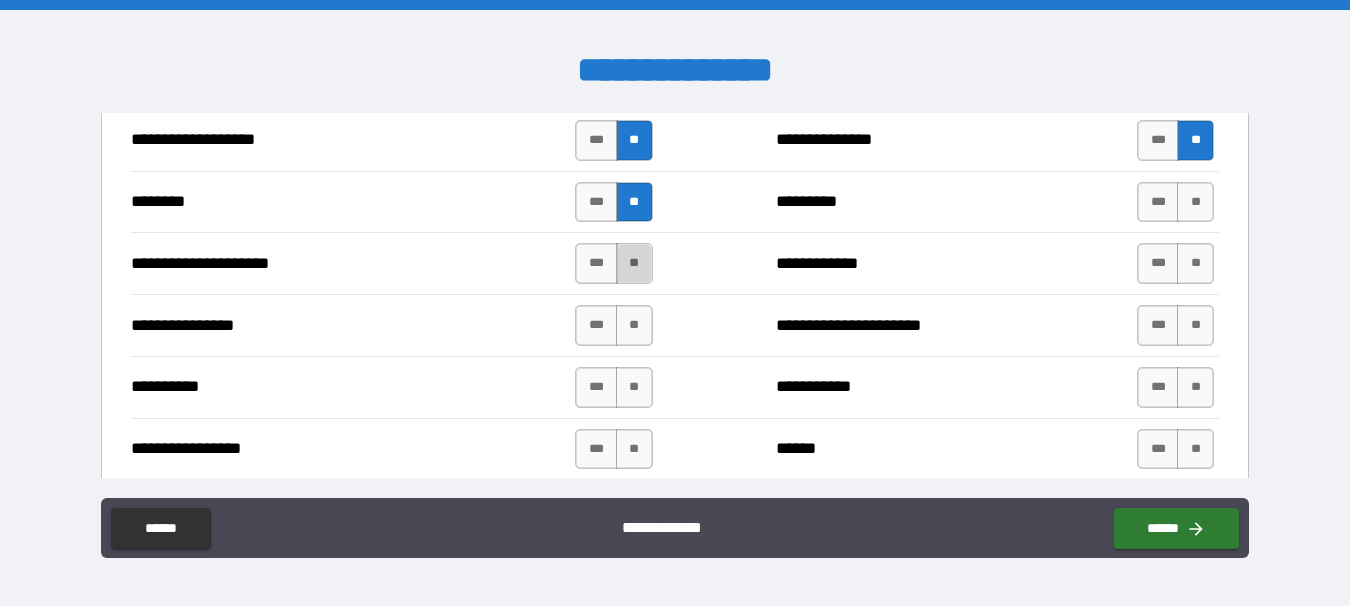 click on "**" at bounding box center [634, 263] 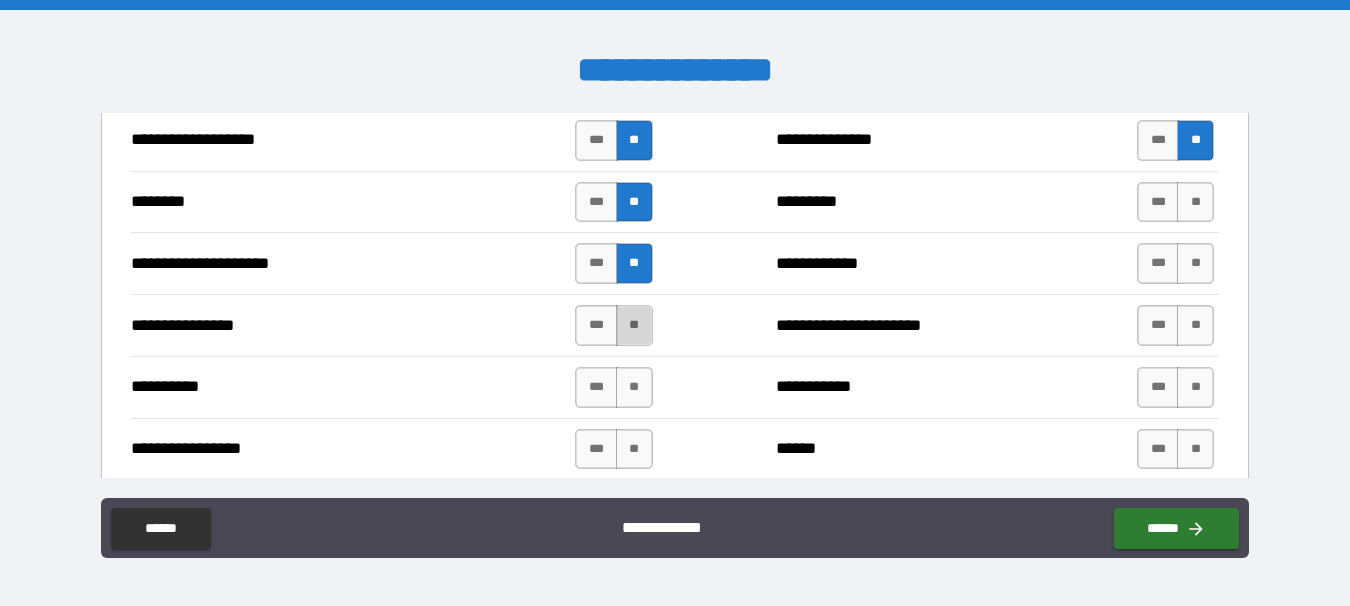 click on "**" at bounding box center (634, 325) 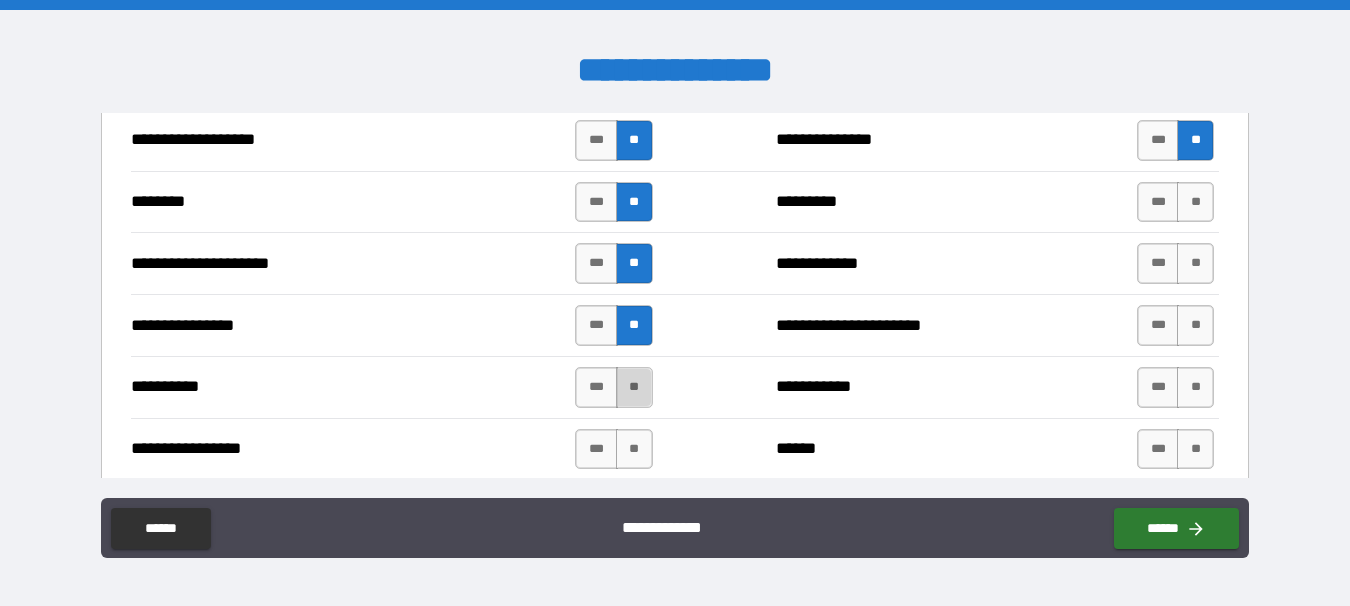 click on "**" at bounding box center [634, 387] 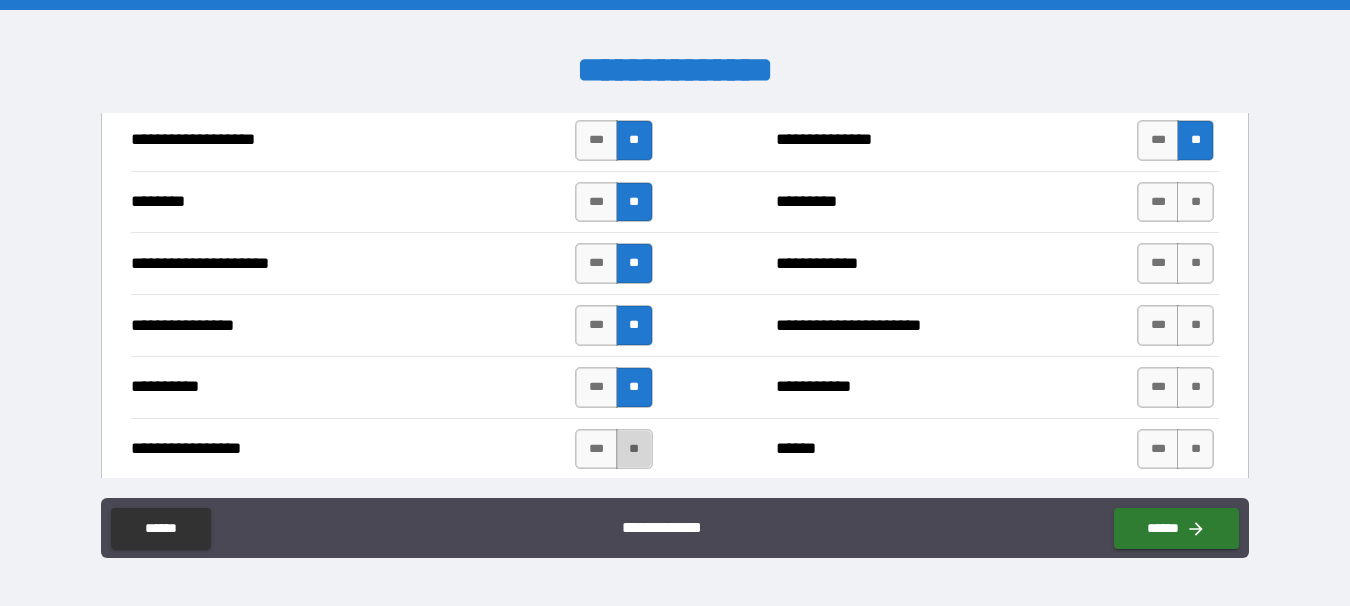 click on "**" at bounding box center [634, 449] 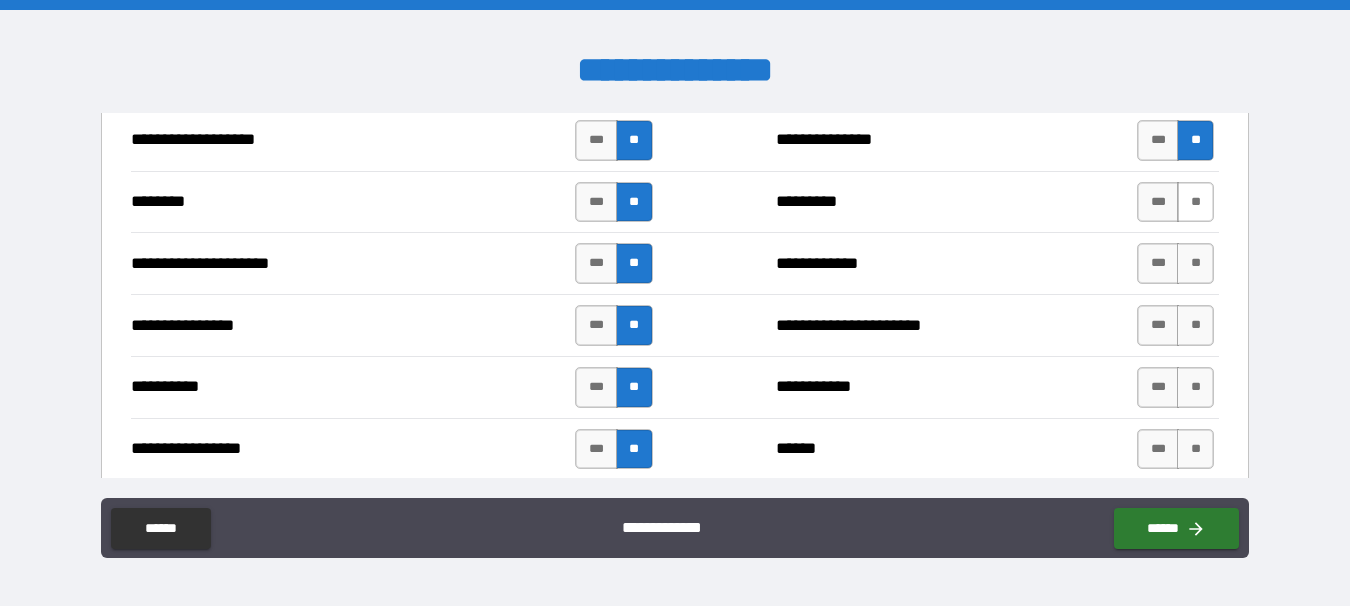 click on "**" at bounding box center (1195, 202) 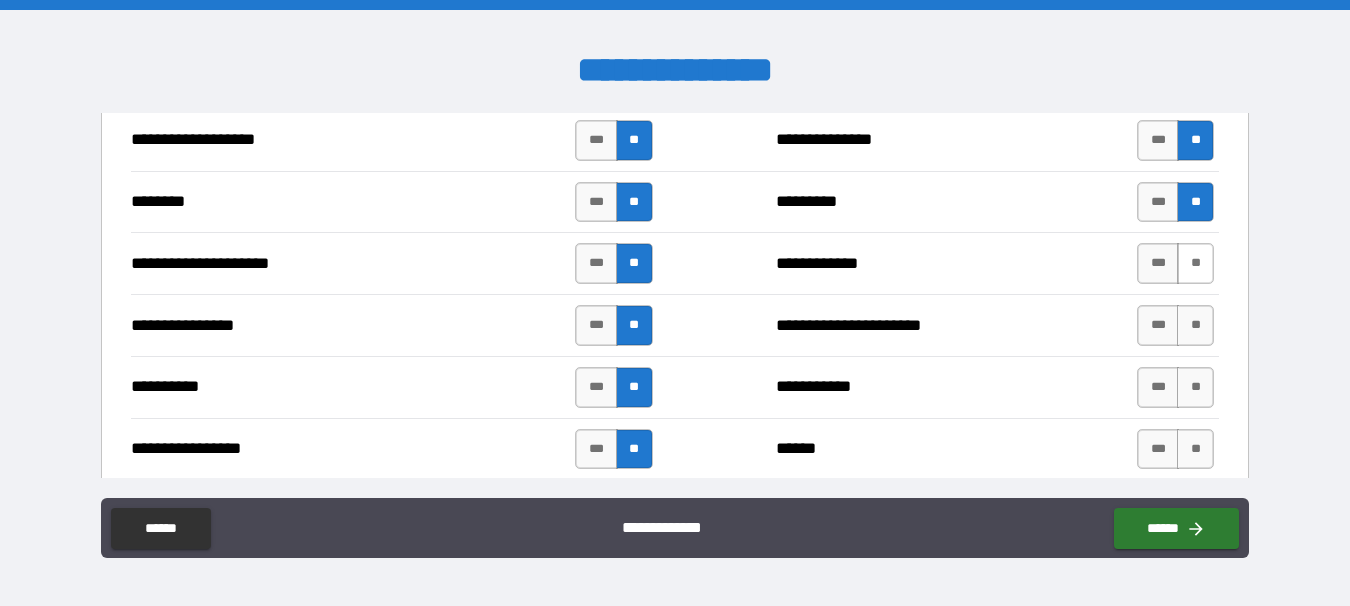 click on "**" at bounding box center [1195, 263] 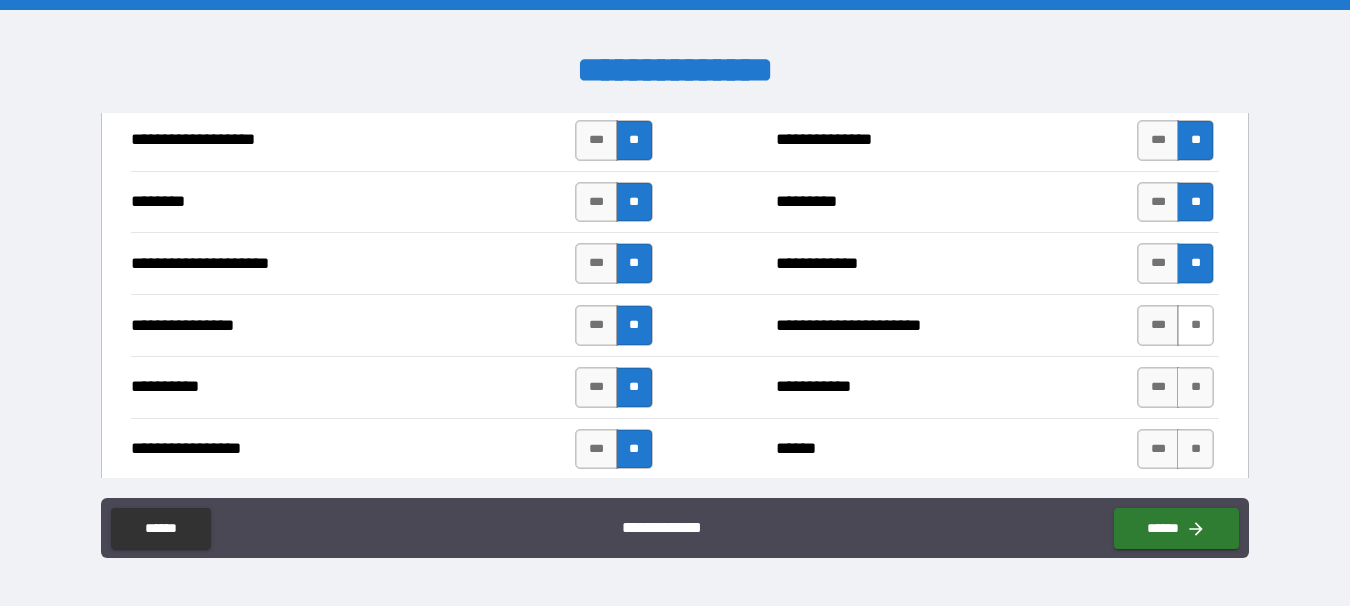click on "**" at bounding box center [1195, 325] 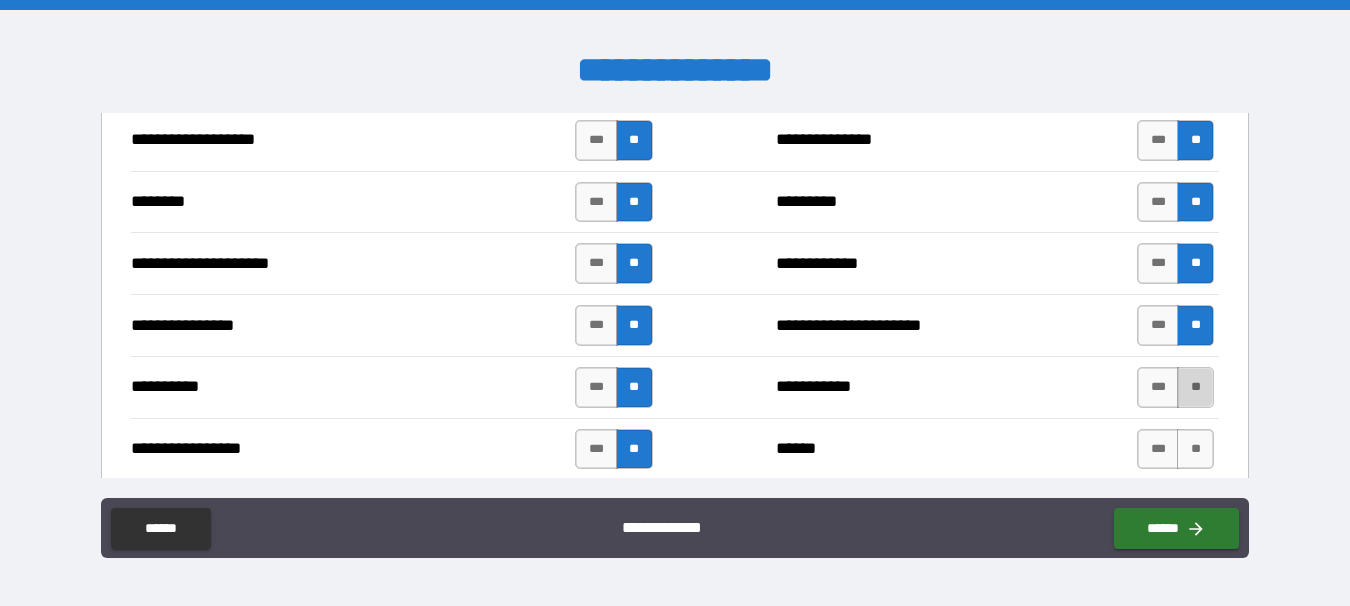 click on "**" at bounding box center (1195, 387) 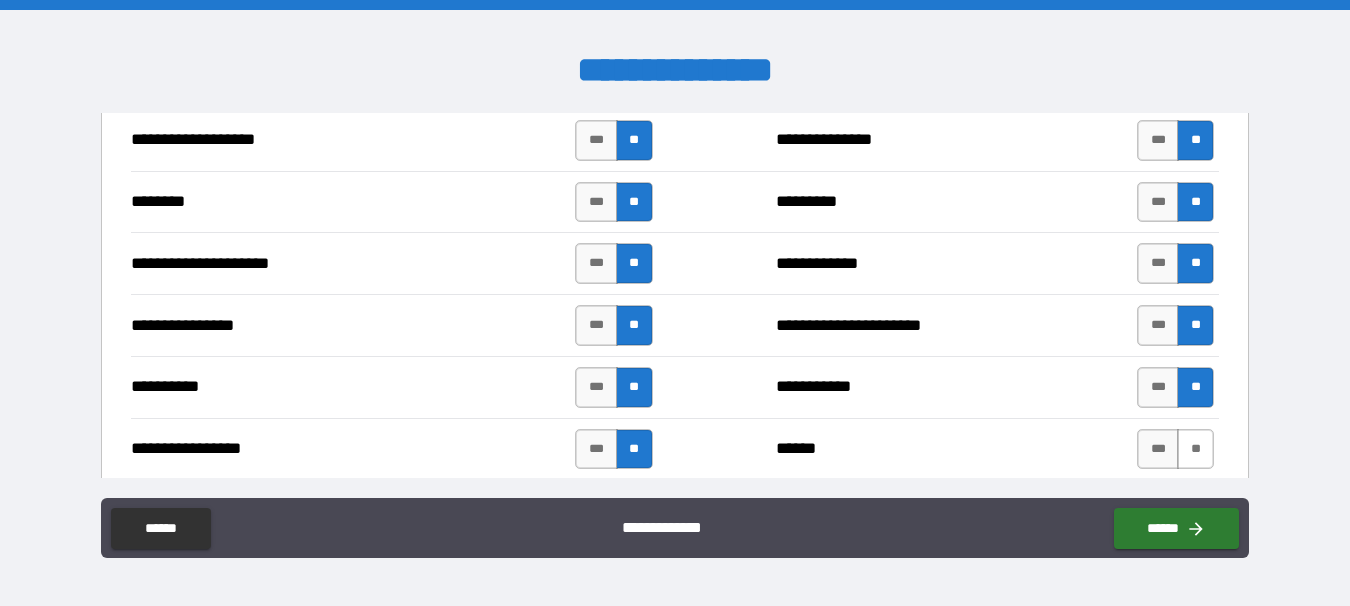click on "**" at bounding box center (1195, 449) 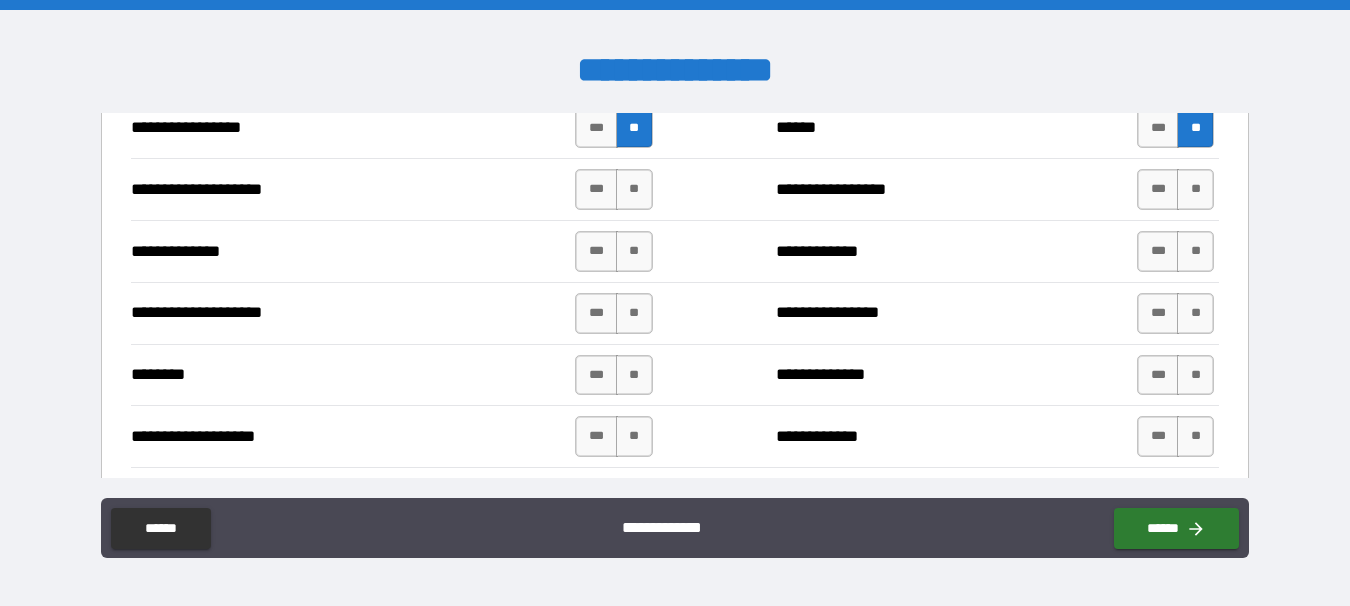 scroll, scrollTop: 2832, scrollLeft: 0, axis: vertical 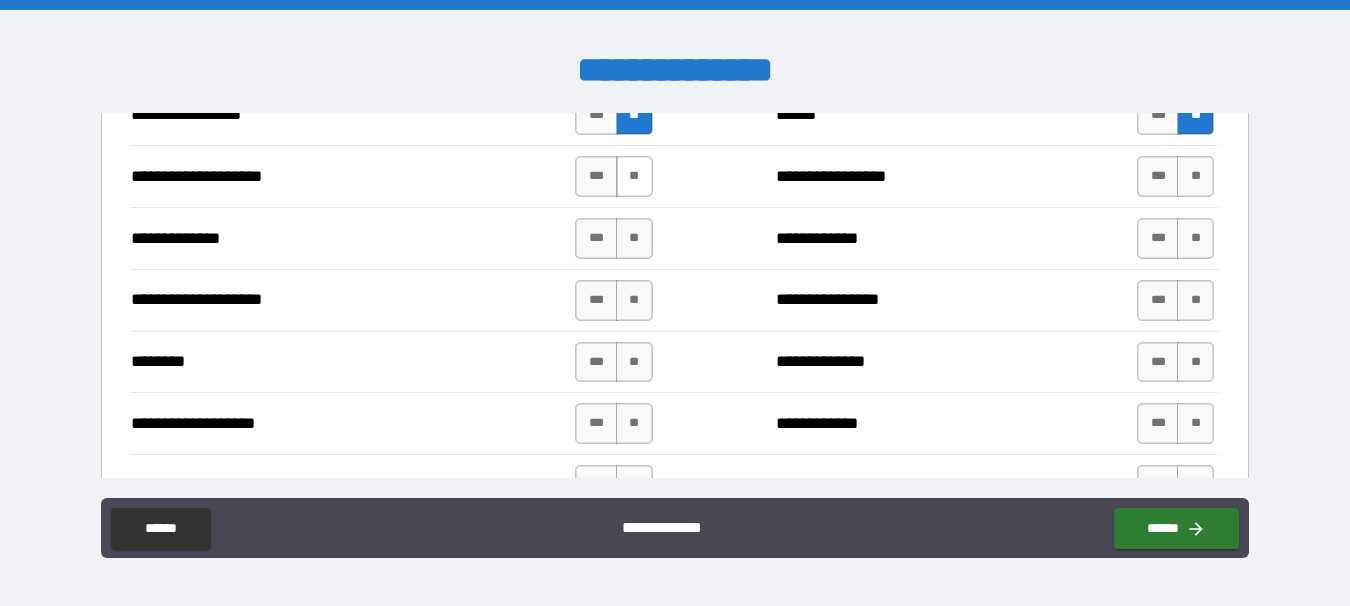 click on "**" at bounding box center (634, 176) 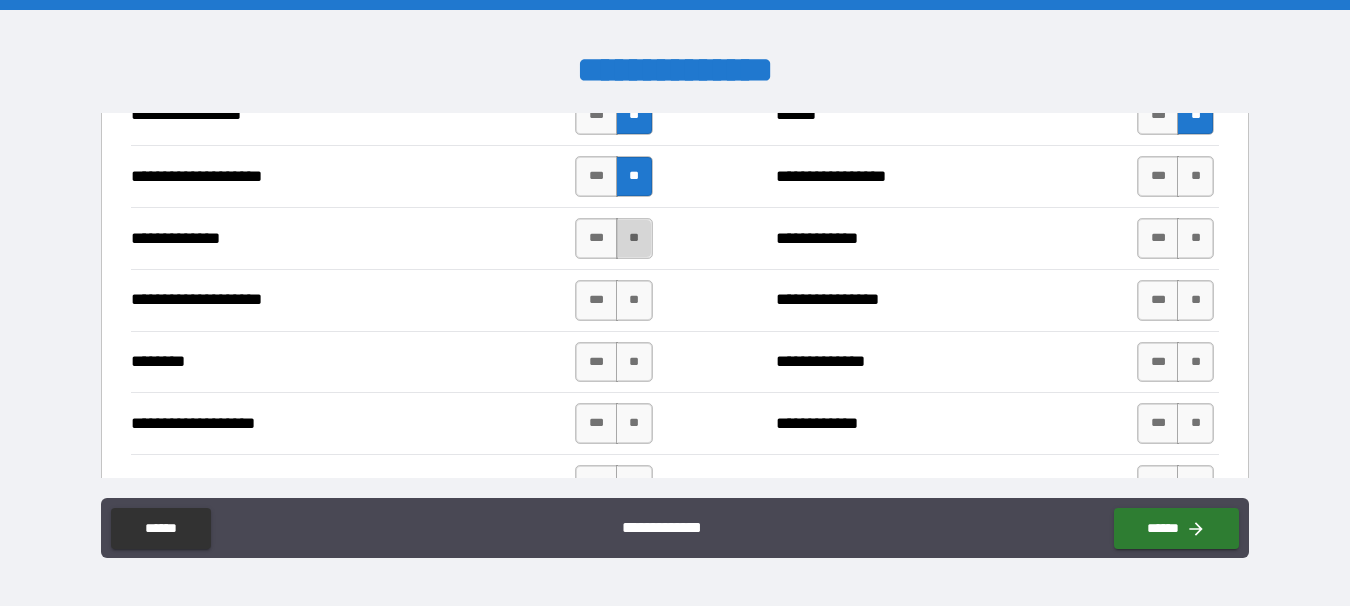 click on "**" at bounding box center (634, 238) 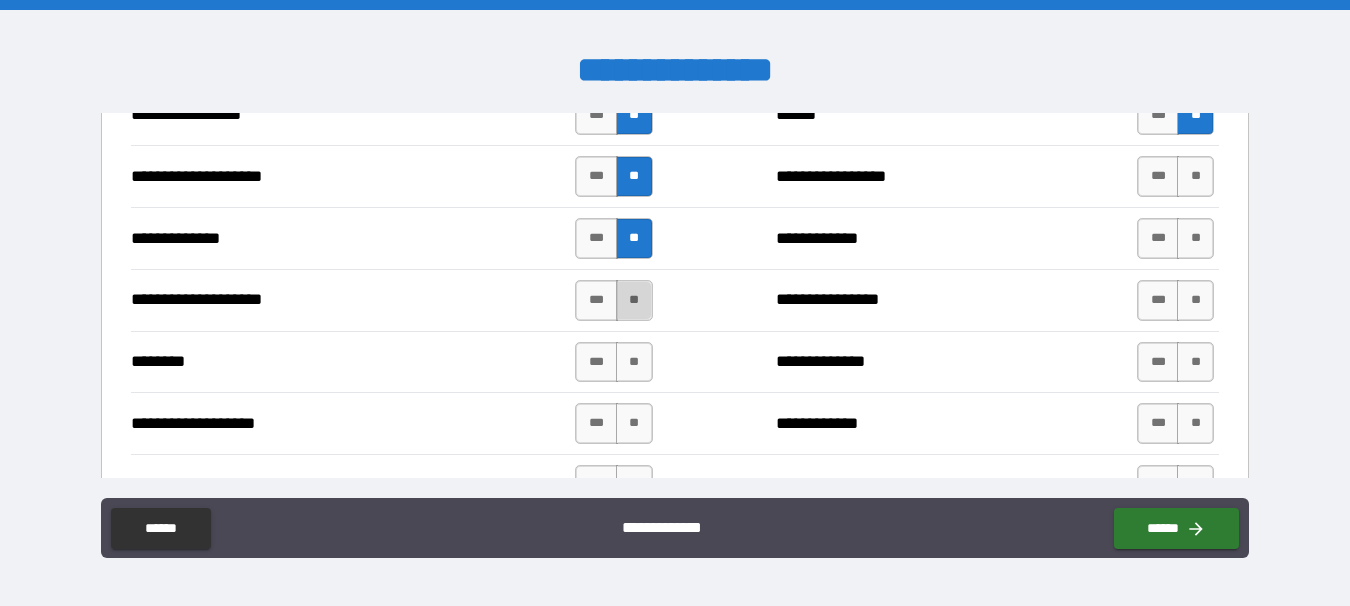 click on "**" at bounding box center (634, 300) 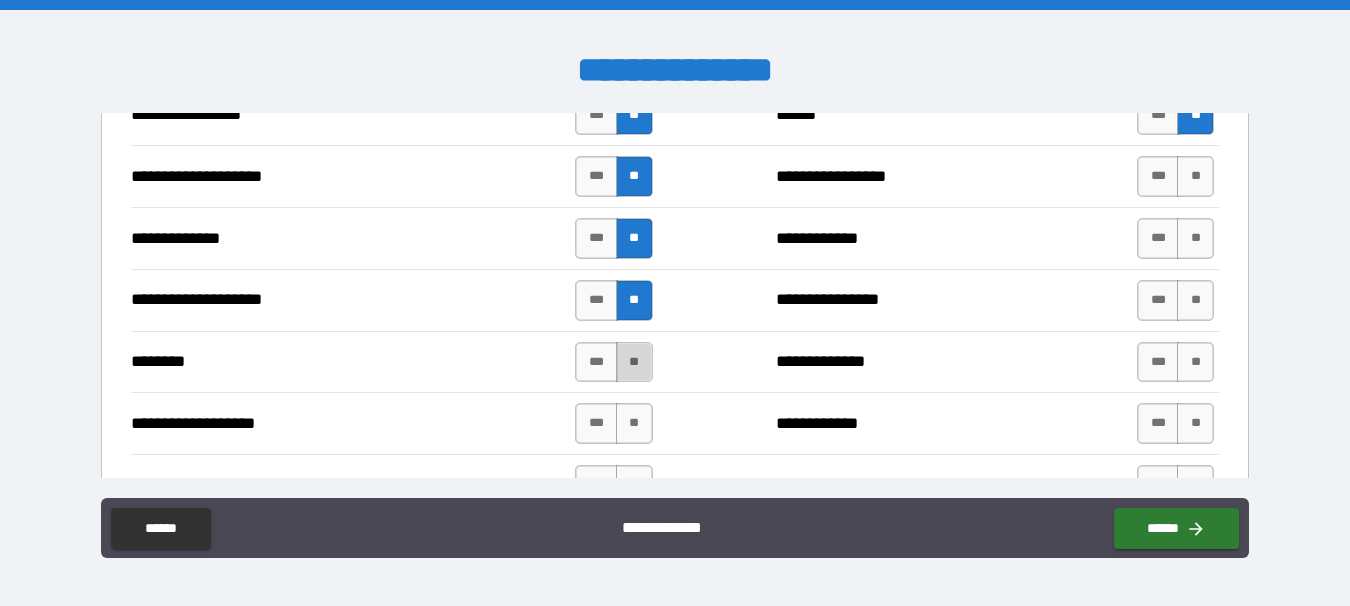 click on "**" at bounding box center [634, 362] 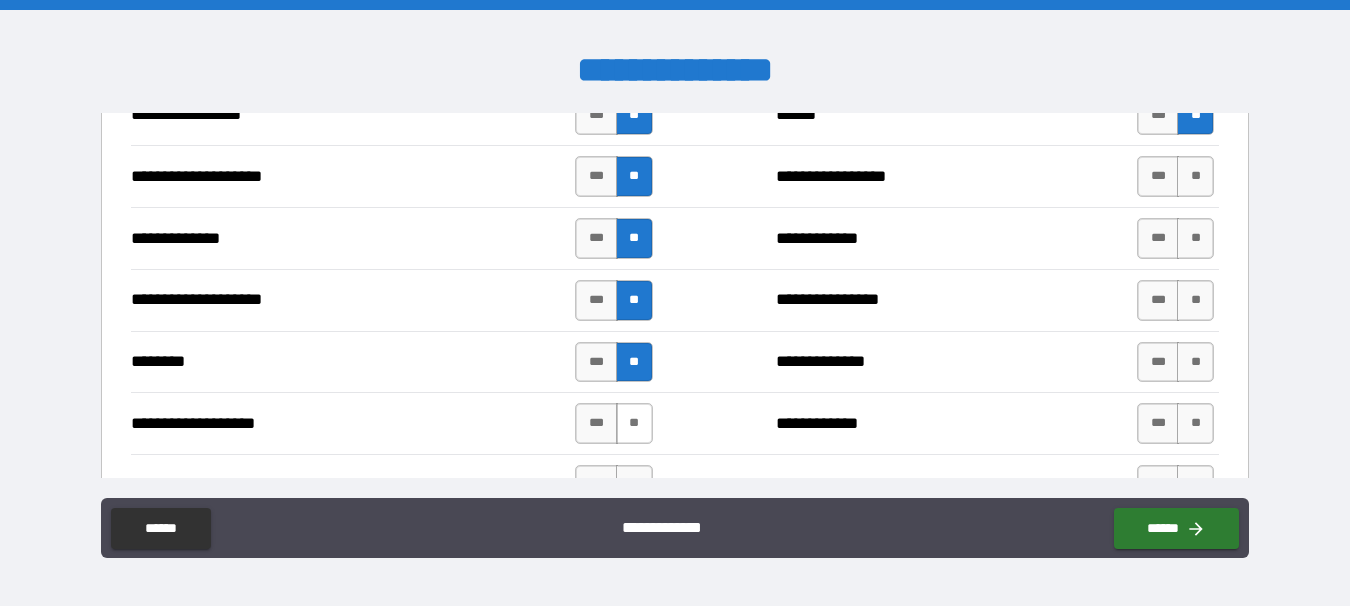 click on "**" at bounding box center (634, 423) 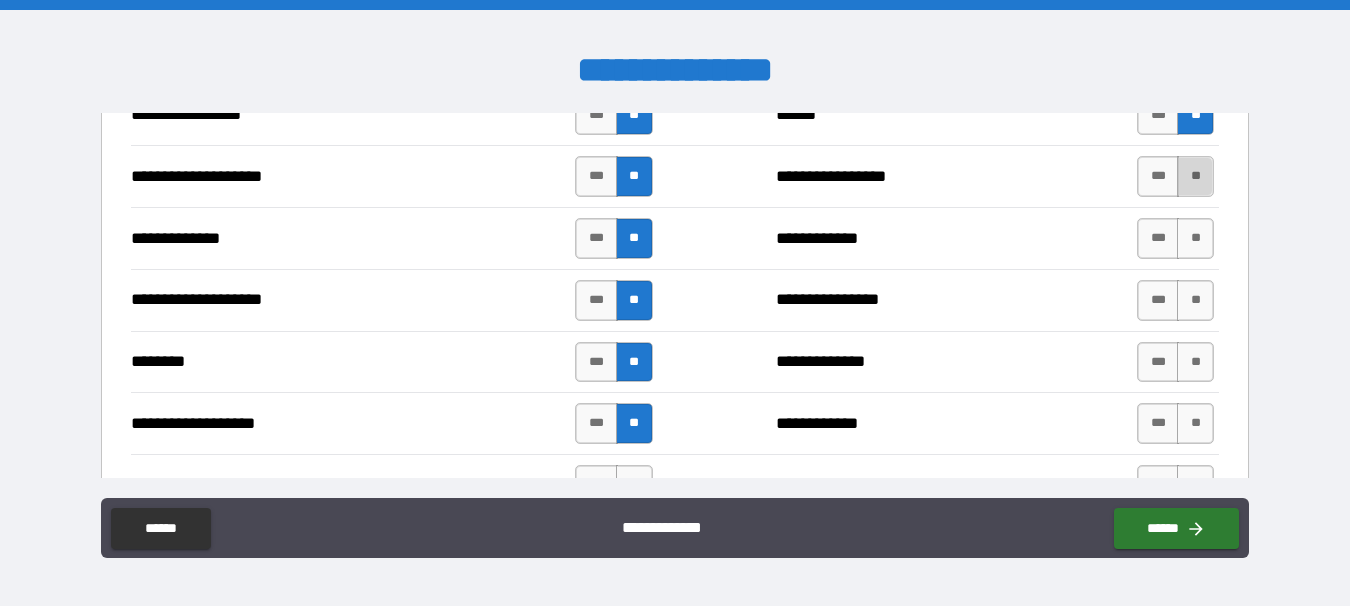 click on "**" at bounding box center (1195, 176) 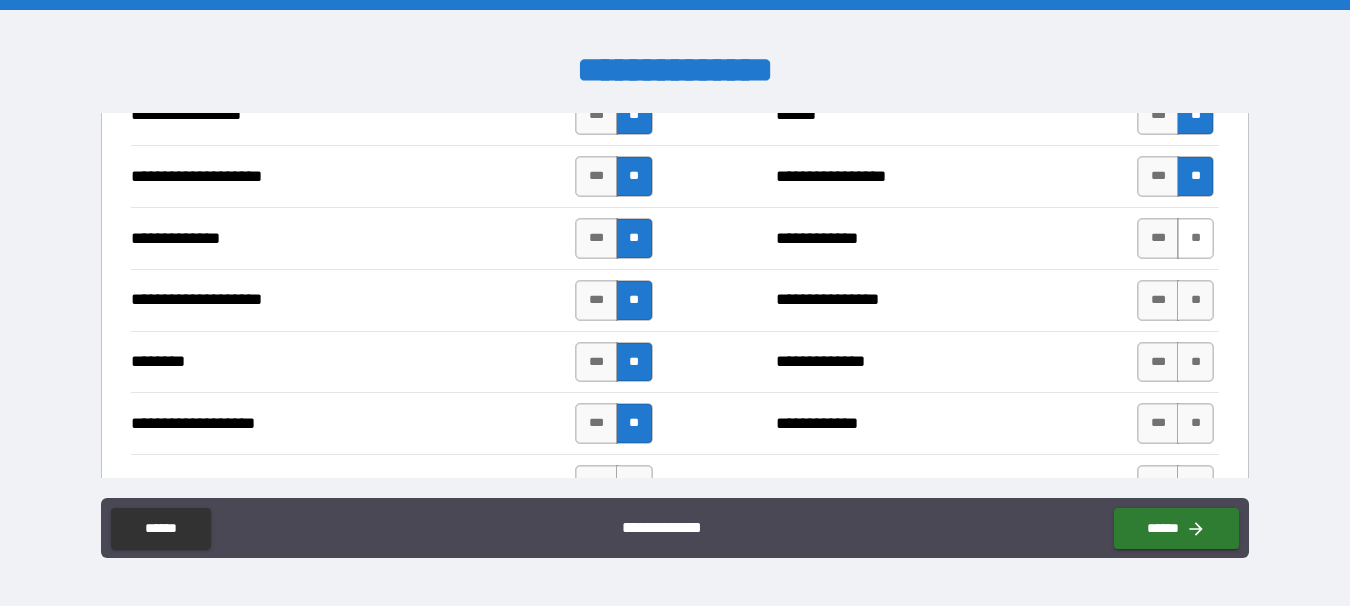 click on "**" at bounding box center [1195, 238] 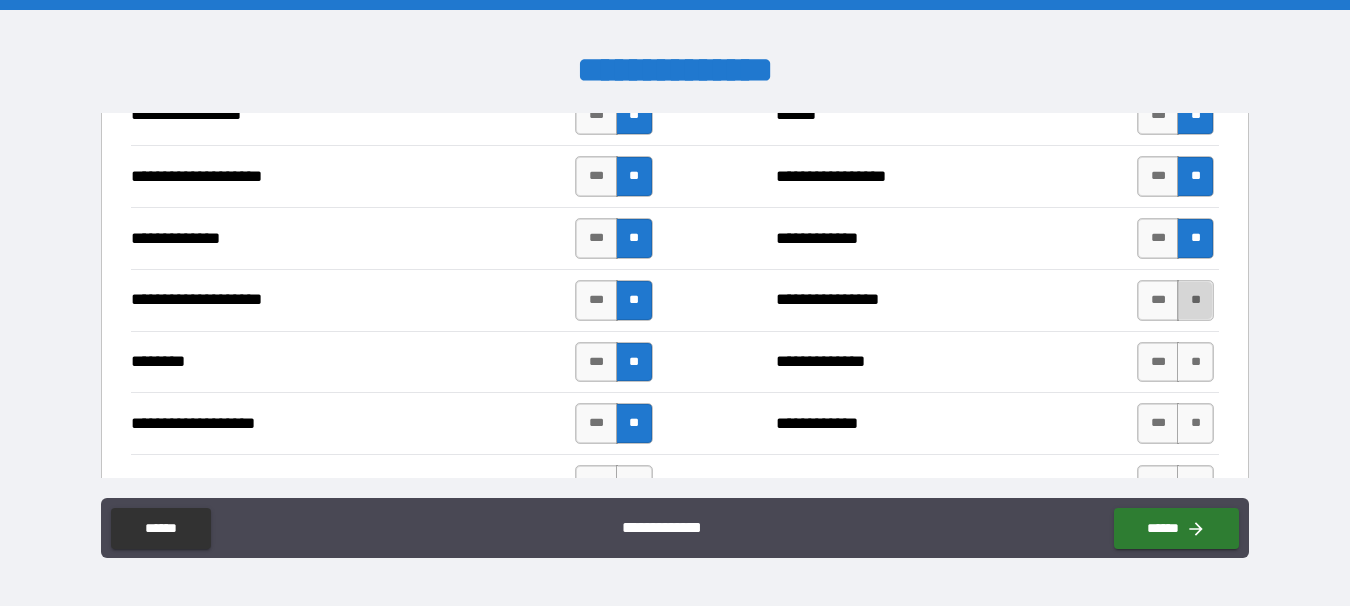 click on "**" at bounding box center (1195, 300) 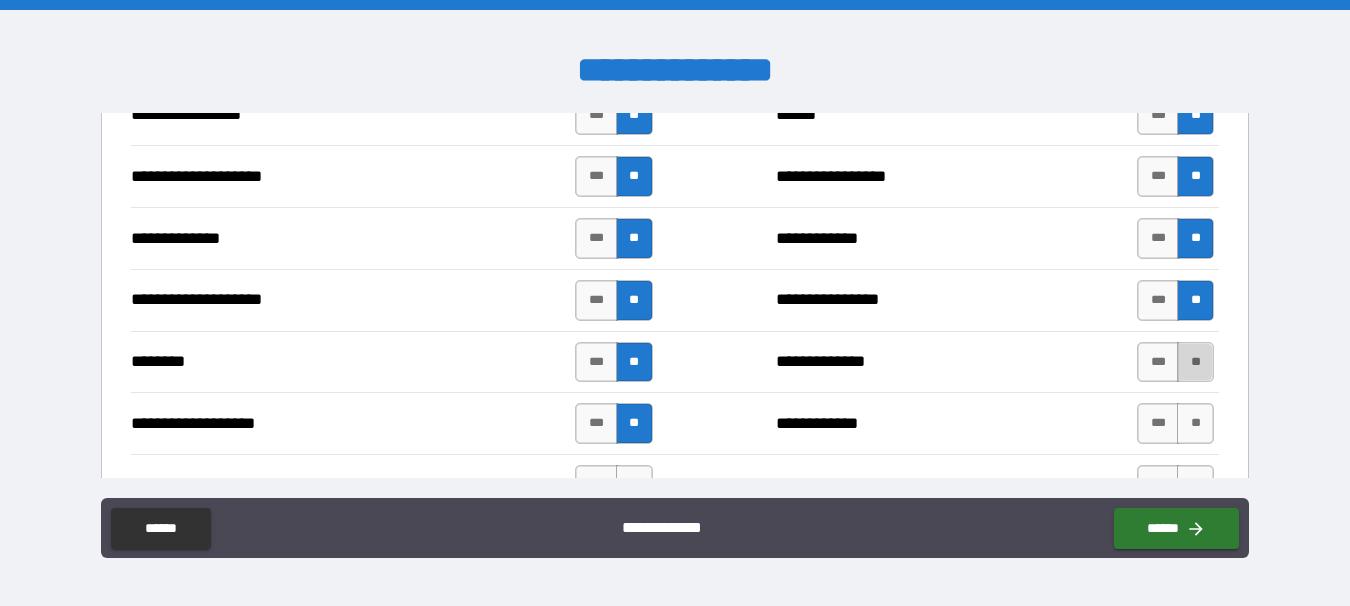 click on "**" at bounding box center [1195, 362] 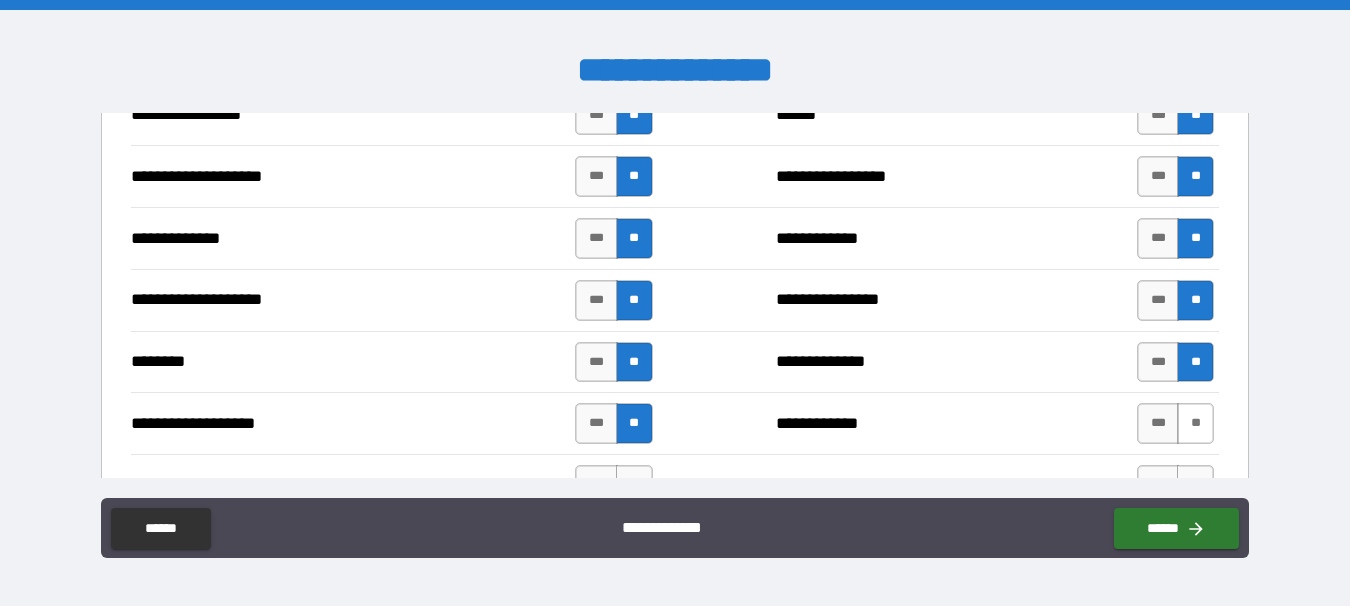 click on "**" at bounding box center [1195, 423] 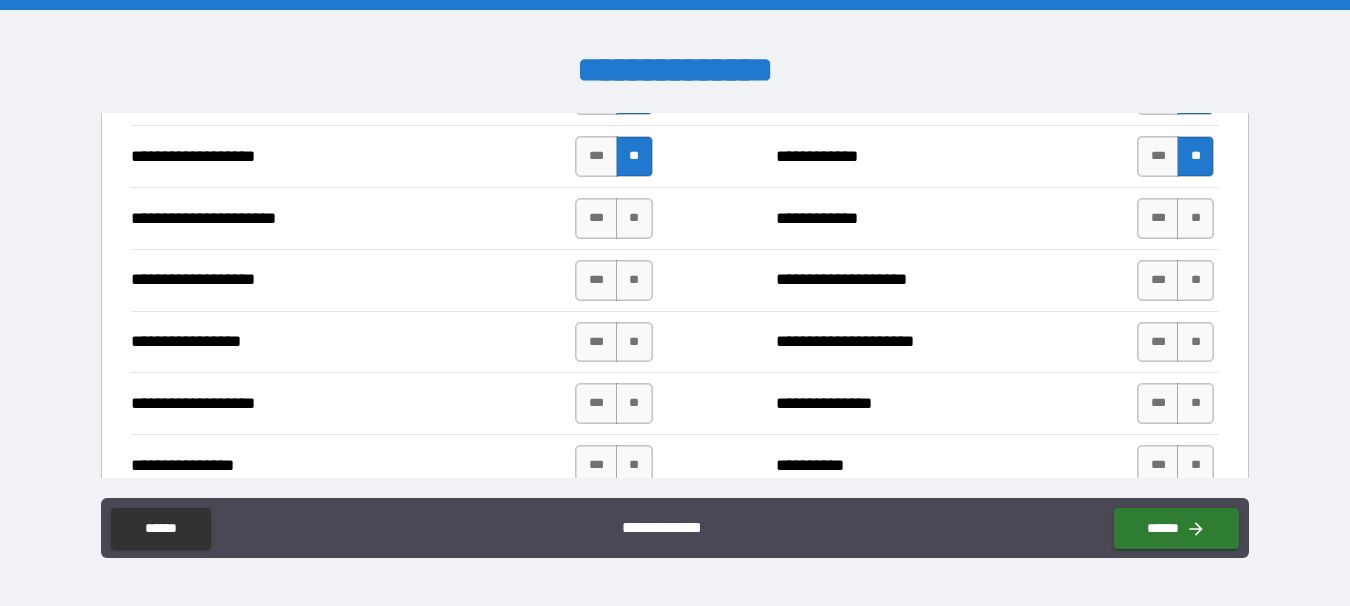 scroll, scrollTop: 3113, scrollLeft: 0, axis: vertical 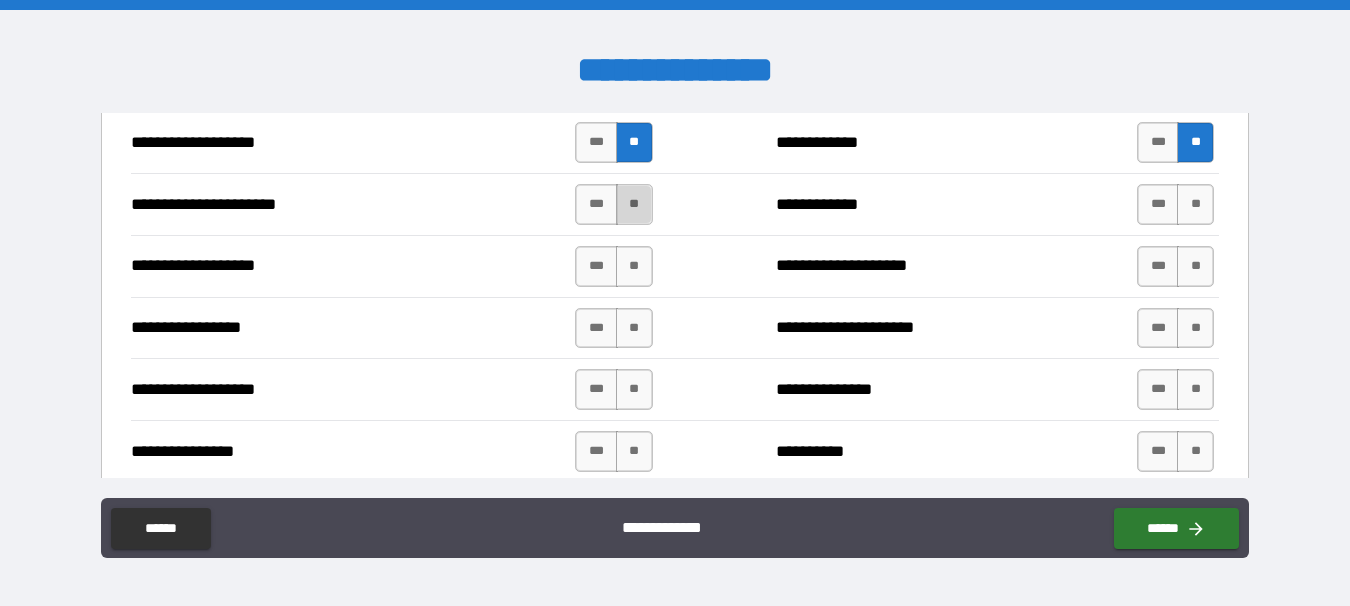 click on "**" at bounding box center (634, 204) 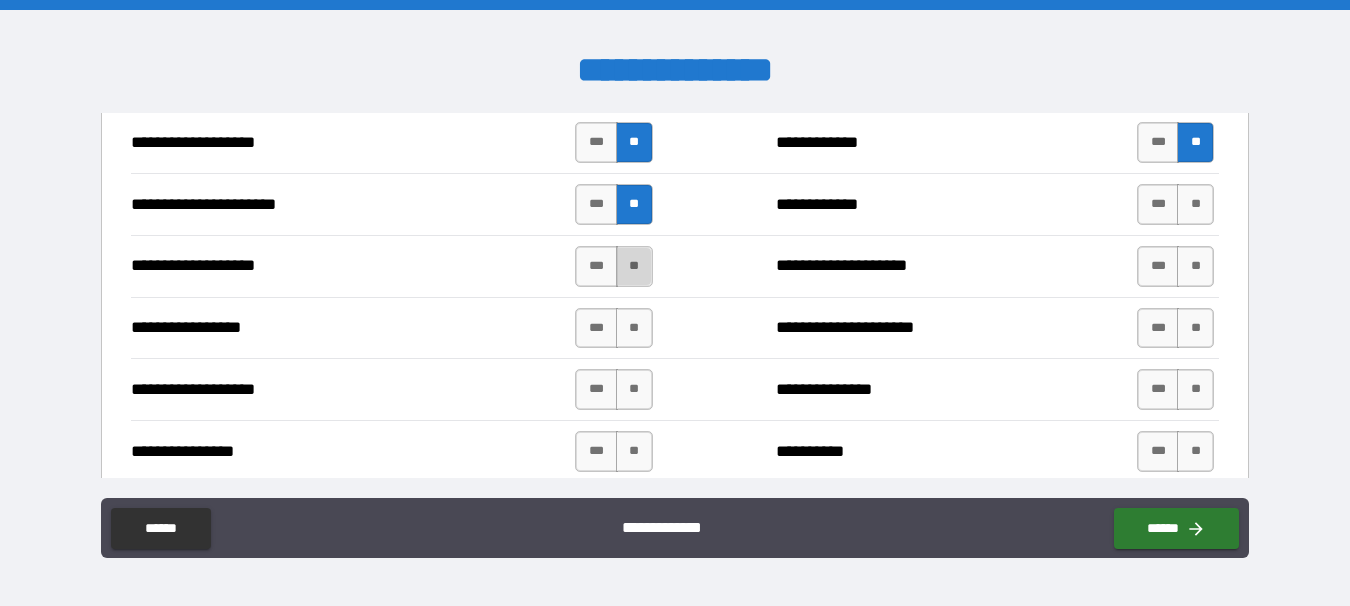click on "**" at bounding box center (634, 266) 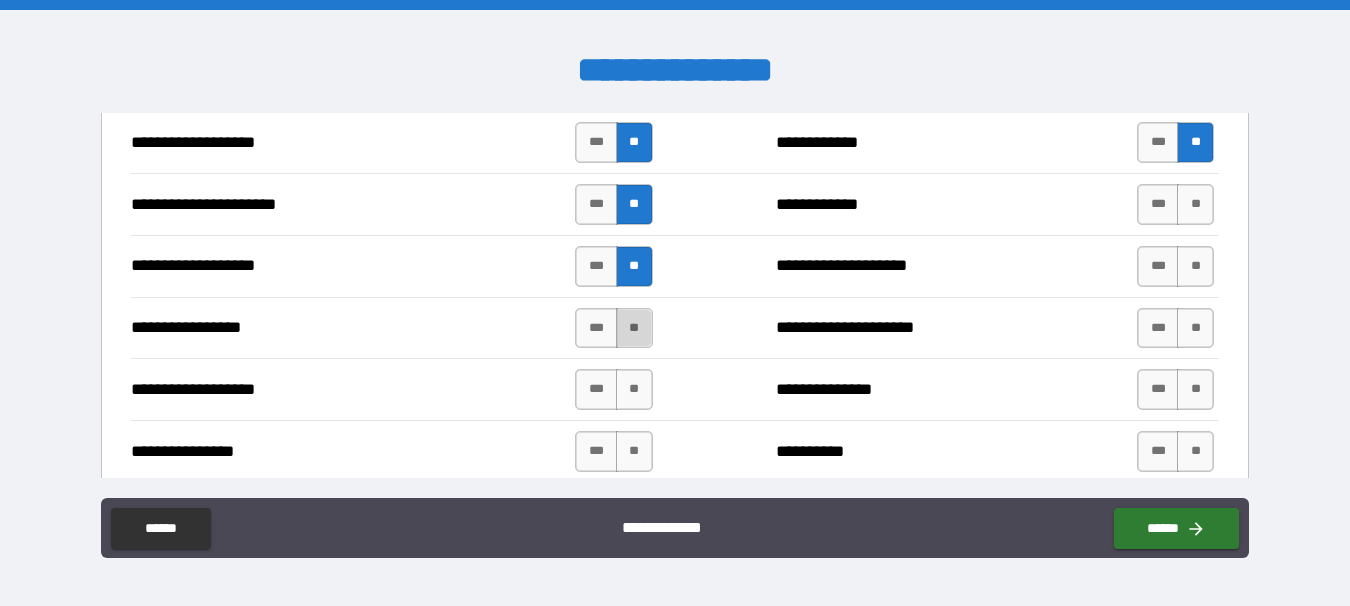 click on "**" at bounding box center (634, 328) 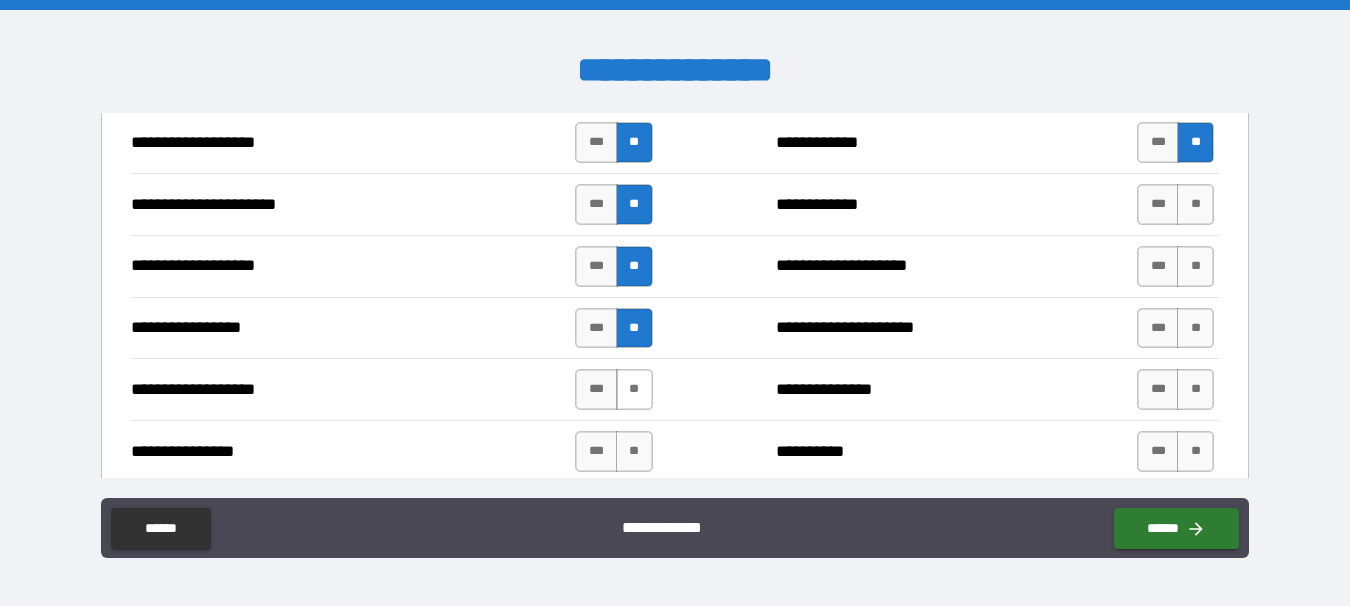 click on "**" at bounding box center (634, 389) 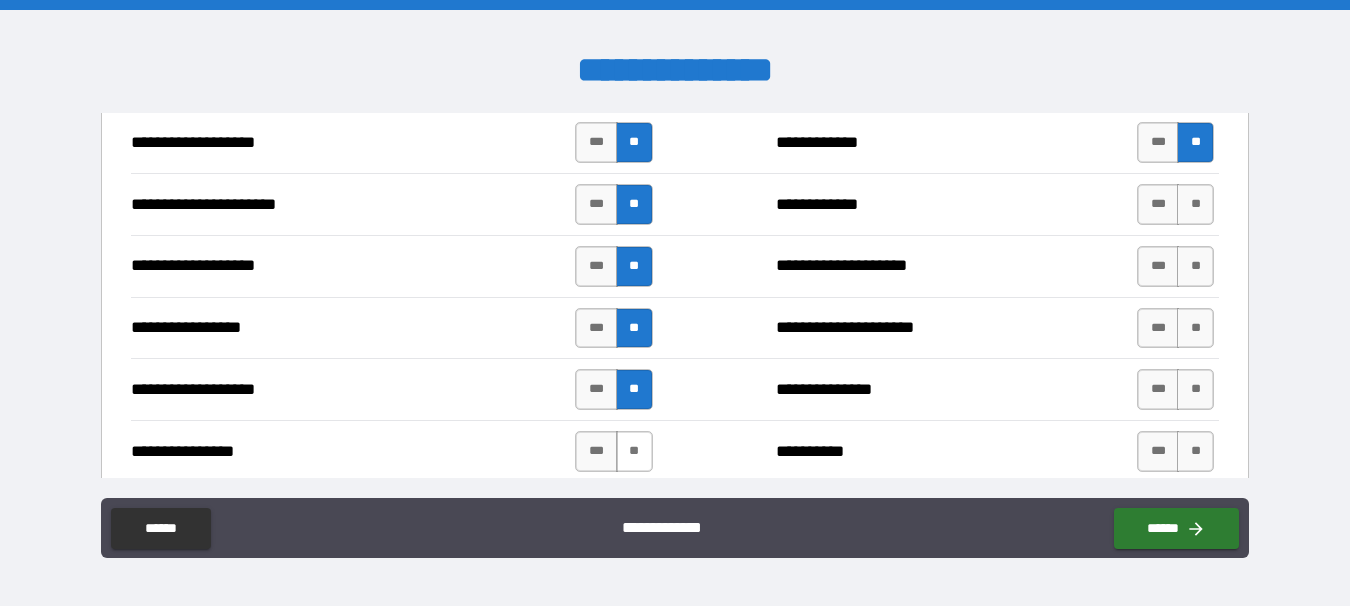 click on "**" at bounding box center (634, 451) 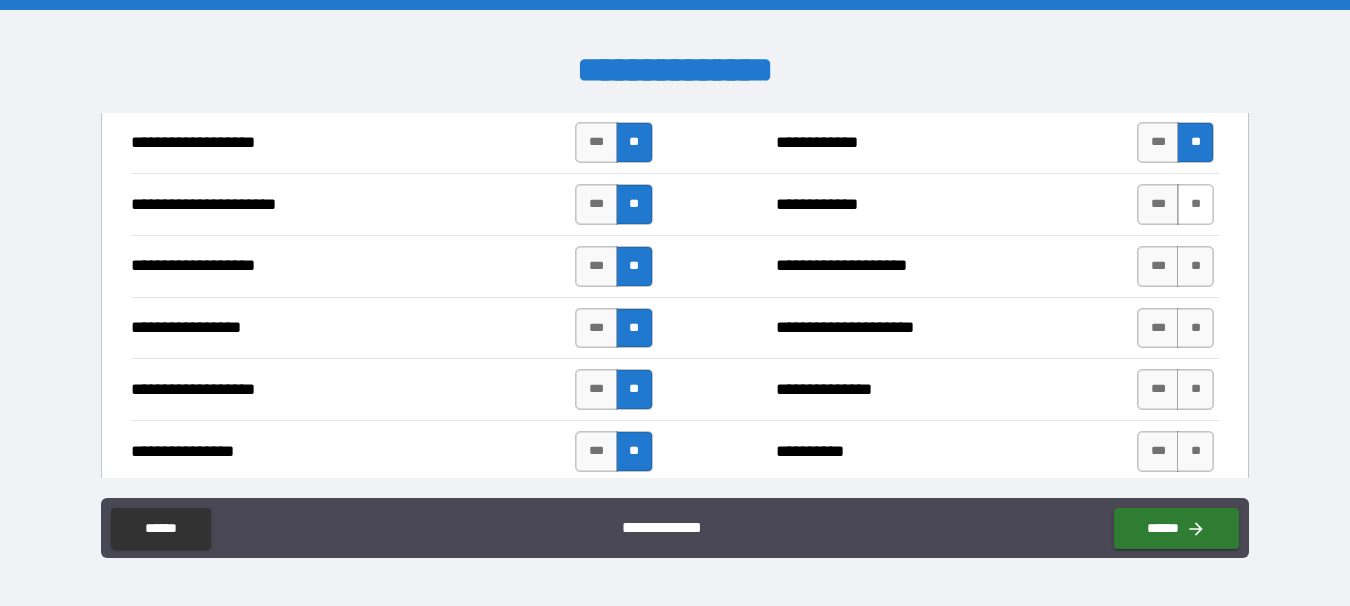 click on "**" at bounding box center (1195, 204) 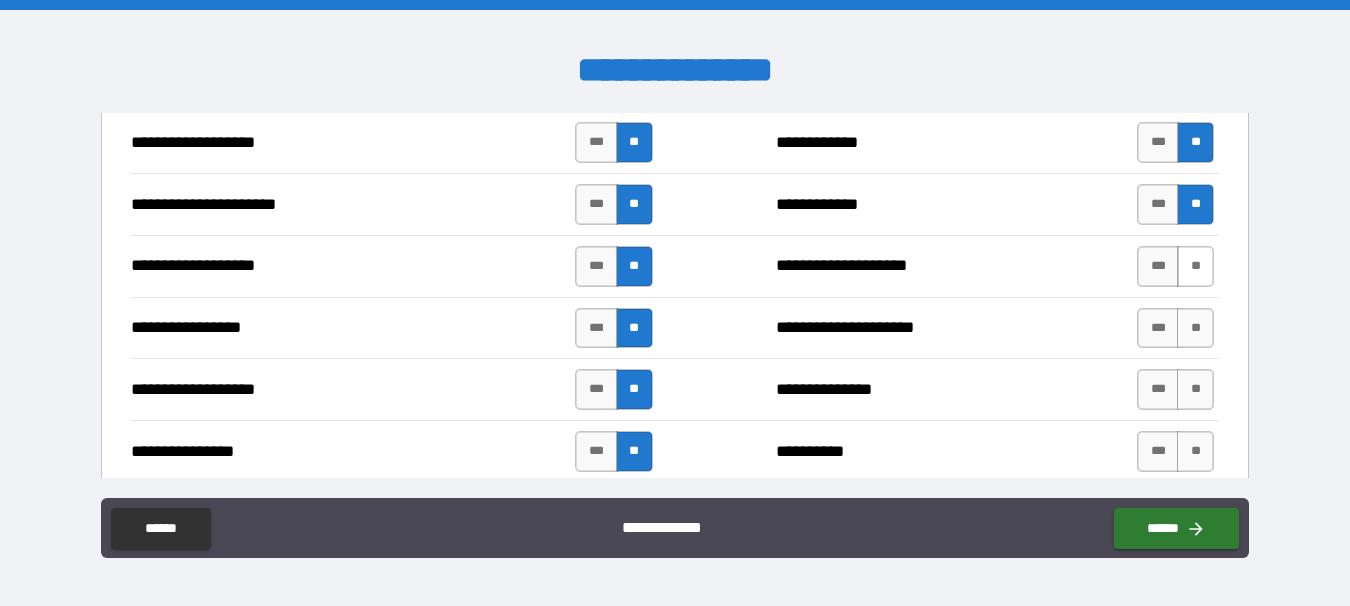 click on "**" at bounding box center (1195, 266) 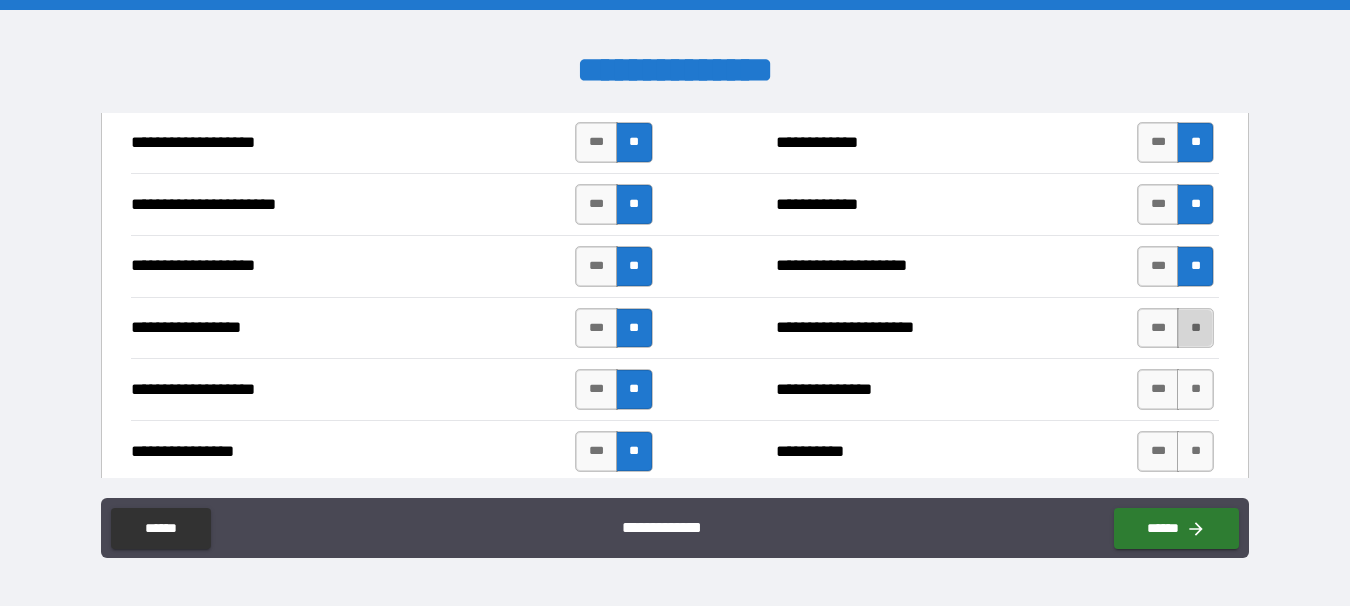 click on "**" at bounding box center (1195, 328) 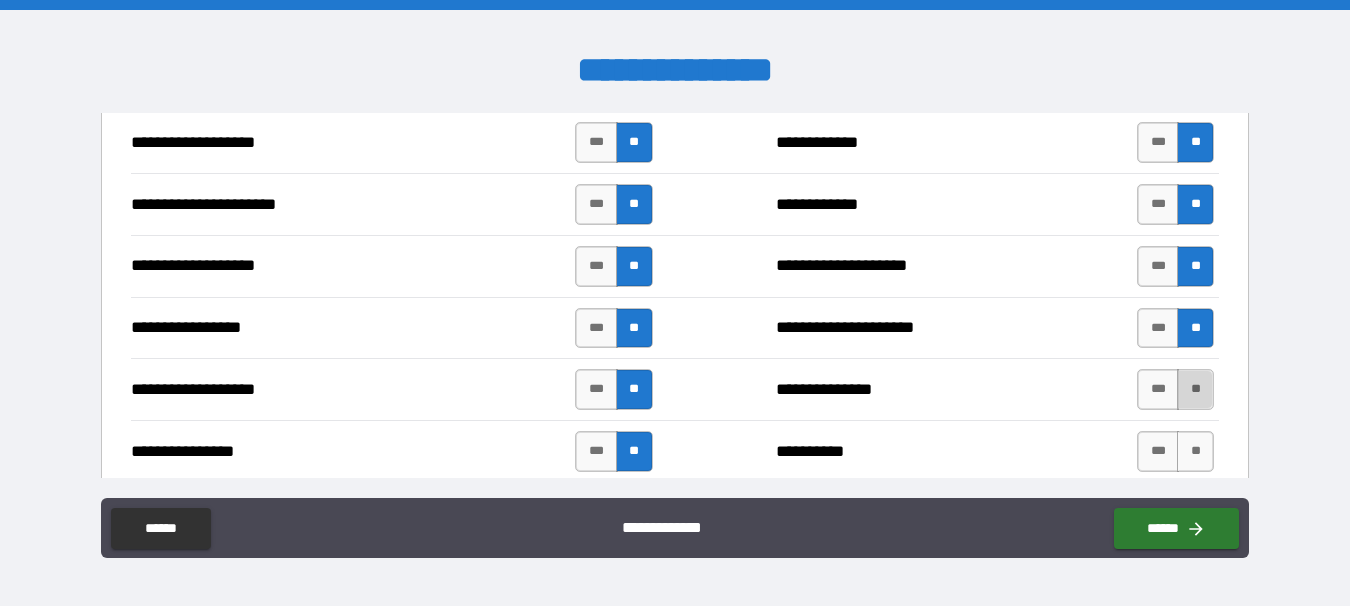 click on "**" at bounding box center (1195, 389) 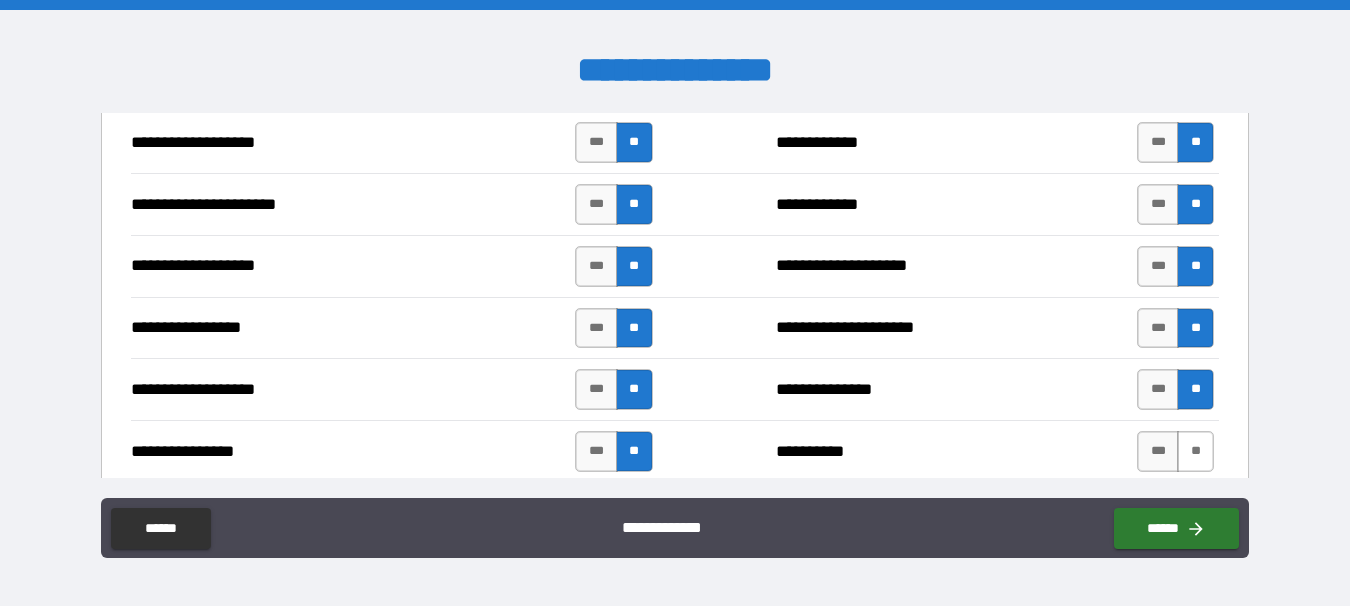 click on "**" at bounding box center [1195, 451] 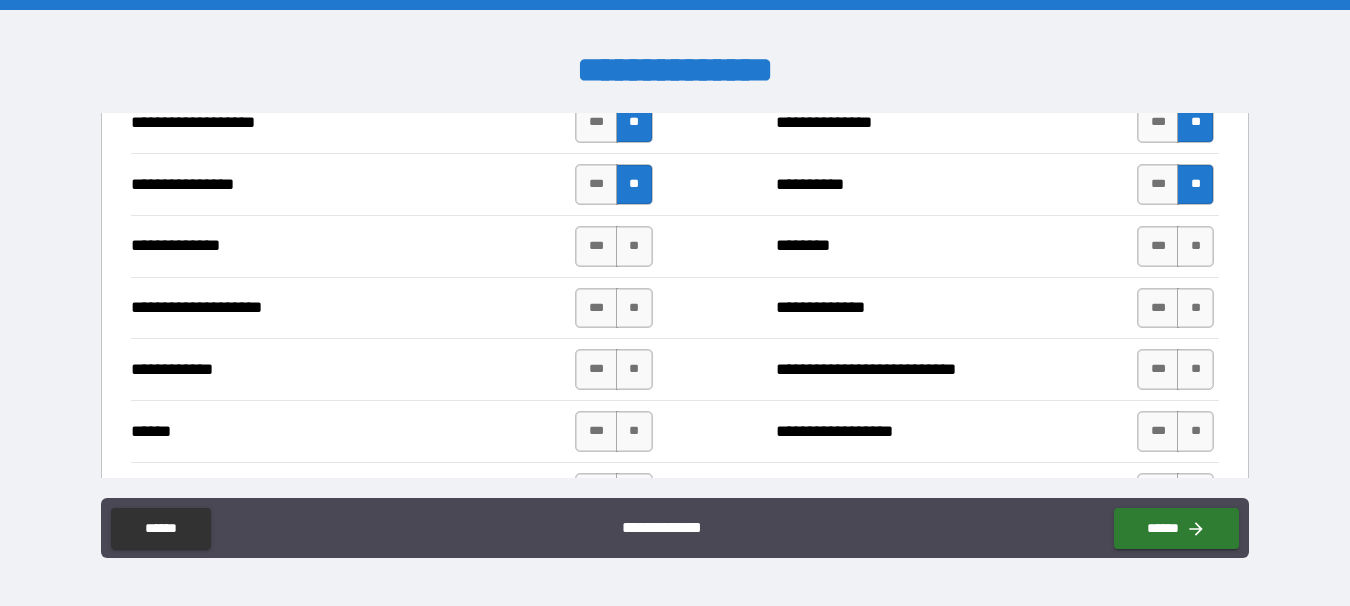 scroll, scrollTop: 3407, scrollLeft: 0, axis: vertical 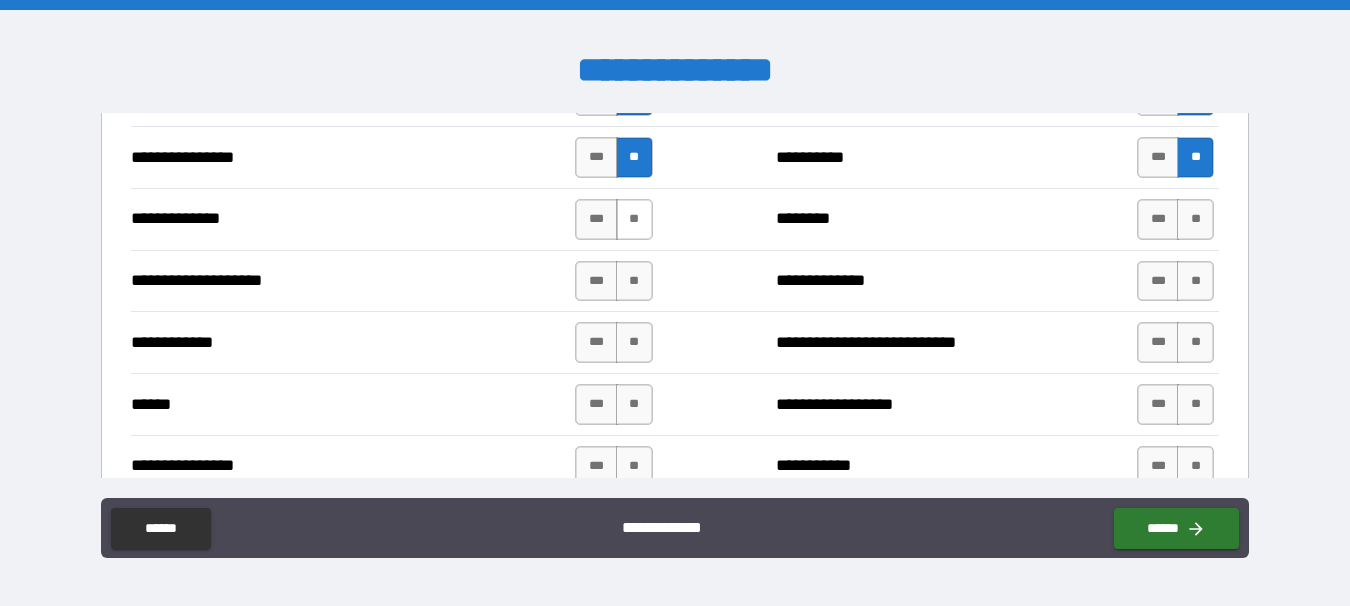 click on "**" at bounding box center [634, 219] 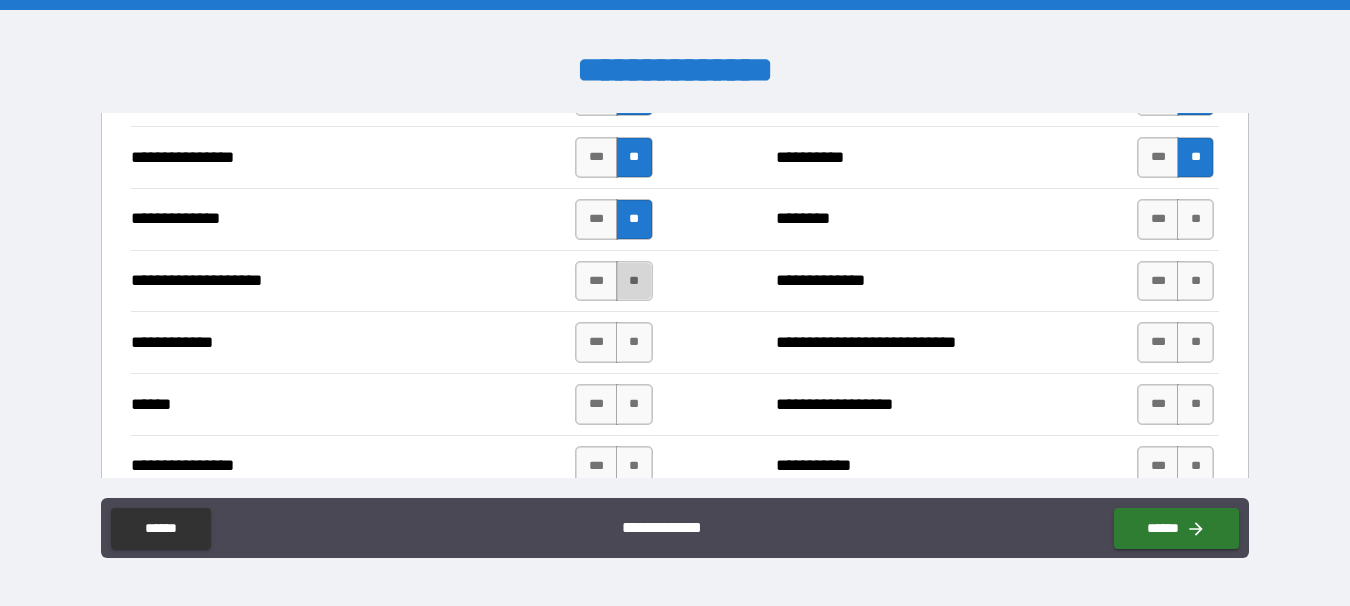 click on "**" at bounding box center (634, 281) 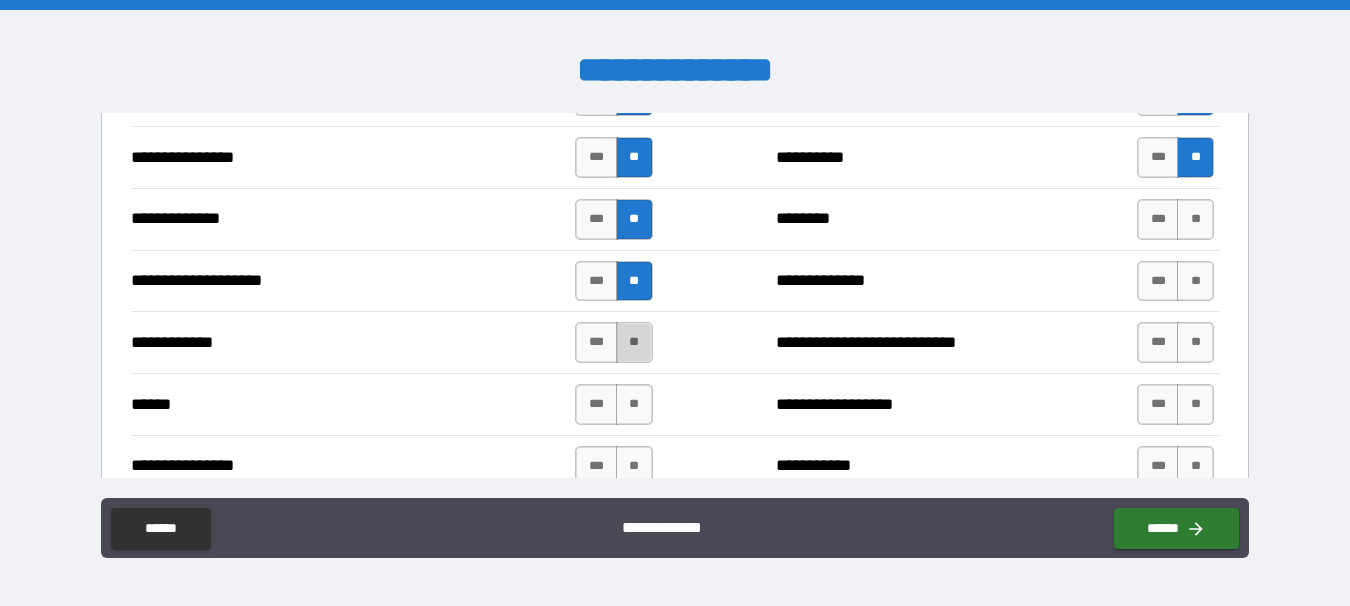 click on "**" at bounding box center (634, 342) 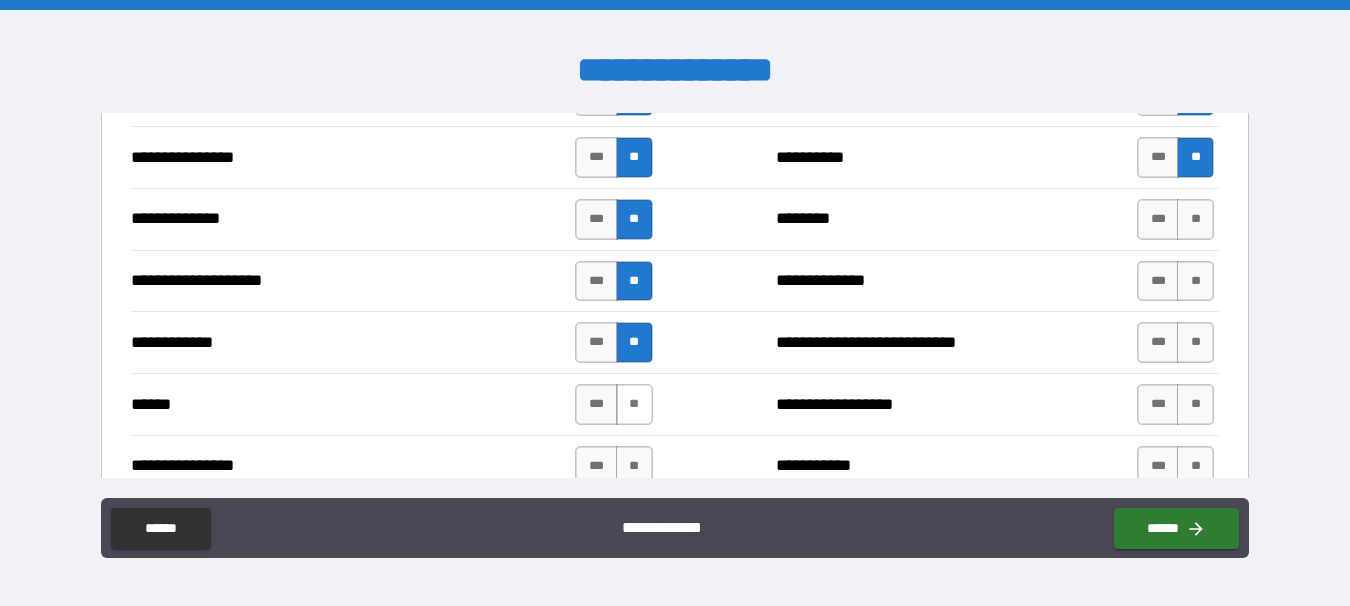 click on "**" at bounding box center [634, 404] 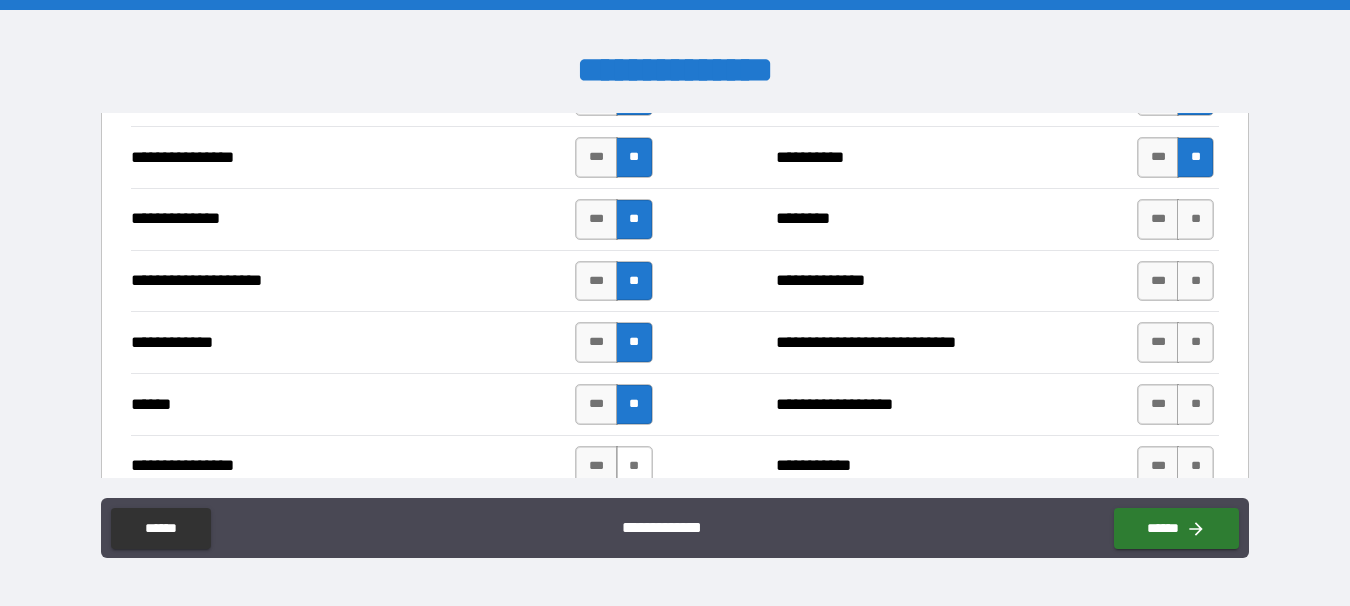 click on "**" at bounding box center [634, 466] 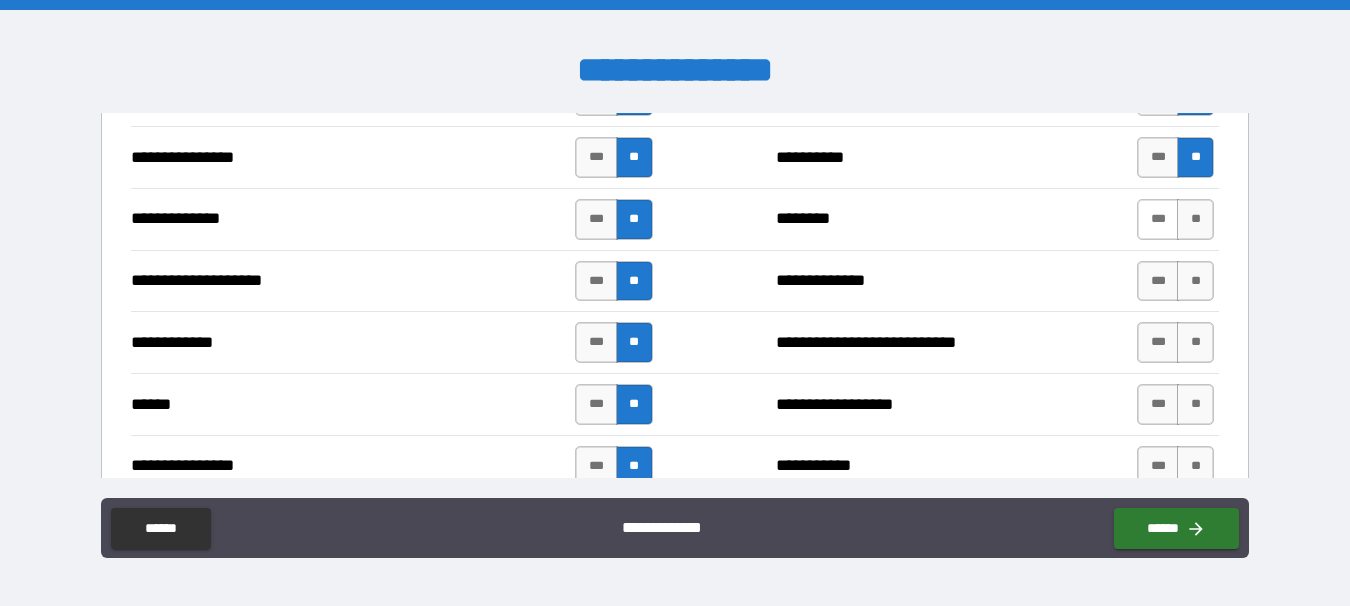 click on "***" at bounding box center [1158, 219] 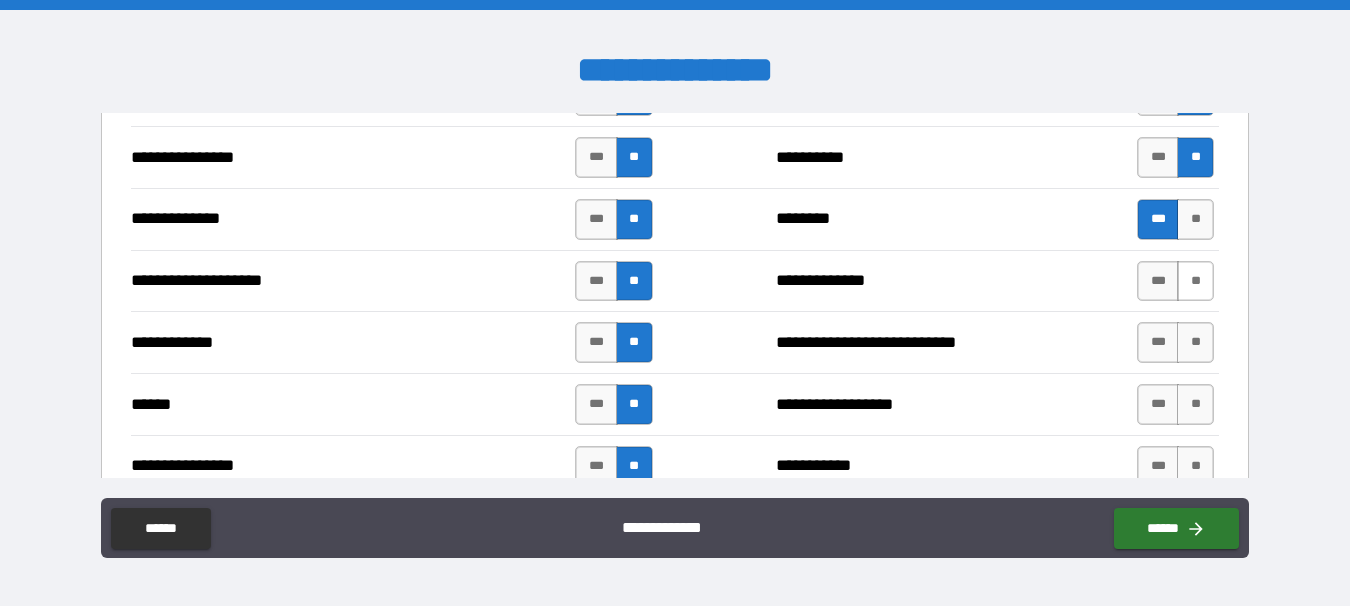 click on "**" at bounding box center [1195, 281] 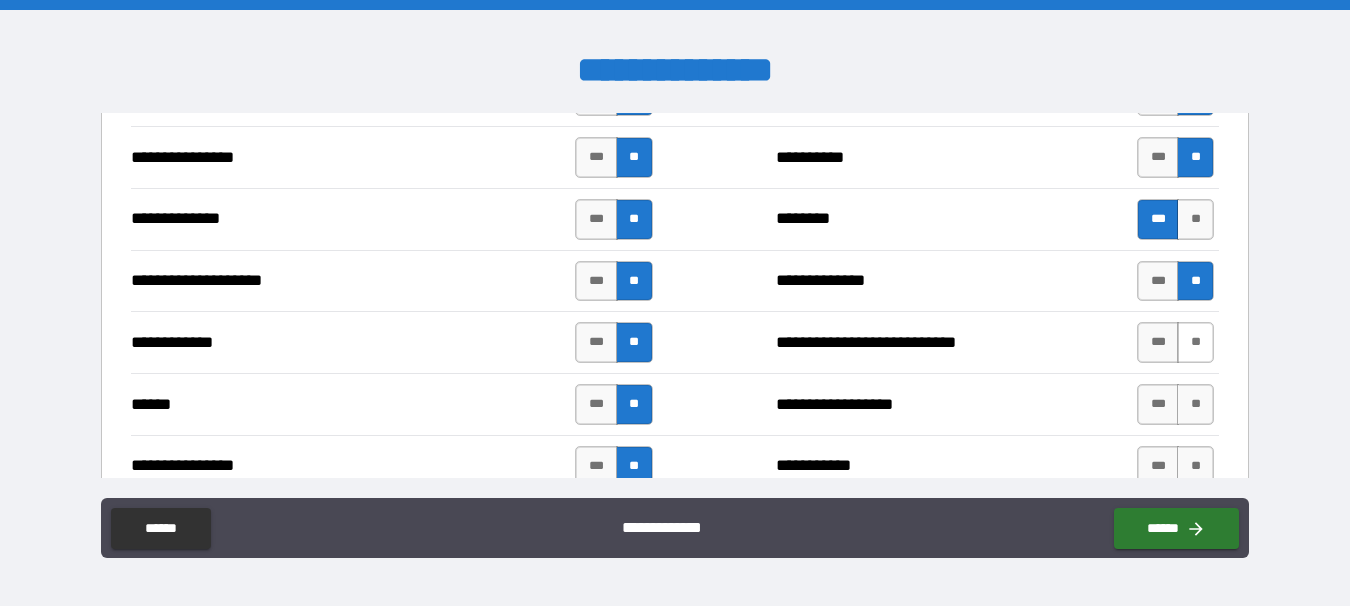 click on "**" at bounding box center (1195, 342) 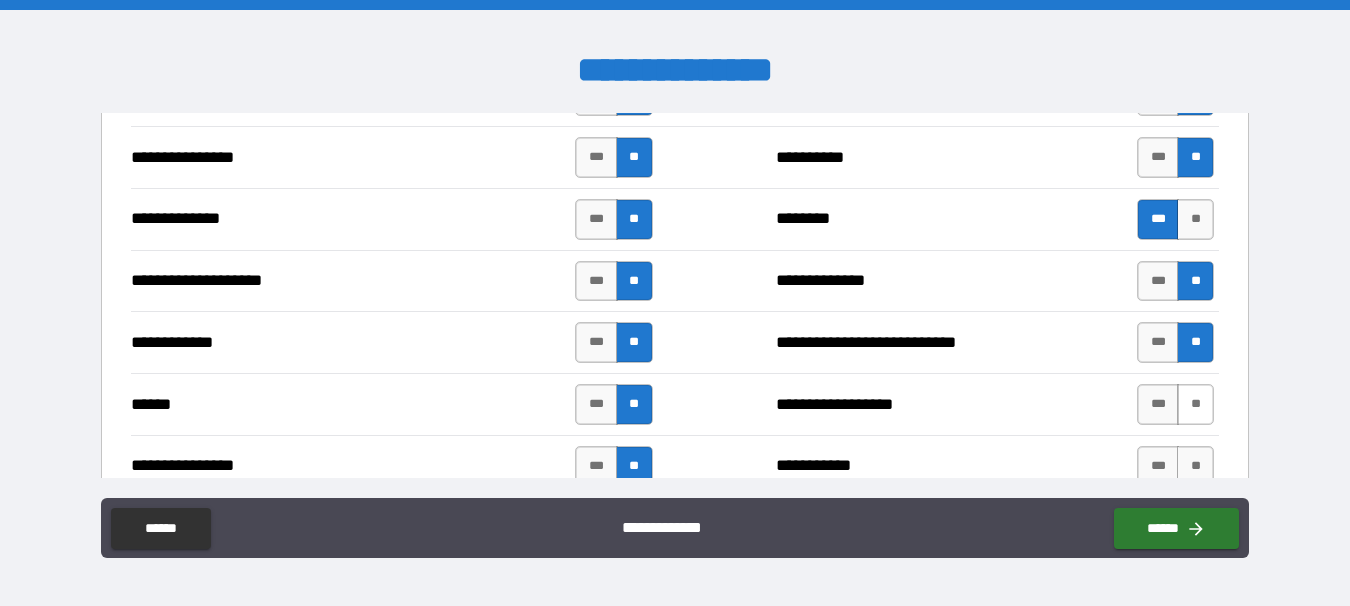 click on "**" at bounding box center (1195, 404) 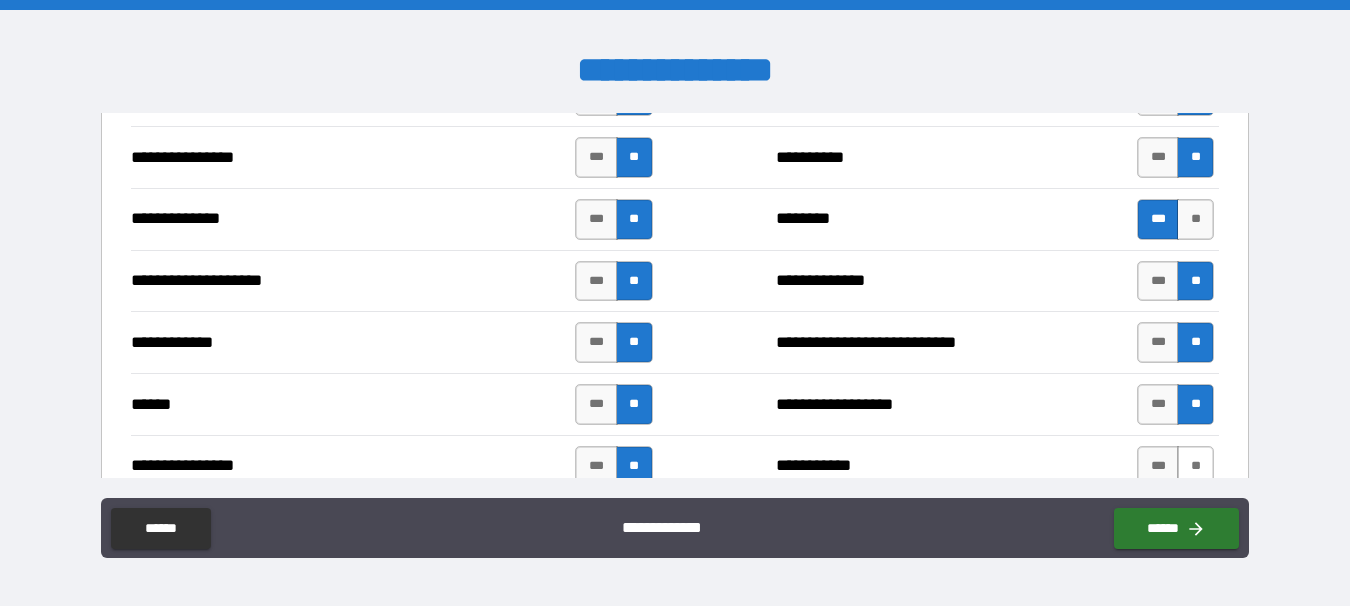 click on "**" at bounding box center (1195, 466) 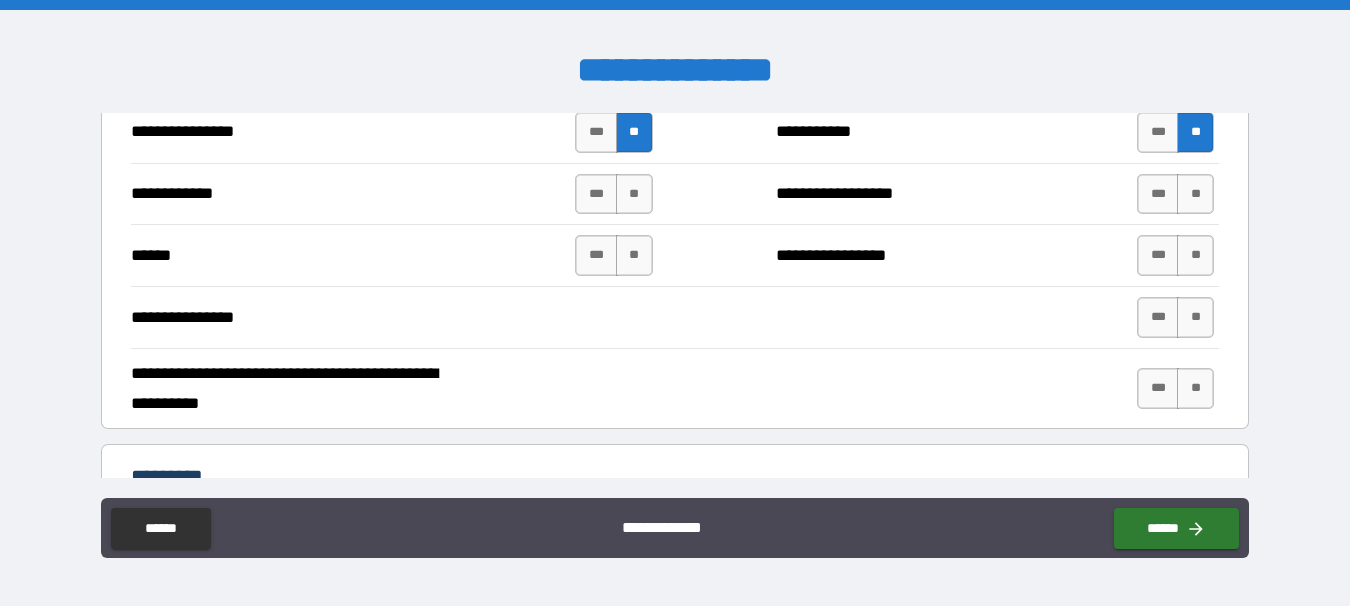scroll, scrollTop: 3754, scrollLeft: 0, axis: vertical 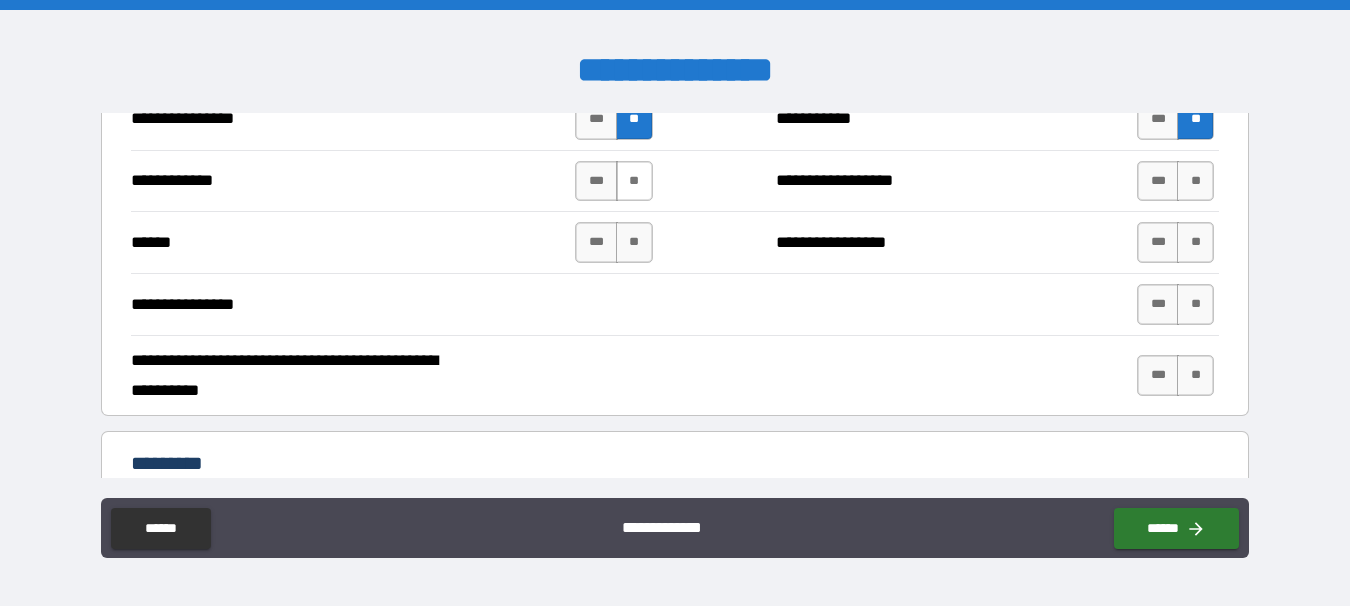 click on "**" at bounding box center [634, 181] 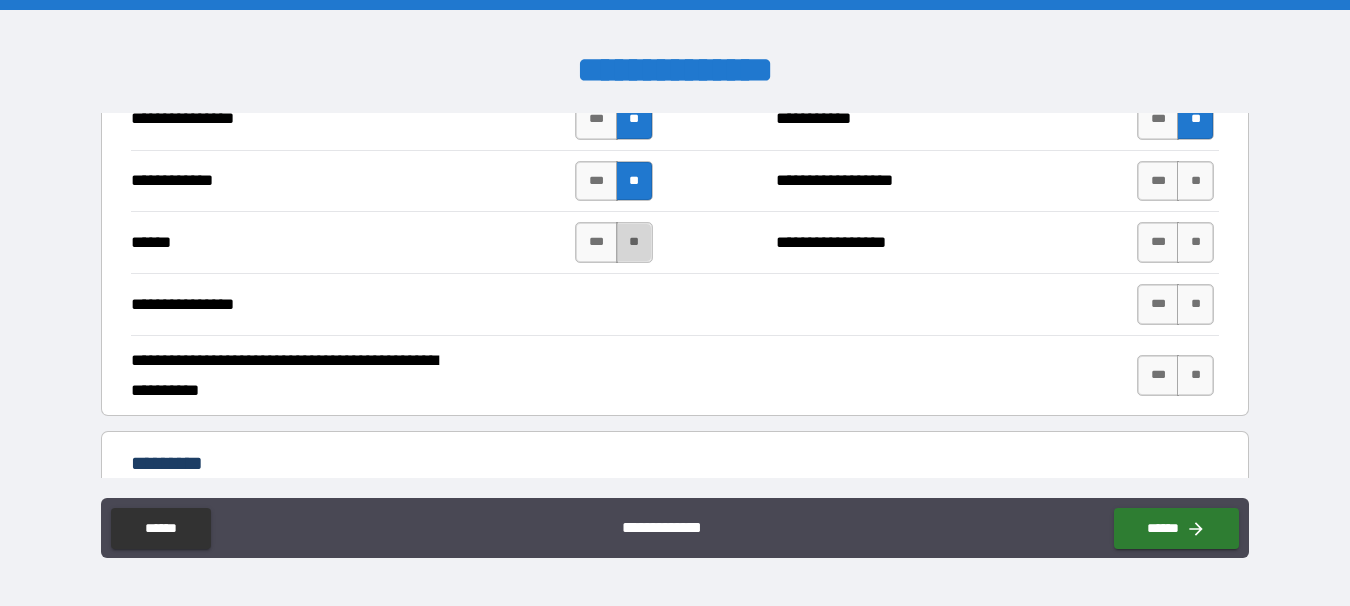 click on "**" at bounding box center [634, 242] 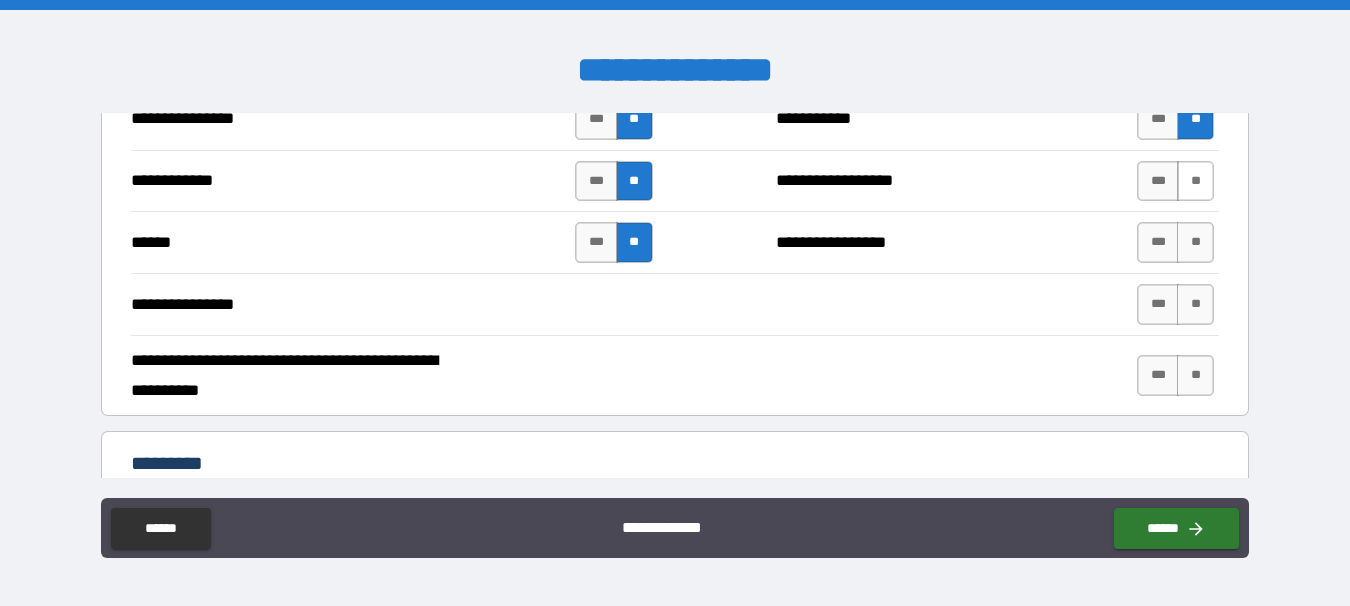 click on "**" at bounding box center [1195, 181] 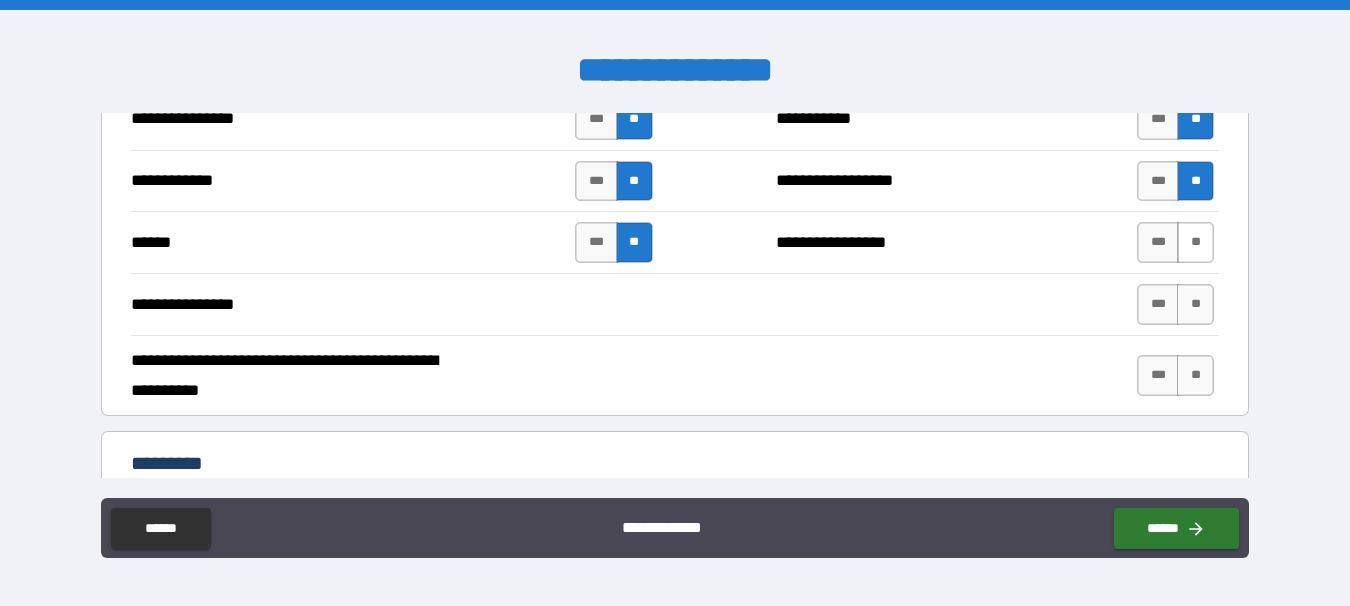 click on "**" at bounding box center (1195, 242) 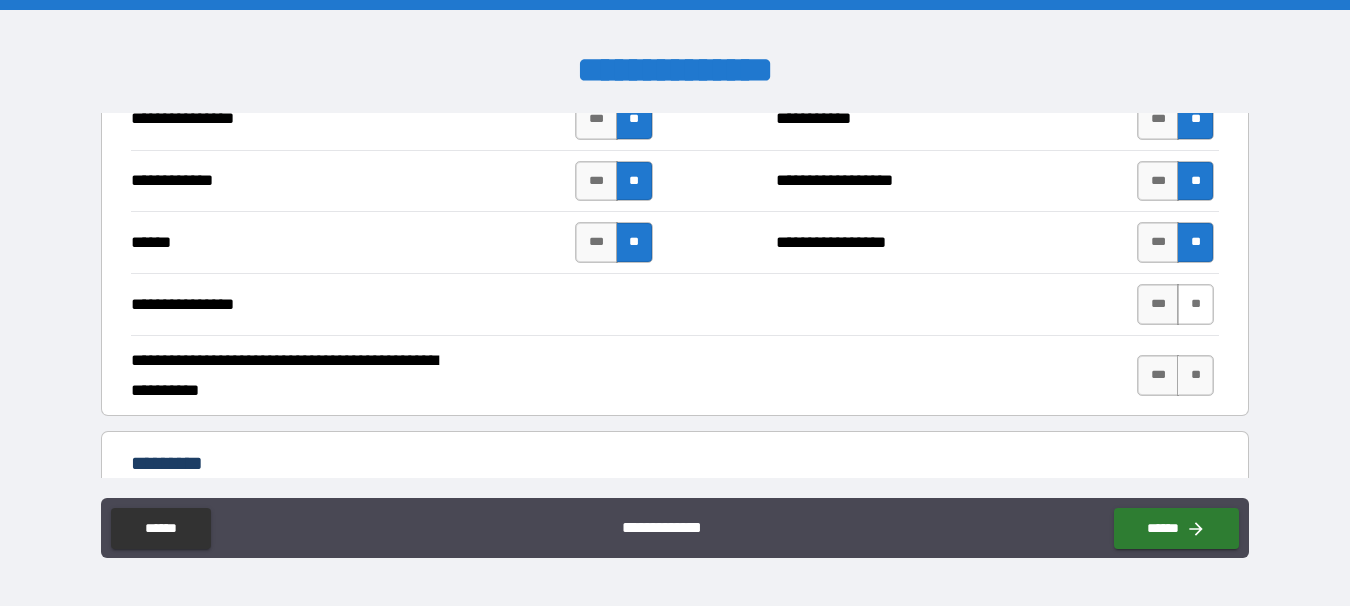 click on "**" at bounding box center (1195, 304) 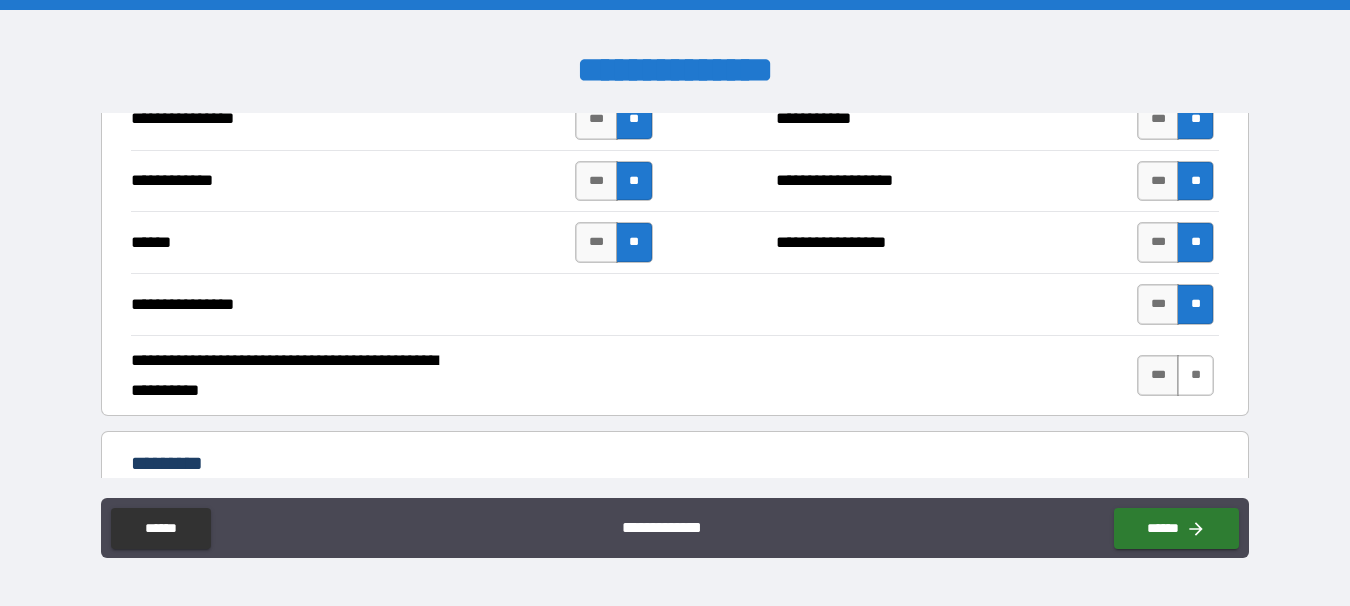 click on "**" at bounding box center (1195, 375) 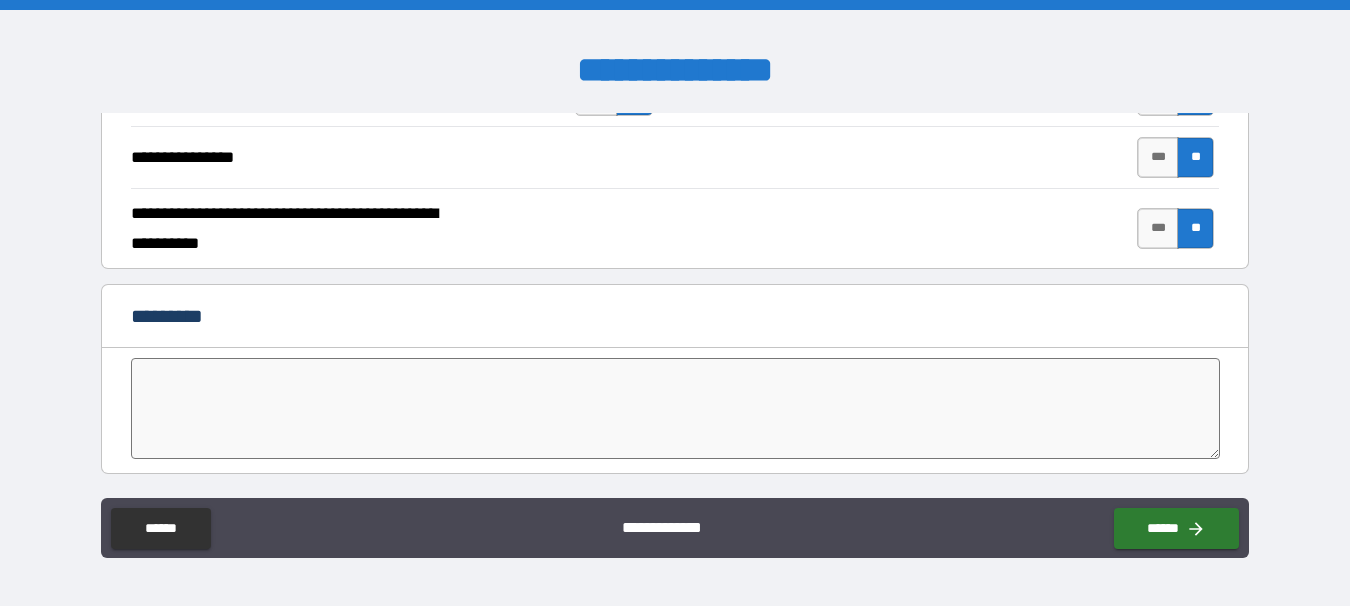 scroll, scrollTop: 3914, scrollLeft: 0, axis: vertical 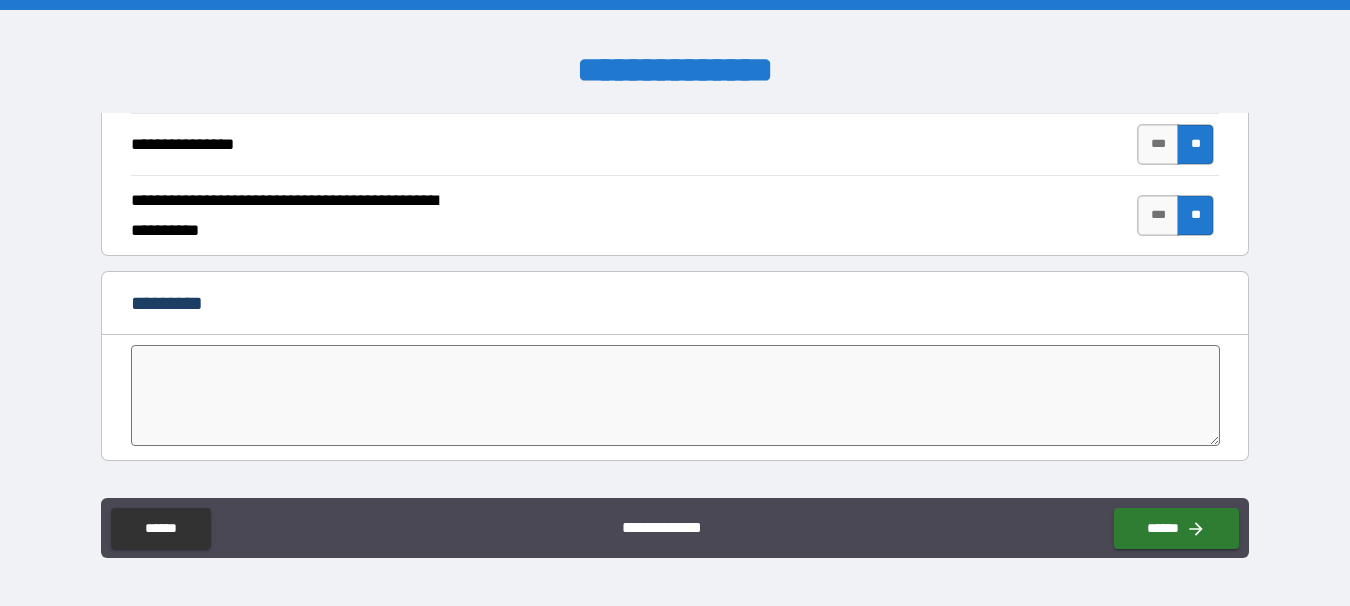 click at bounding box center [675, 395] 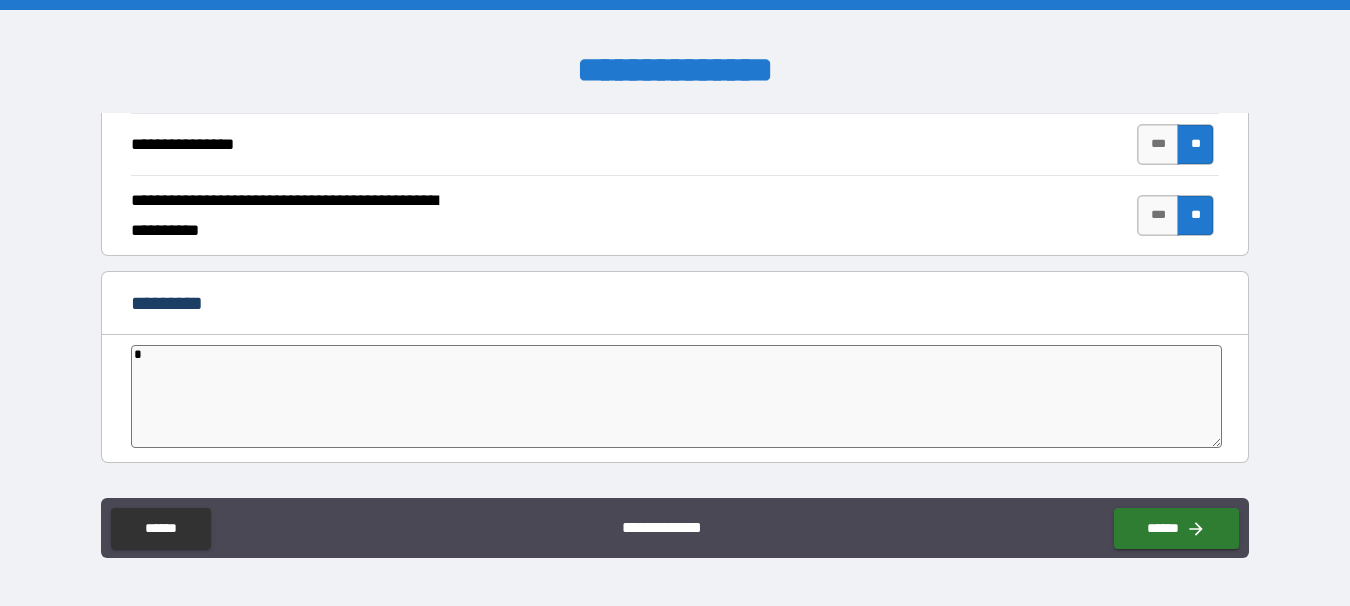 type on "*" 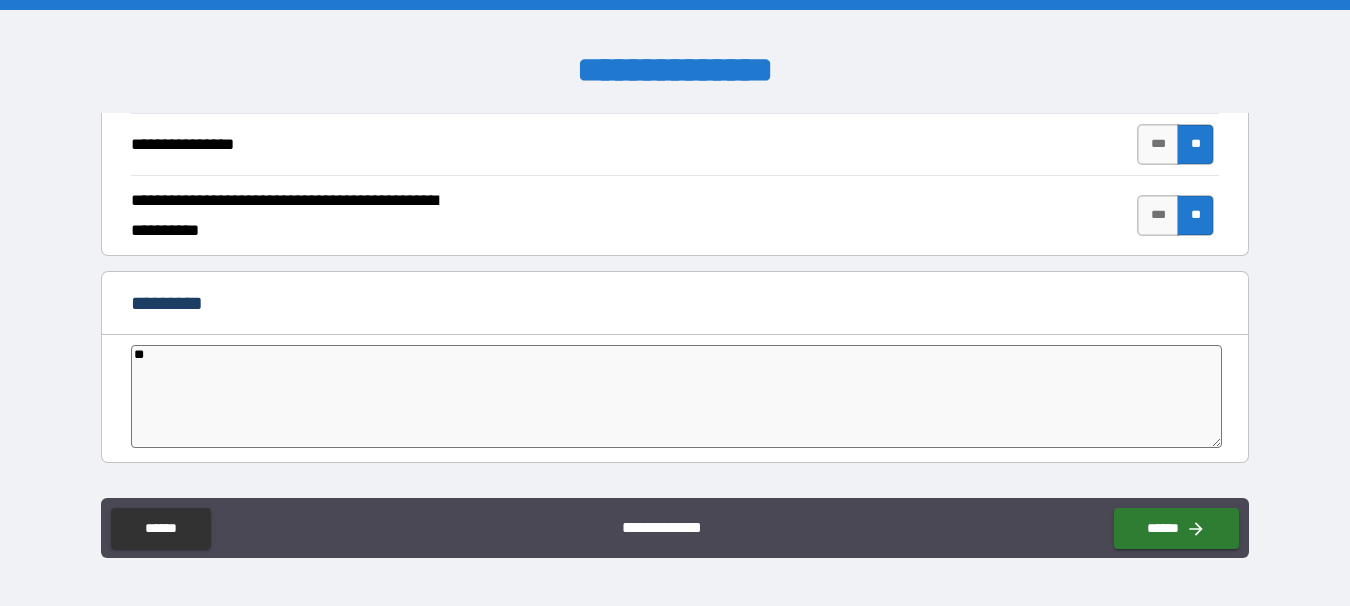 type on "*" 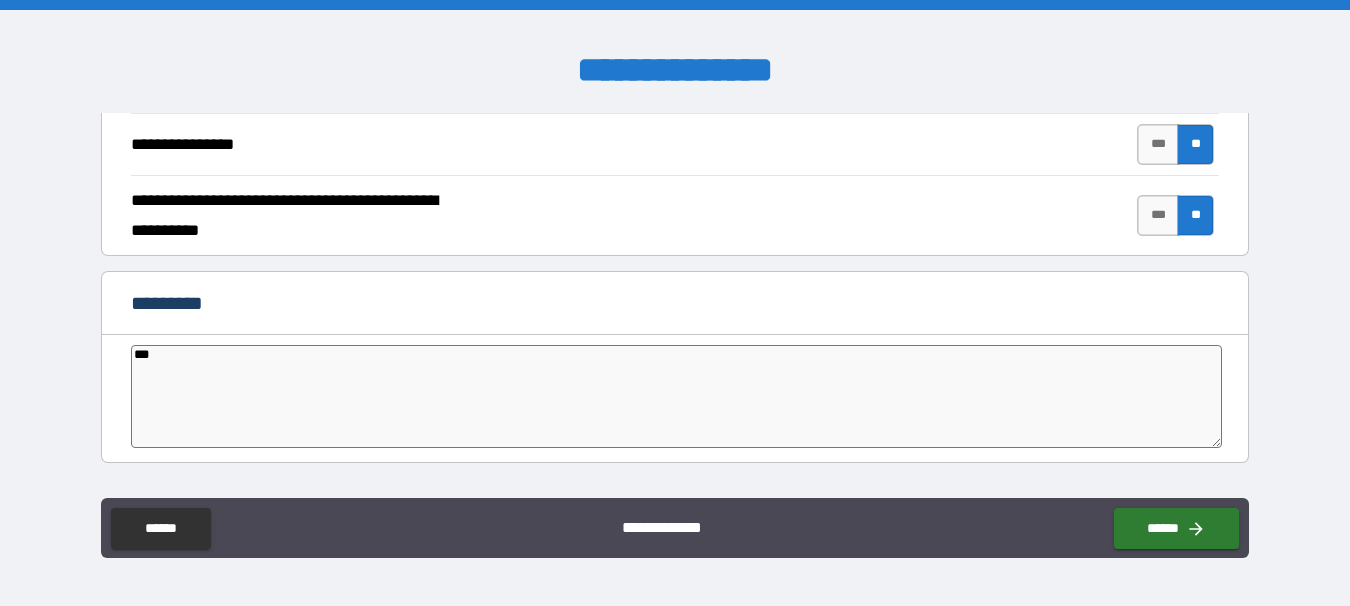 type on "*" 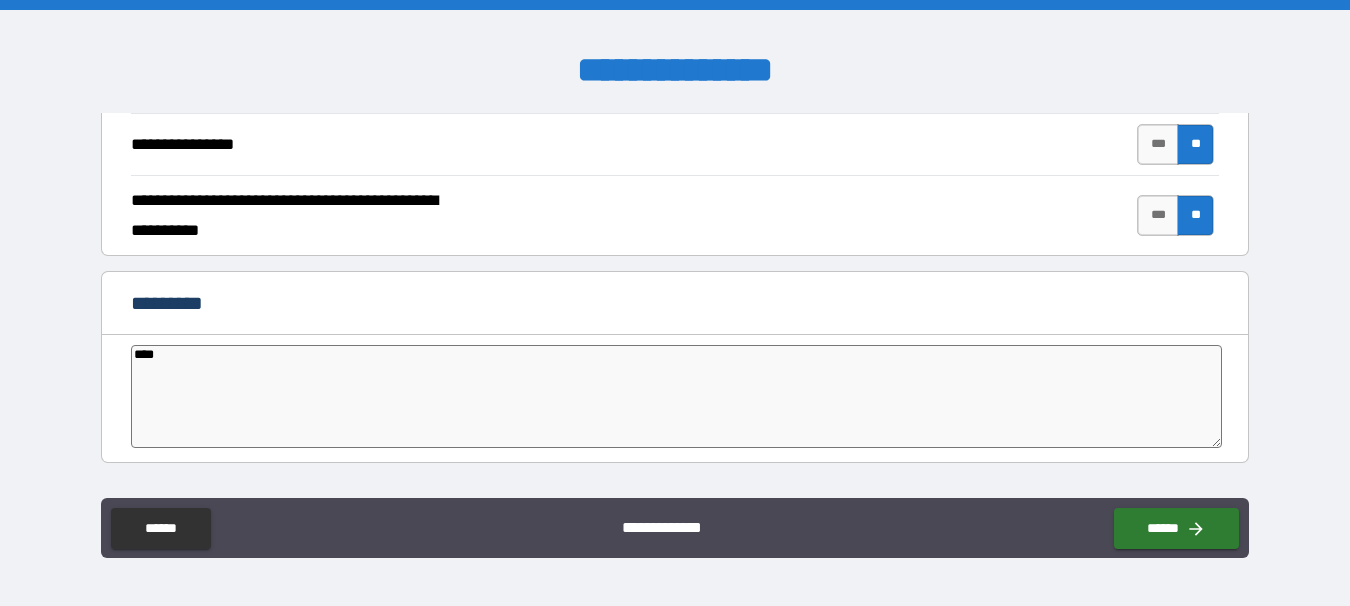 type on "*" 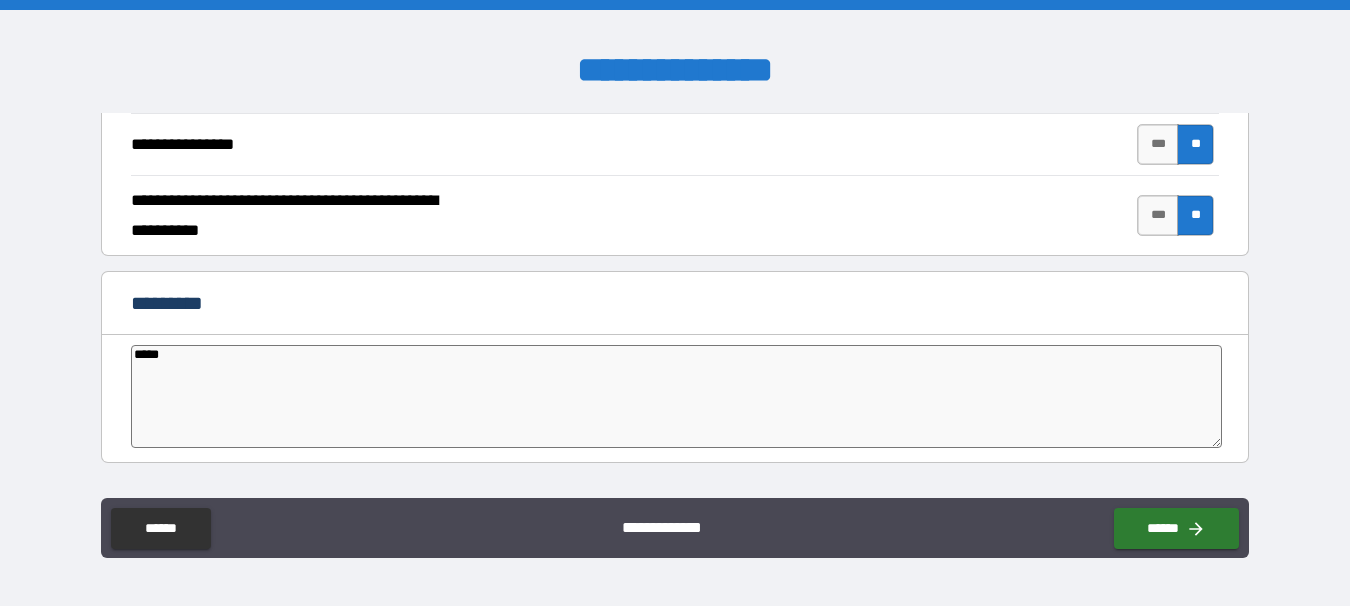 type on "*" 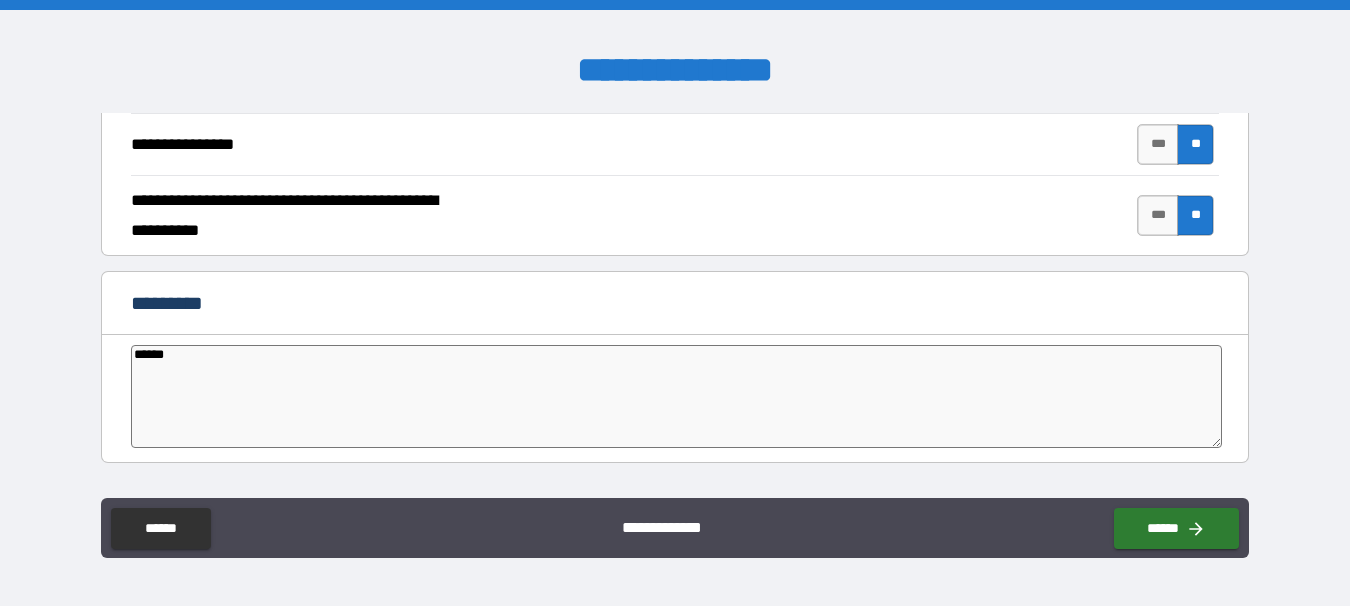 type on "*" 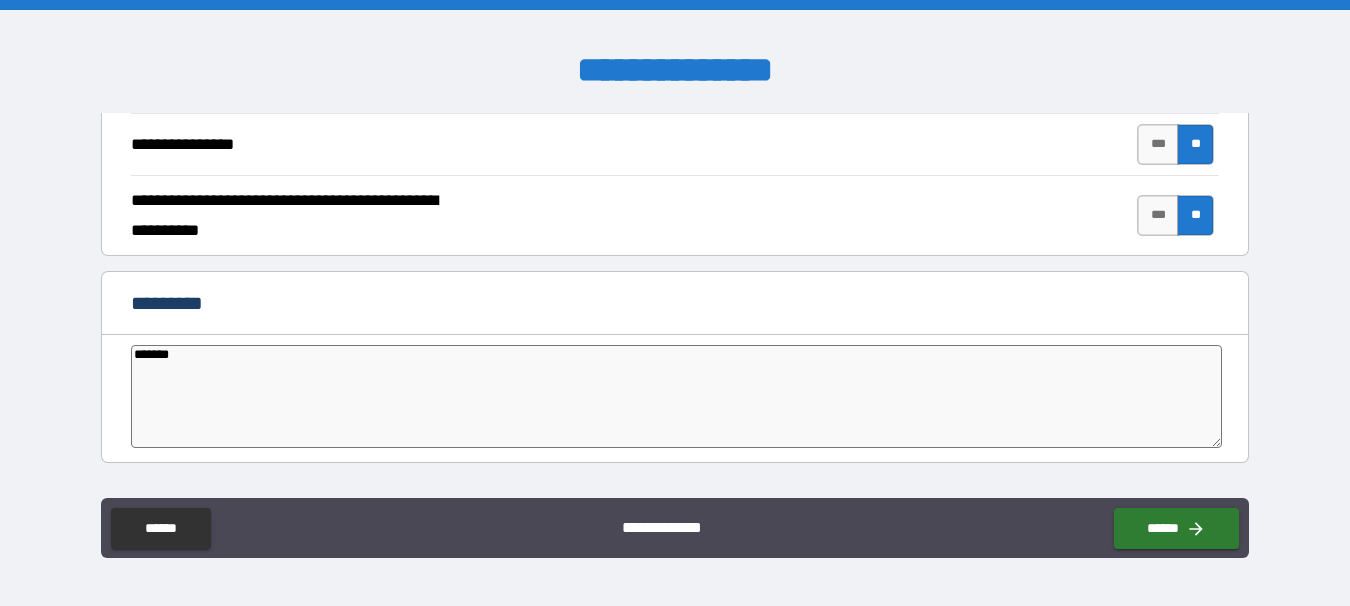 type on "*" 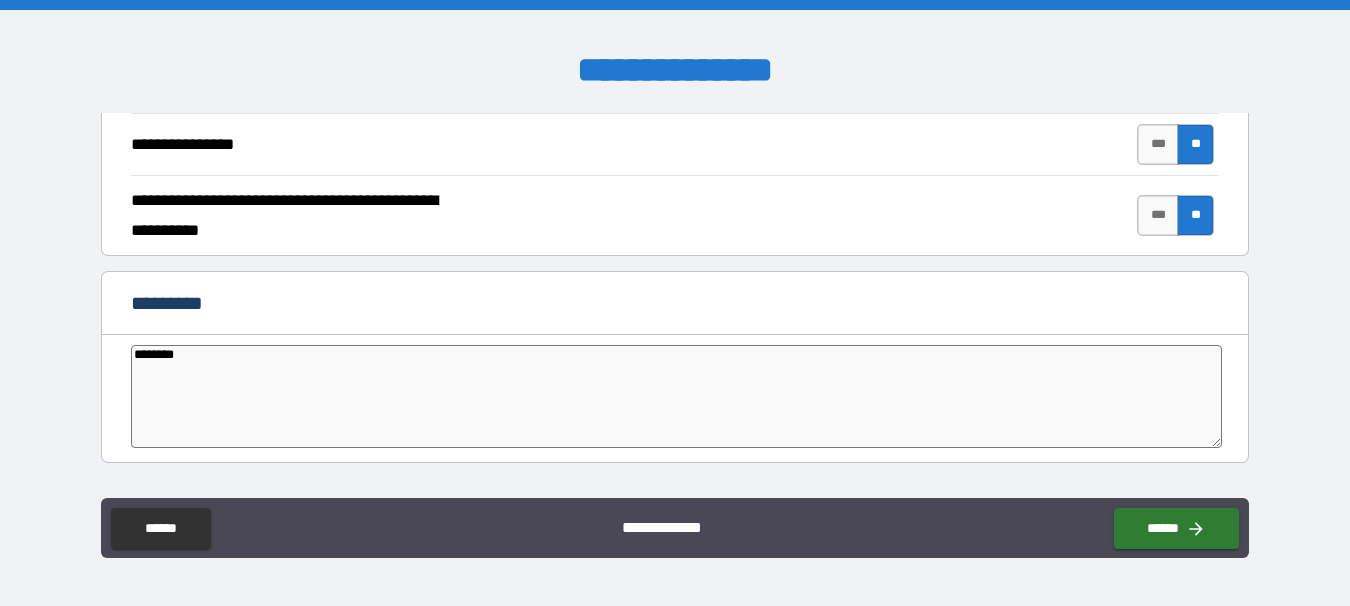 type on "*" 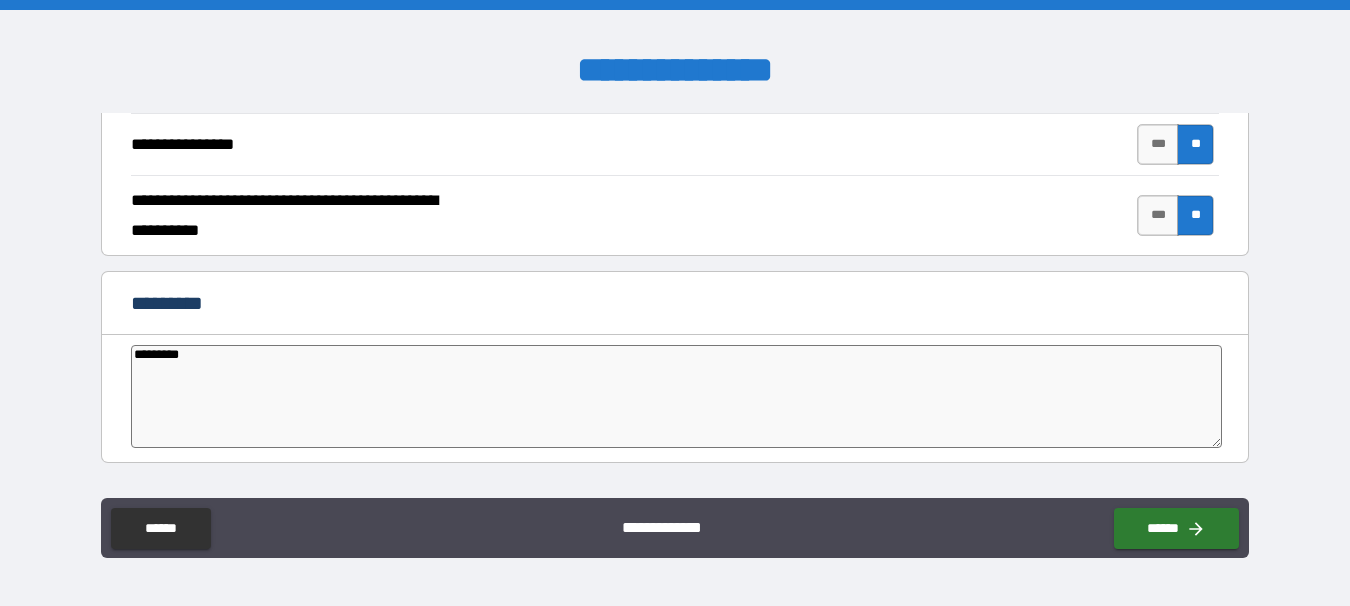 type on "*" 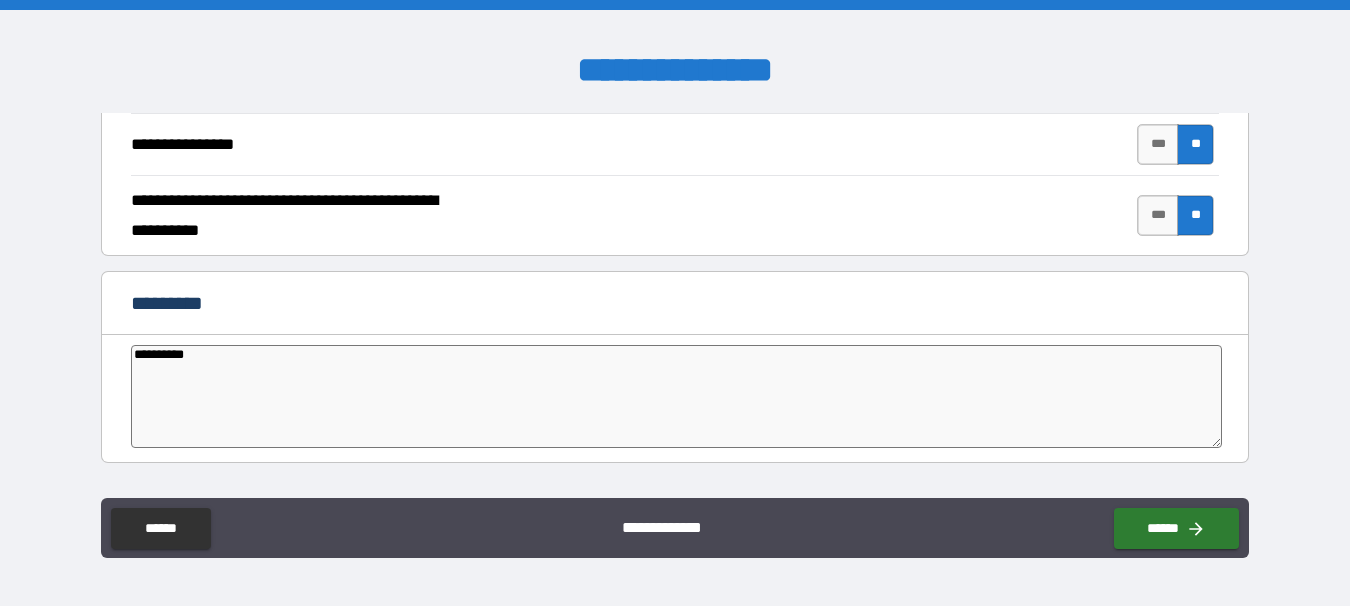type on "*" 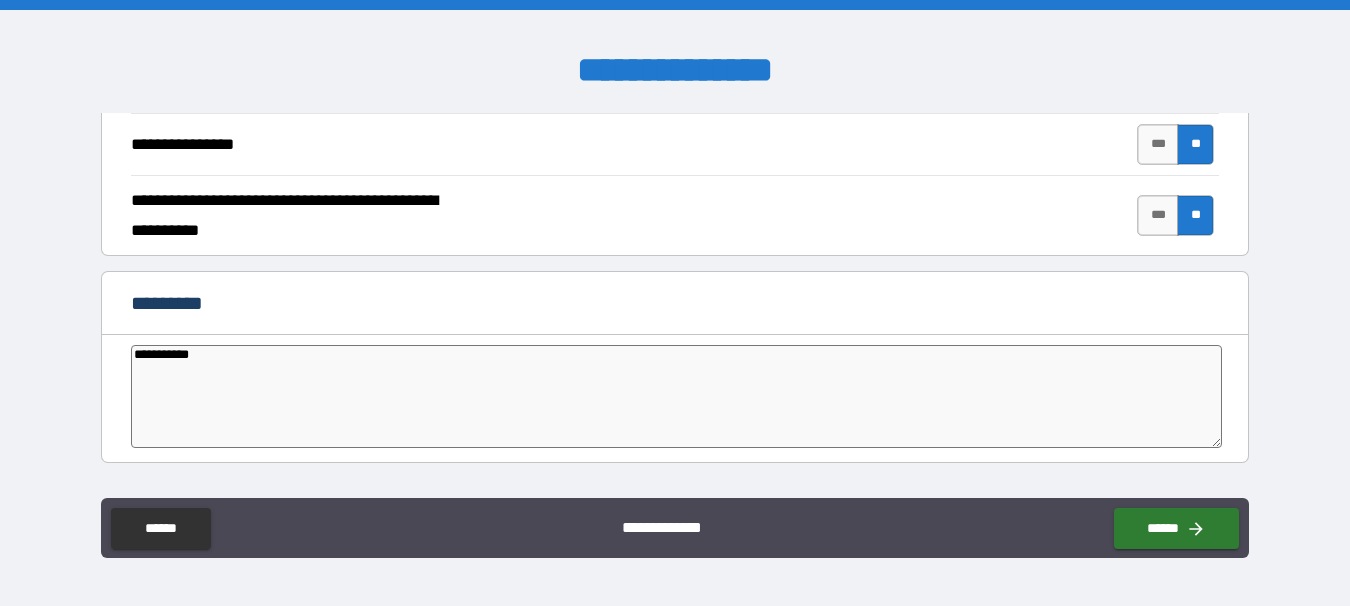 type on "*" 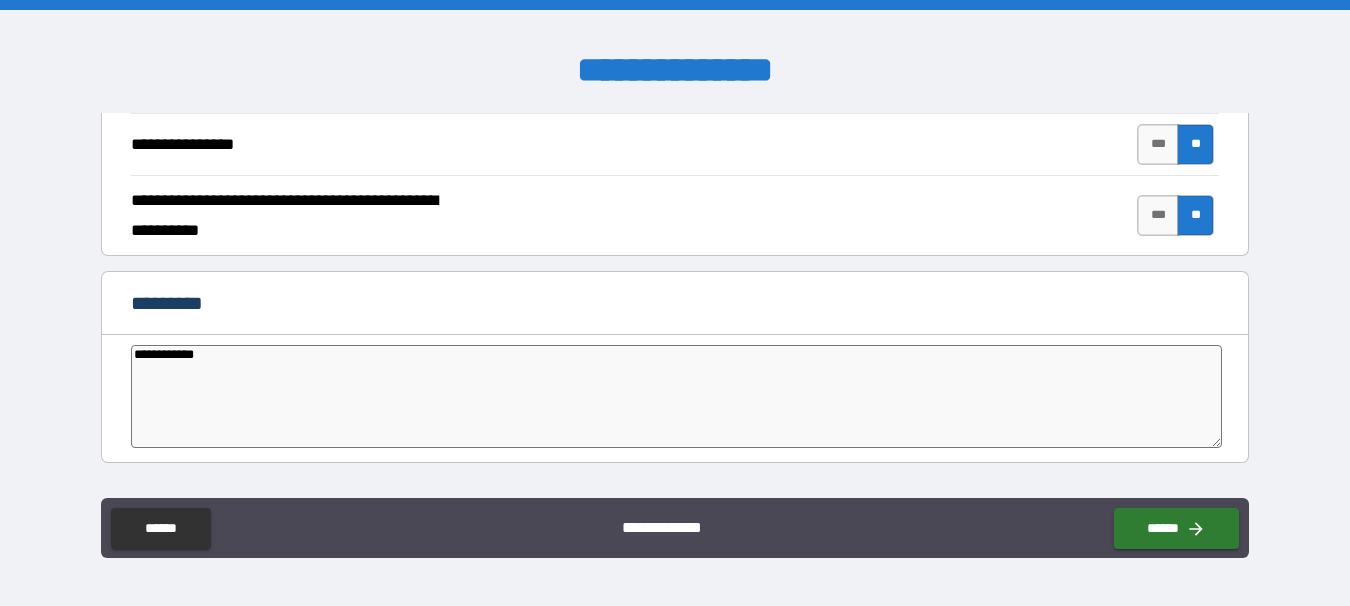 type on "*" 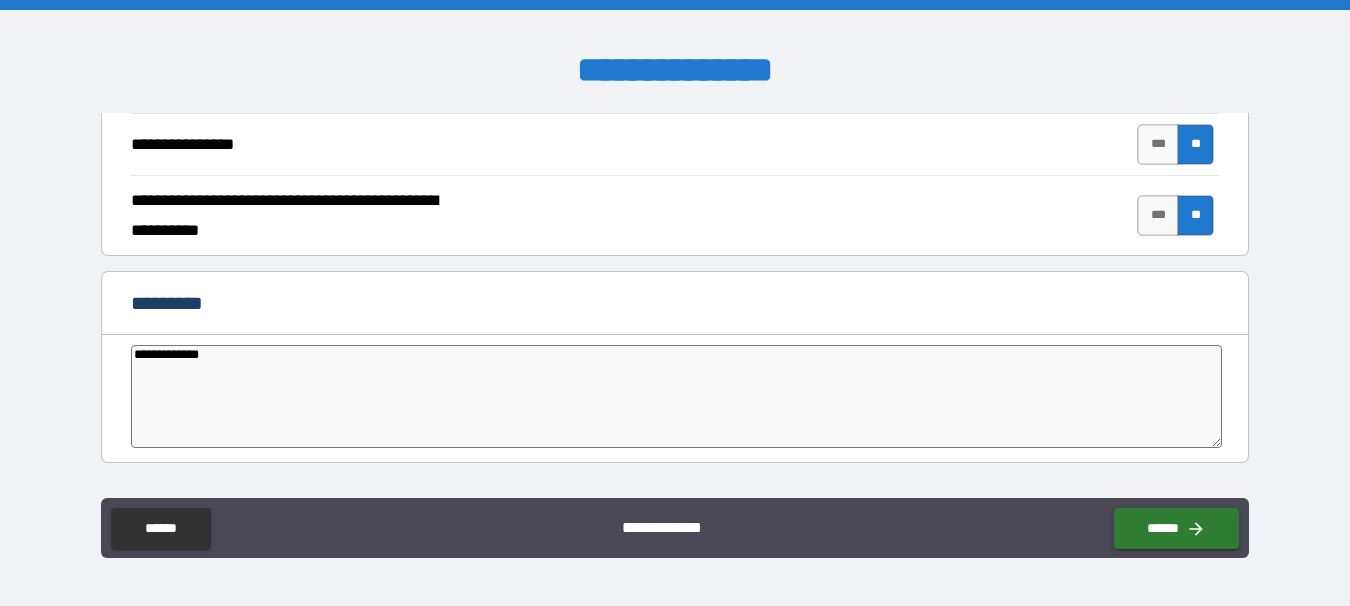 type on "*" 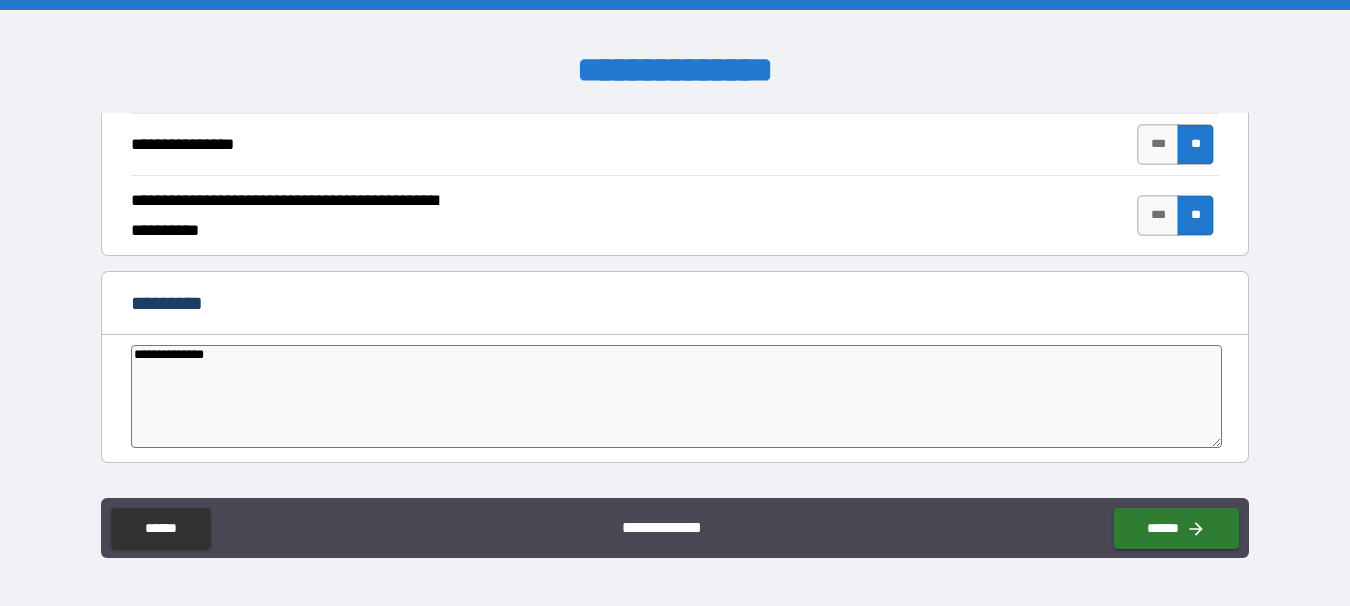type on "*" 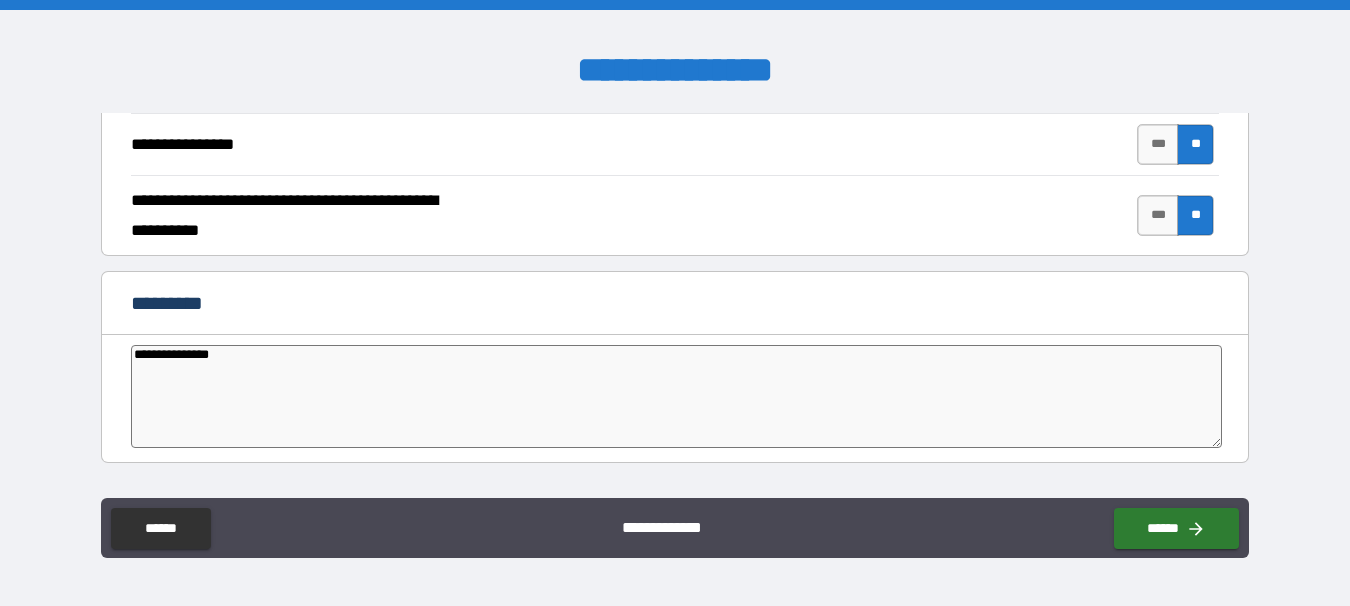 type on "*" 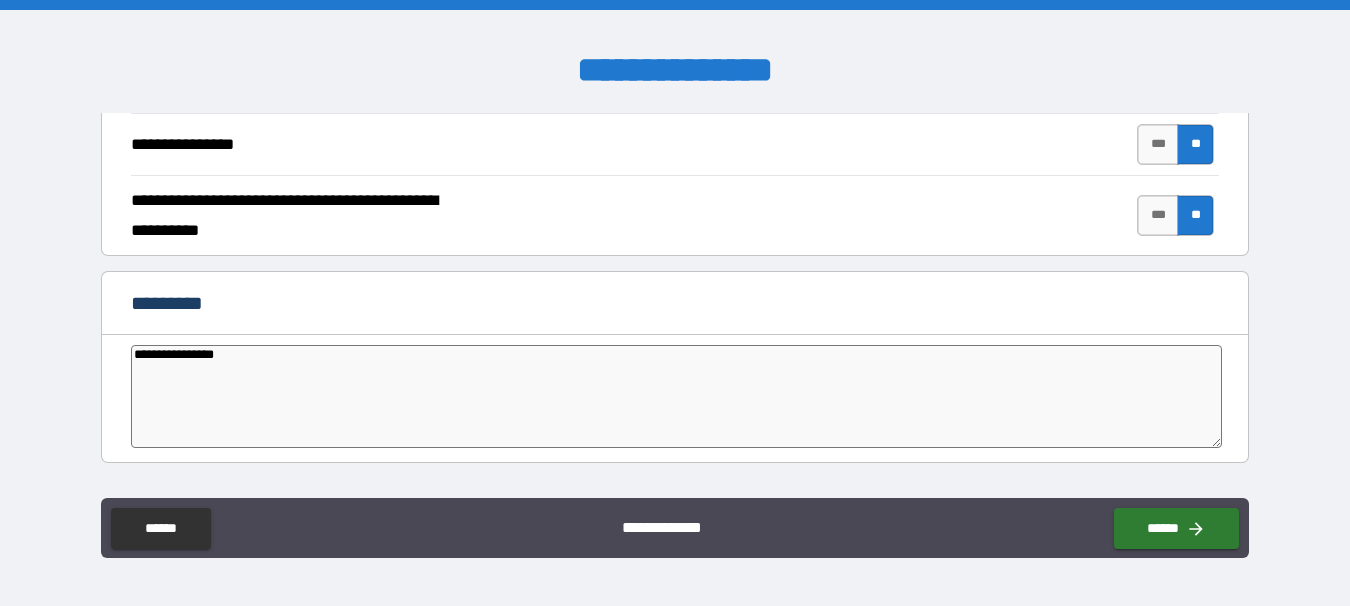 type on "*" 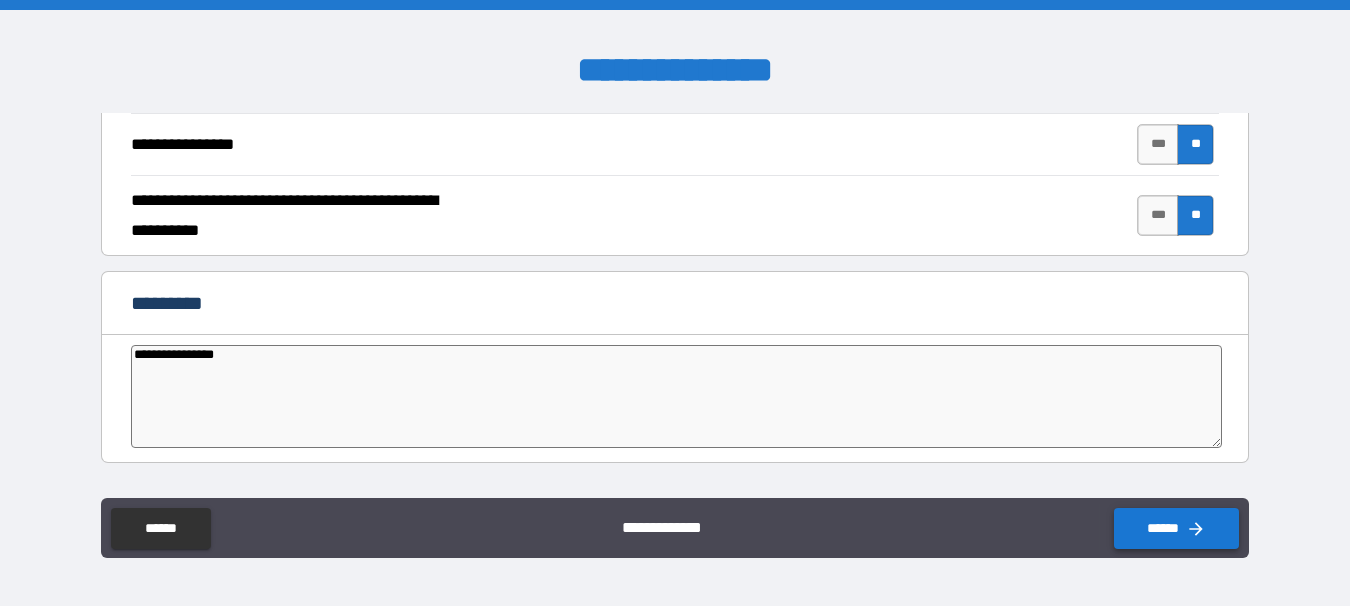 type on "**********" 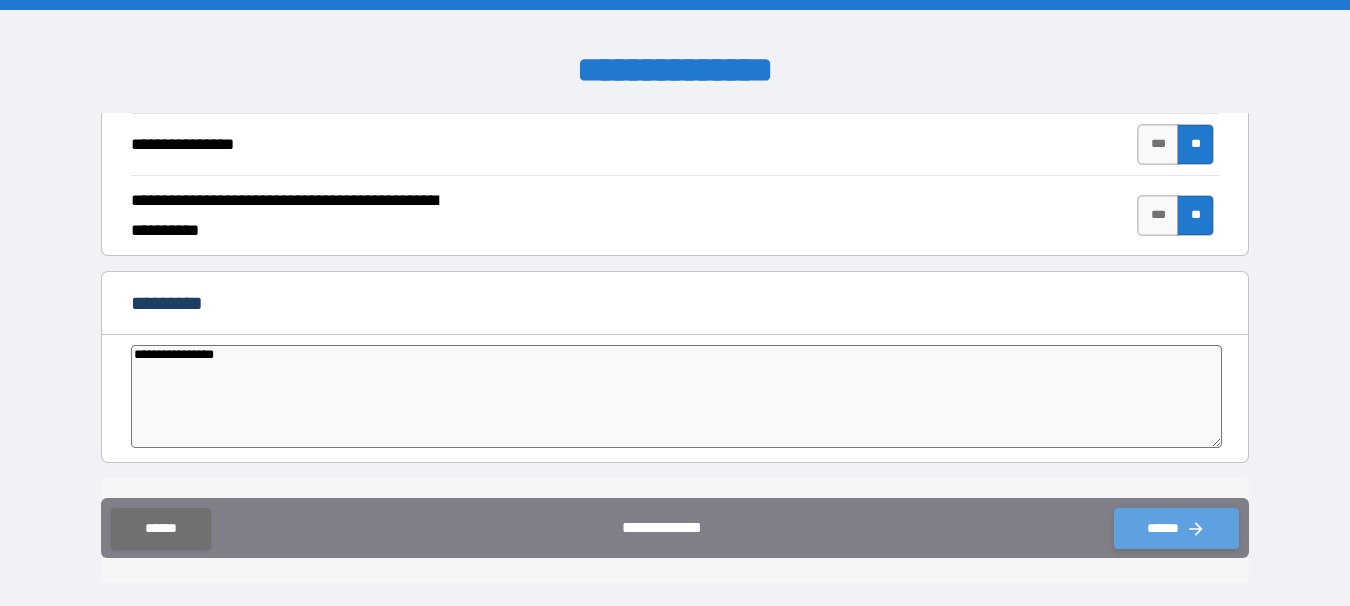 click on "******" at bounding box center [1176, 528] 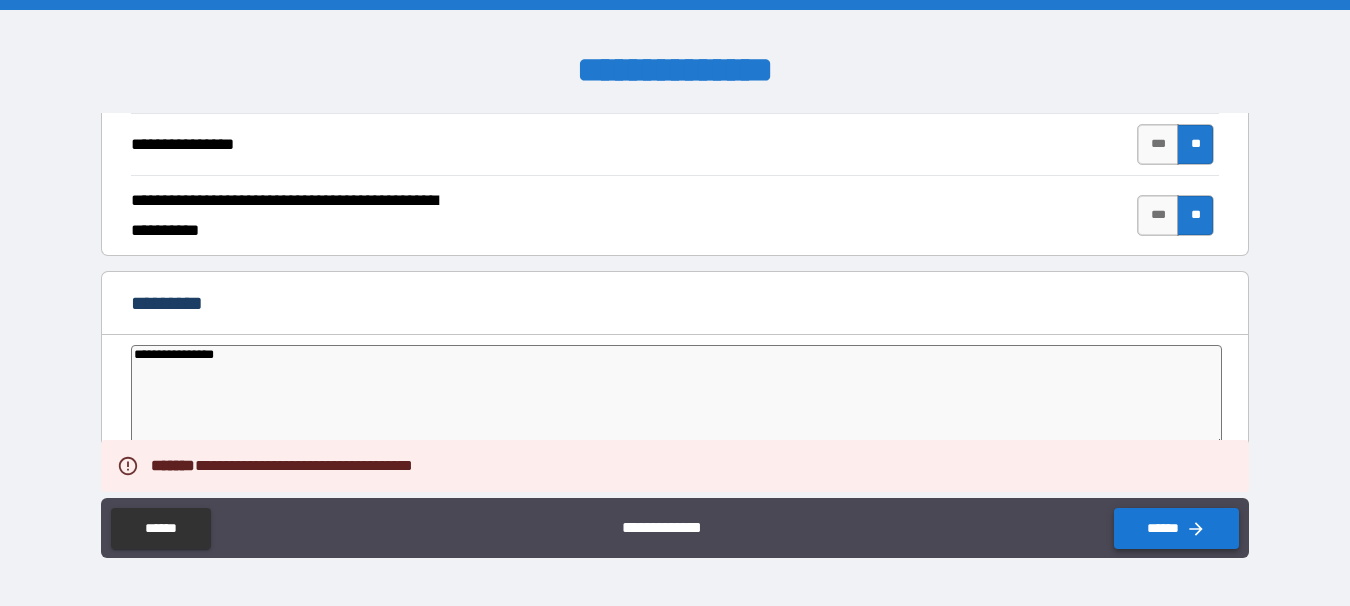 type on "*" 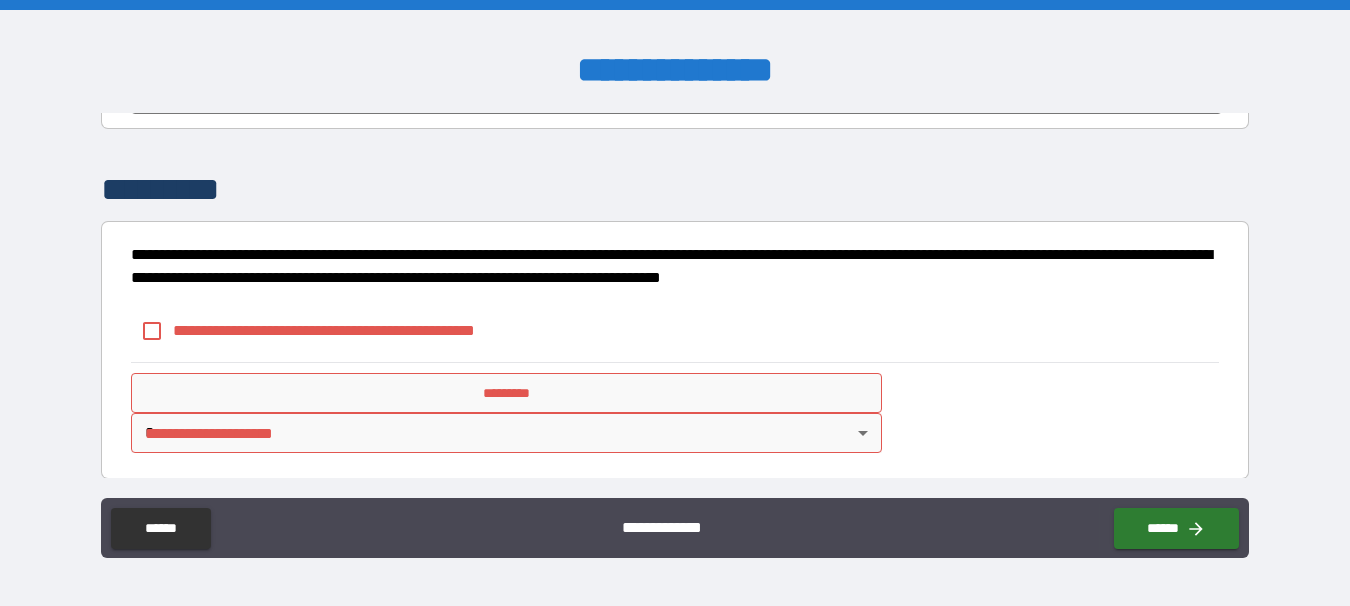 scroll, scrollTop: 4252, scrollLeft: 0, axis: vertical 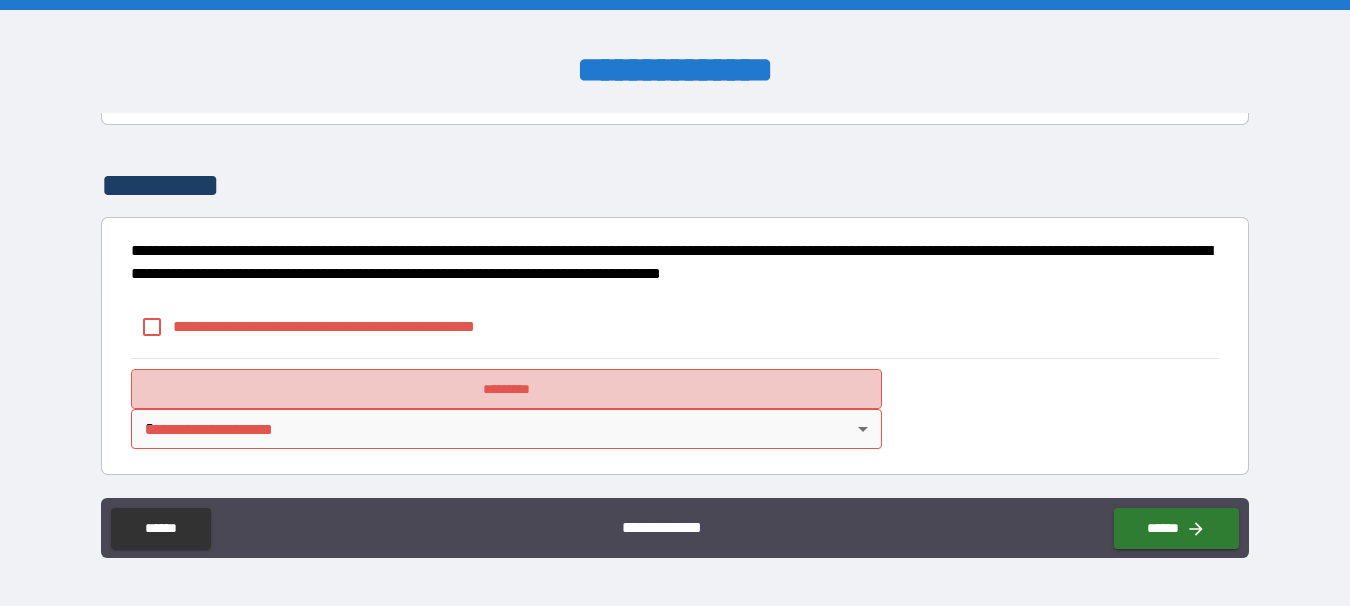 click on "*********" at bounding box center (506, 389) 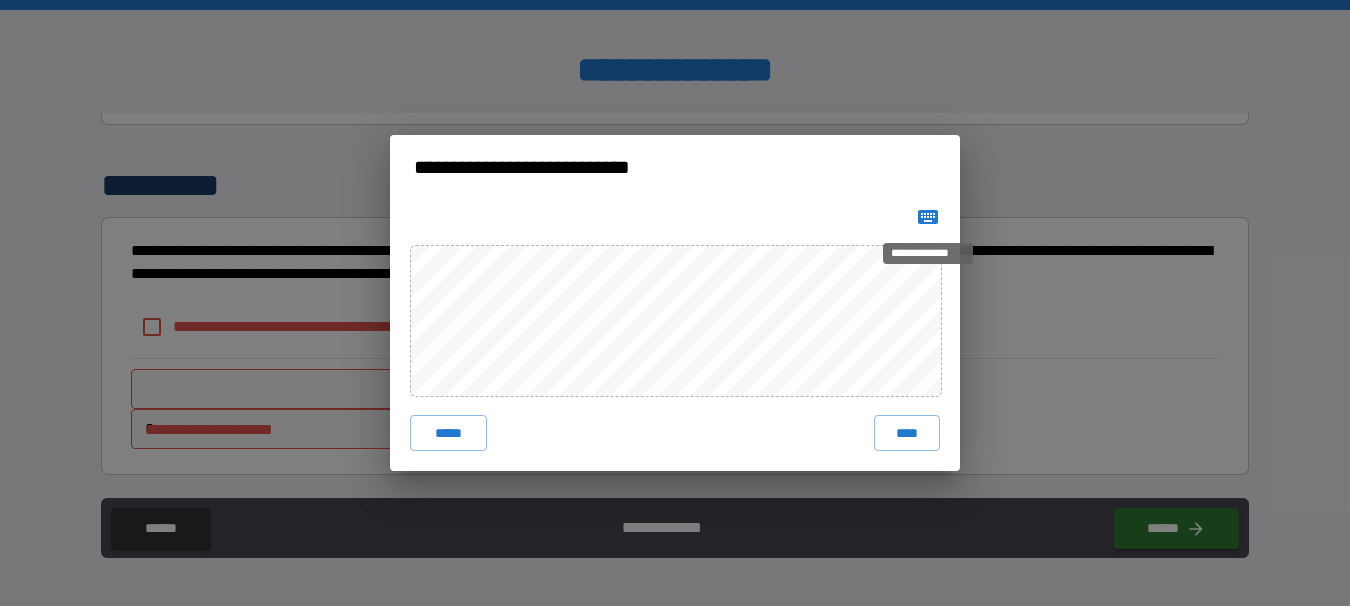 click 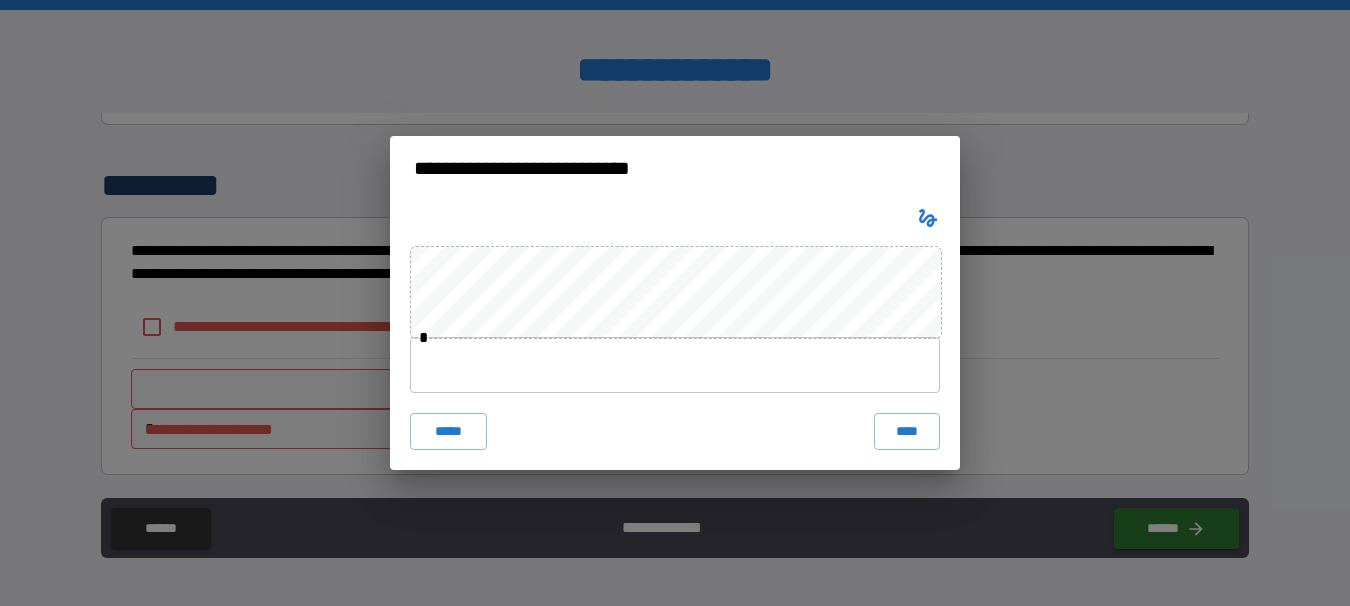 click at bounding box center [675, 365] 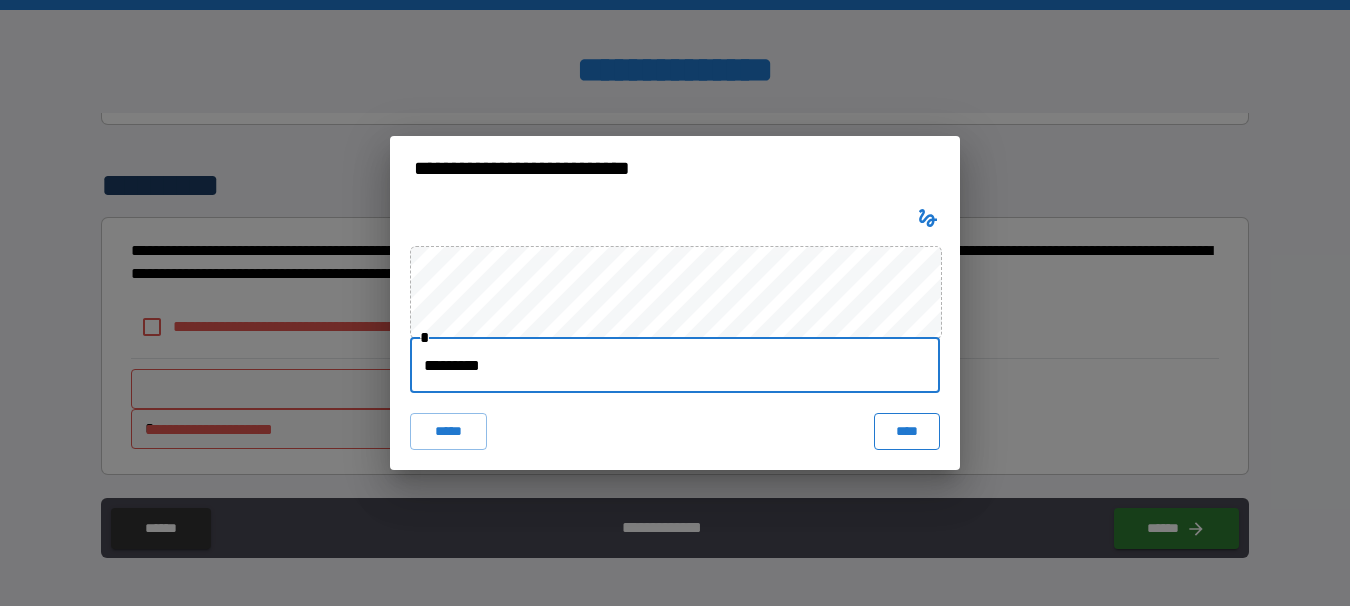 type on "*********" 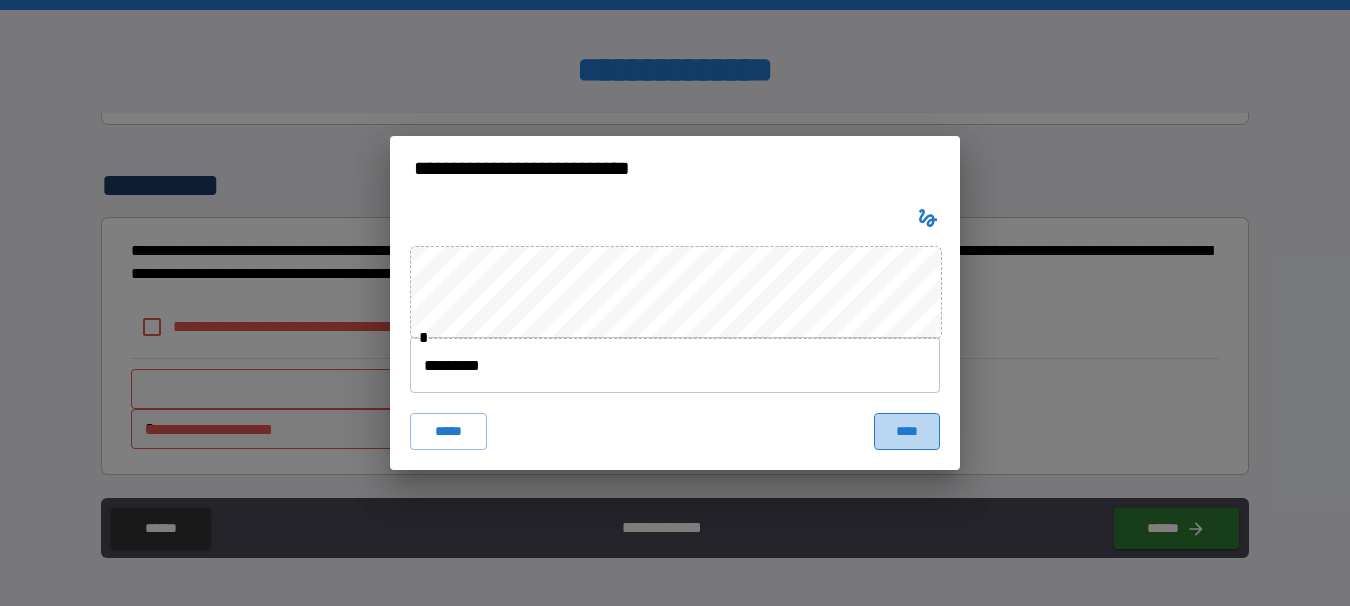 click on "****" at bounding box center (907, 431) 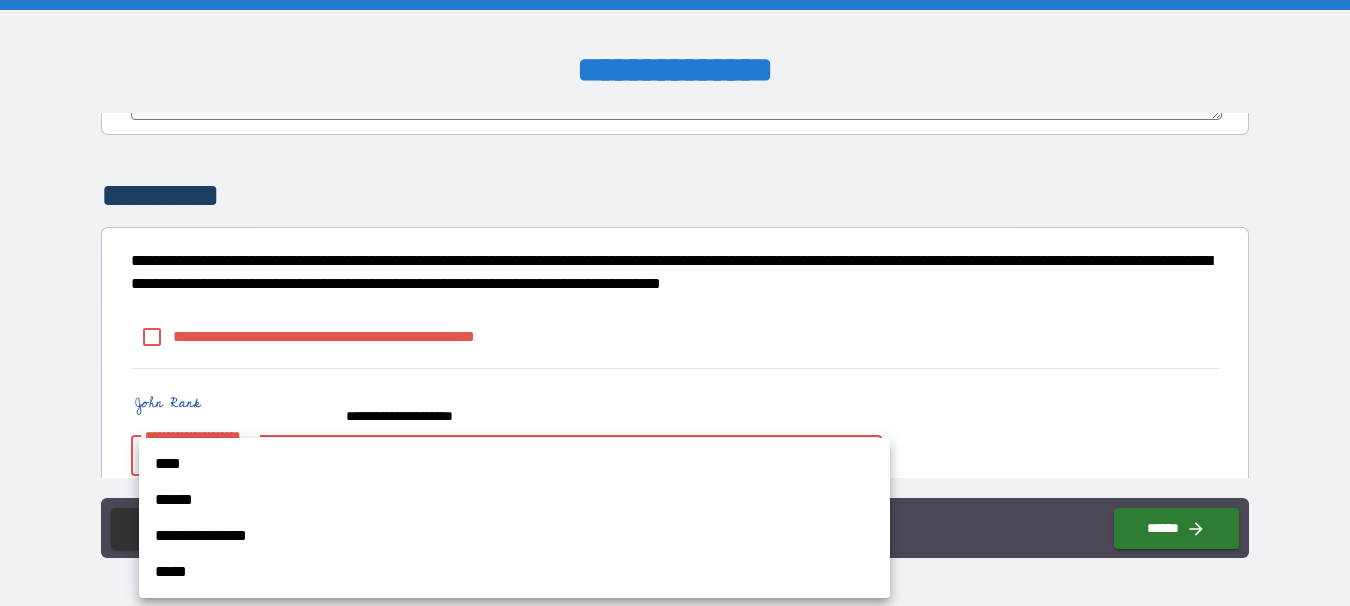 click on "**********" at bounding box center [675, 303] 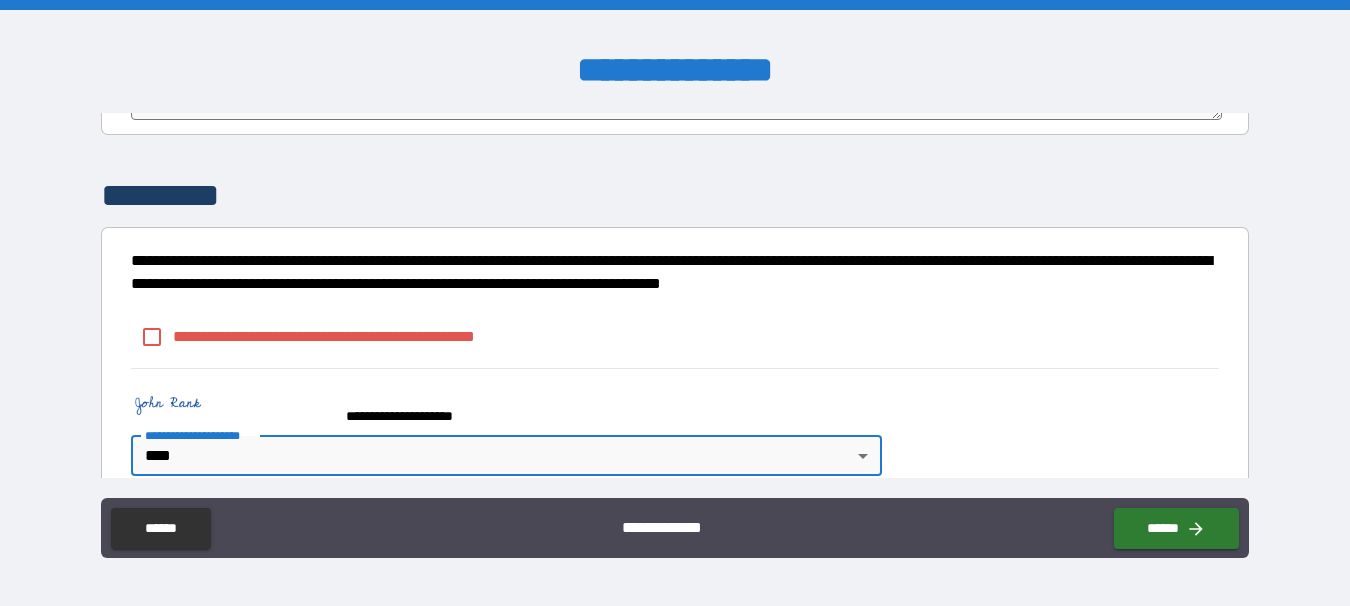 type on "*" 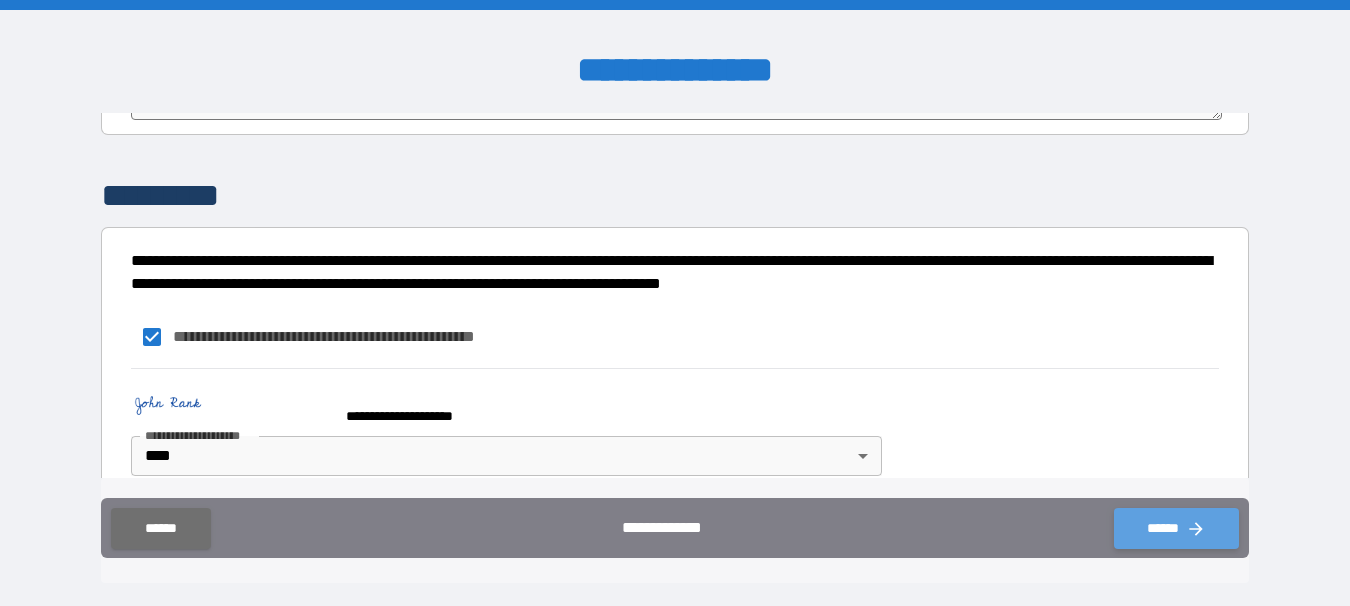 click on "******" at bounding box center [1176, 528] 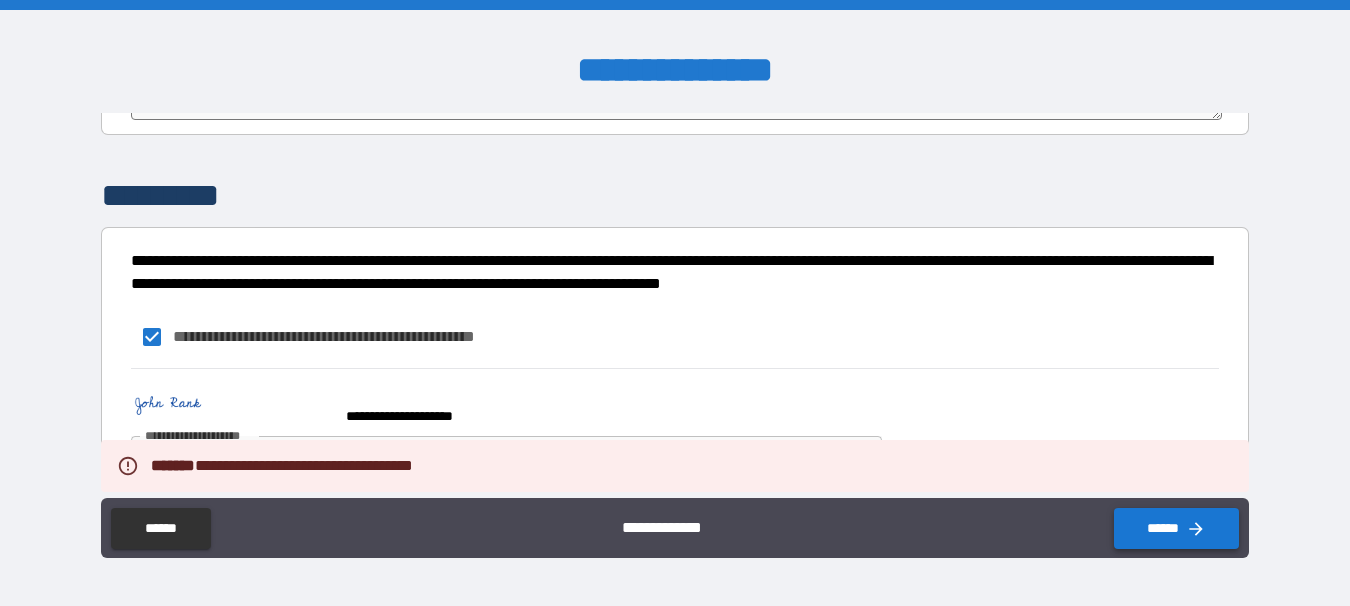 type on "*" 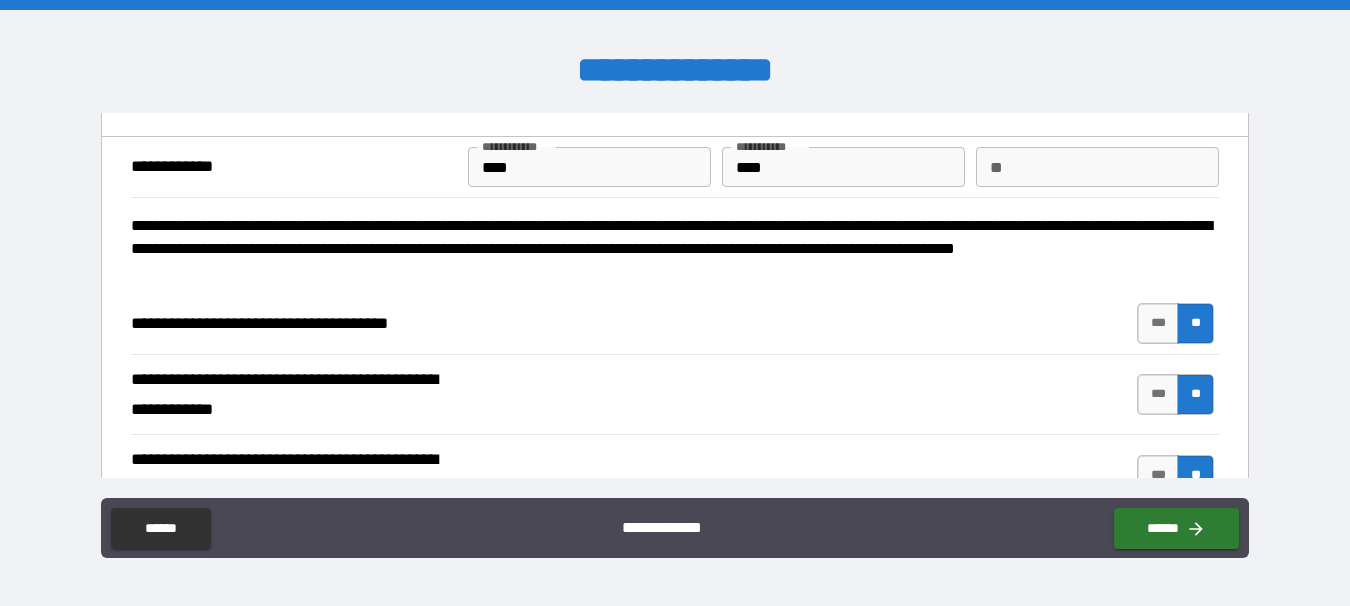 scroll, scrollTop: 0, scrollLeft: 0, axis: both 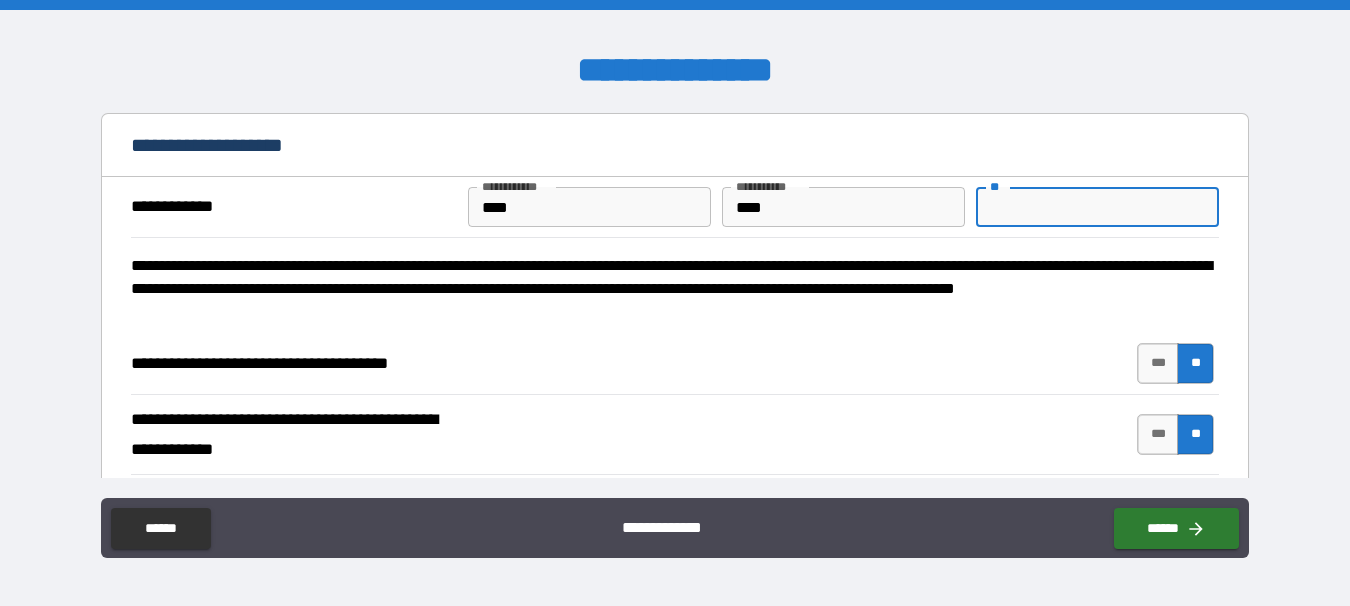 click on "**" at bounding box center (1097, 207) 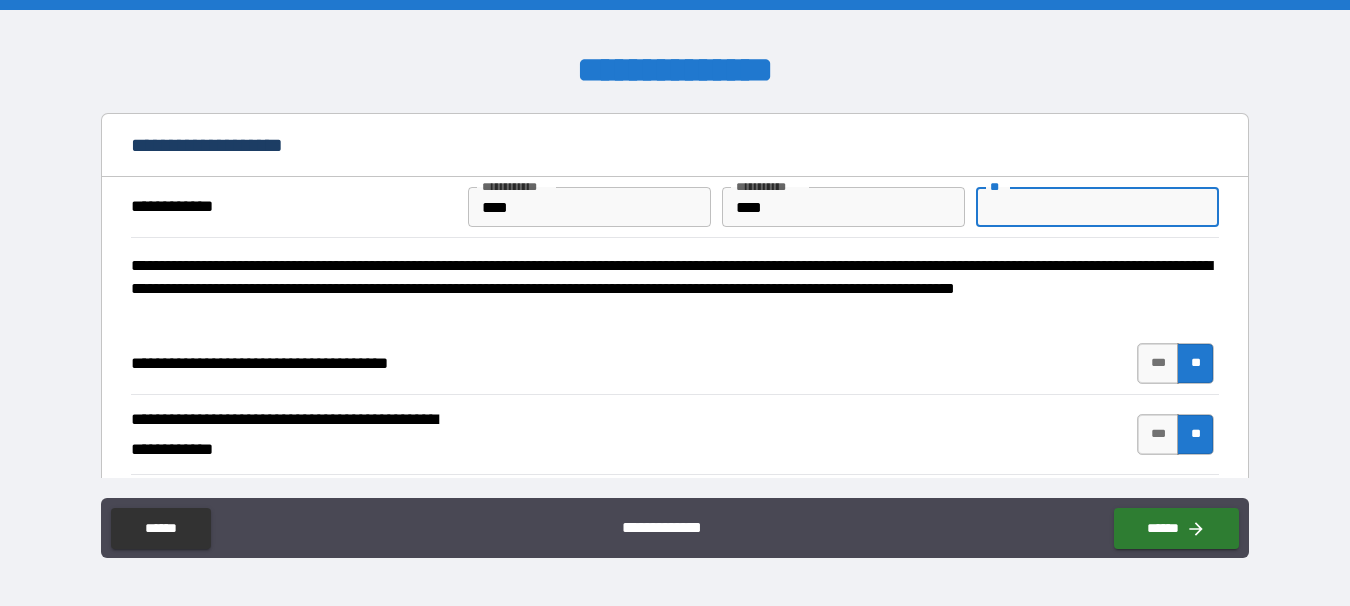 type on "*" 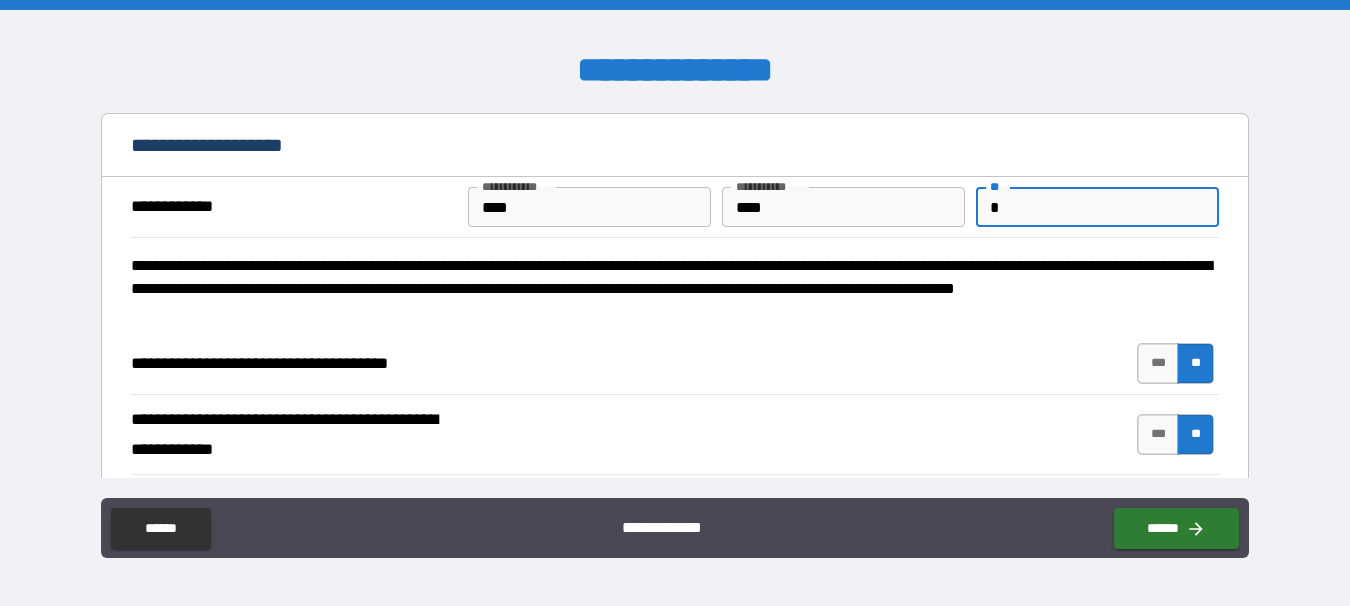 type on "*" 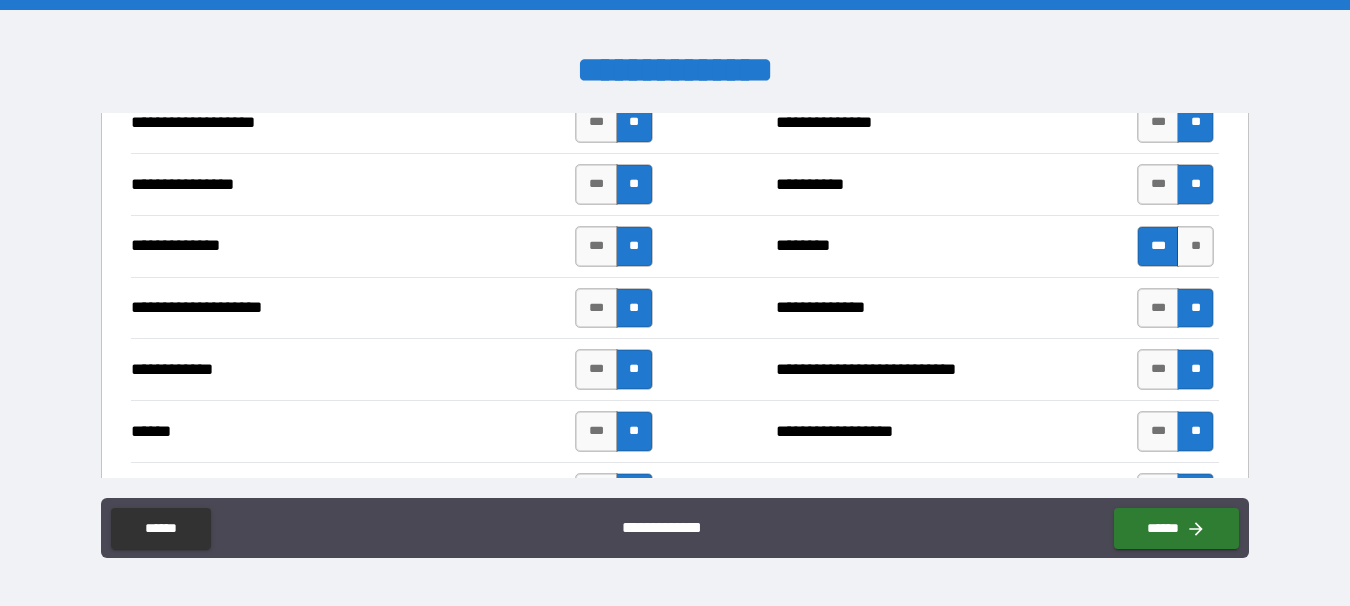 scroll, scrollTop: 4269, scrollLeft: 0, axis: vertical 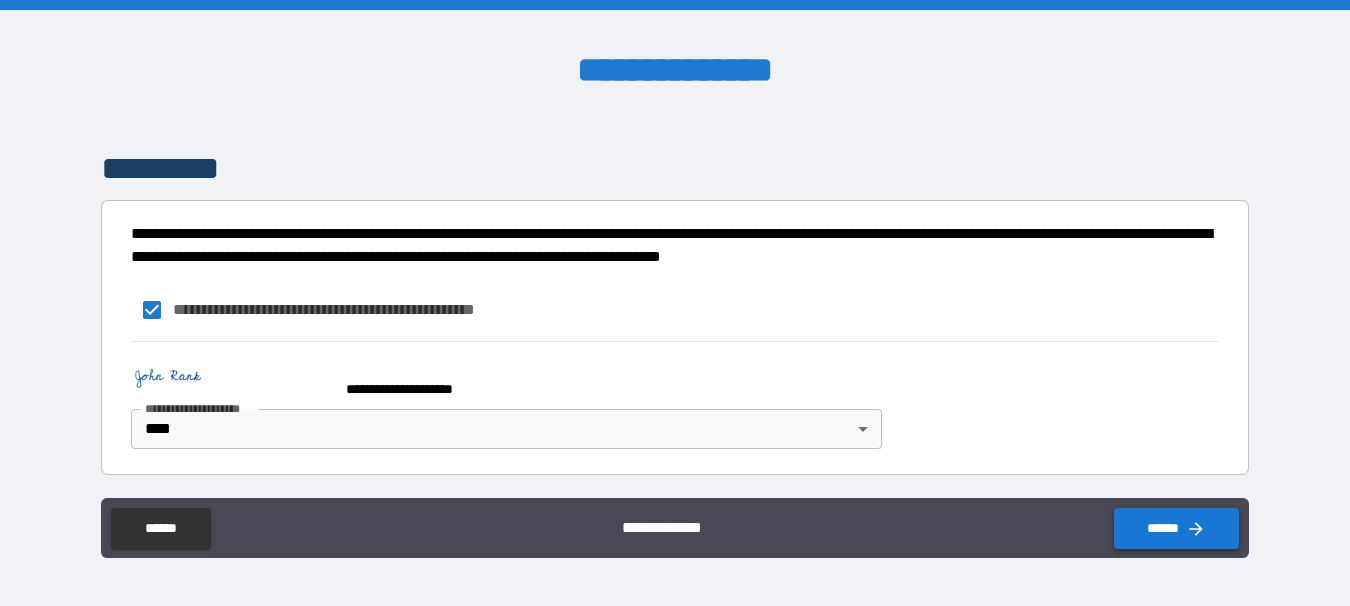 type on "*" 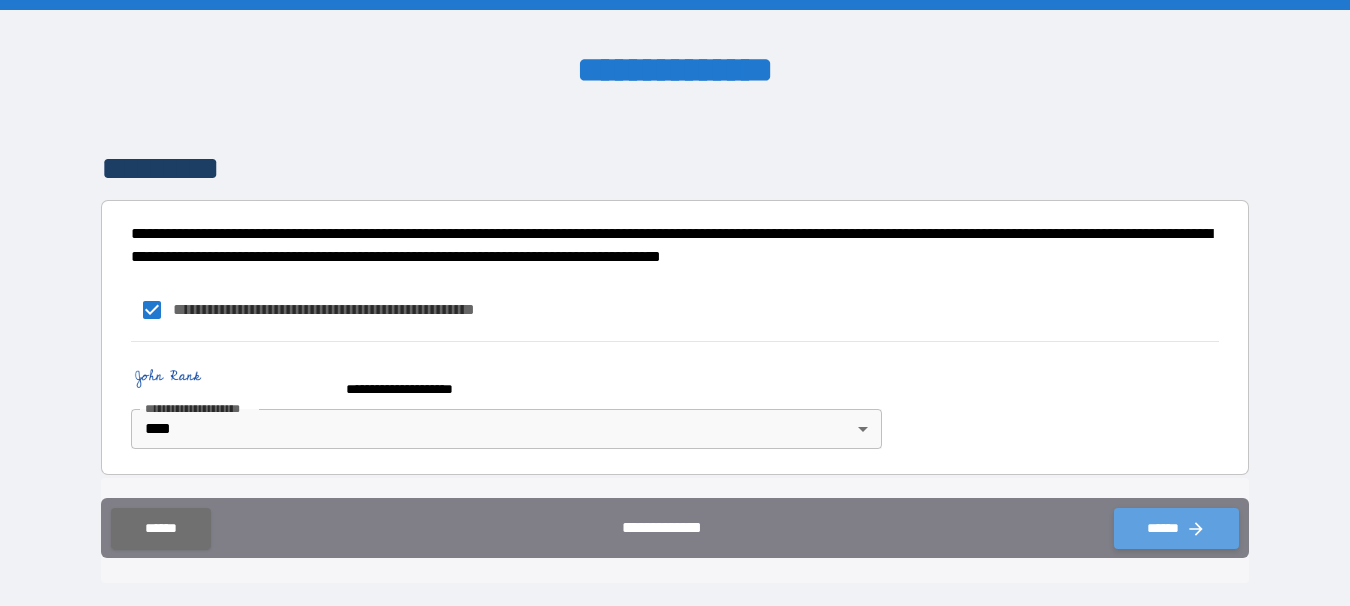 click on "******" at bounding box center (1176, 528) 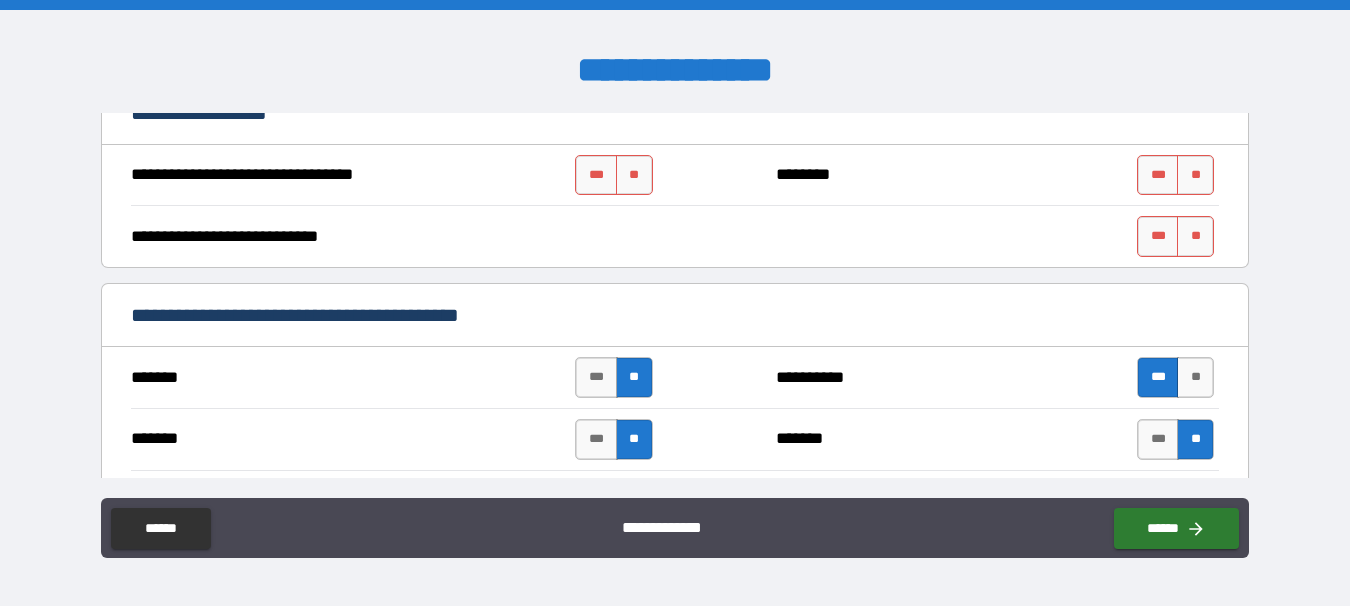 scroll, scrollTop: 899, scrollLeft: 0, axis: vertical 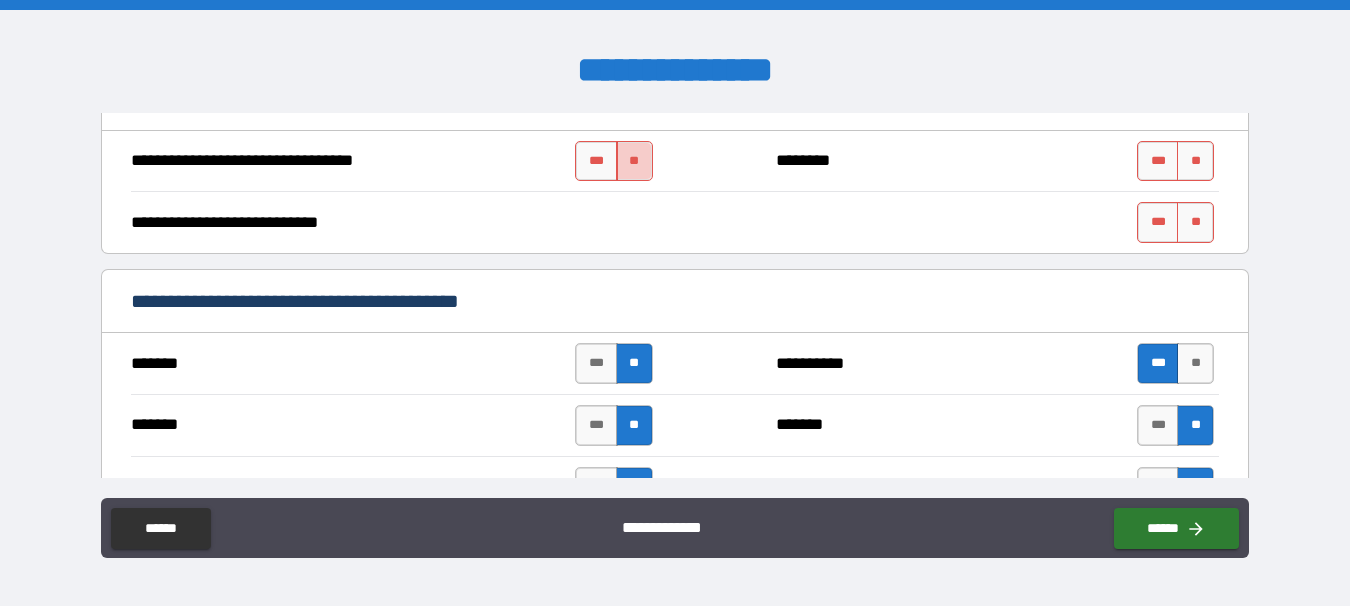click on "**" at bounding box center [634, 161] 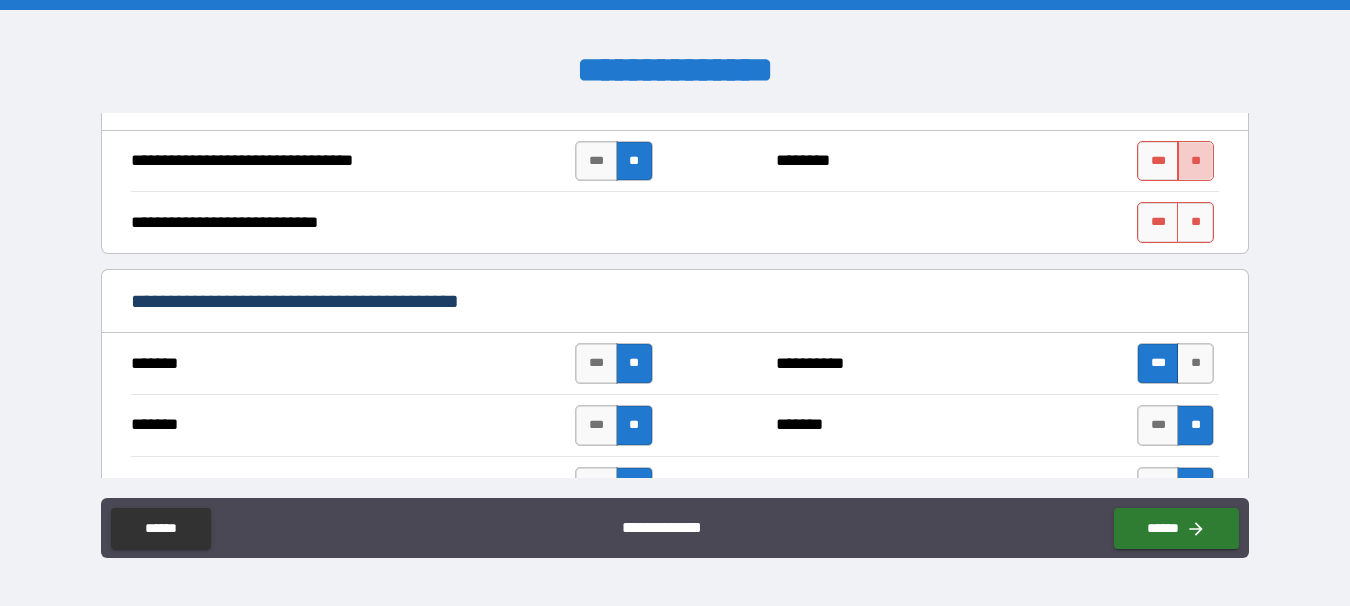 click on "**" at bounding box center [1195, 161] 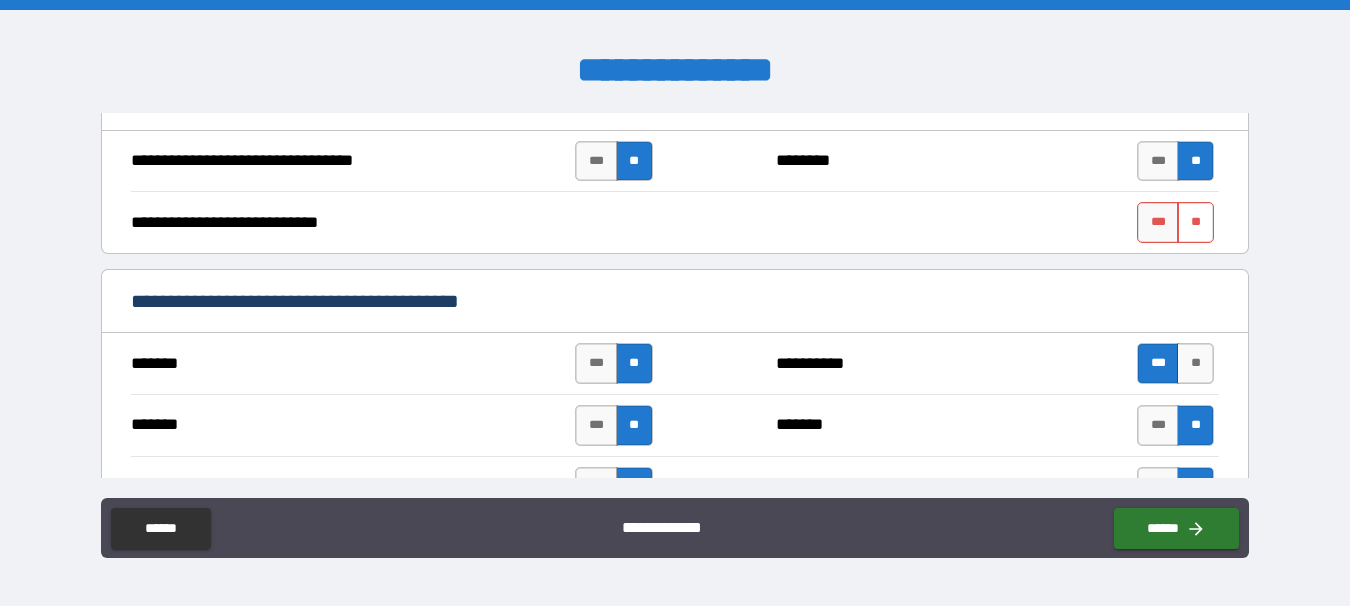 click on "**" at bounding box center (1195, 222) 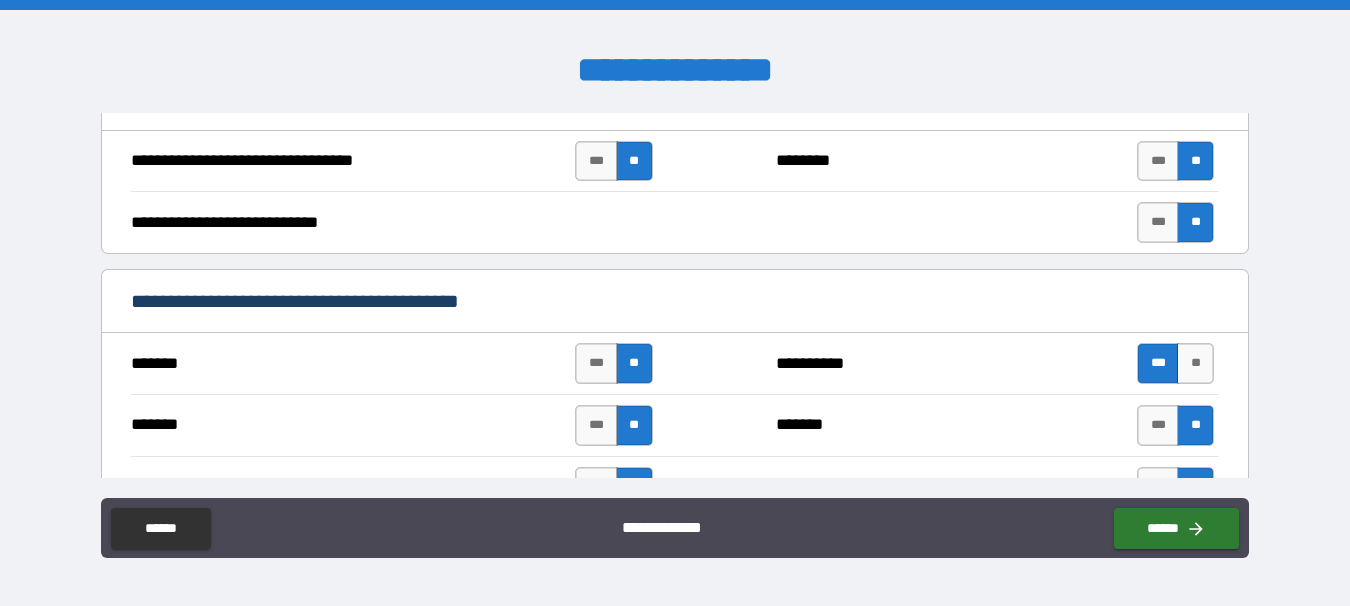 type on "*" 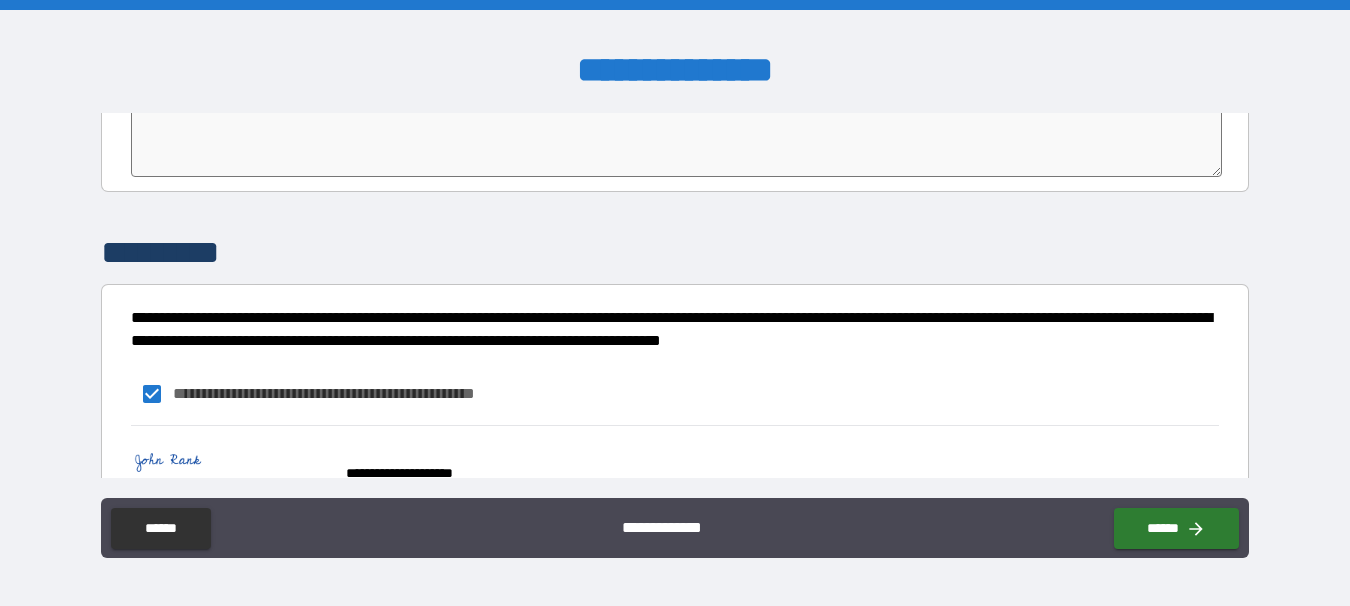 scroll, scrollTop: 4269, scrollLeft: 0, axis: vertical 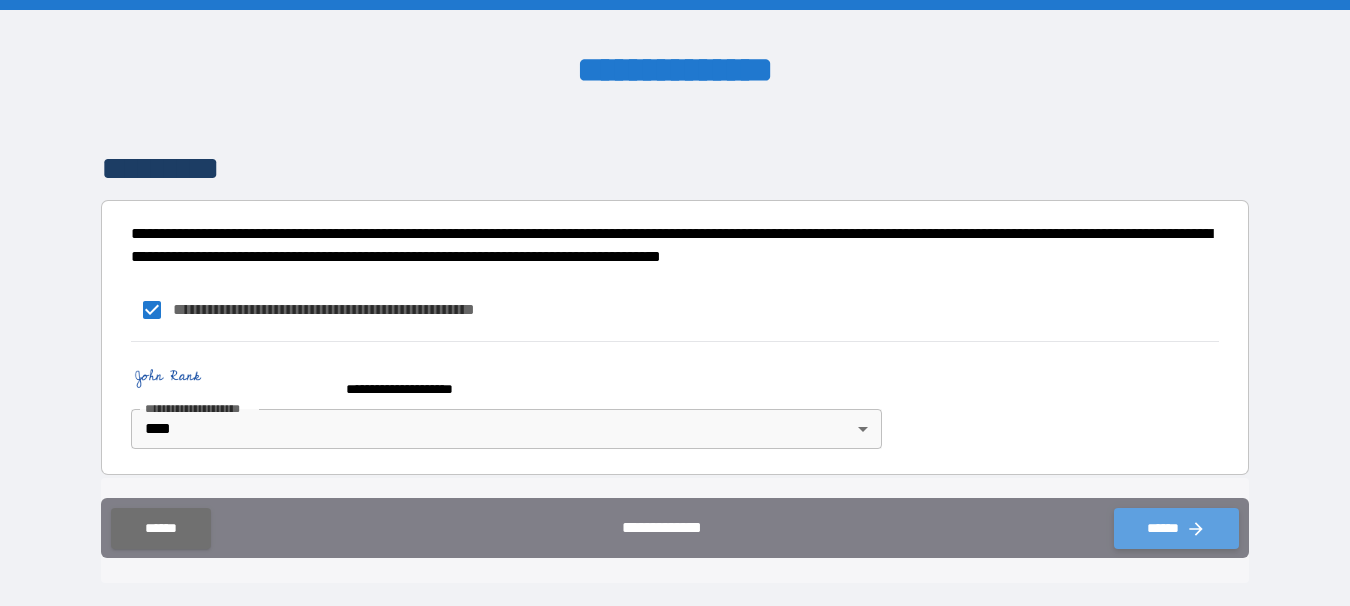 click 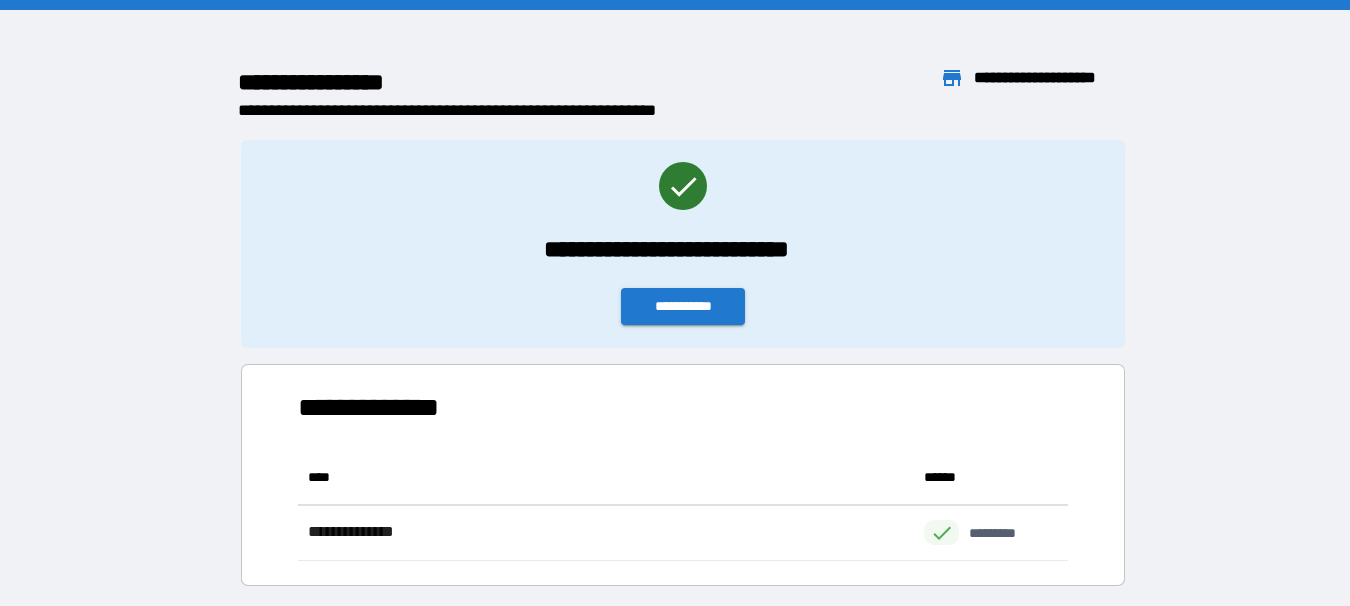 scroll, scrollTop: 111, scrollLeft: 770, axis: both 